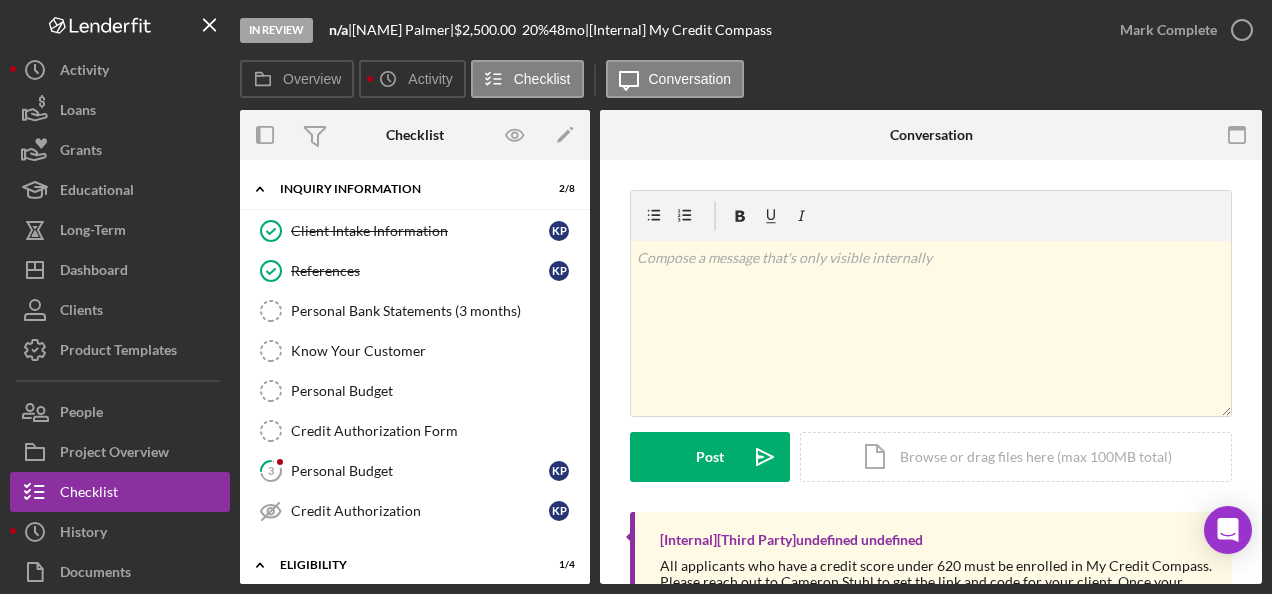 scroll, scrollTop: 0, scrollLeft: 0, axis: both 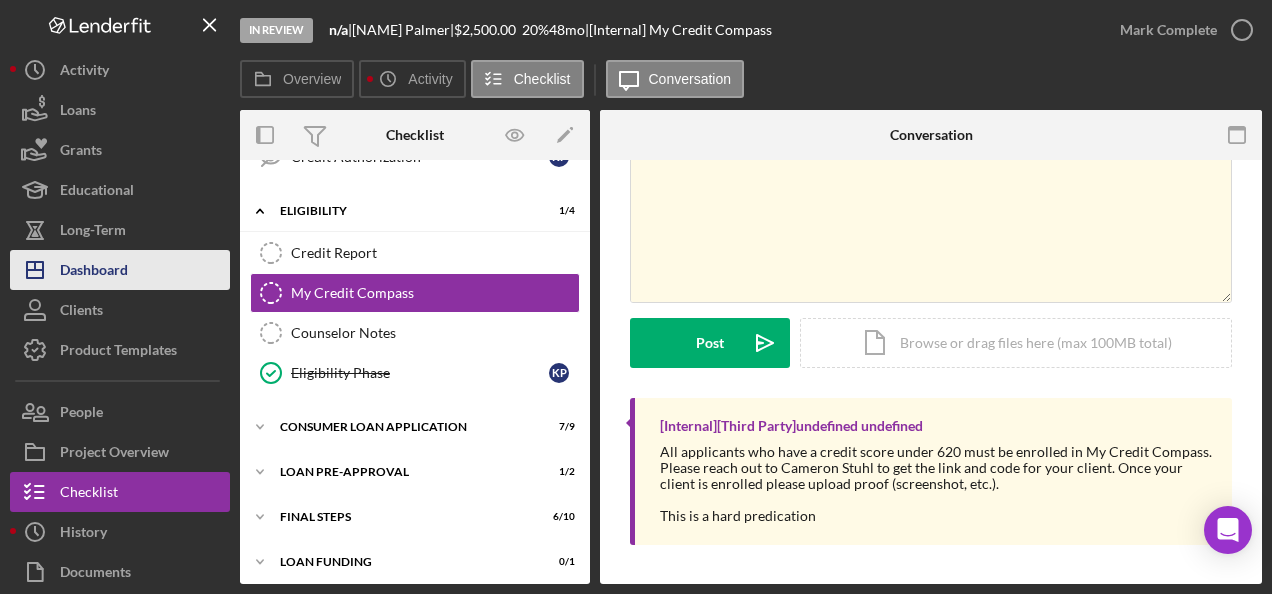 click on "Dashboard" at bounding box center [94, 272] 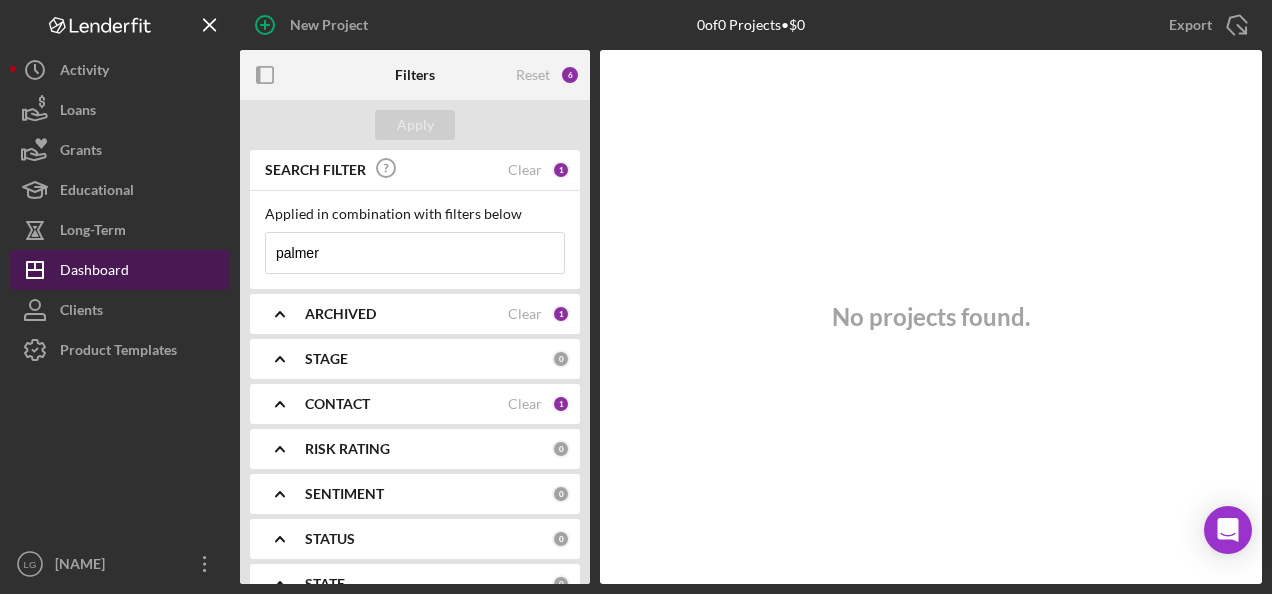 type 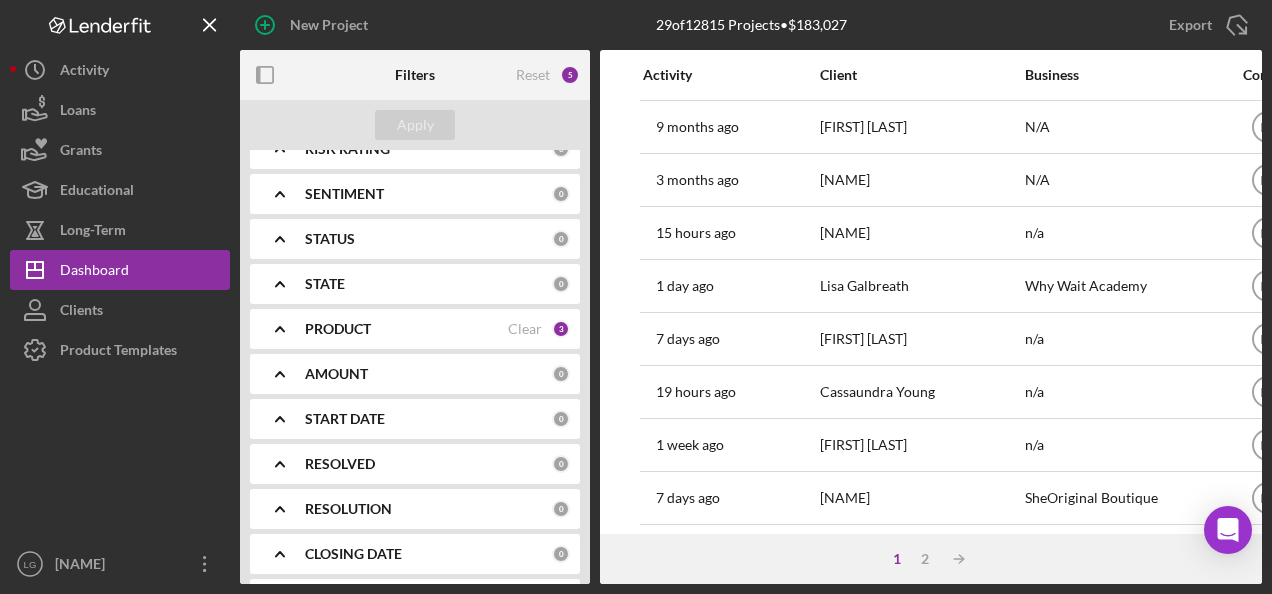 scroll, scrollTop: 200, scrollLeft: 0, axis: vertical 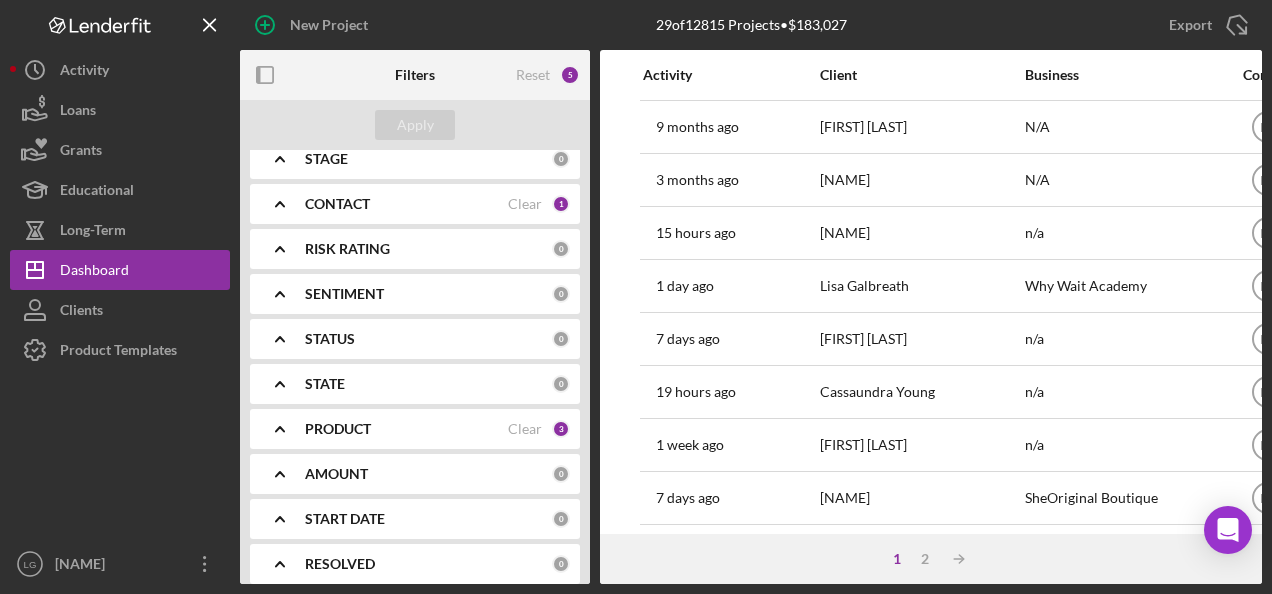 click on "CONTACT" at bounding box center [337, 204] 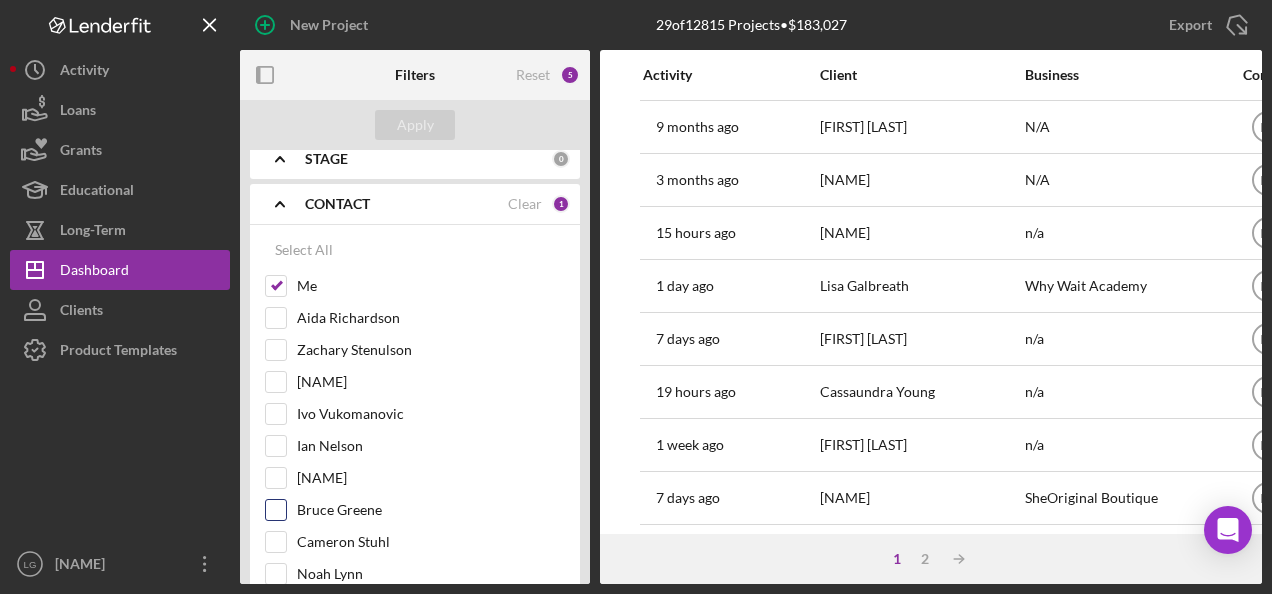 scroll, scrollTop: 300, scrollLeft: 0, axis: vertical 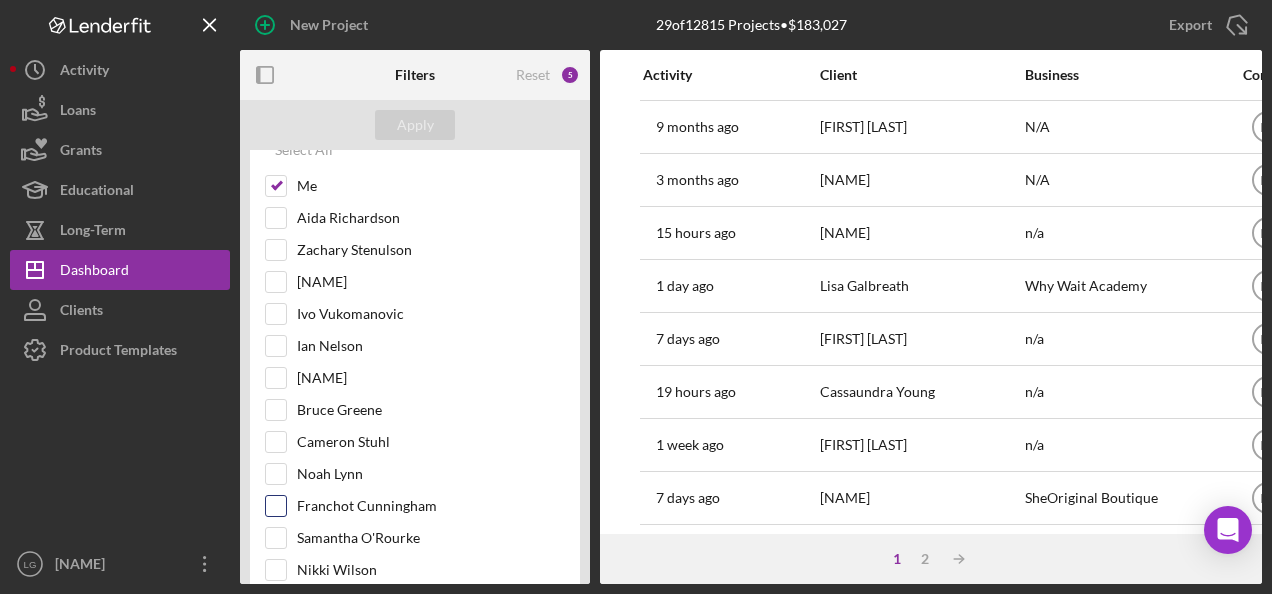 click on "Franchot Cunningham" at bounding box center [276, 506] 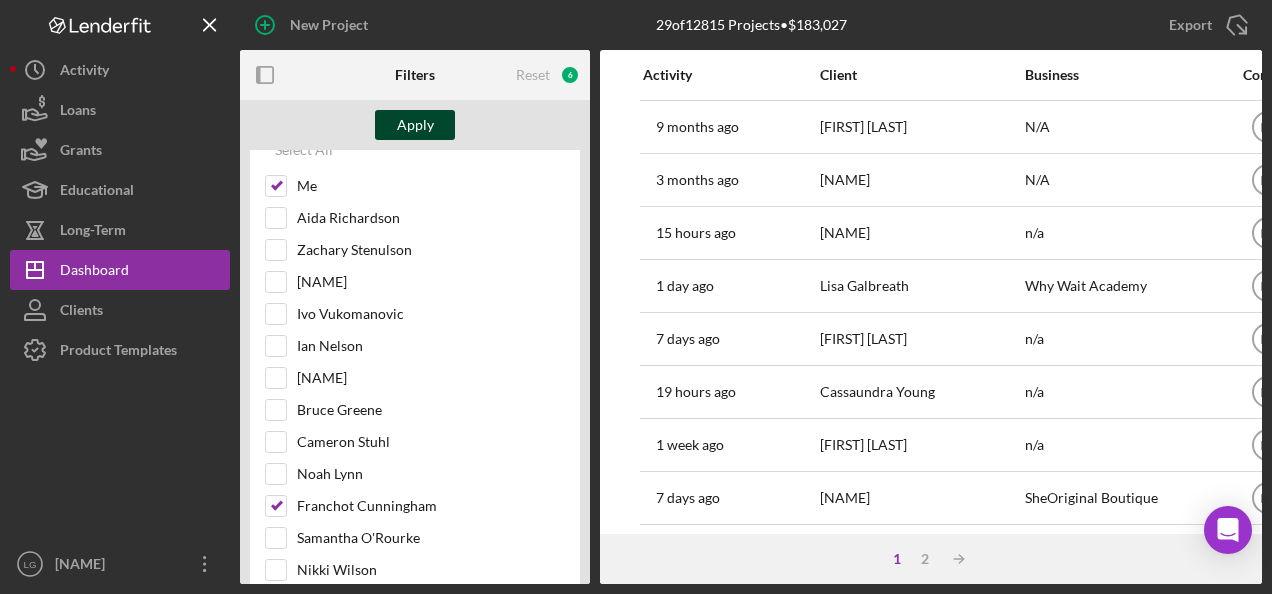 click on "Apply" at bounding box center [415, 125] 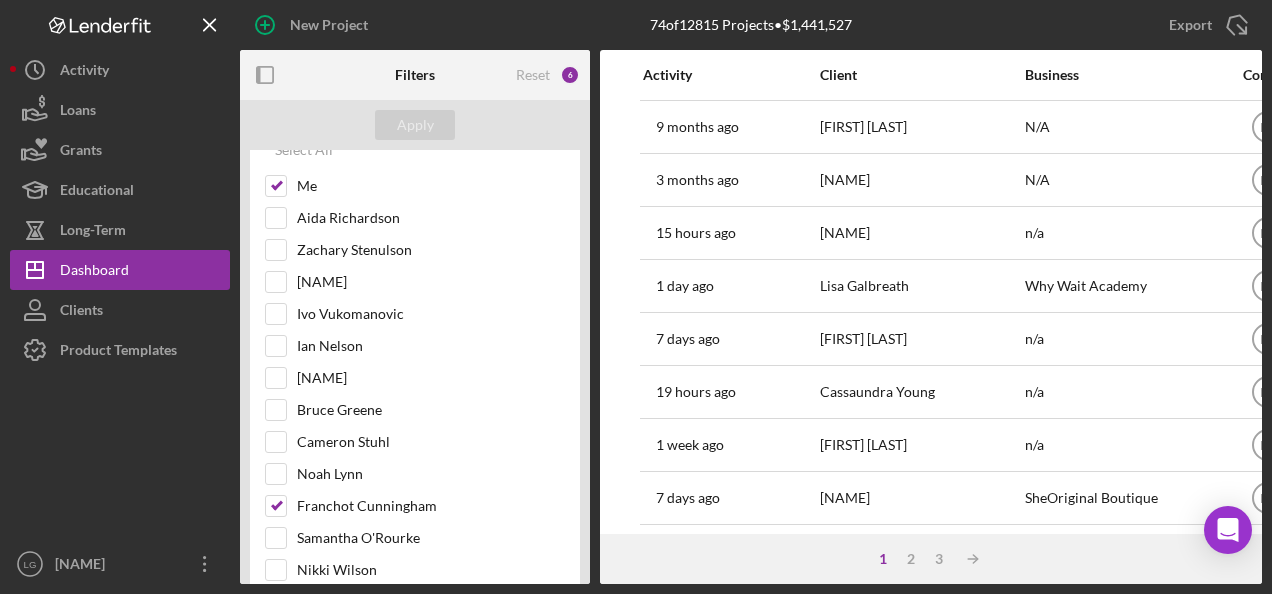scroll, scrollTop: 0, scrollLeft: 0, axis: both 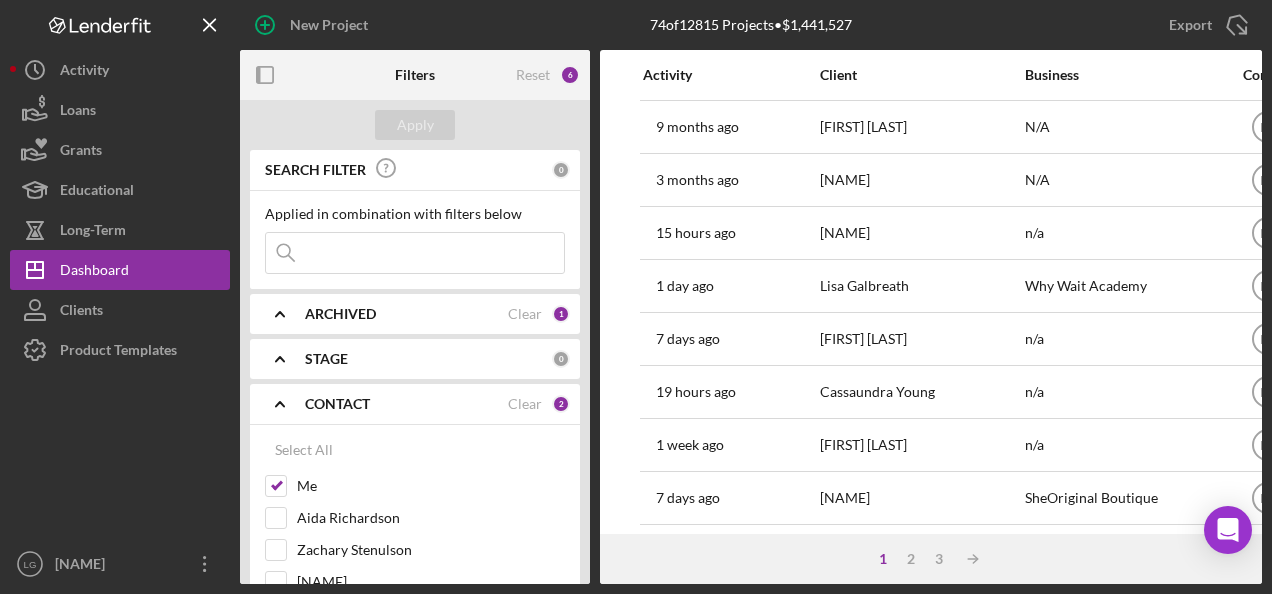 click at bounding box center (415, 253) 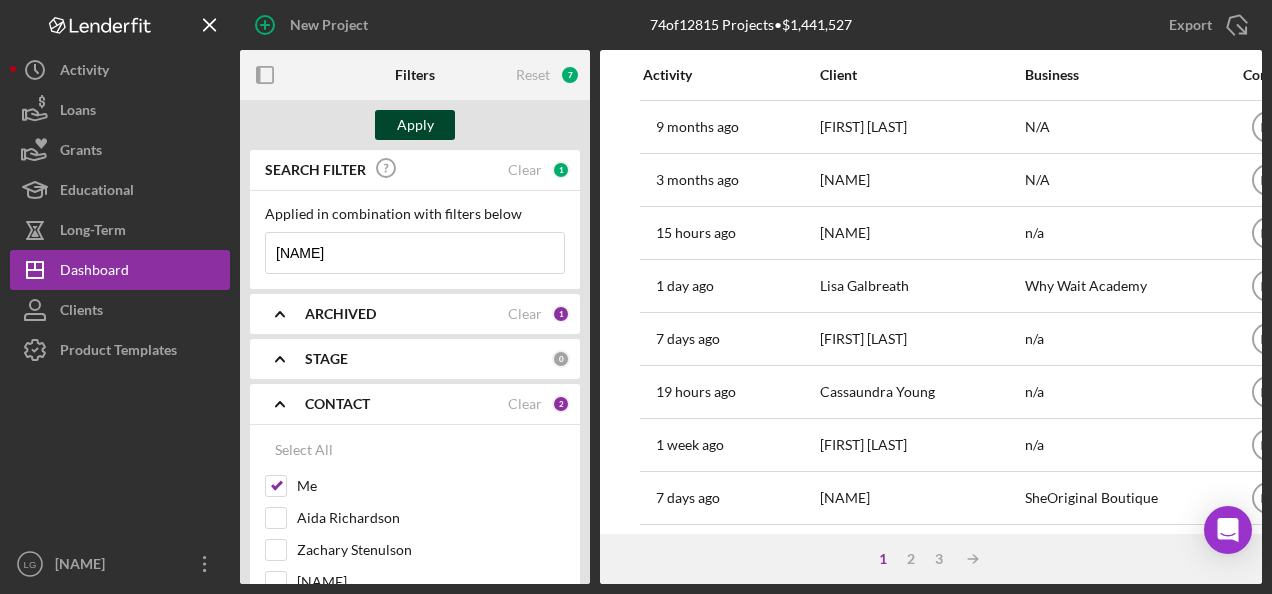 type on "whittaker" 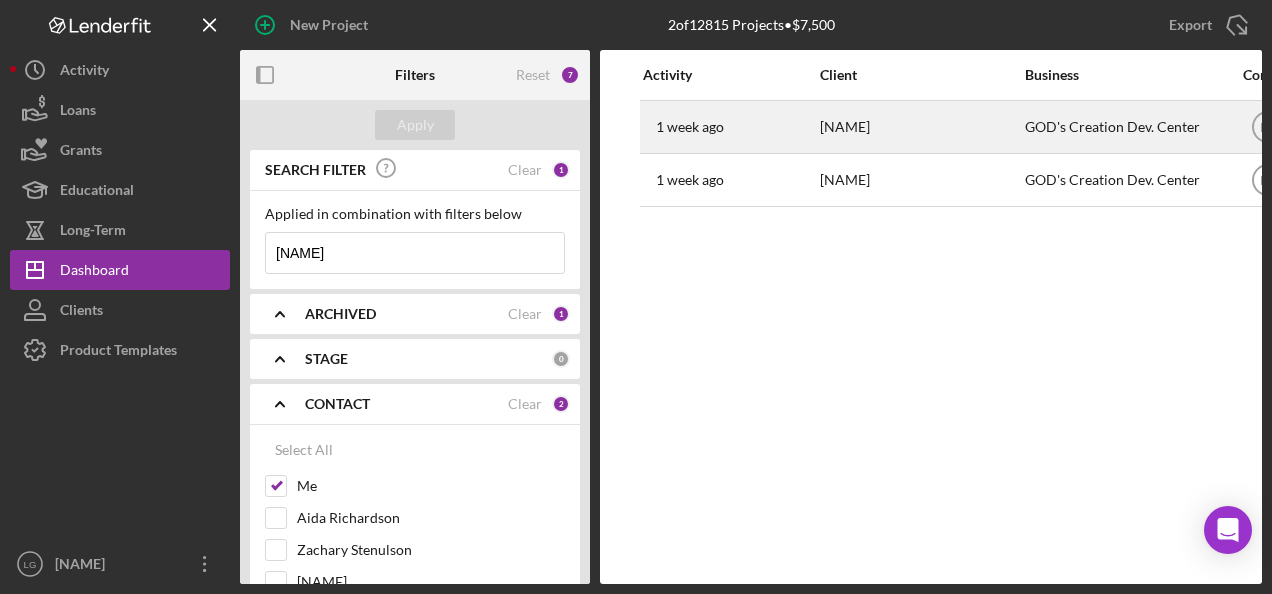 click on "Regina Whittaker" at bounding box center (920, 127) 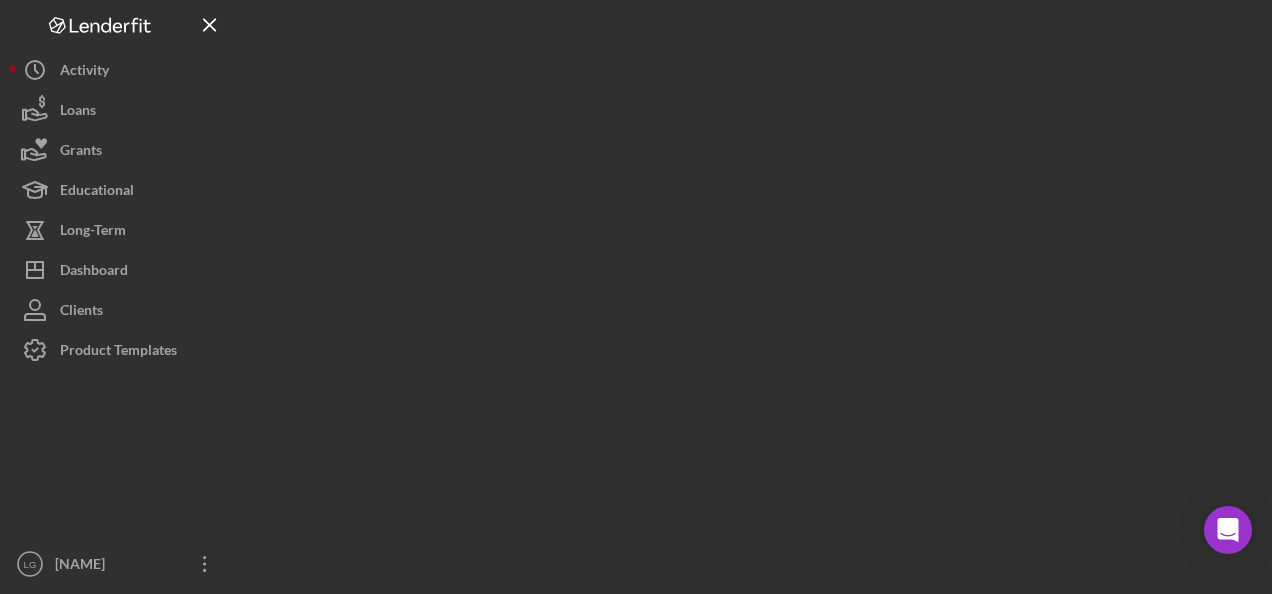 click at bounding box center [751, 292] 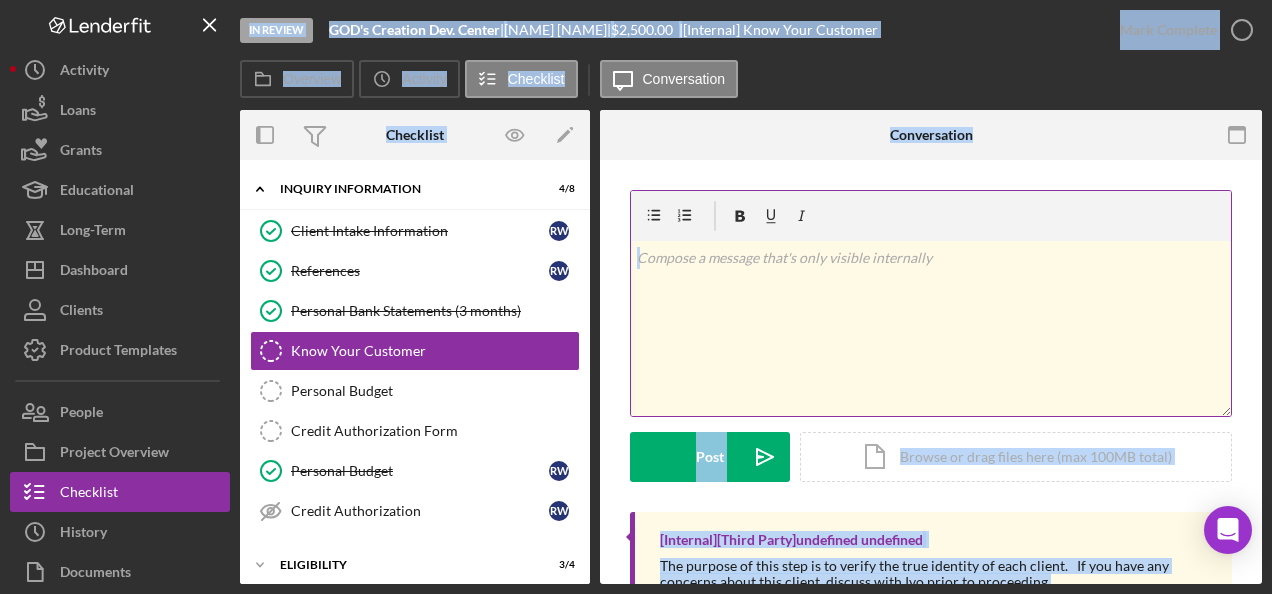 click on "v Color teal Color pink Remove color Add row above Add row below Add column before Add column after Merge cells Split cells Remove column Remove row Remove table" at bounding box center (931, 328) 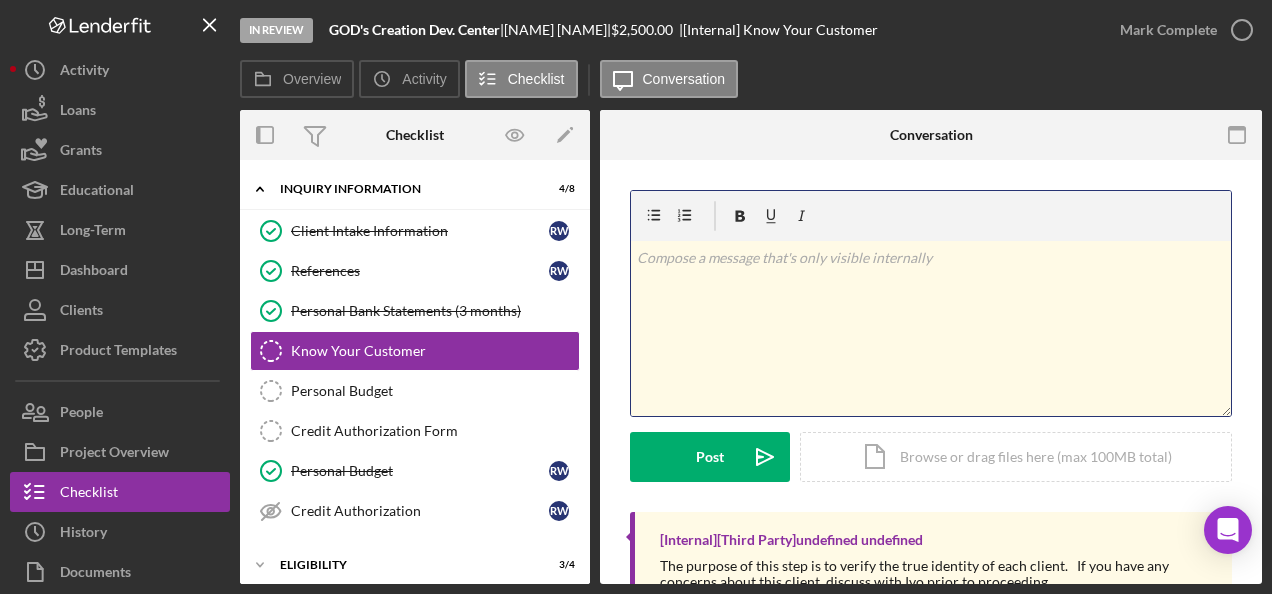 scroll, scrollTop: 186, scrollLeft: 0, axis: vertical 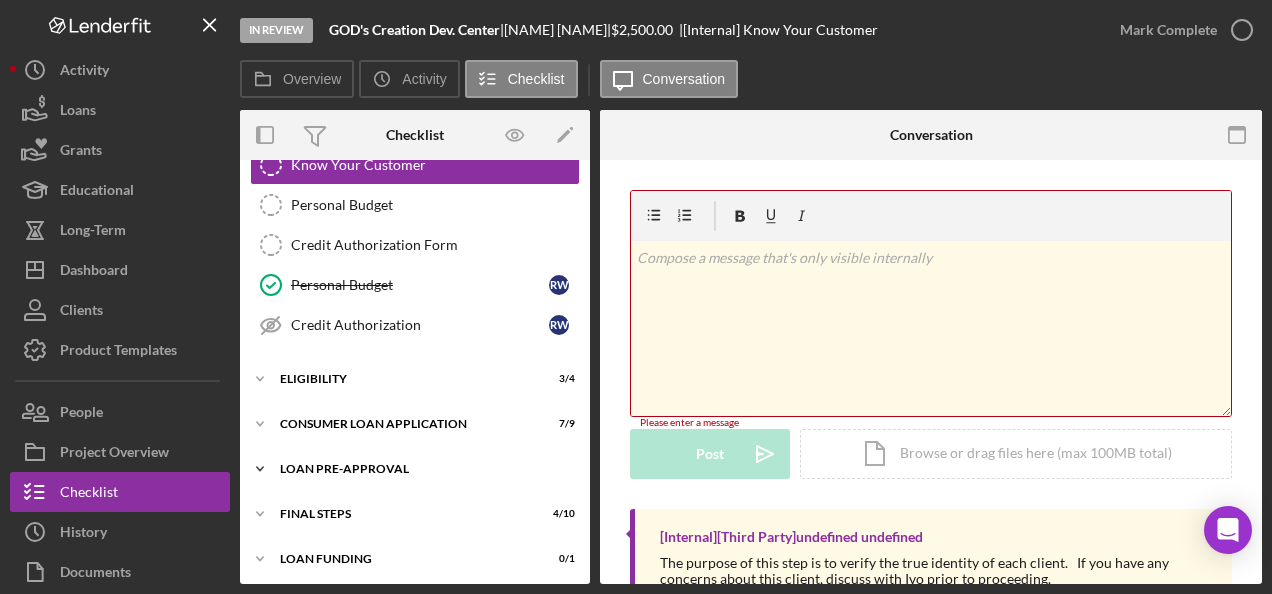 click on "Icon/Expander Loan Pre-Approval 2 / 2" at bounding box center [415, 469] 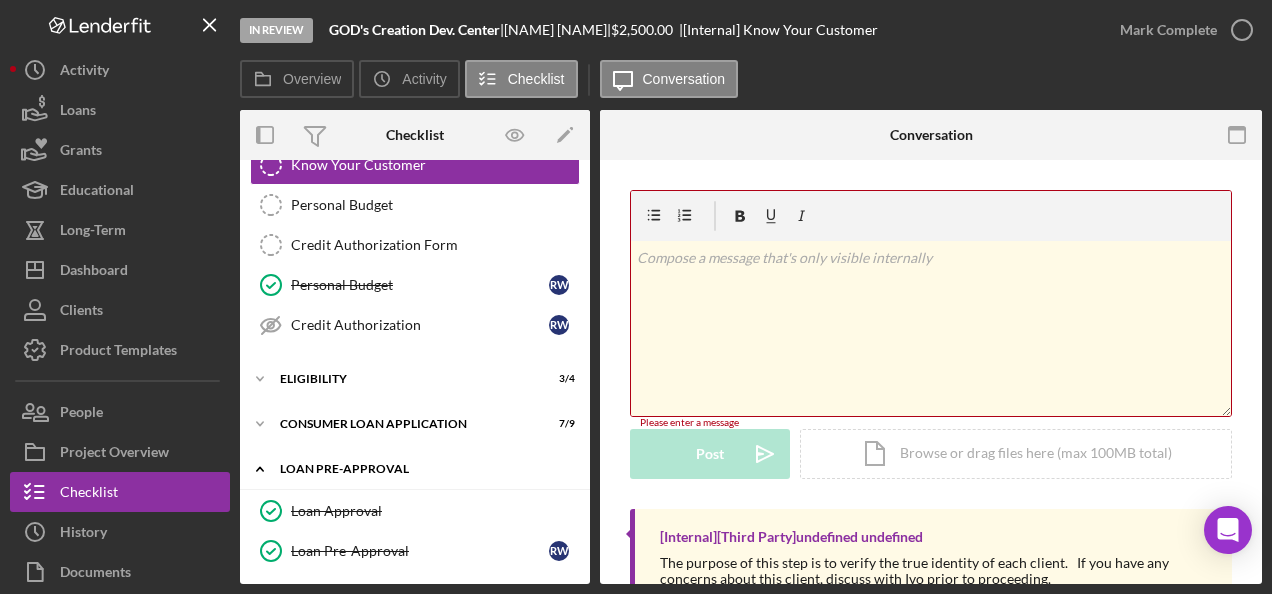 scroll, scrollTop: 276, scrollLeft: 0, axis: vertical 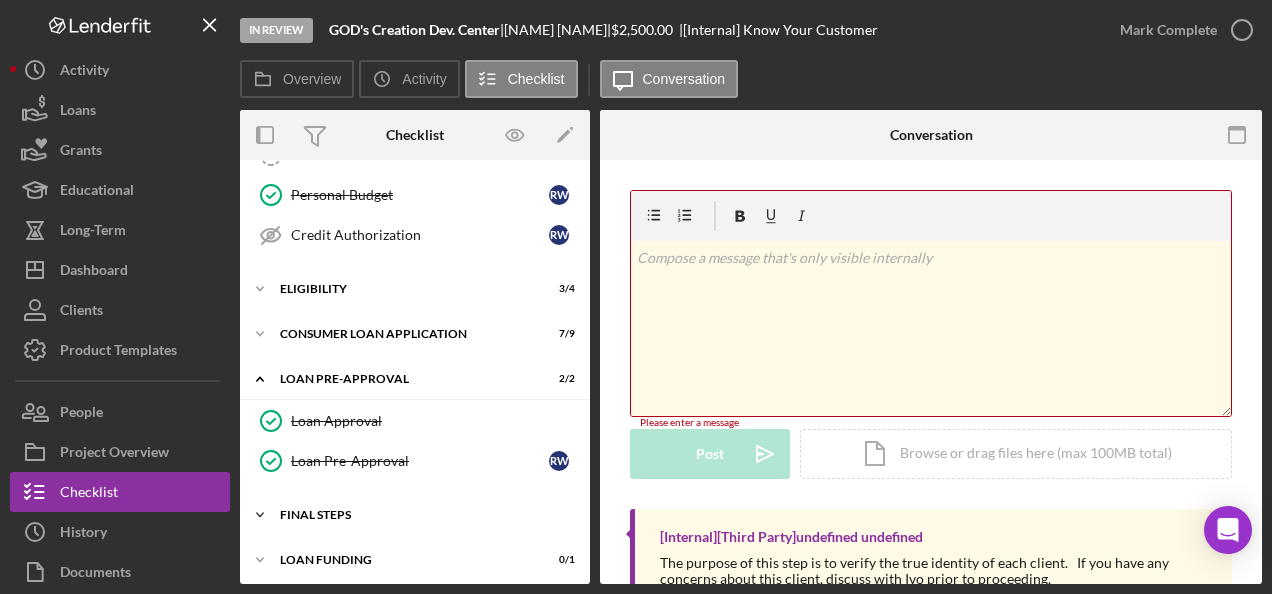 click on "FINAL STEPS" at bounding box center (422, 515) 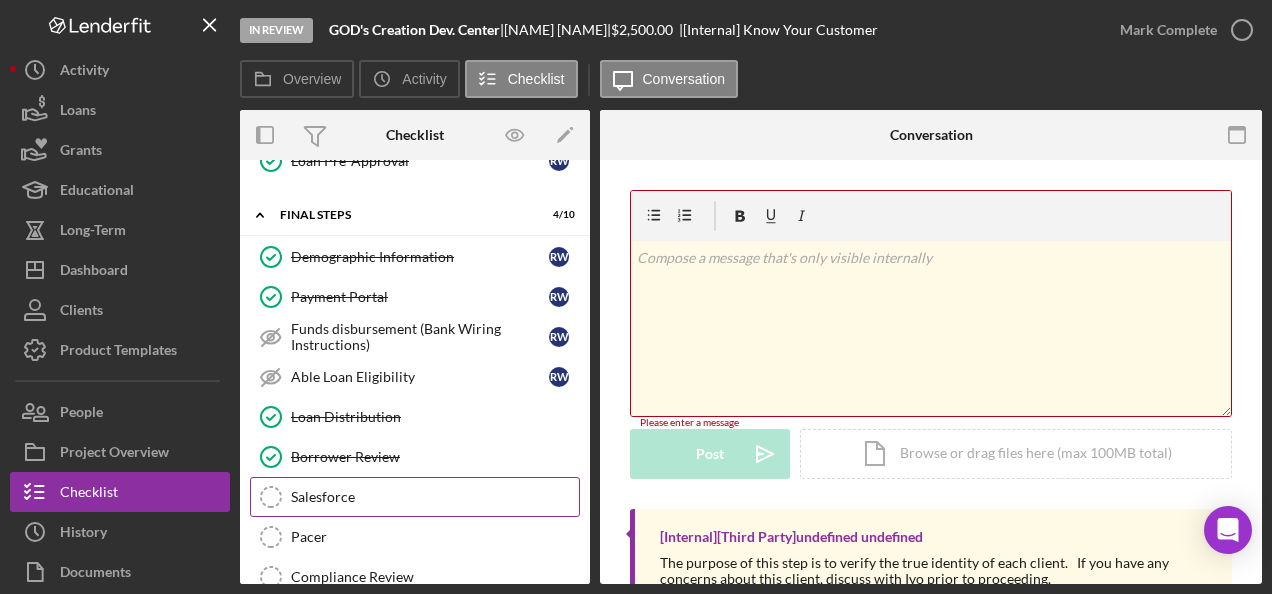 scroll, scrollTop: 680, scrollLeft: 0, axis: vertical 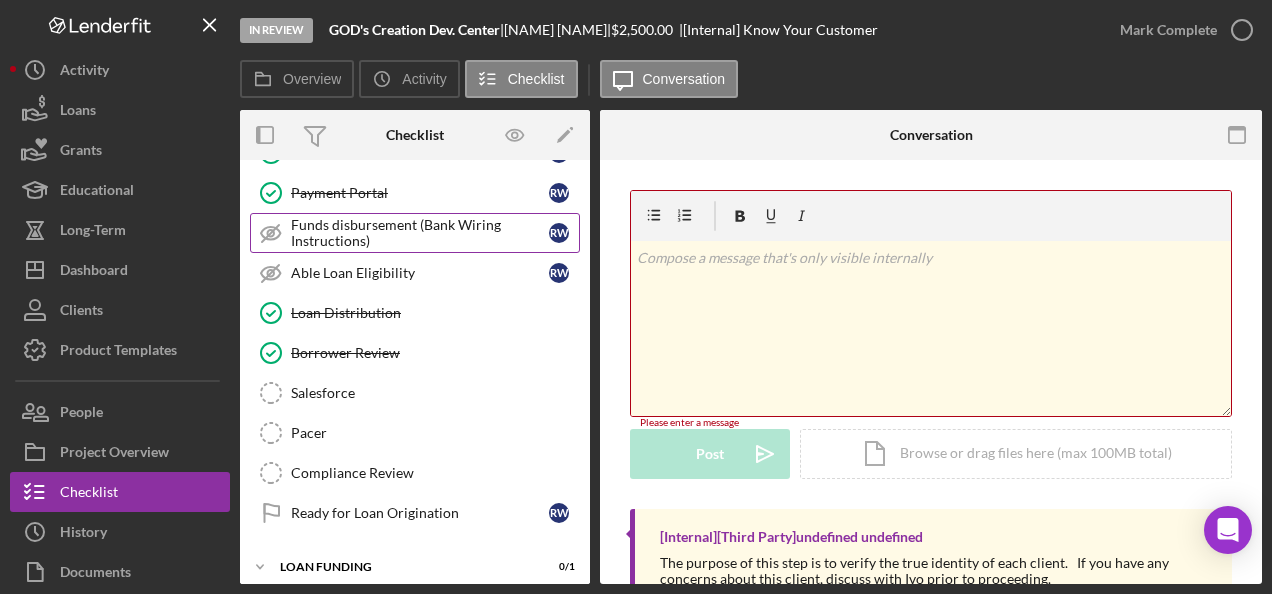 click on "Funds disbursement (Bank Wiring Instructions)" at bounding box center [420, 233] 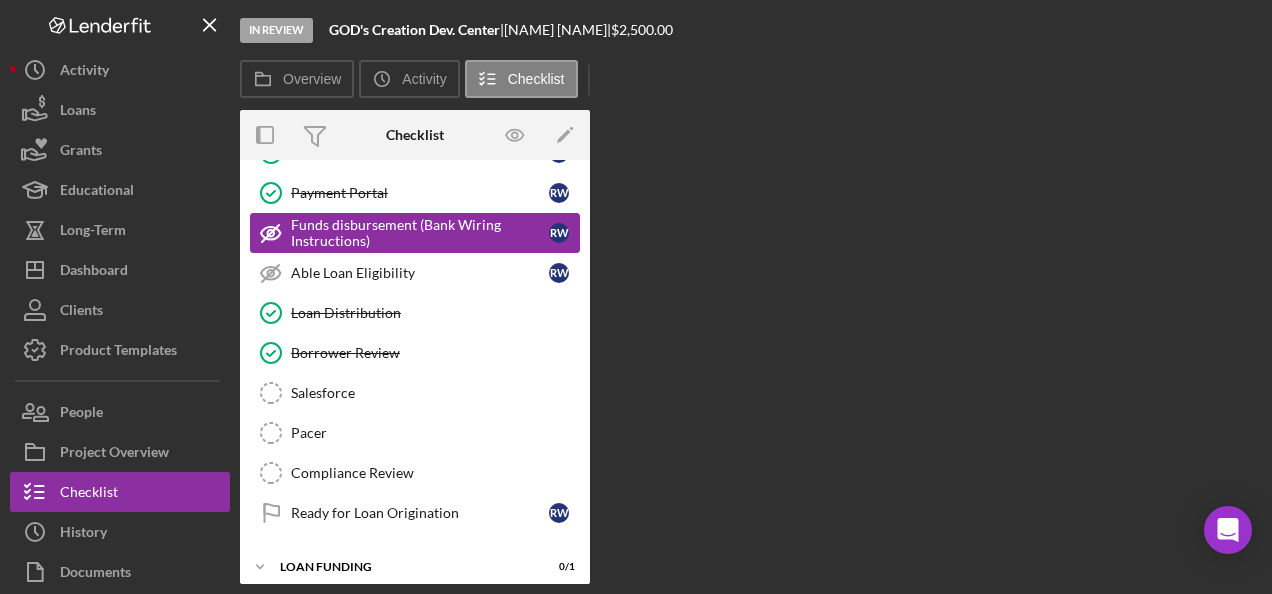 scroll, scrollTop: 680, scrollLeft: 0, axis: vertical 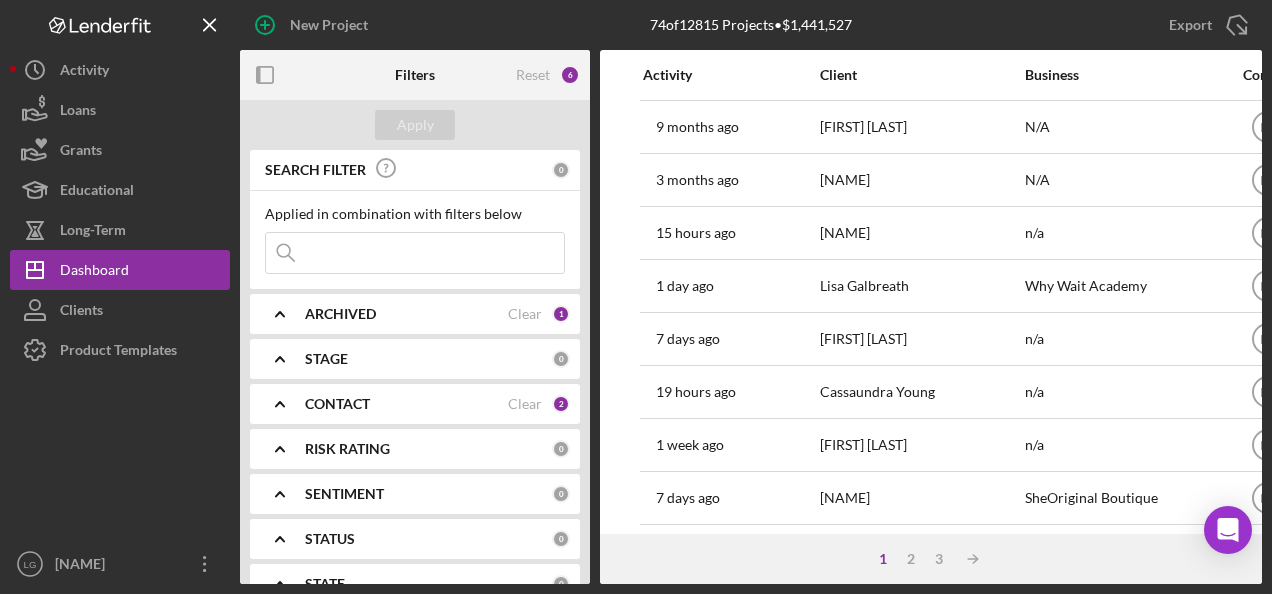 click at bounding box center [415, 253] 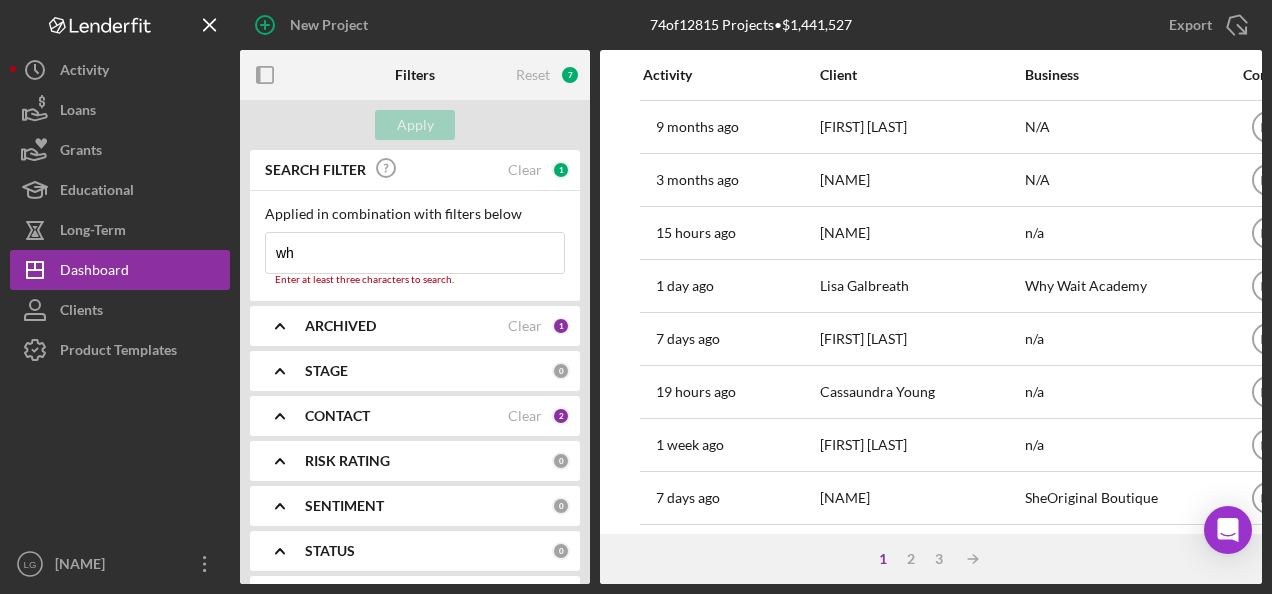 type on "whittaker" 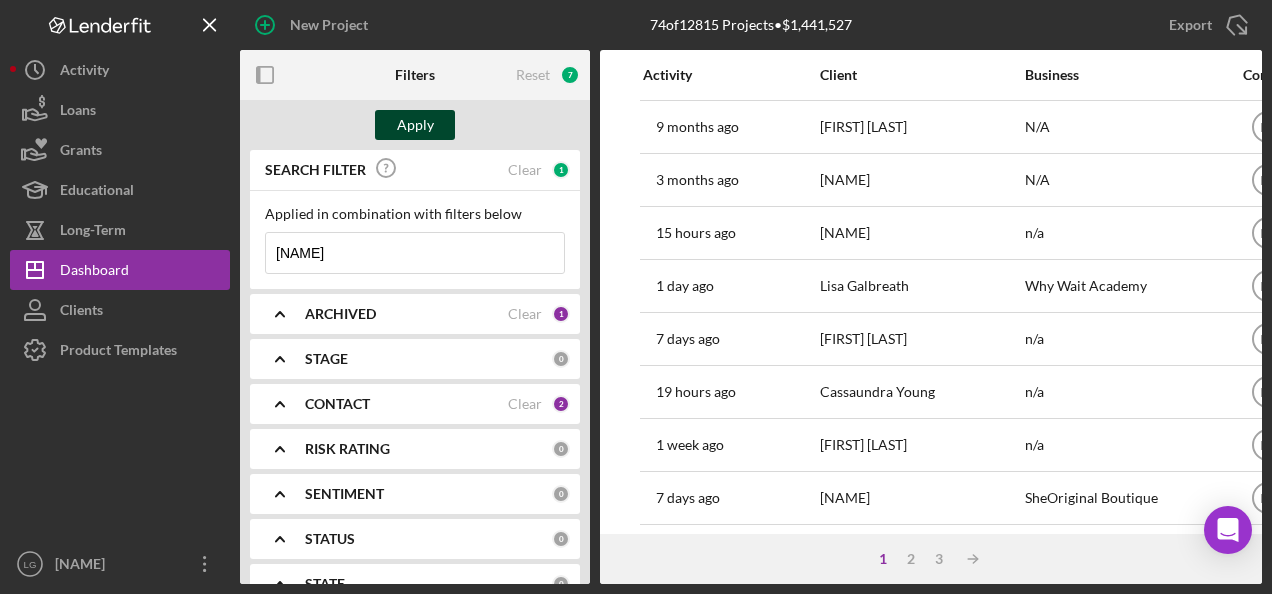 click on "Apply" at bounding box center [415, 125] 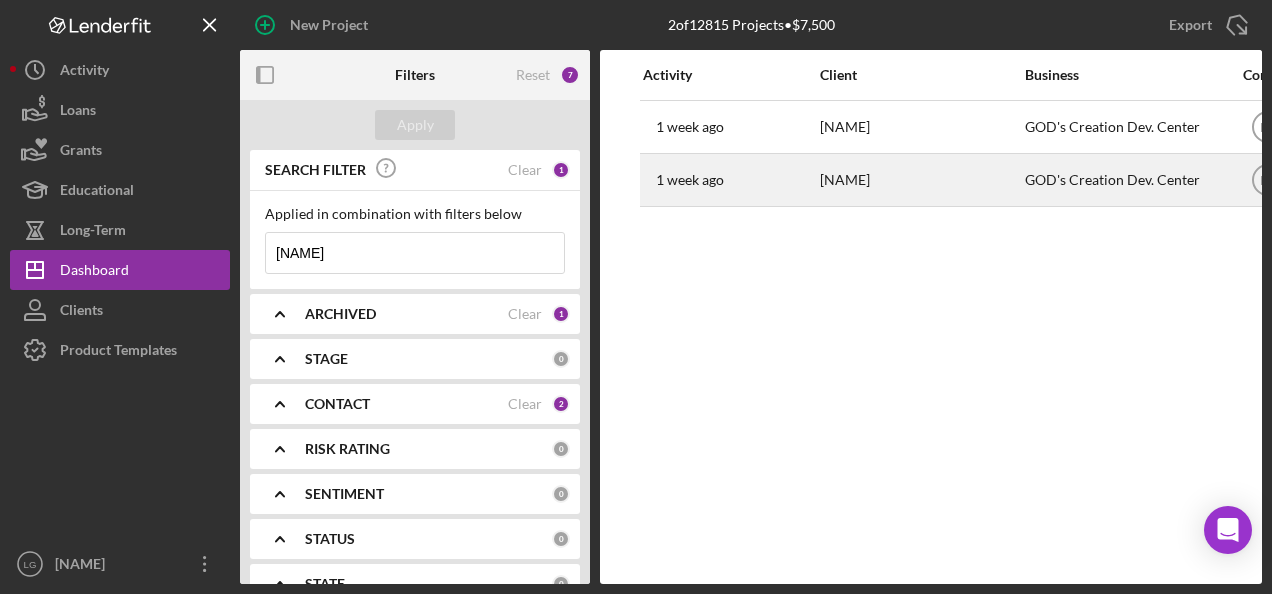 click on "Regina Whittaker" at bounding box center (920, 180) 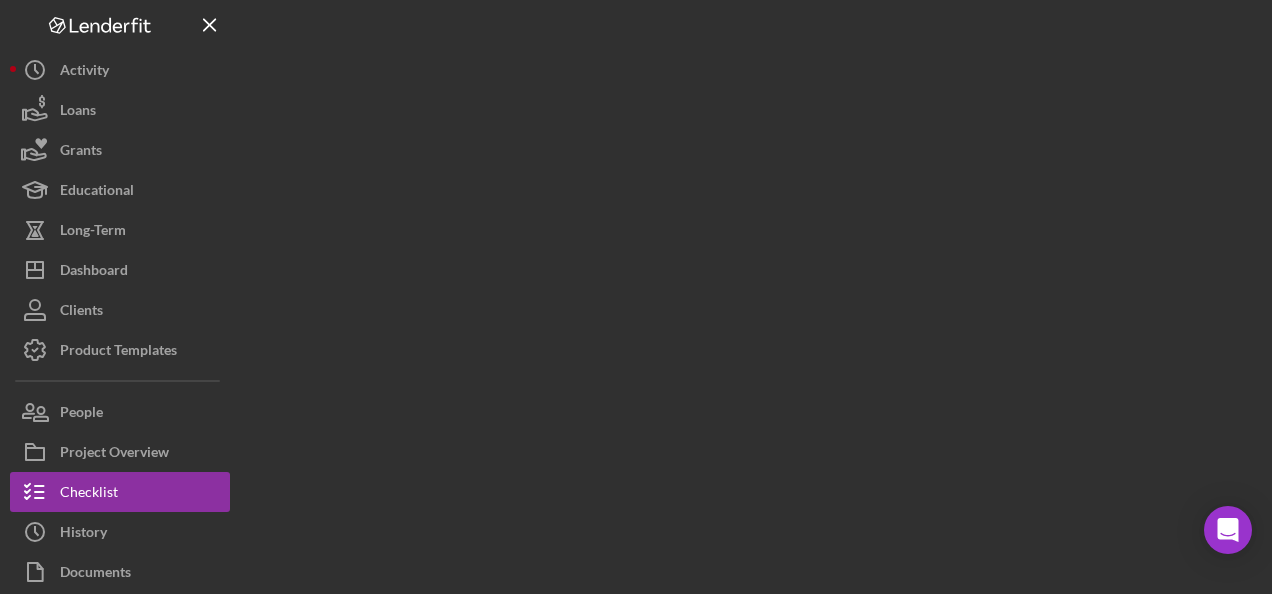 click at bounding box center (751, 292) 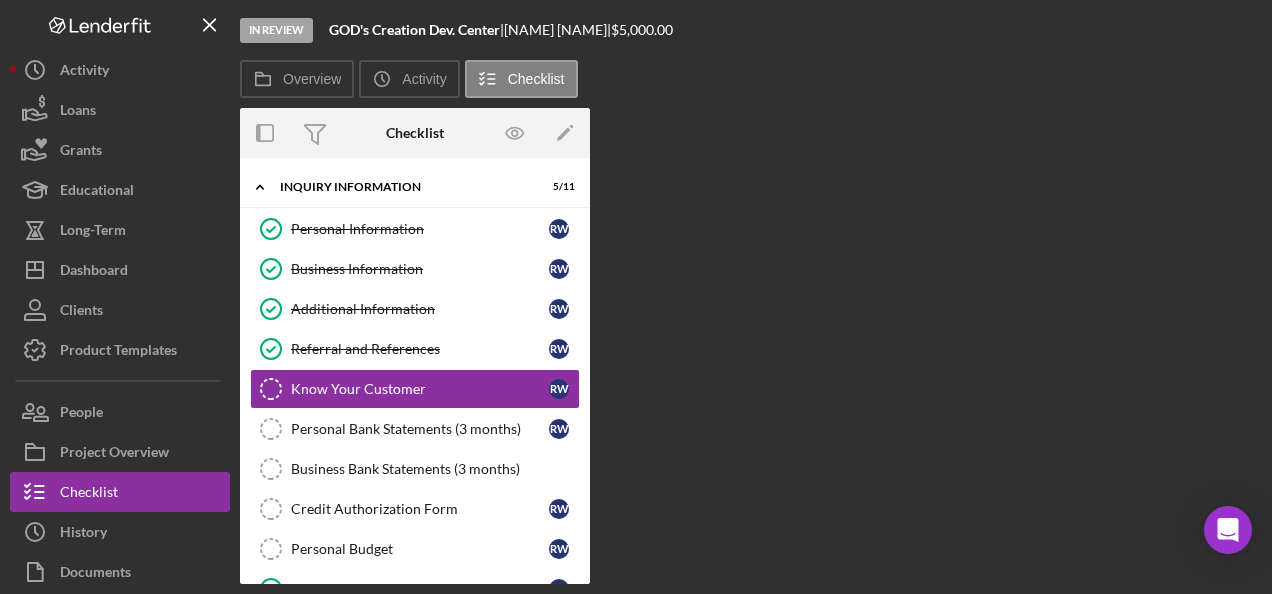 scroll, scrollTop: 14, scrollLeft: 0, axis: vertical 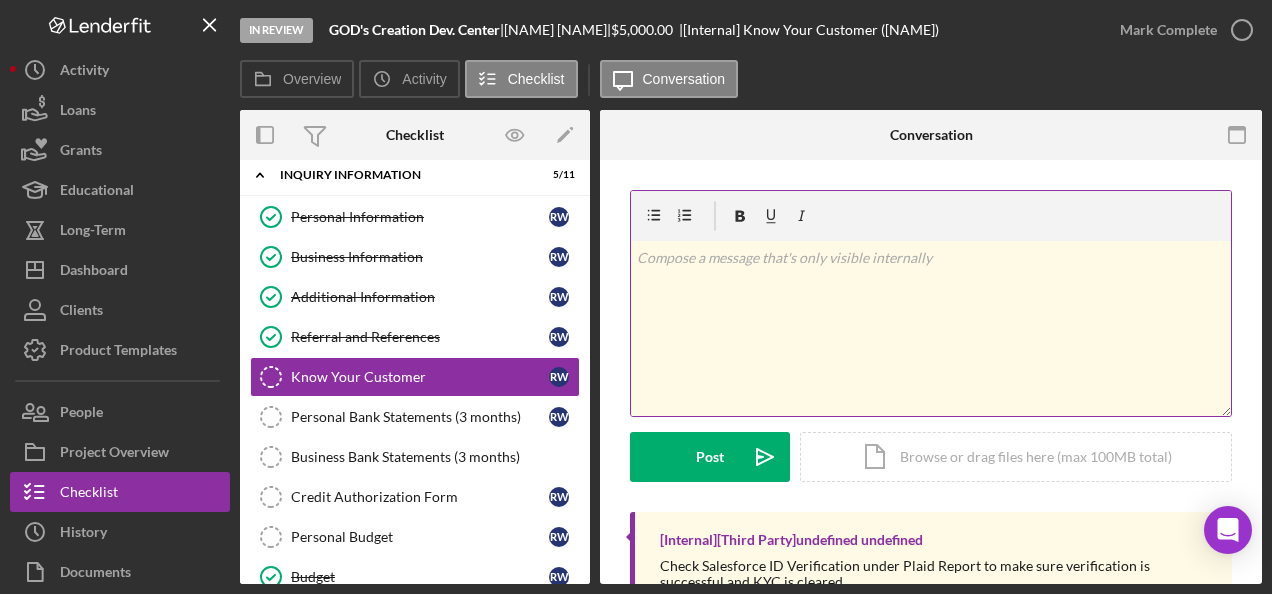 click on "v Color teal Color pink Remove color Add row above Add row below Add column before Add column after Merge cells Split cells Remove column Remove row Remove table" at bounding box center (931, 328) 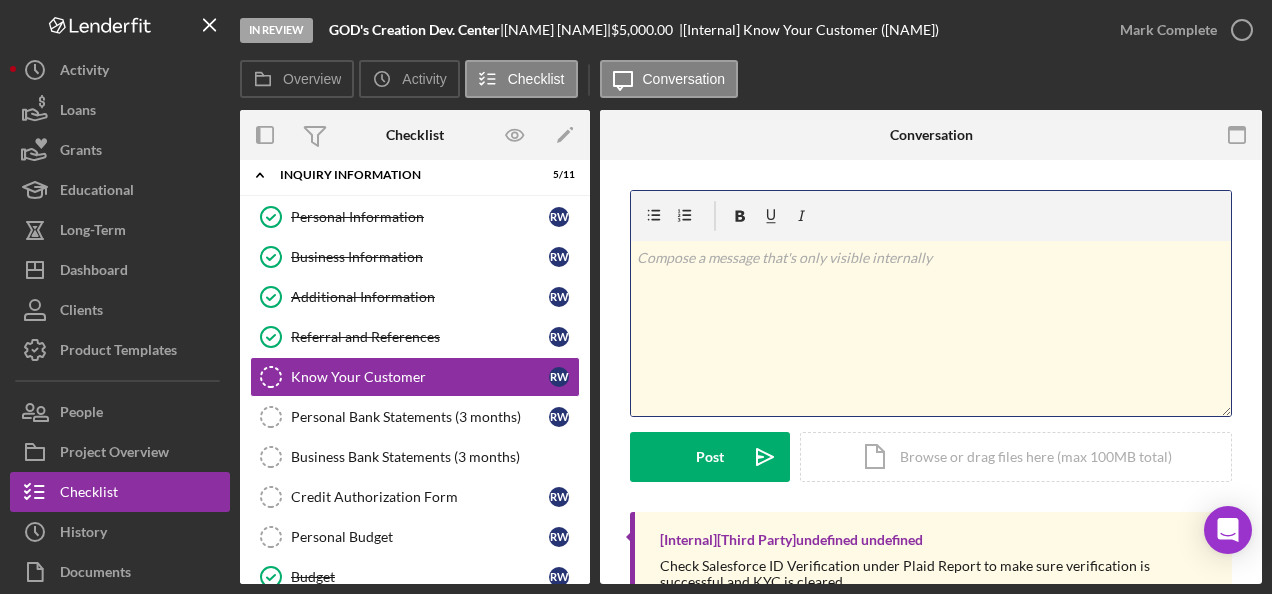 scroll, scrollTop: 304, scrollLeft: 0, axis: vertical 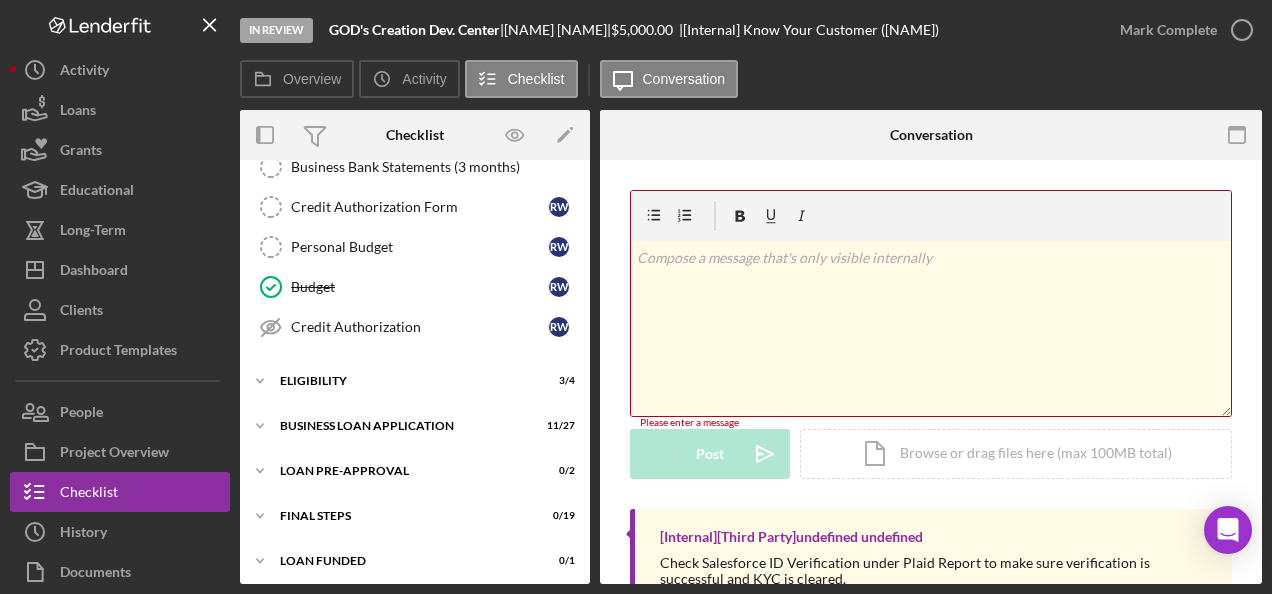 click on "v Color teal Color pink Remove color Add row above Add row below Add column before Add column after Merge cells Split cells Remove column Remove row Remove table Please enter a message Please enter a message Post Icon/icon-invite-send Icon/Document Browse or drag files here (max 100MB total) Tap to choose files or take a photo Cancel Post Icon/icon-invite-send Icon/Message Comment [Internal]  [Third Party]  undefined undefined   Check Salesforce ID Verification under Plaid Report to make sure verification is successful and KYC is cleared." at bounding box center [931, 403] 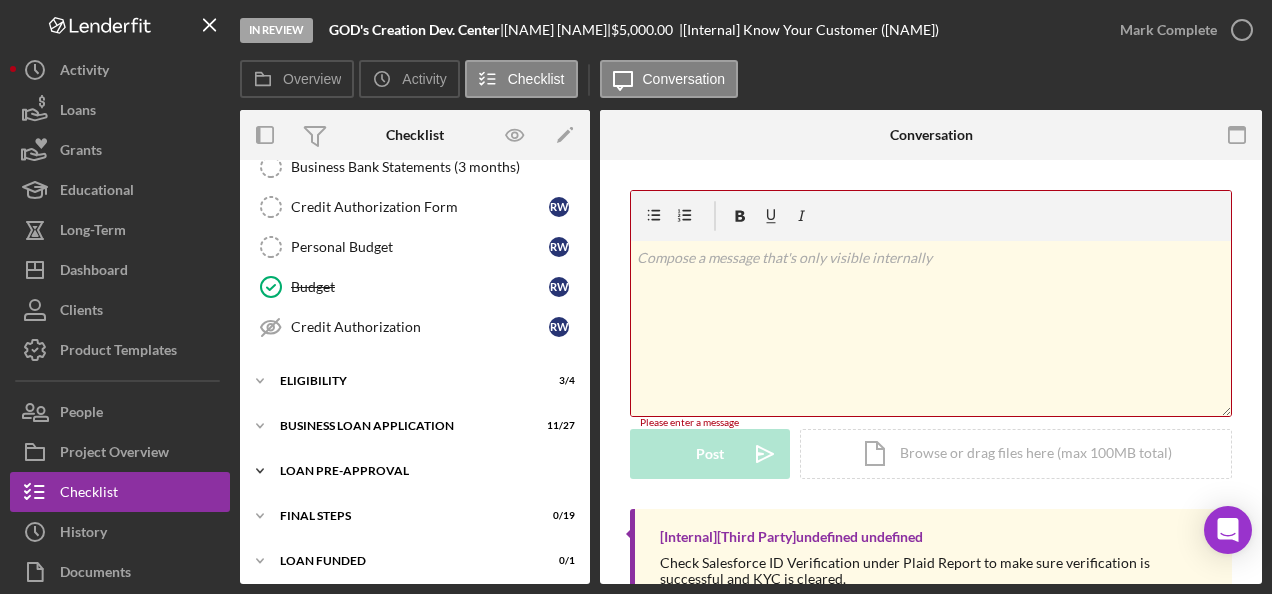 click on "LOAN PRE-APPROVAL" at bounding box center (422, 471) 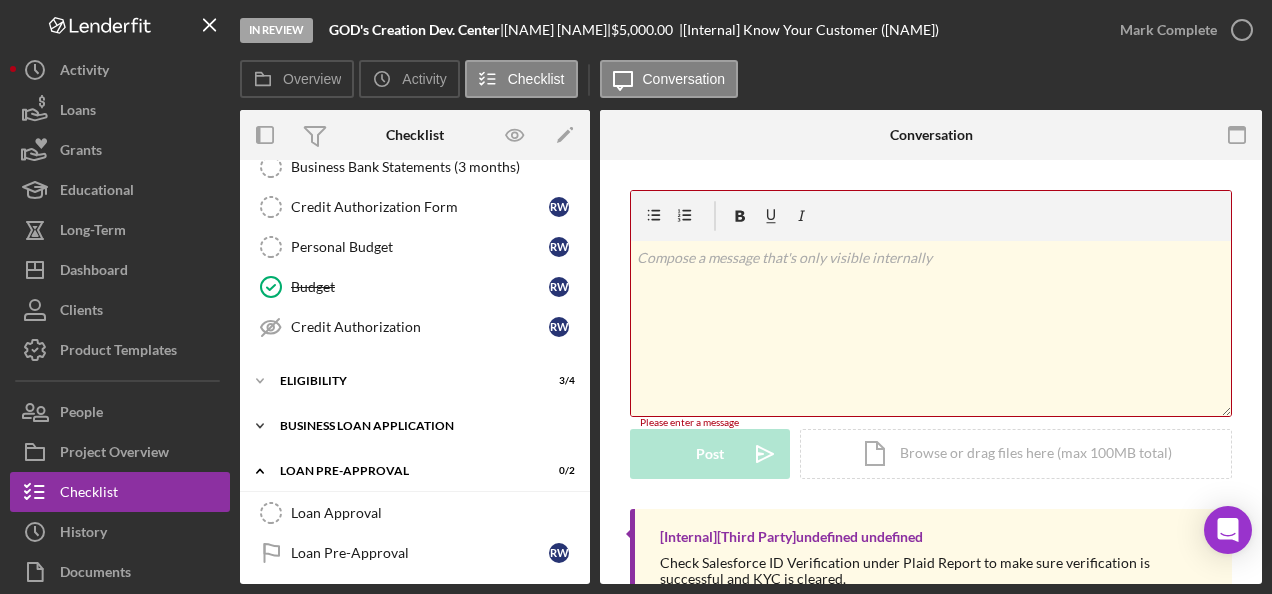scroll, scrollTop: 394, scrollLeft: 0, axis: vertical 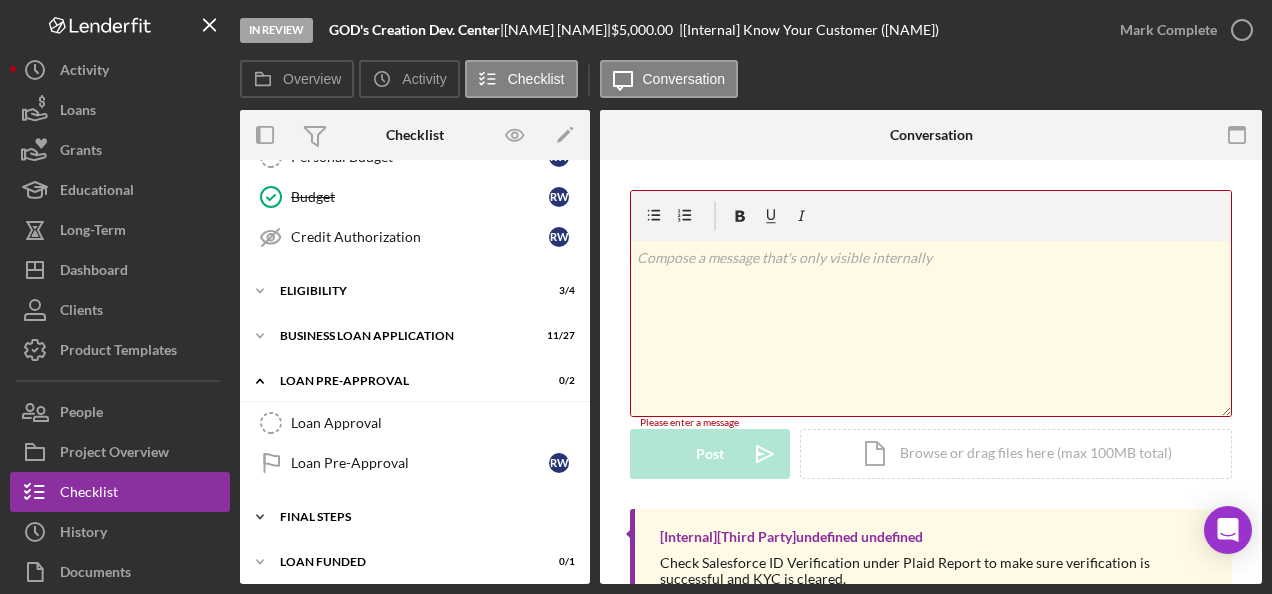 click on "FINAL STEPS" at bounding box center (422, 517) 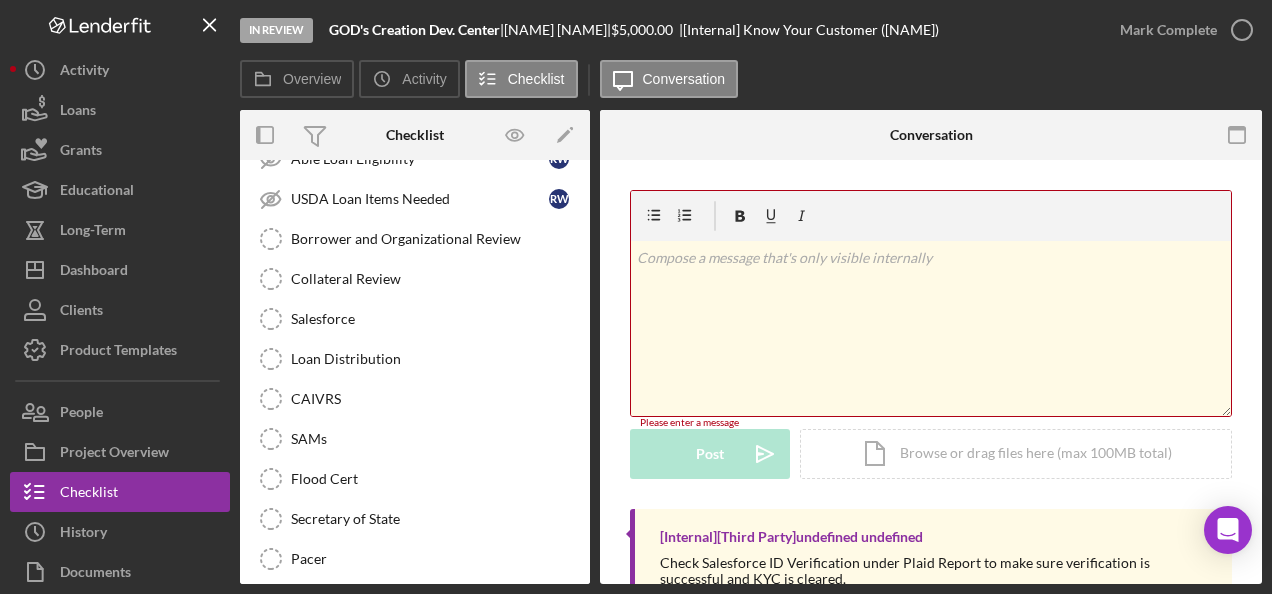 scroll, scrollTop: 1152, scrollLeft: 0, axis: vertical 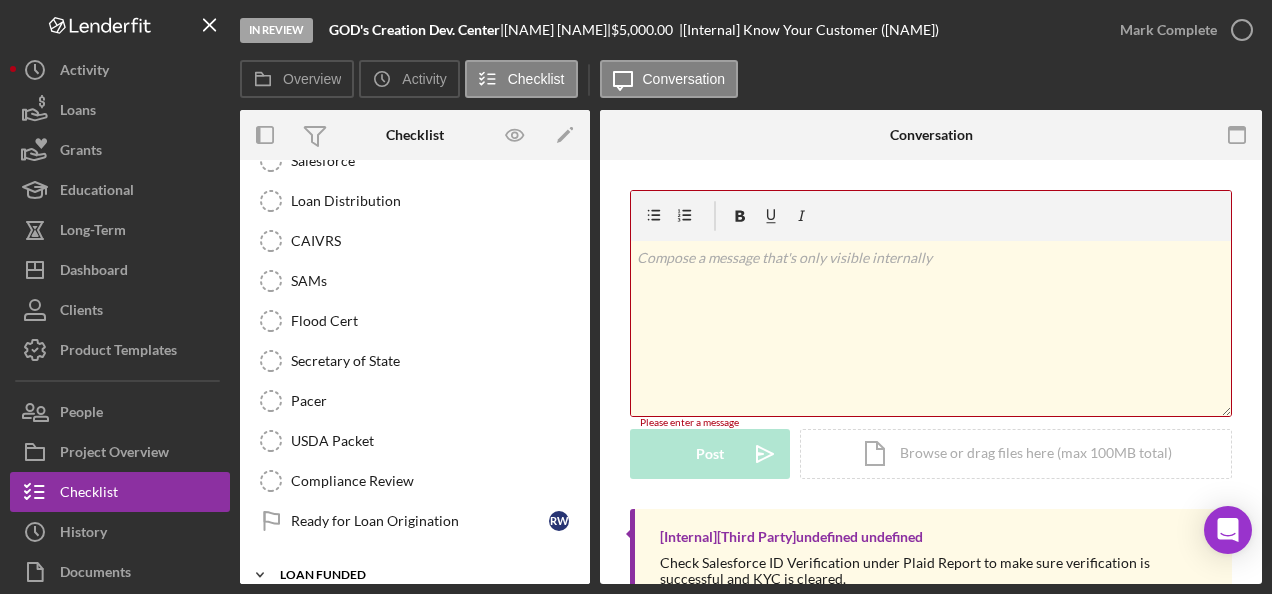 click on "Icon/Expander LOAN FUNDED 0 / 1" at bounding box center [415, 575] 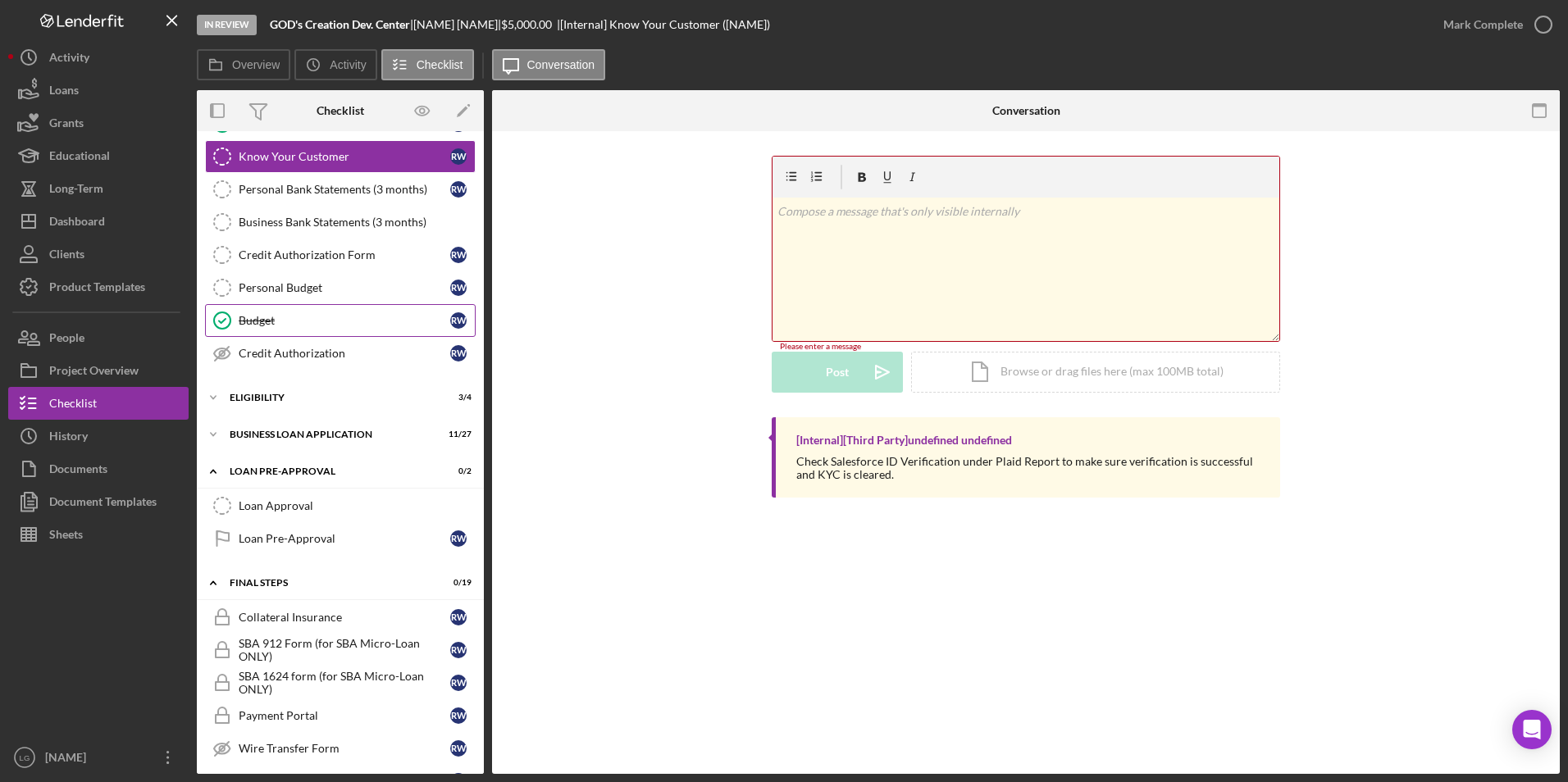 scroll, scrollTop: 0, scrollLeft: 0, axis: both 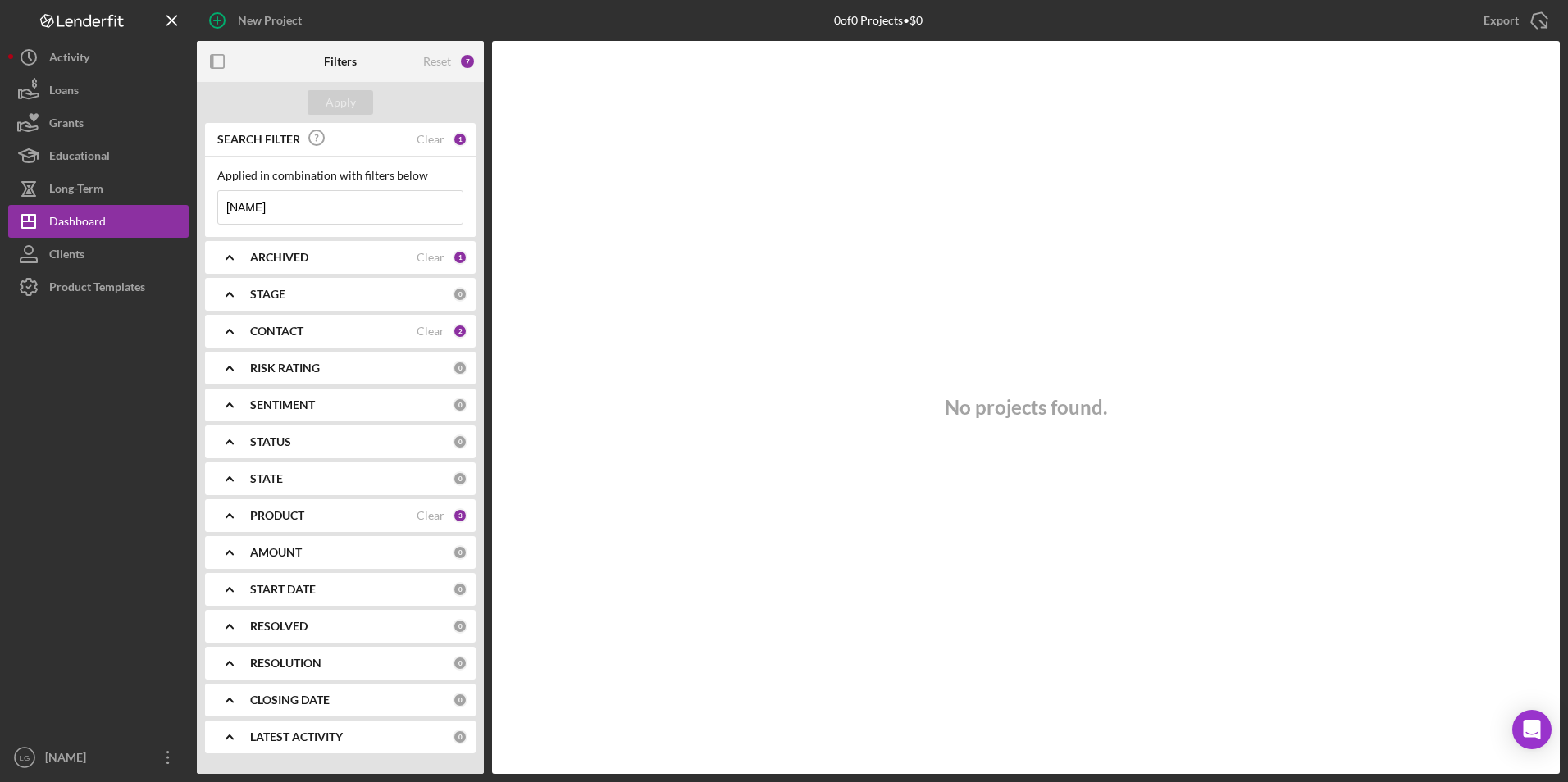 type 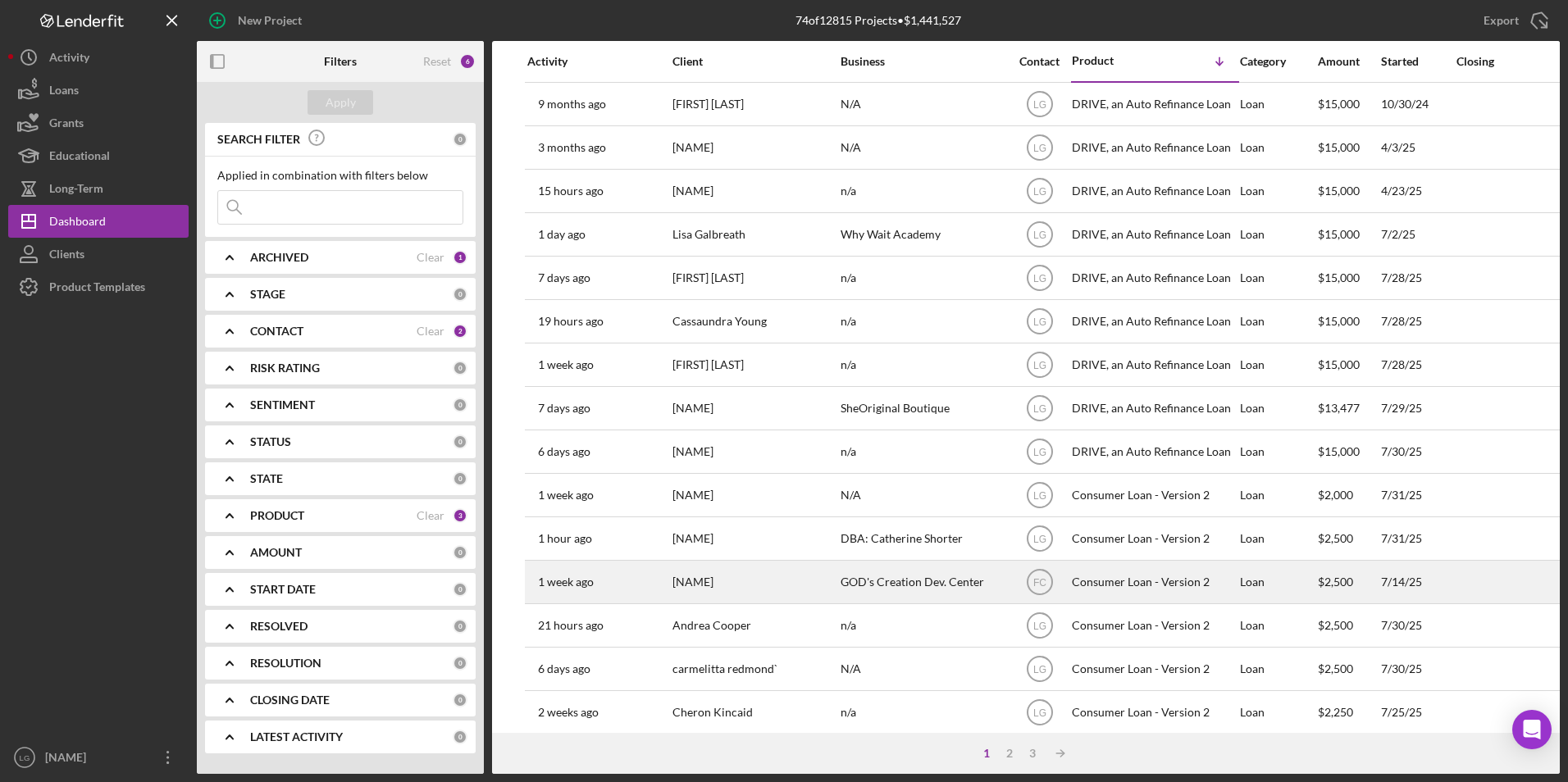 click on "Regina Whittaker" at bounding box center [754, 582] 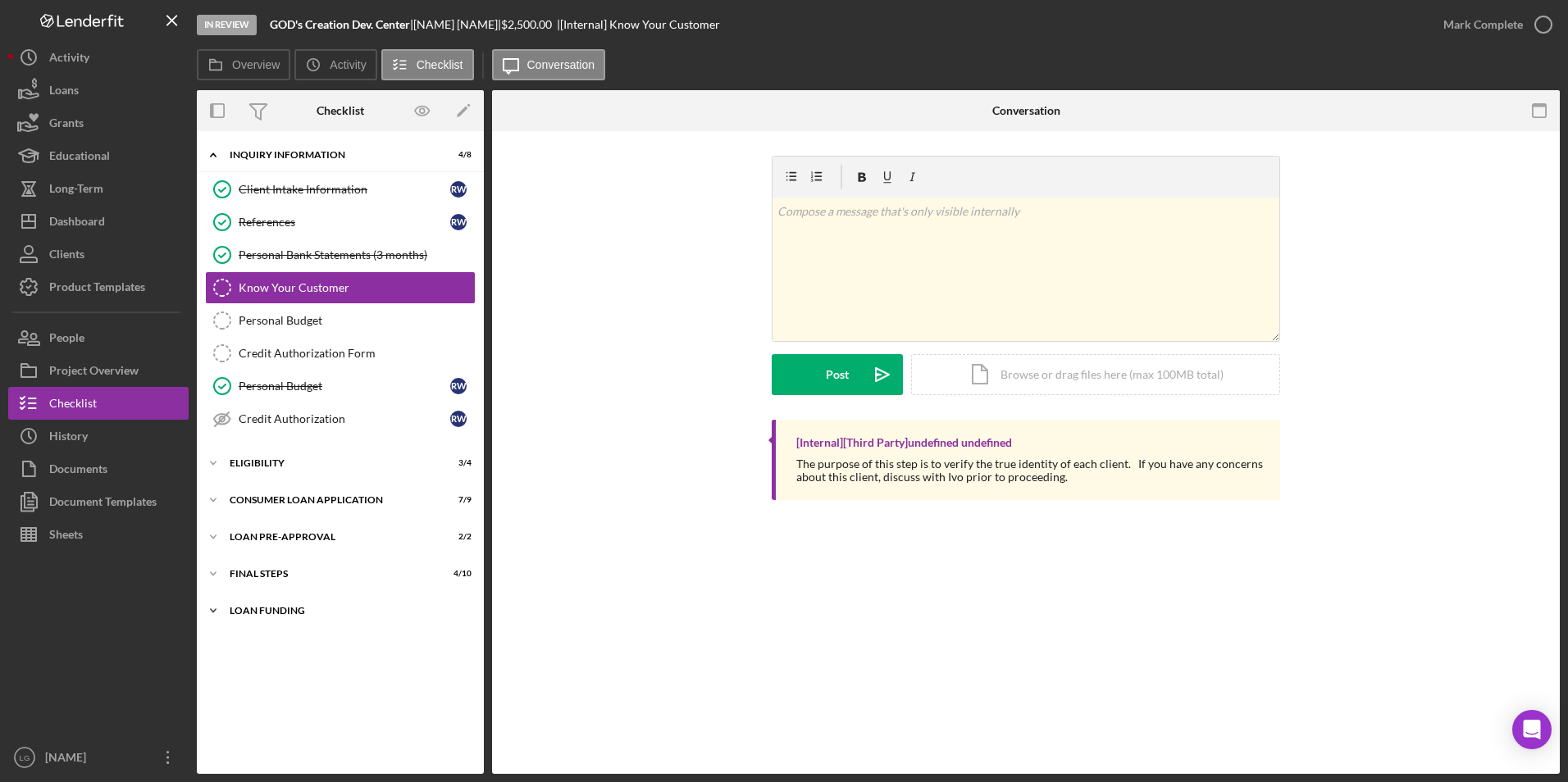 click on "Icon/Expander Loan Funding 0 / 1" at bounding box center (340, 611) 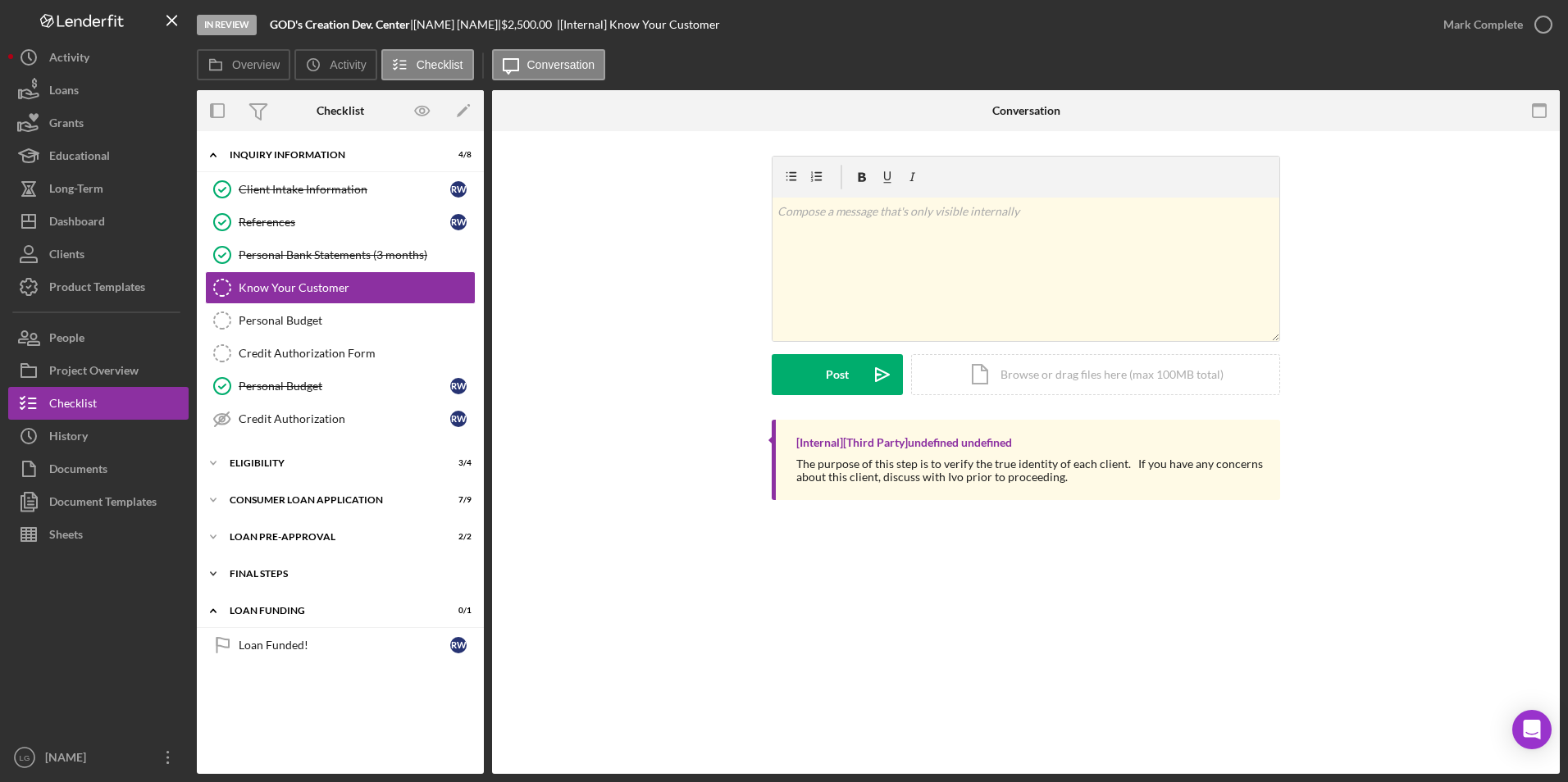 click on "Icon/Expander FINAL STEPS 4 / 10" at bounding box center [340, 574] 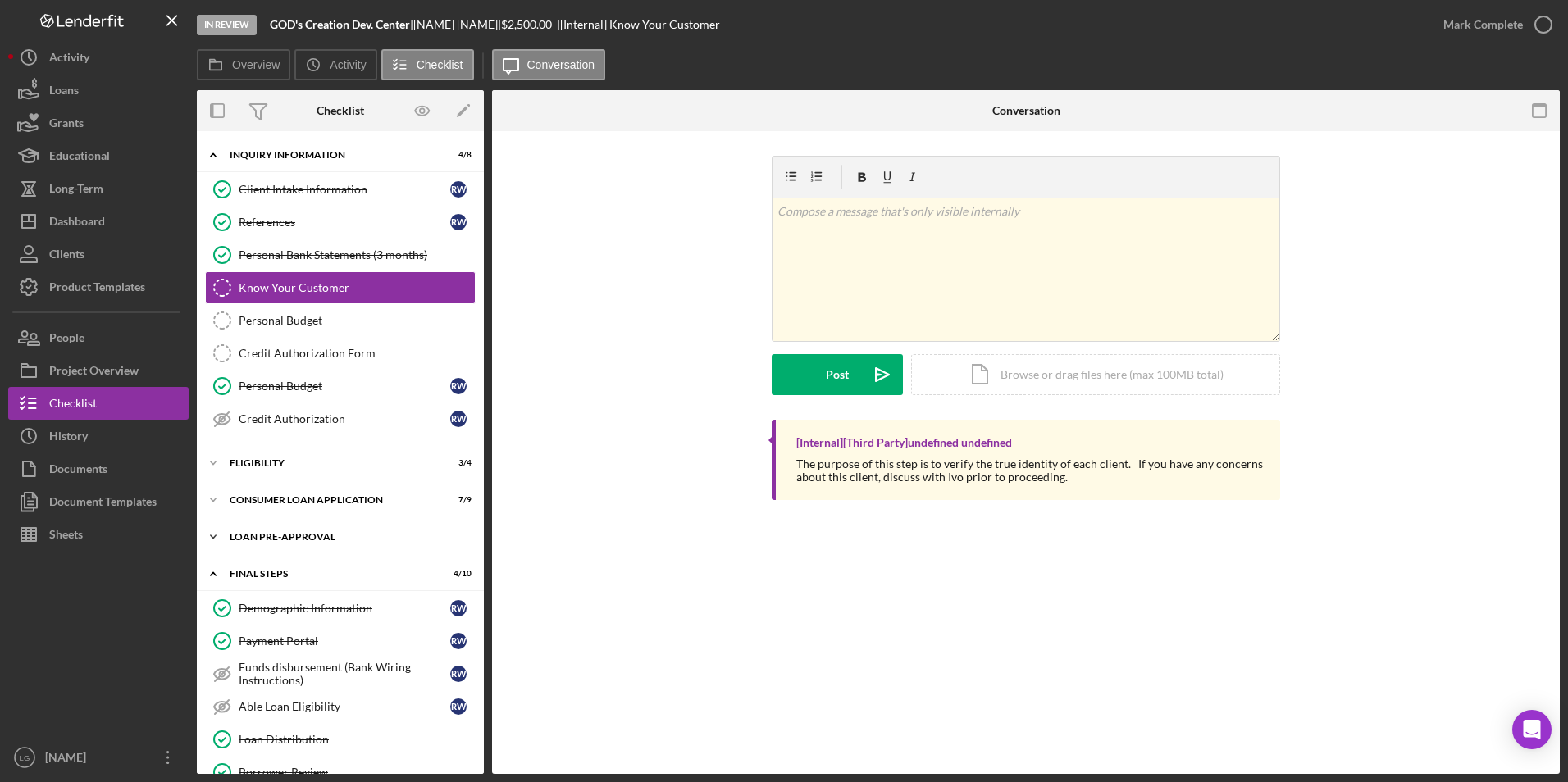 click on "Icon/Expander Loan Pre-Approval 2 / 2" at bounding box center (340, 537) 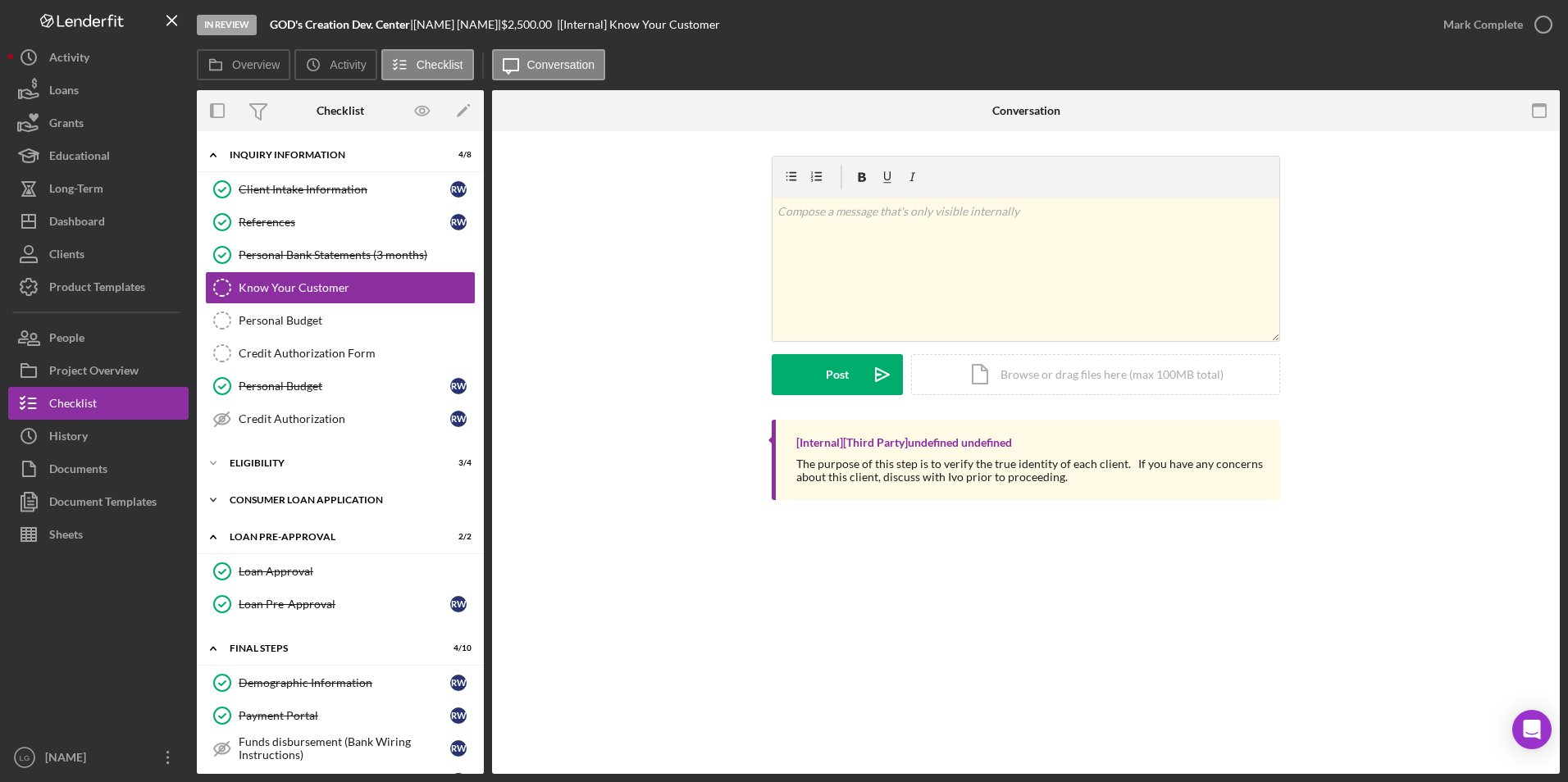 drag, startPoint x: 275, startPoint y: 499, endPoint x: 258, endPoint y: 450, distance: 51.86521 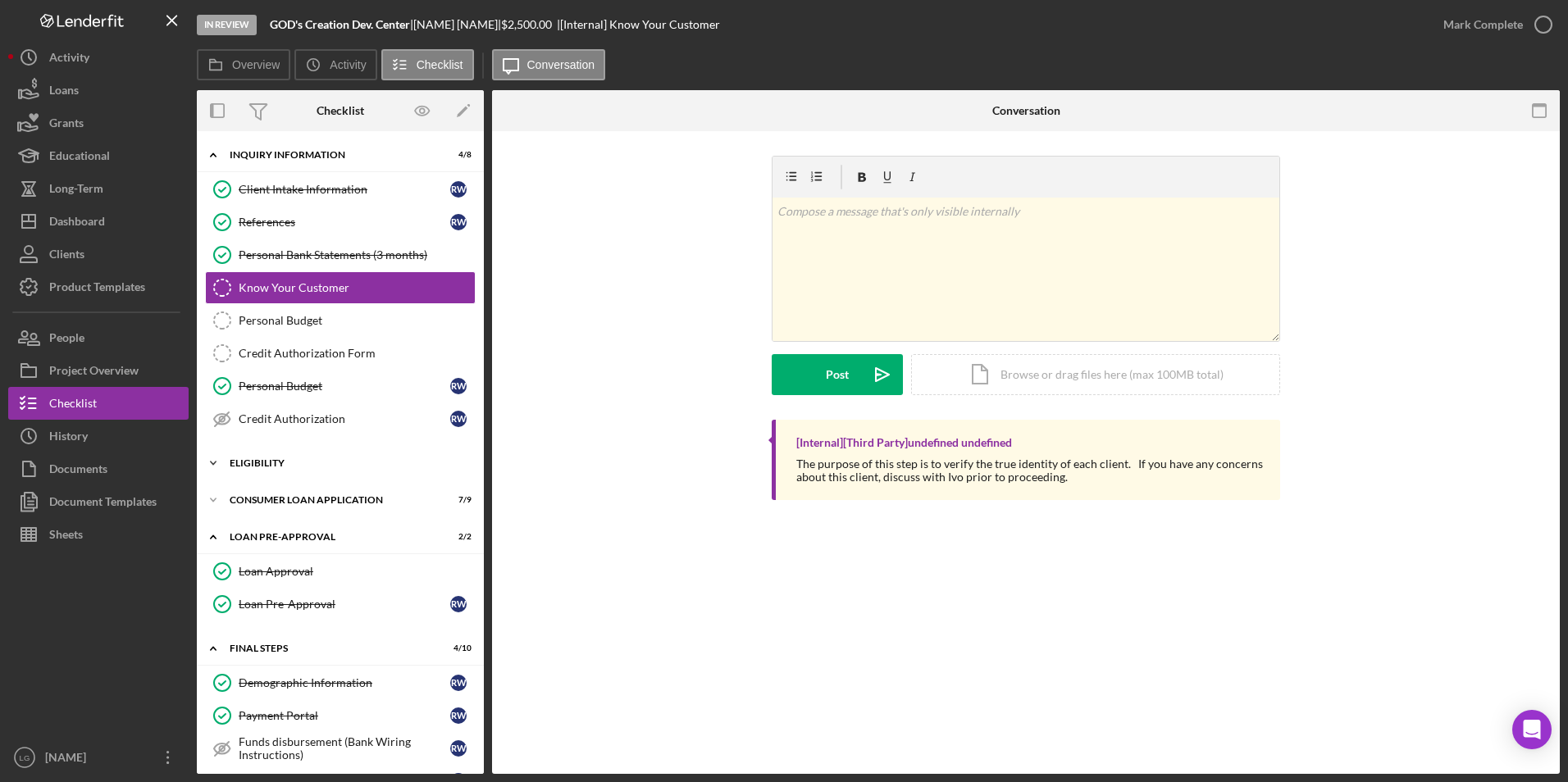 click on "Consumer Loan Application" at bounding box center [330, 500] 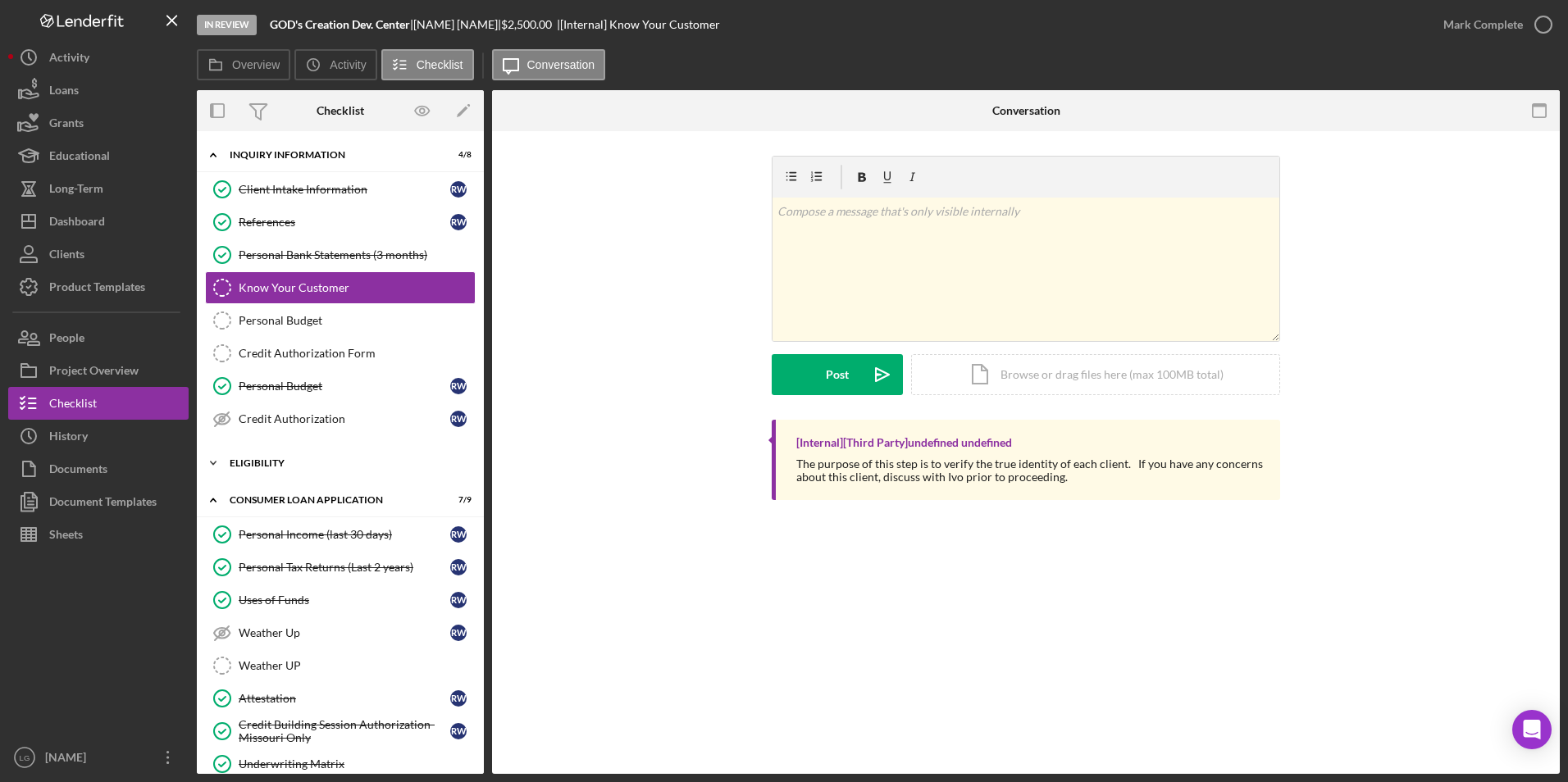 click on "Icon/Expander Eligibility 3 / 4" at bounding box center (340, 463) 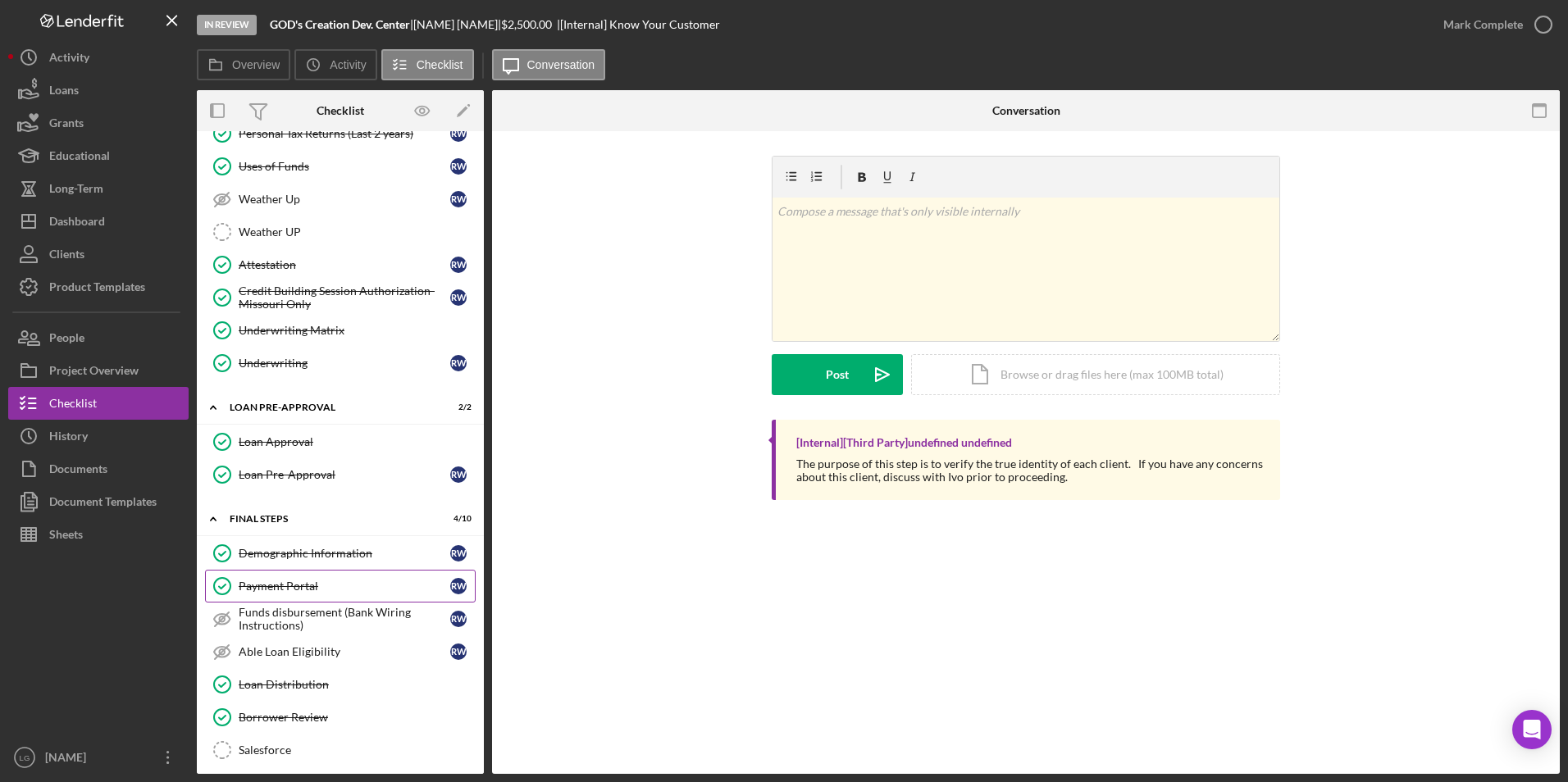 scroll, scrollTop: 656, scrollLeft: 0, axis: vertical 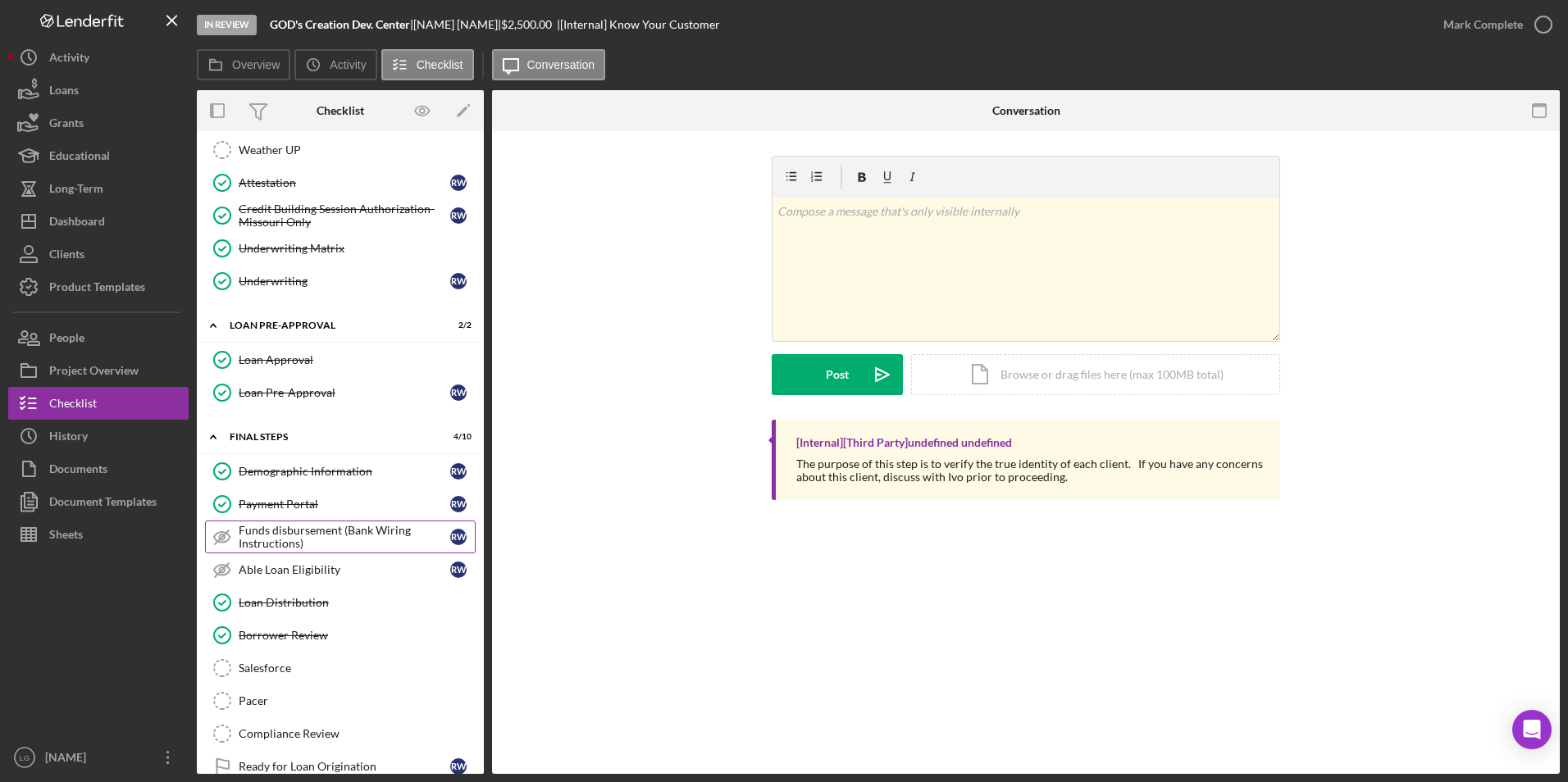 click on "Funds disbursement (Bank Wiring Instructions)" at bounding box center [344, 537] 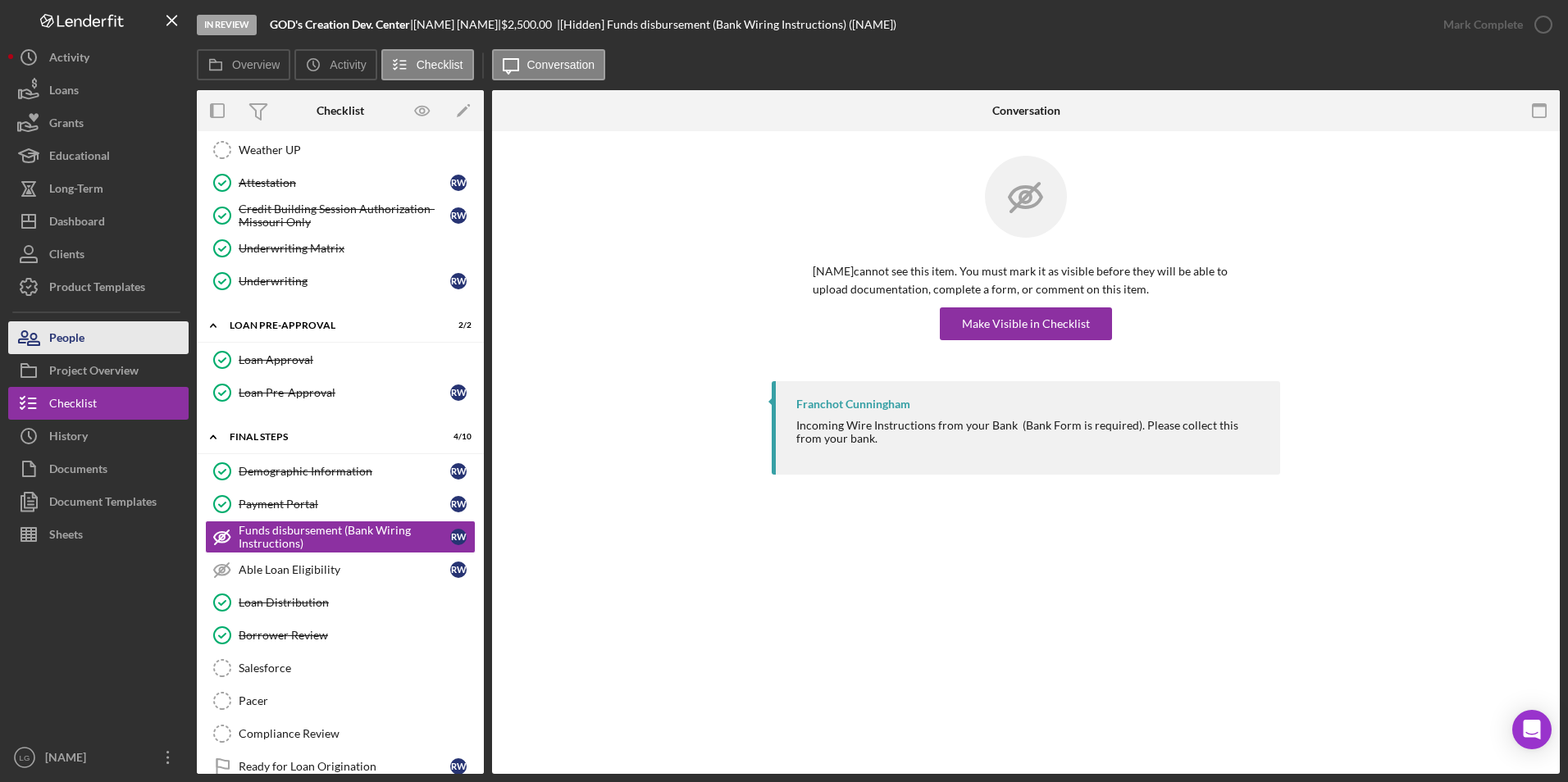 click on "People" at bounding box center [66, 339] 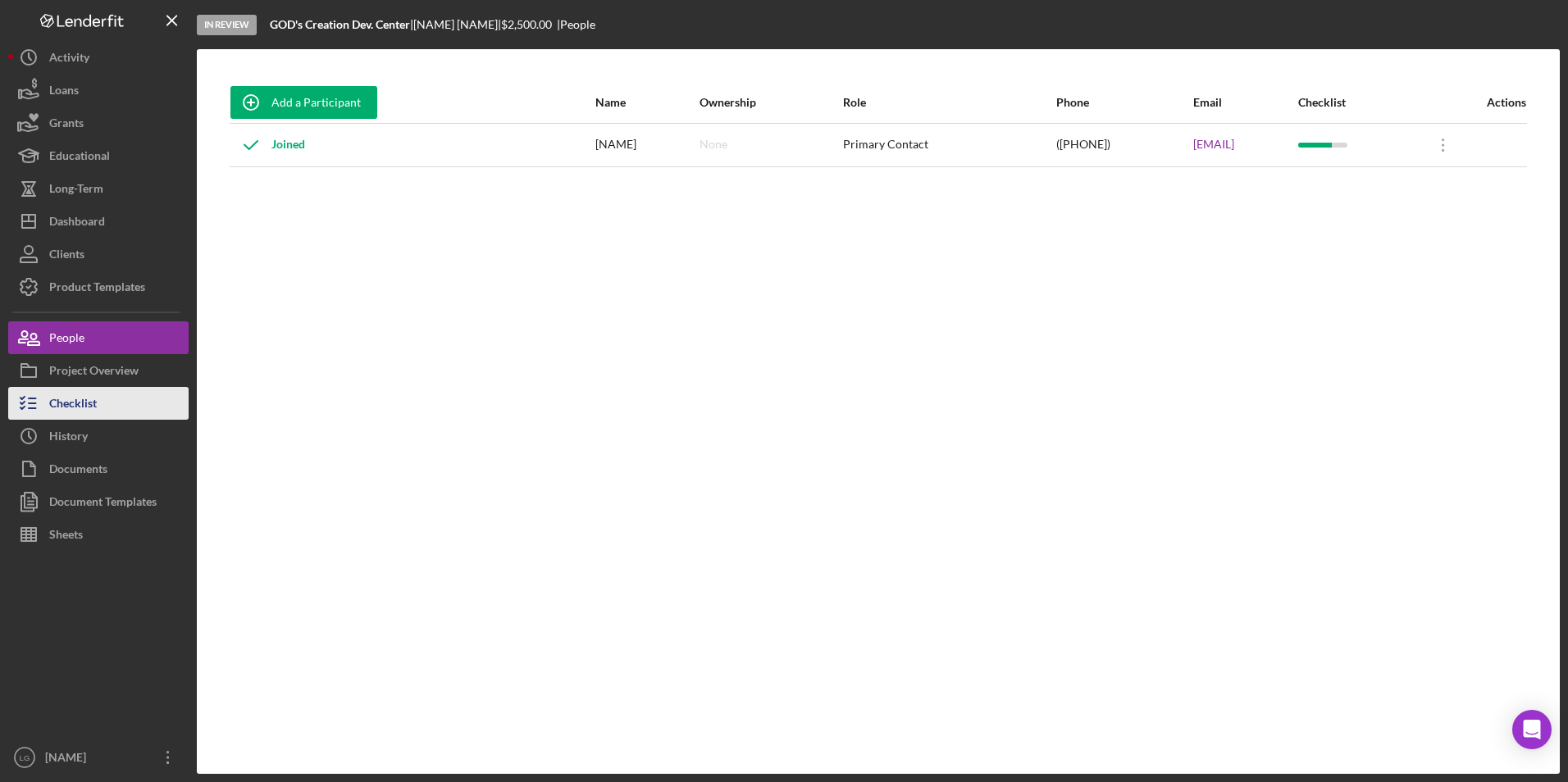 click on "Checklist" at bounding box center (73, 405) 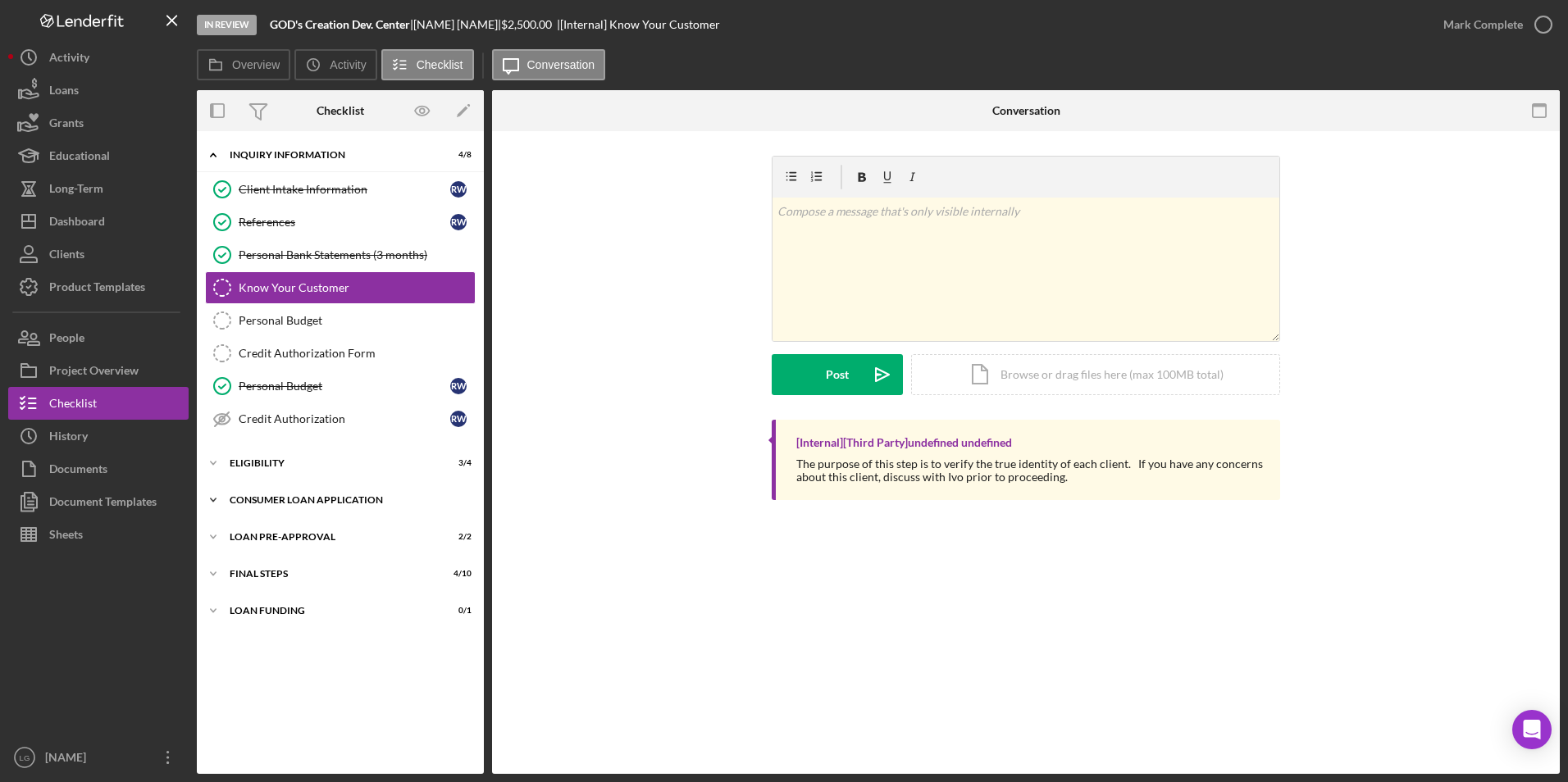 click on "Icon/Expander Consumer Loan Application 7 / 9" at bounding box center (340, 500) 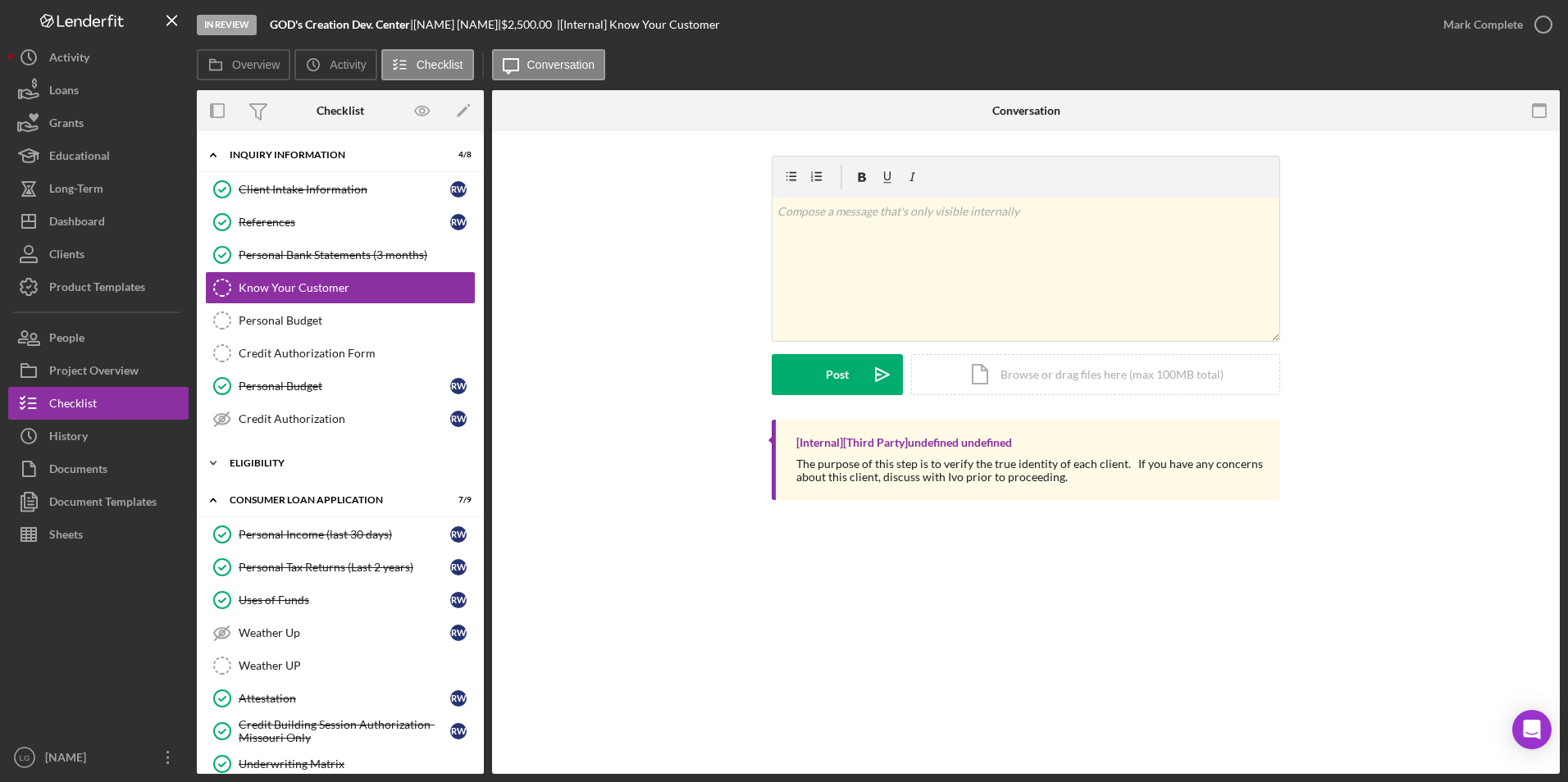 click on "Icon/Expander Eligibility 3 / 4" at bounding box center [340, 463] 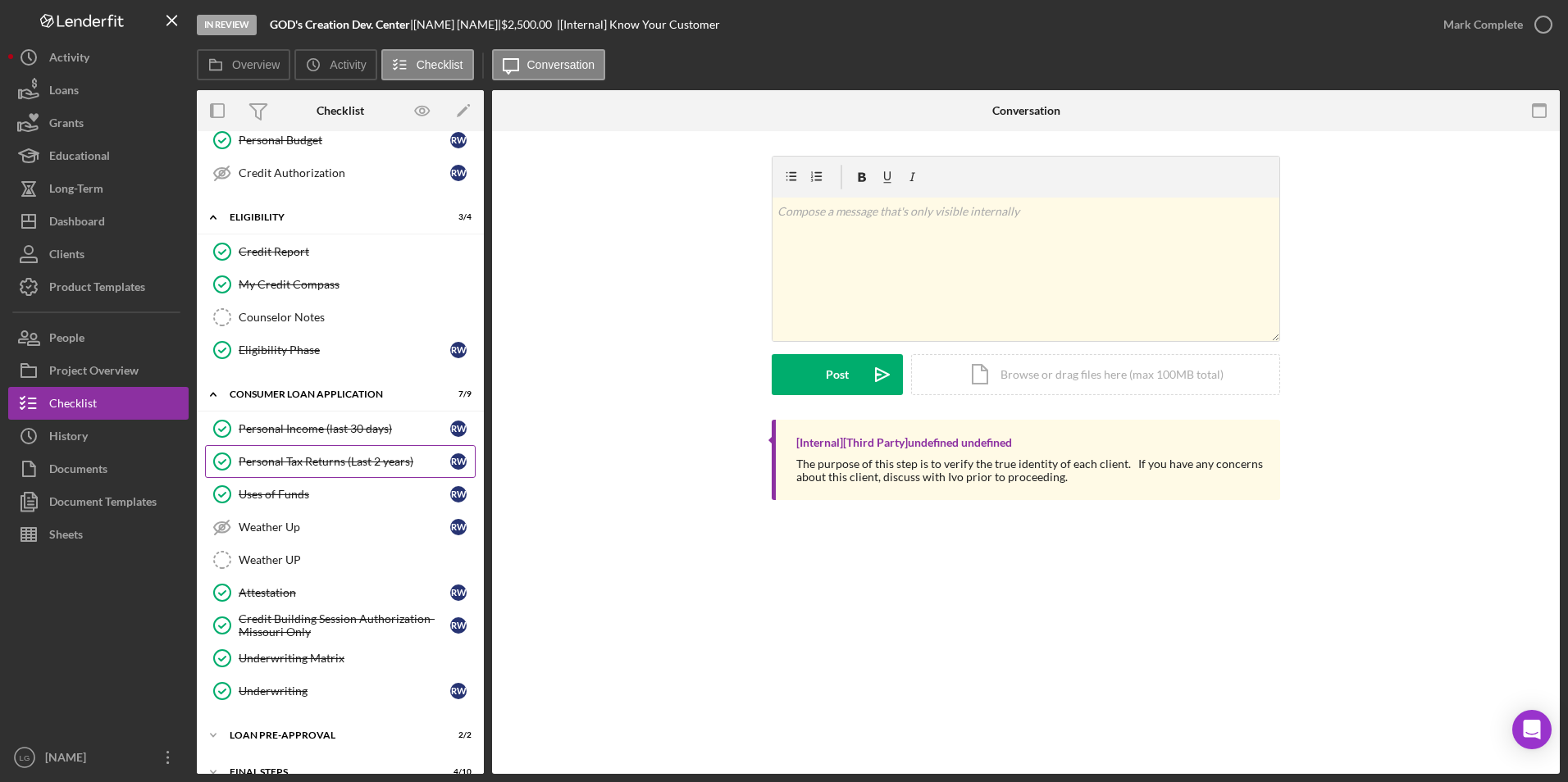 scroll, scrollTop: 307, scrollLeft: 0, axis: vertical 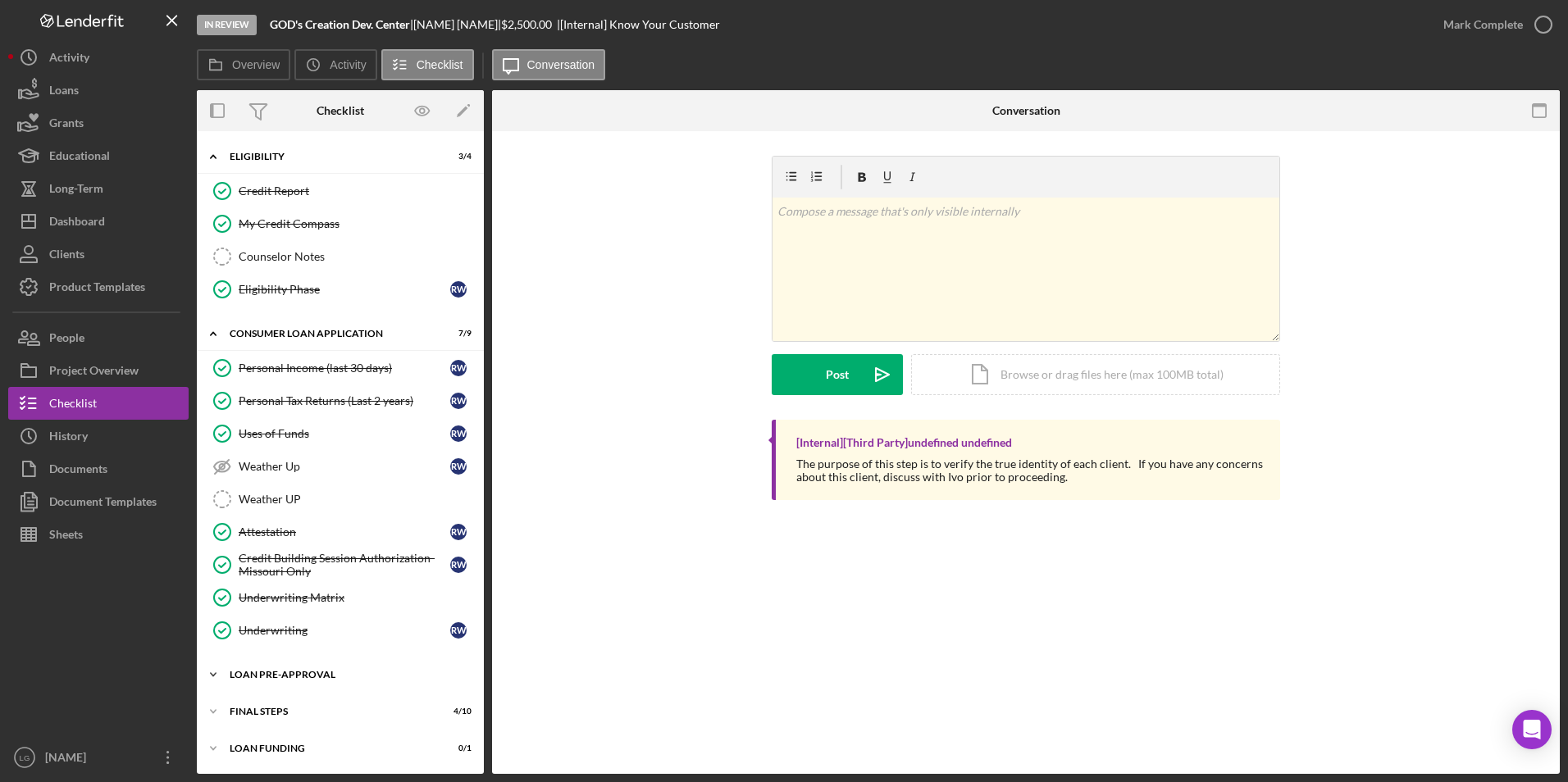 click on "Icon/Expander Loan Pre-Approval 2 / 2" at bounding box center [340, 675] 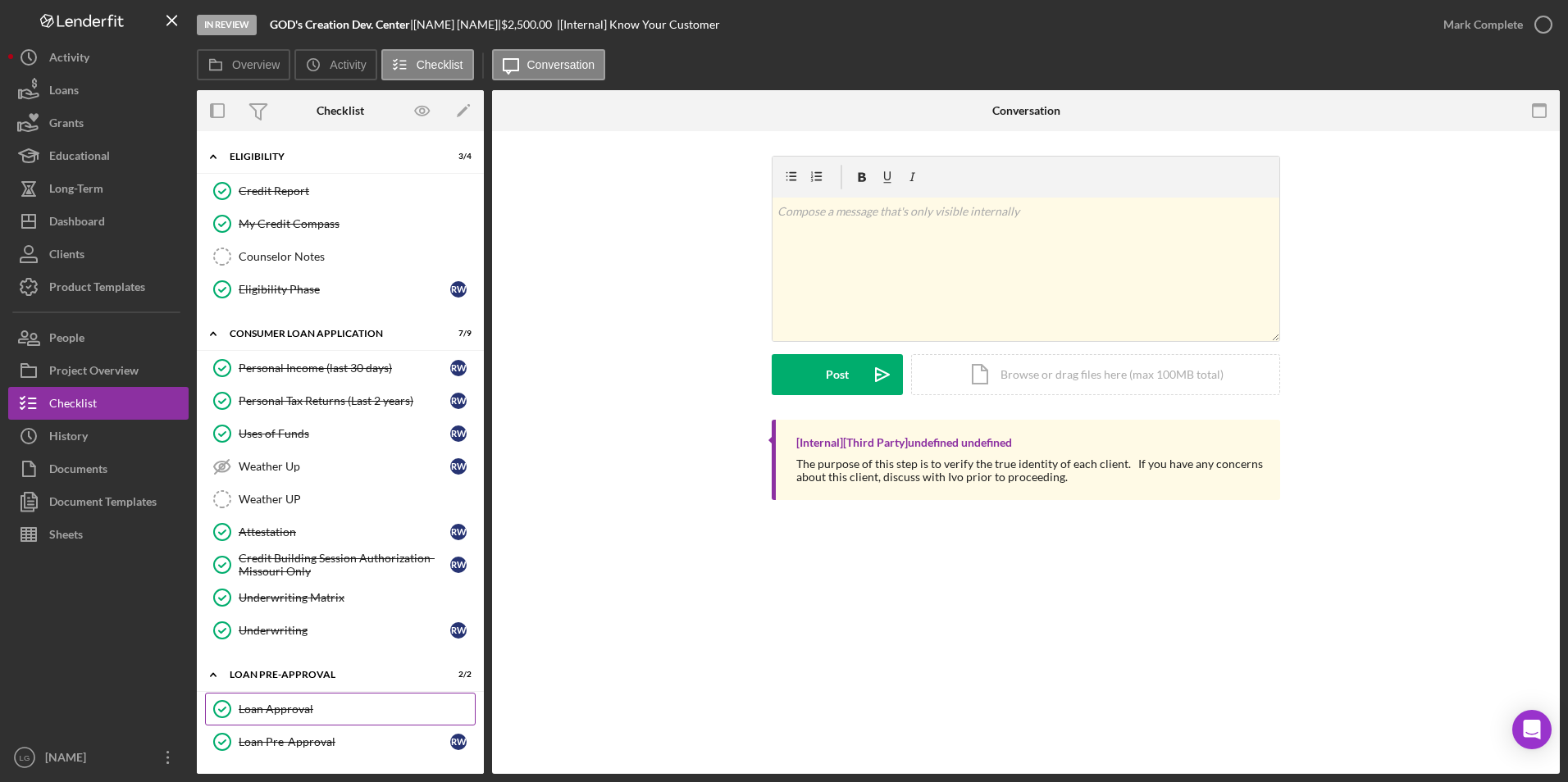 scroll, scrollTop: 381, scrollLeft: 0, axis: vertical 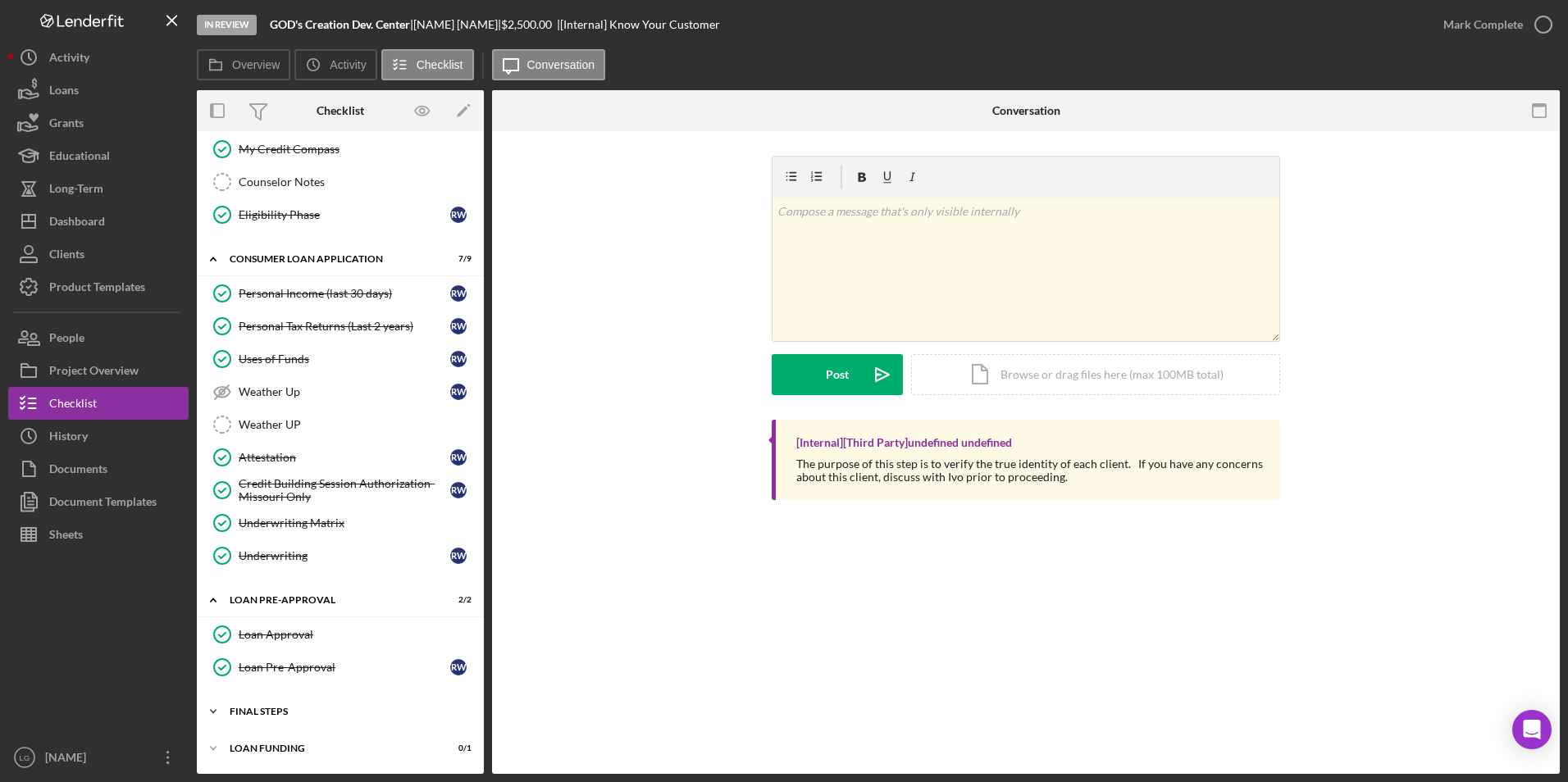click on "FINAL STEPS" at bounding box center (346, 712) 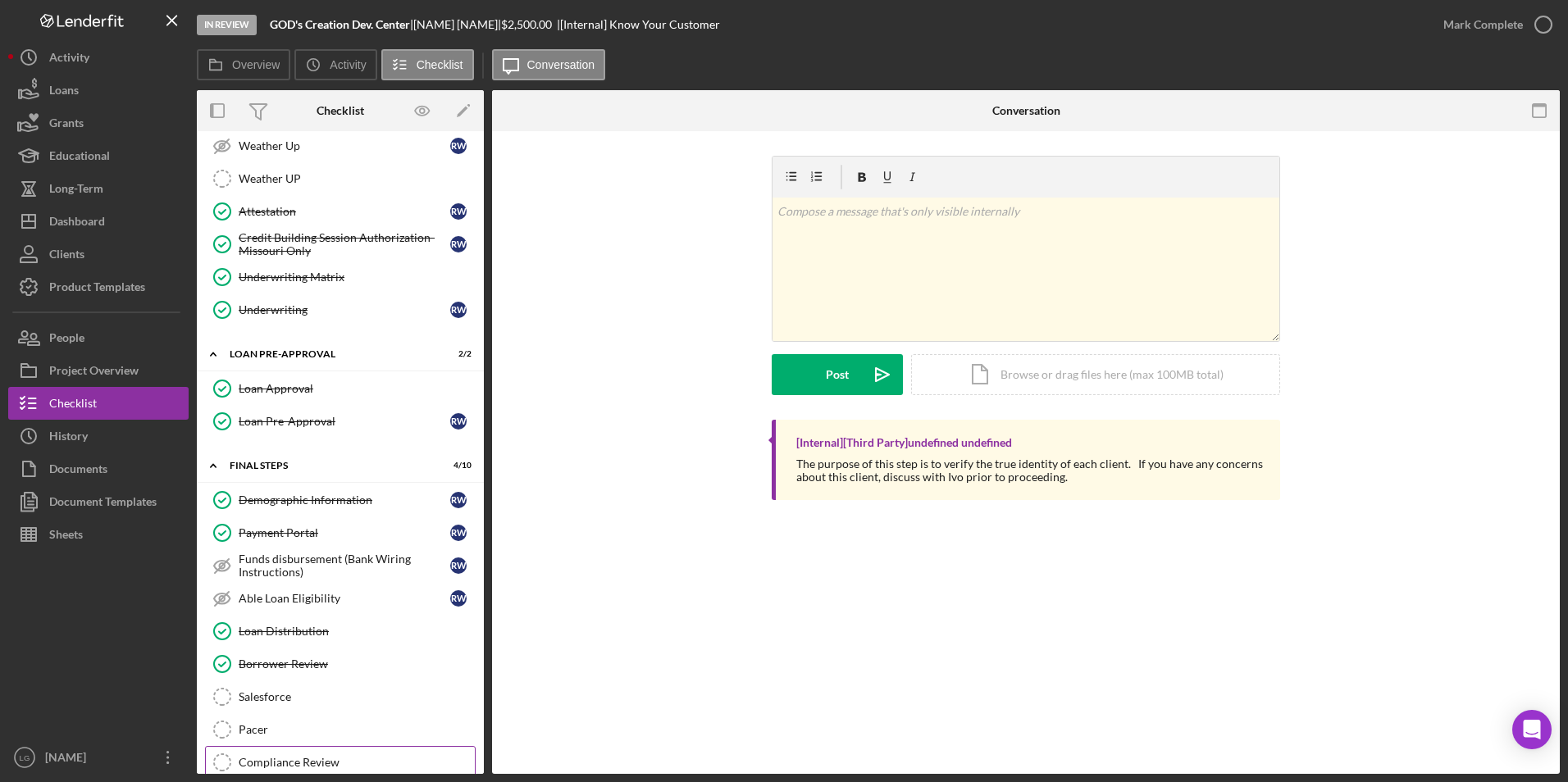 scroll, scrollTop: 718, scrollLeft: 0, axis: vertical 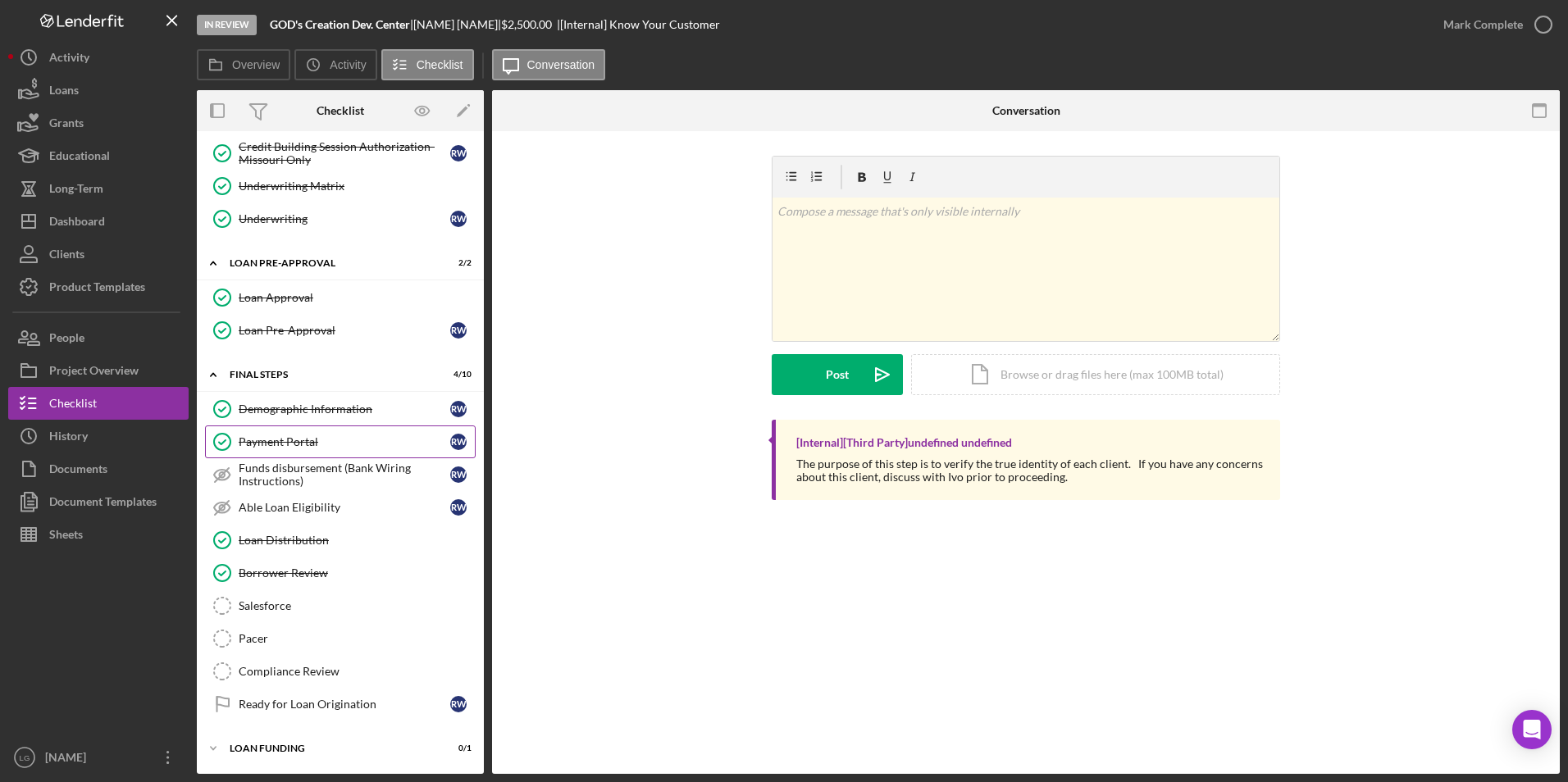 click on "Funds disbursement (Bank Wiring Instructions) Funds disbursement (Bank Wiring Instructions) R W" at bounding box center [340, 475] 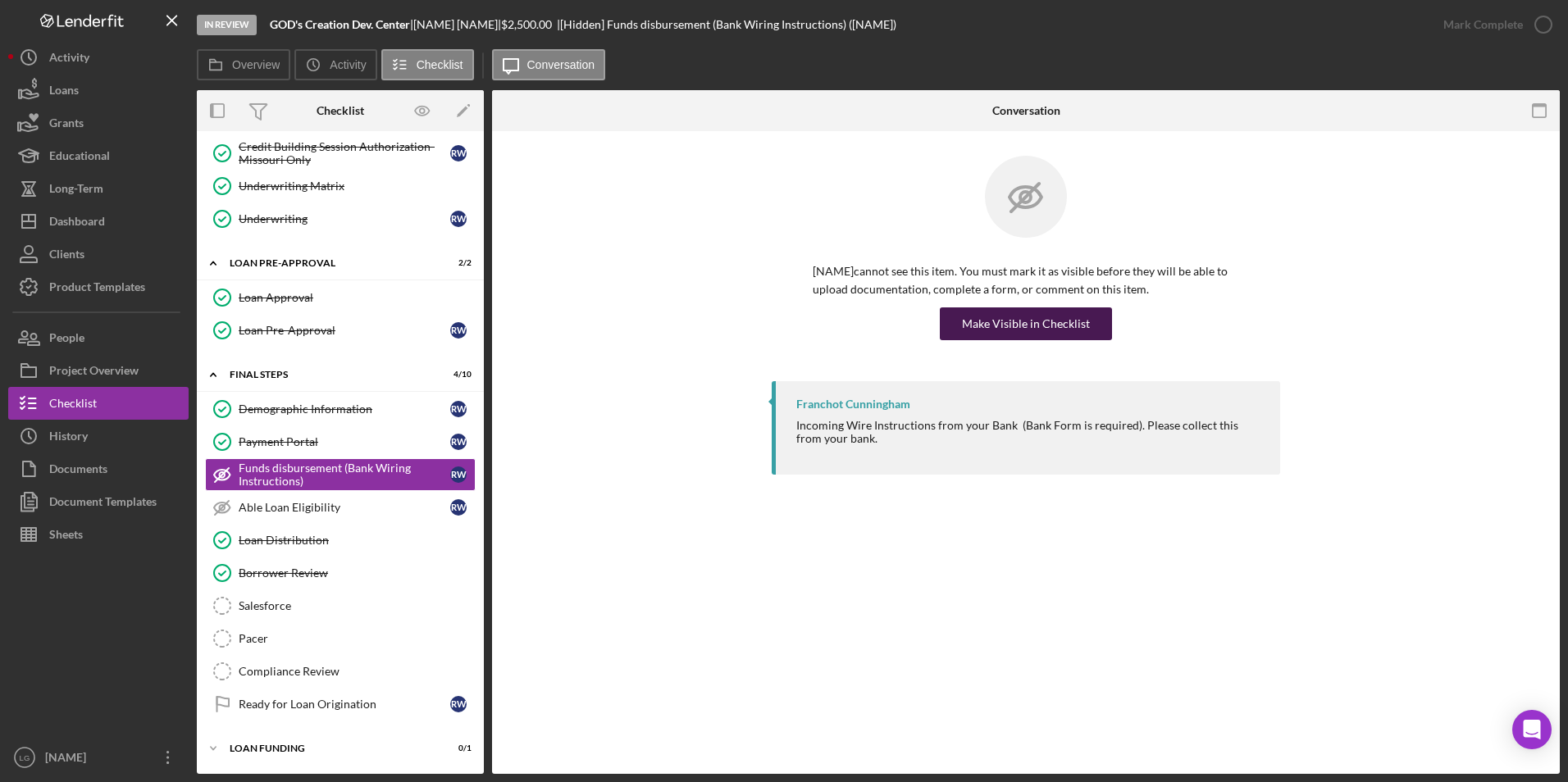 click on "Make Visible in Checklist" at bounding box center (1026, 324) 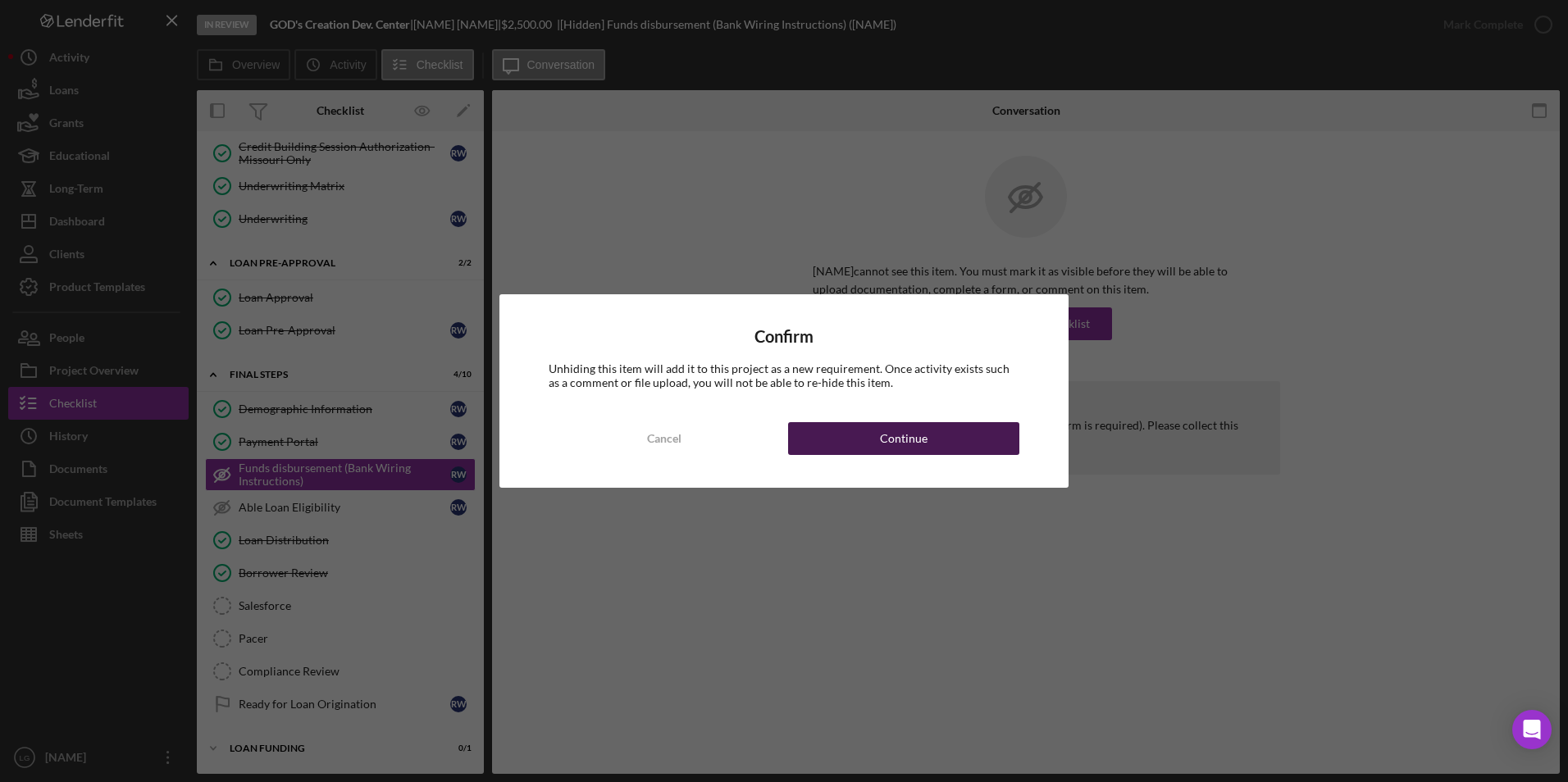 click on "Continue" at bounding box center (904, 439) 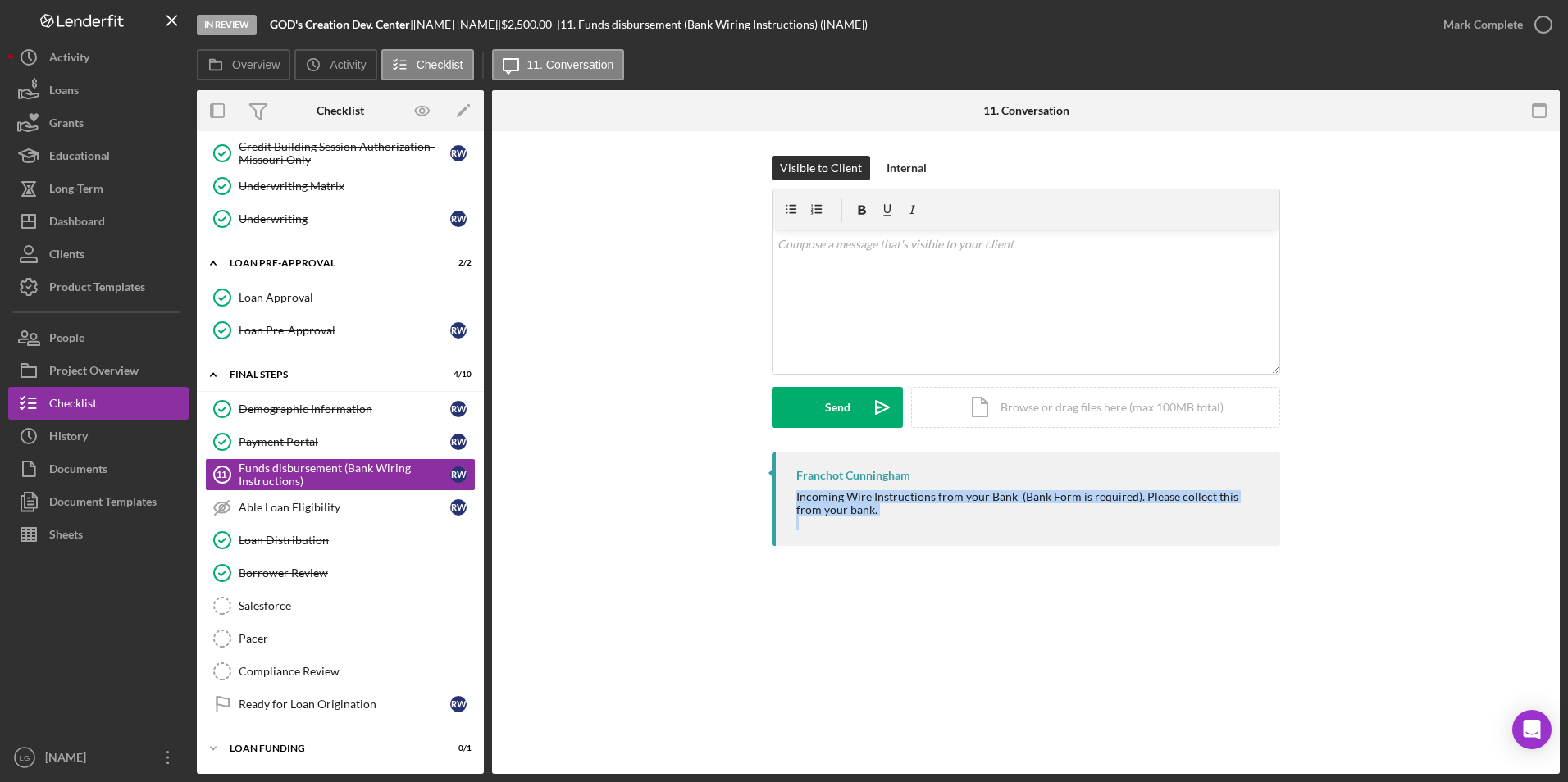 drag, startPoint x: 882, startPoint y: 501, endPoint x: 943, endPoint y: 524, distance: 65.19202 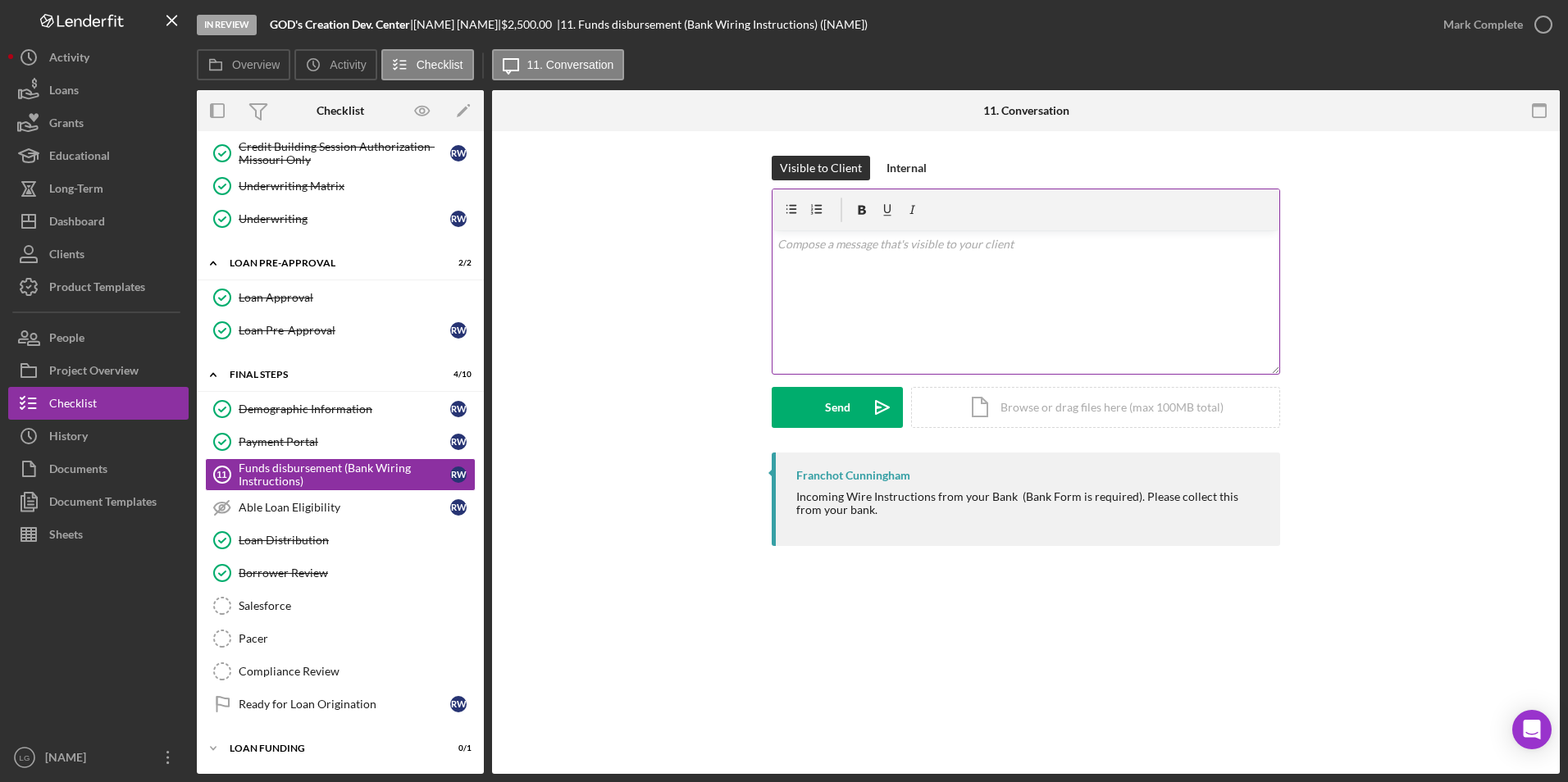 click on "v Color teal Color pink Remove color Add row above Add row below Add column before Add column after Merge cells Split cells Remove column Remove row Remove table" at bounding box center (1026, 302) 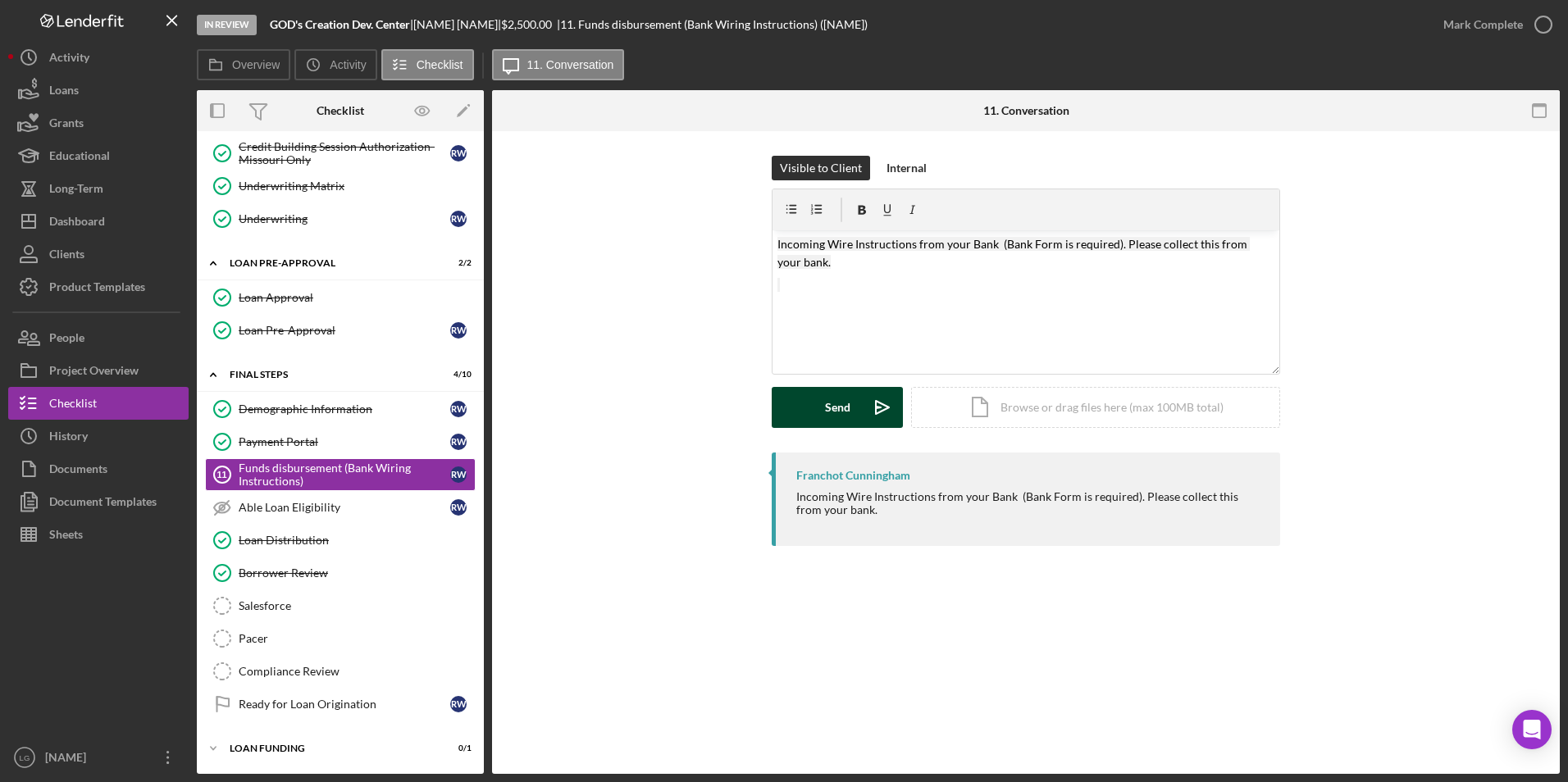 click on "Send" at bounding box center [837, 407] 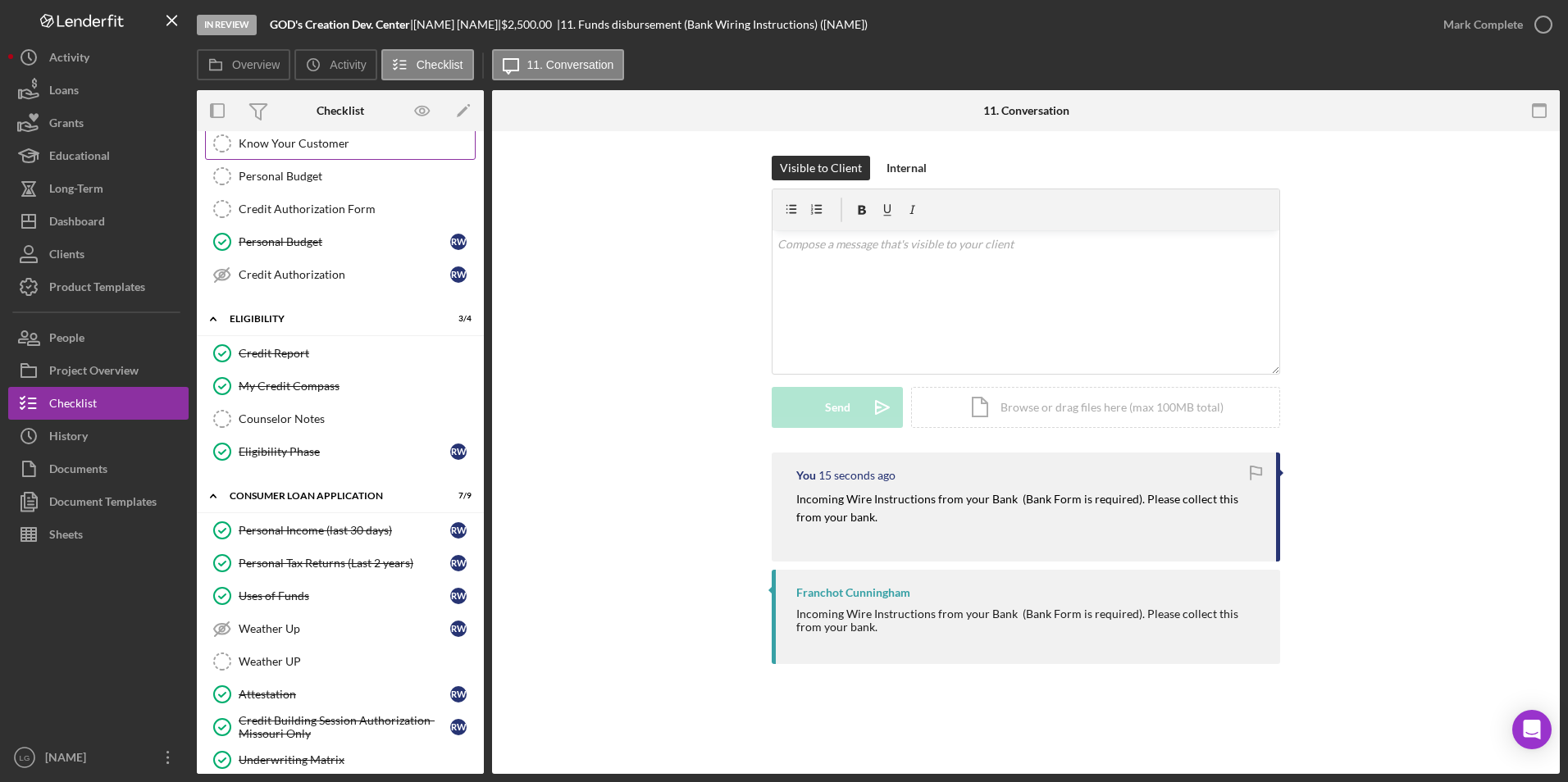 scroll, scrollTop: 0, scrollLeft: 0, axis: both 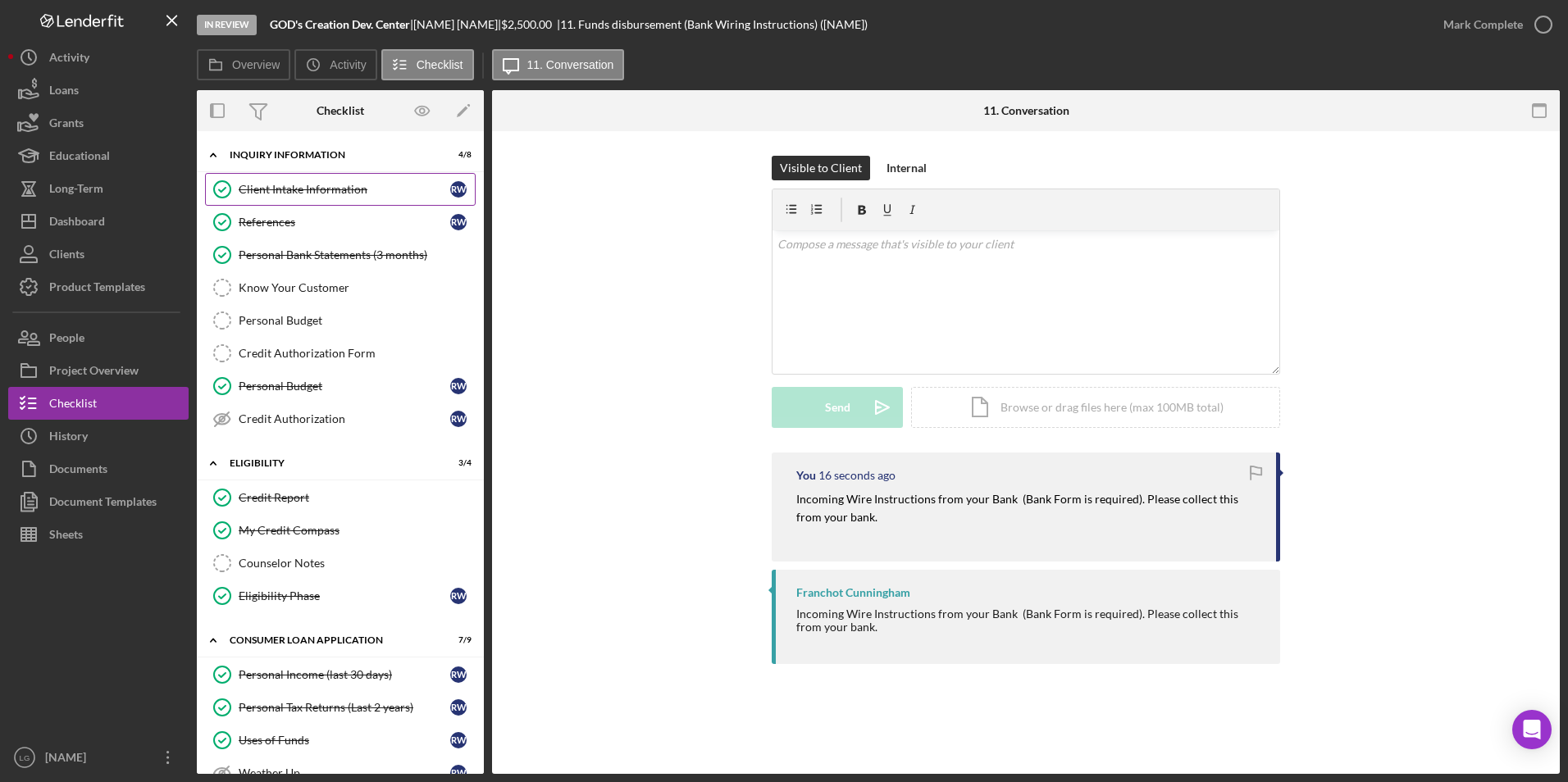 click on "Client Intake Information Client Intake Information R W" at bounding box center (340, 189) 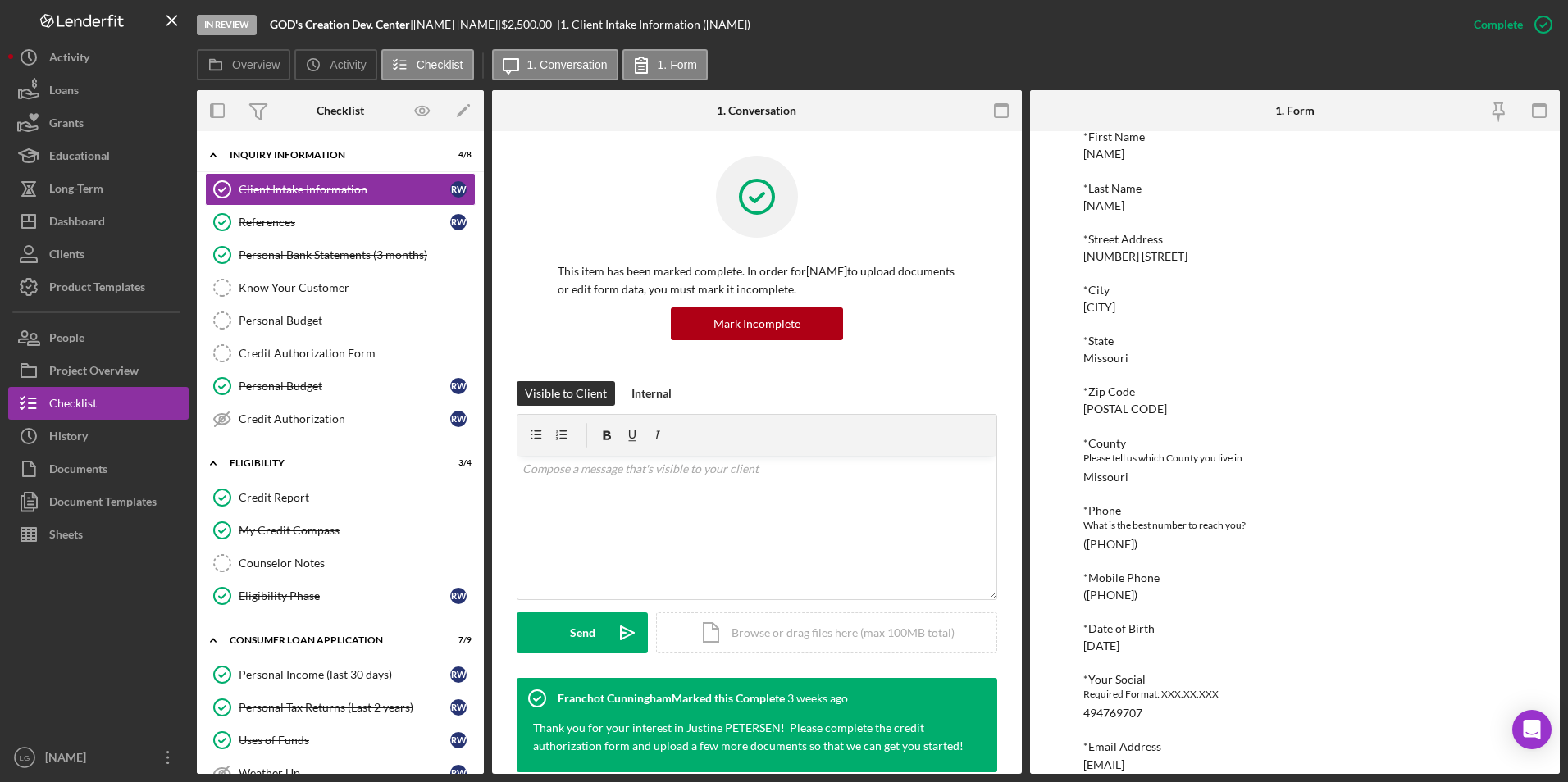 scroll, scrollTop: 410, scrollLeft: 0, axis: vertical 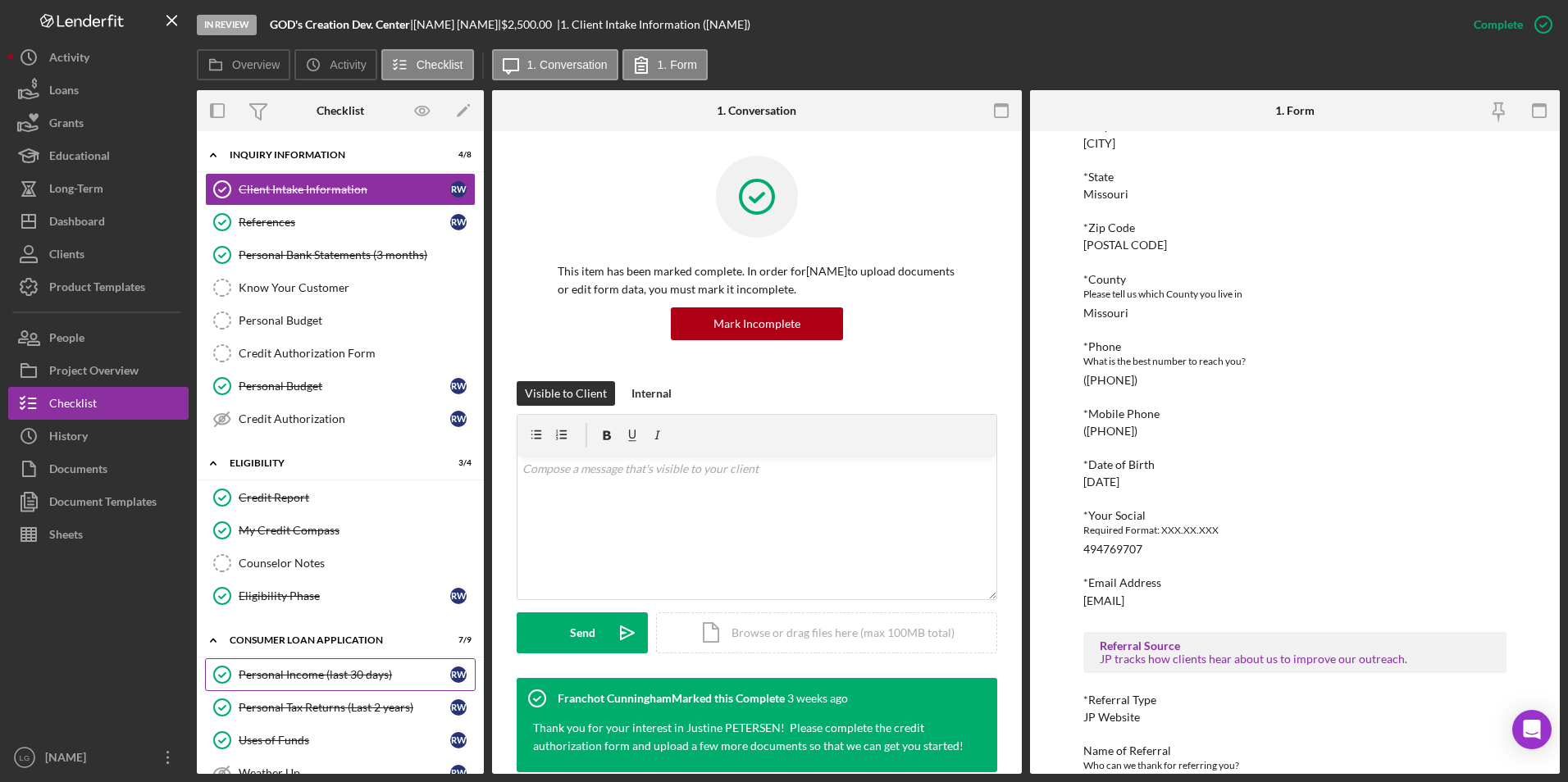 click on "Personal Income (last 30 days)" at bounding box center [344, 675] 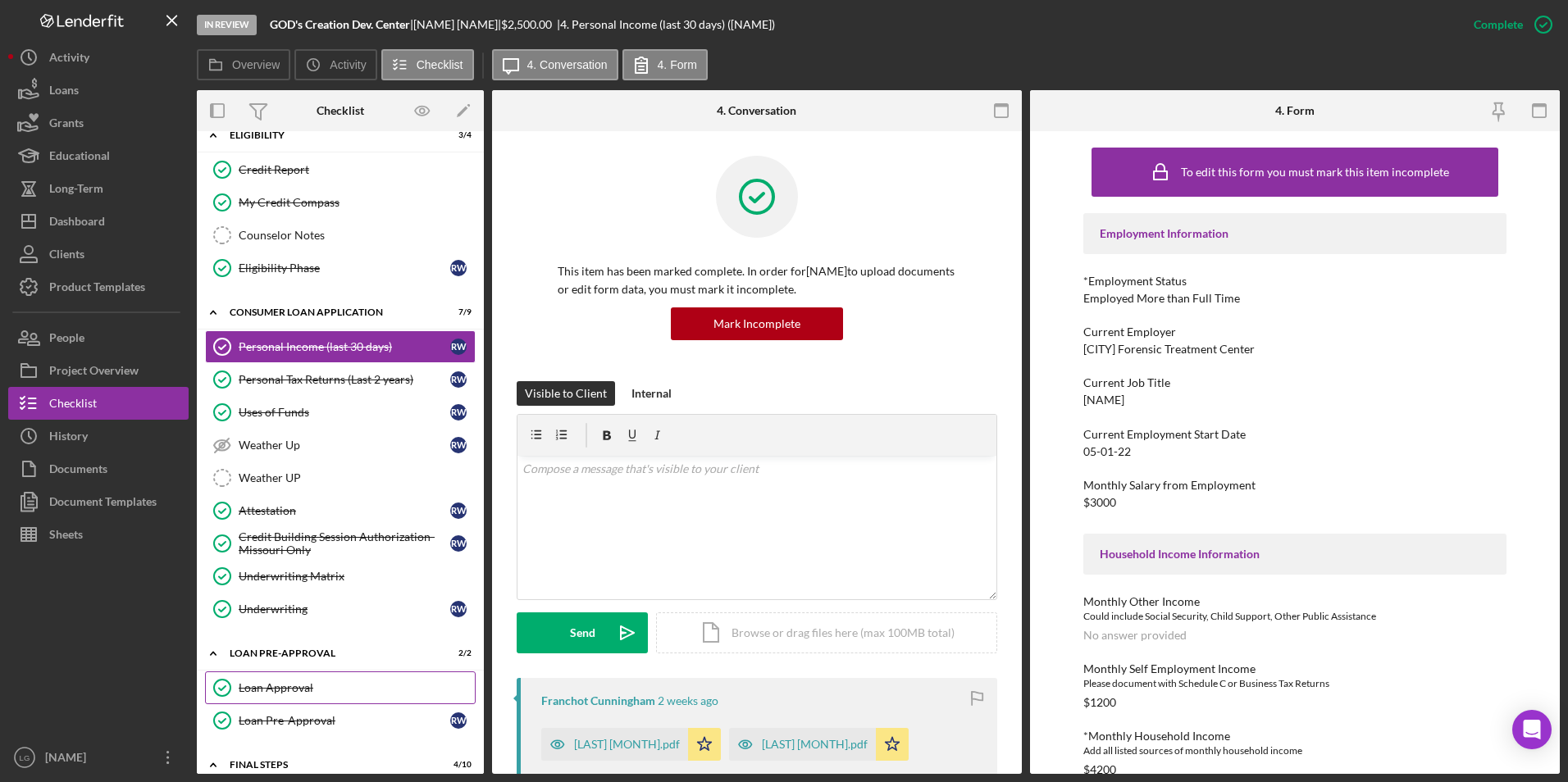 scroll, scrollTop: 574, scrollLeft: 0, axis: vertical 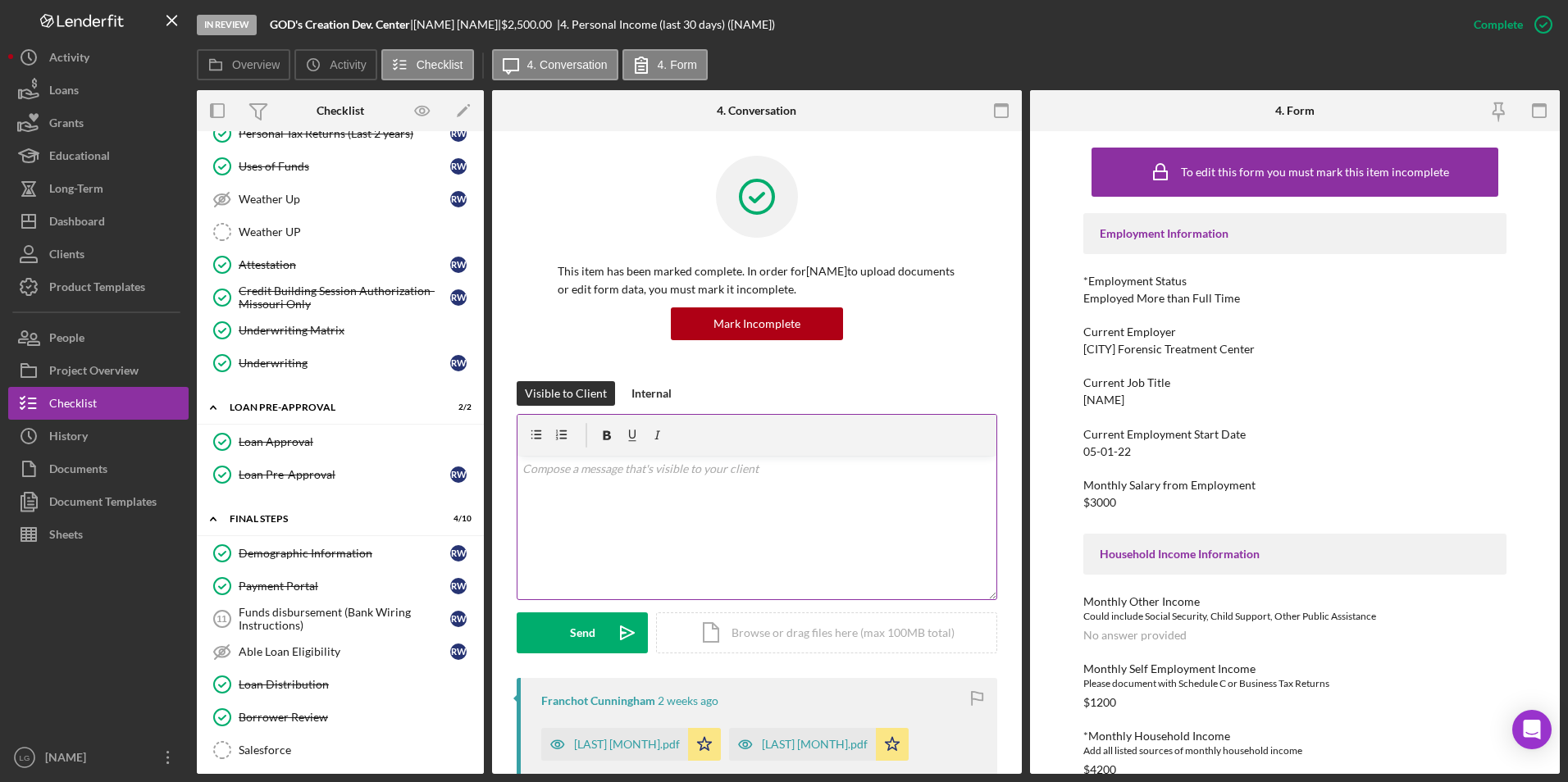 click at bounding box center [757, 469] 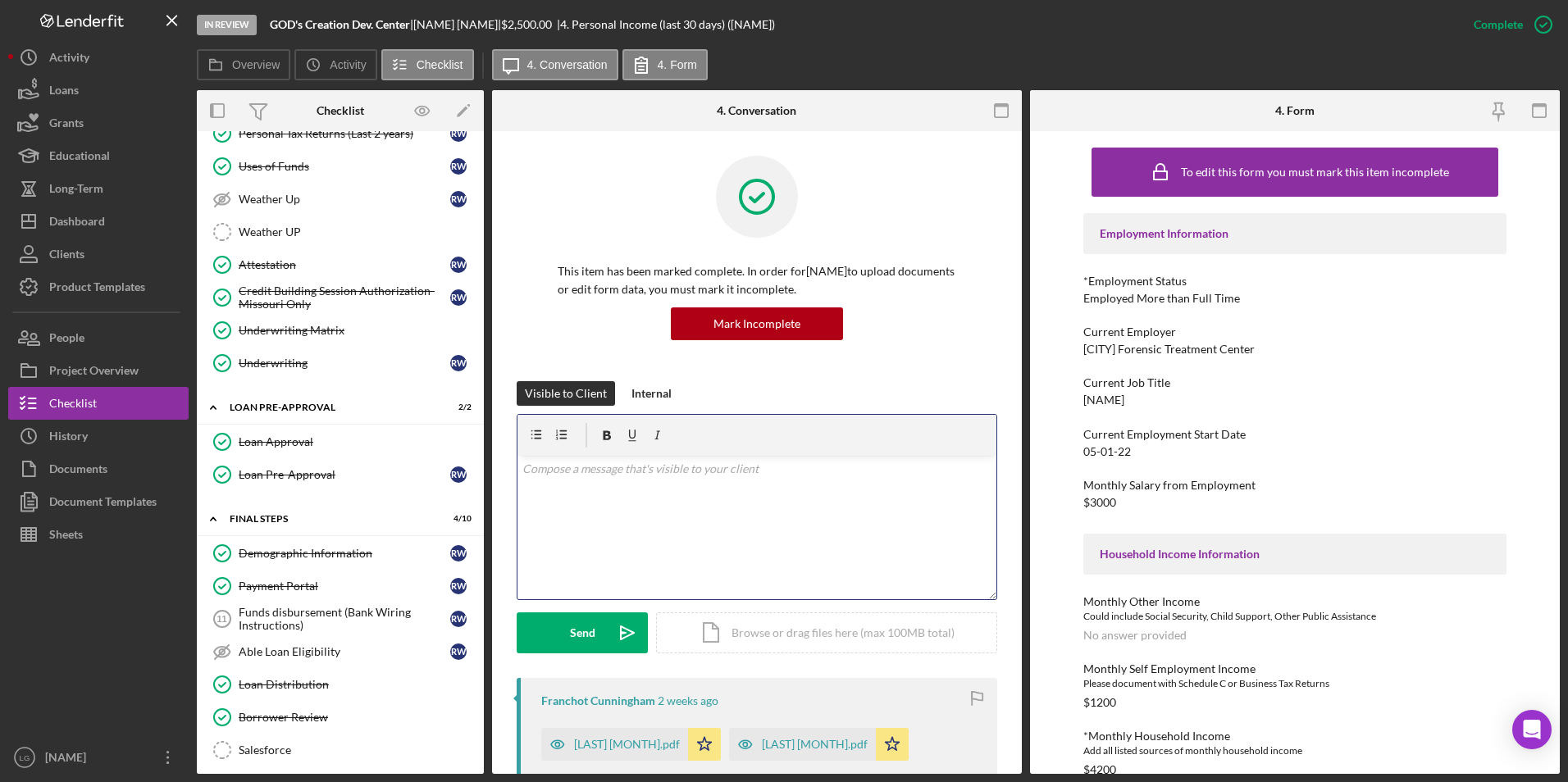 type 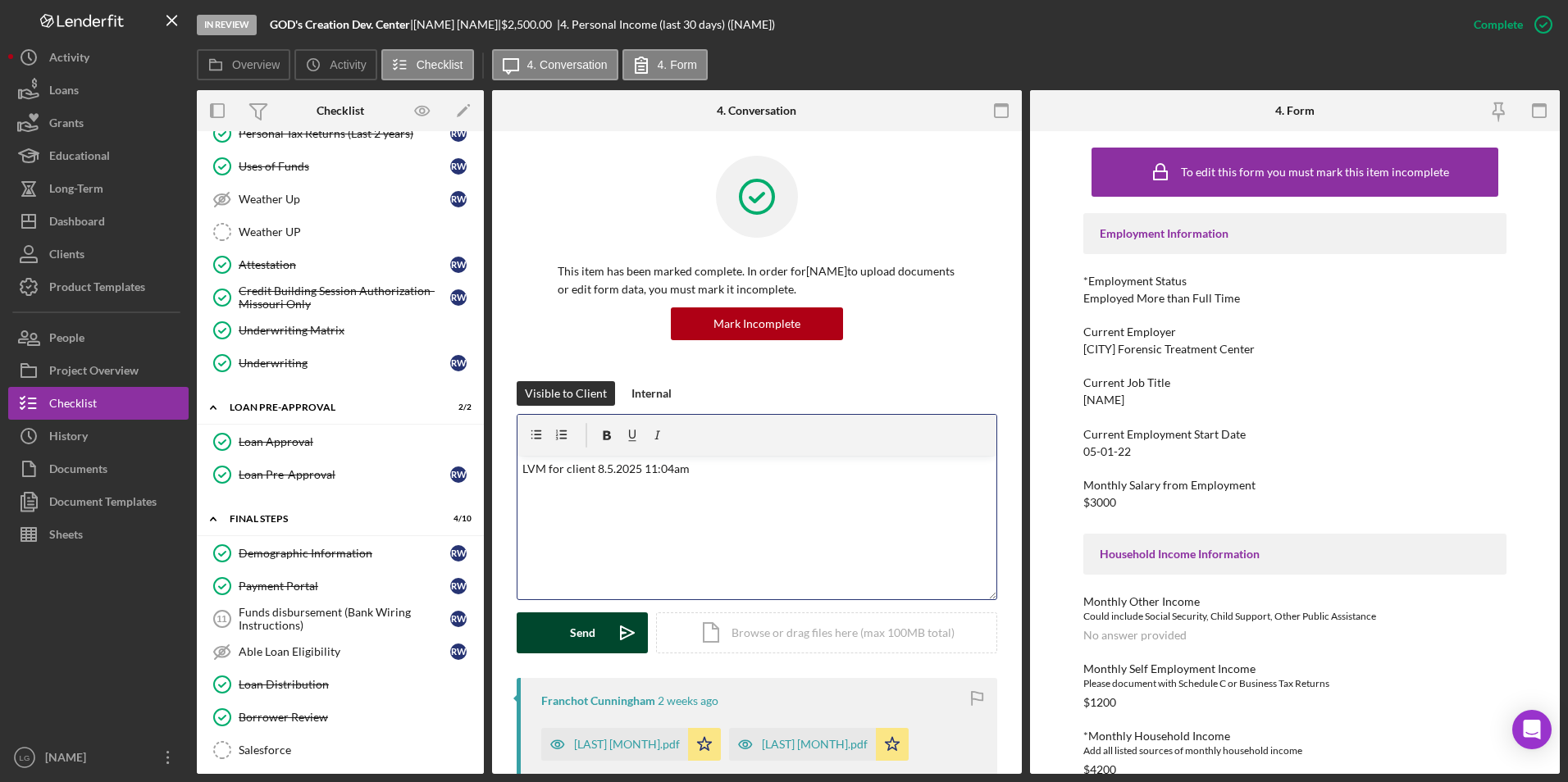 click on "Send" at bounding box center [582, 633] 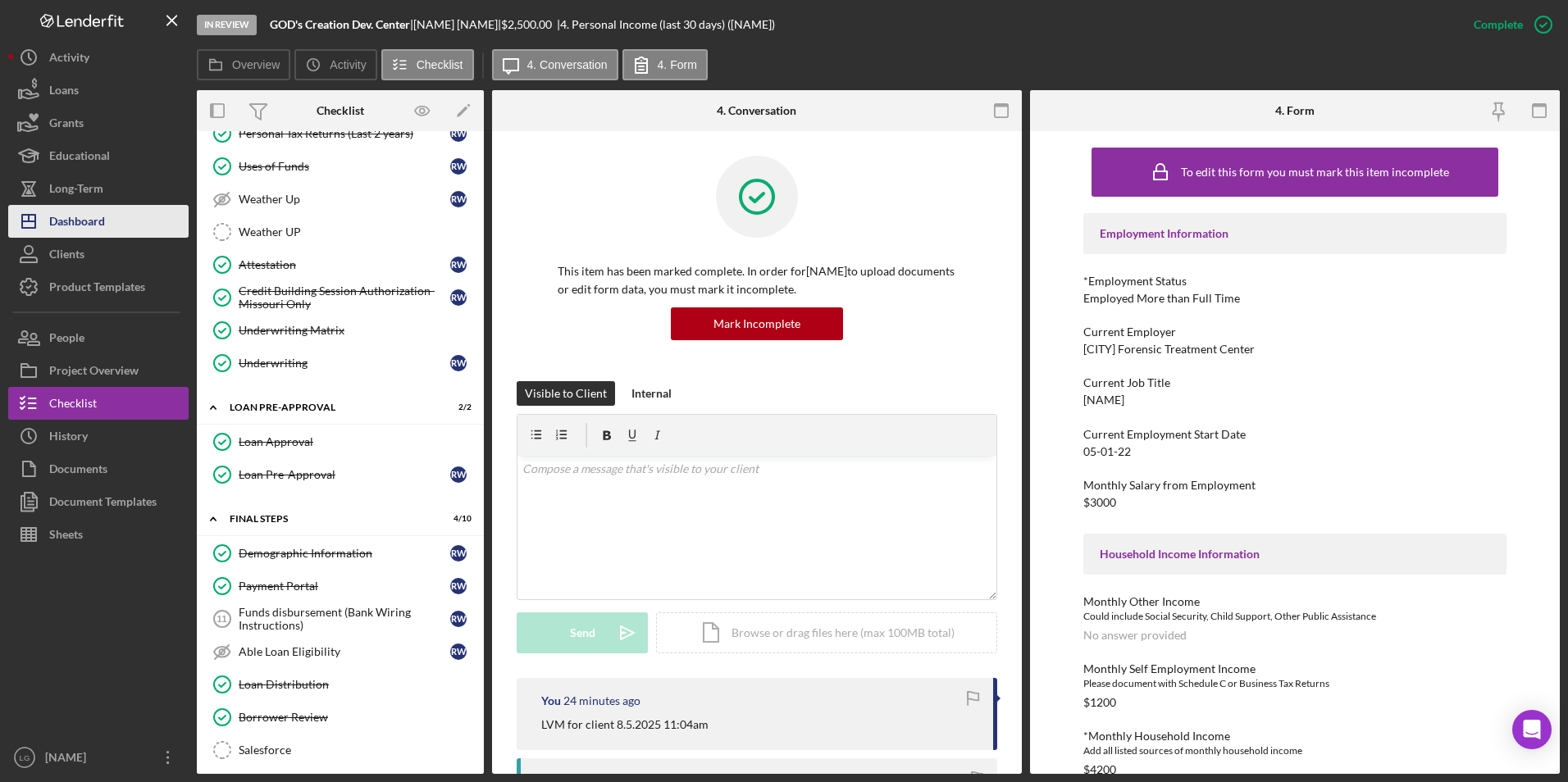 click on "Dashboard" at bounding box center [77, 223] 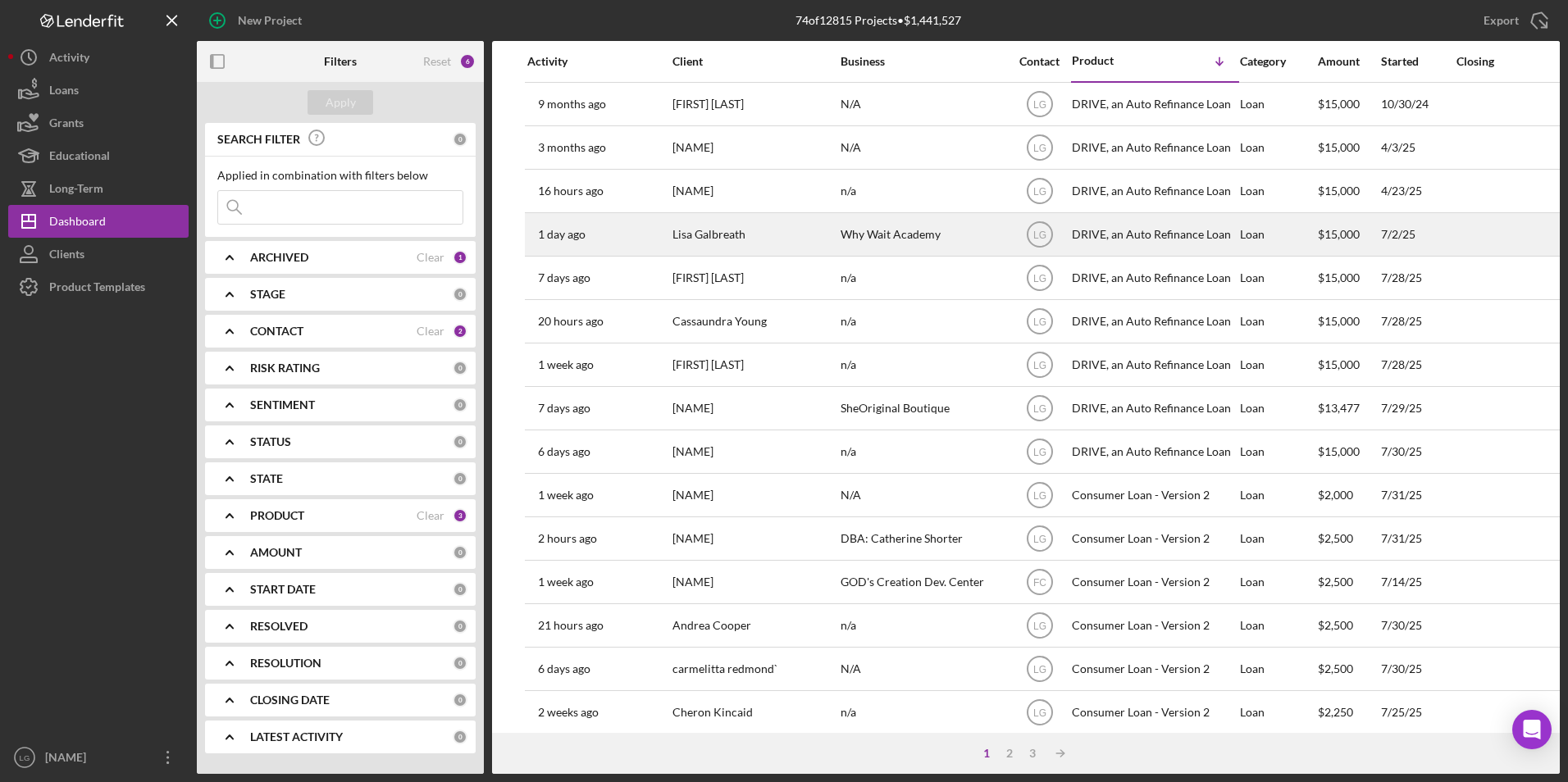 click on "Lisa Galbreath" at bounding box center (754, 234) 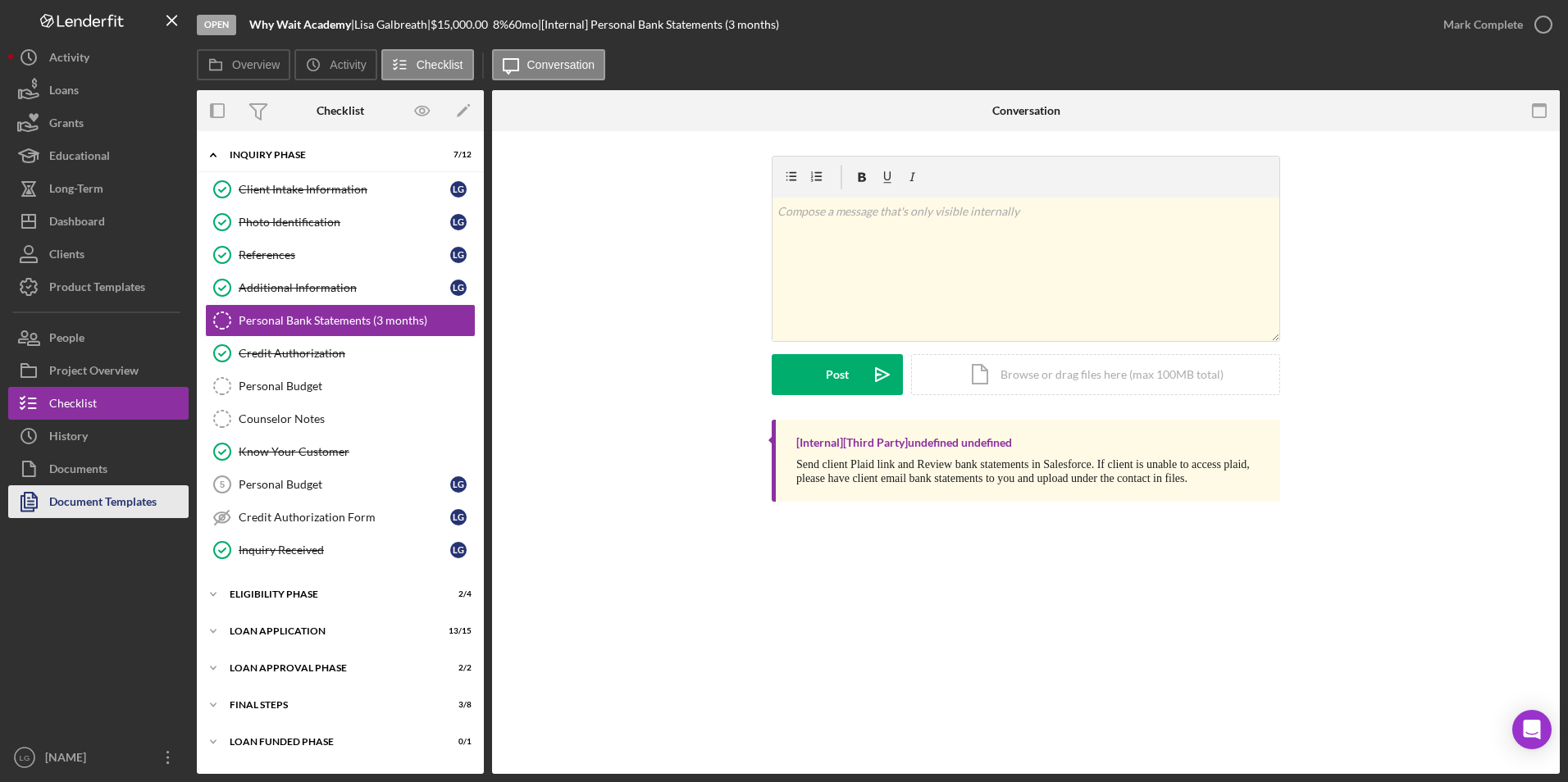 click on "Document Templates" at bounding box center [103, 503] 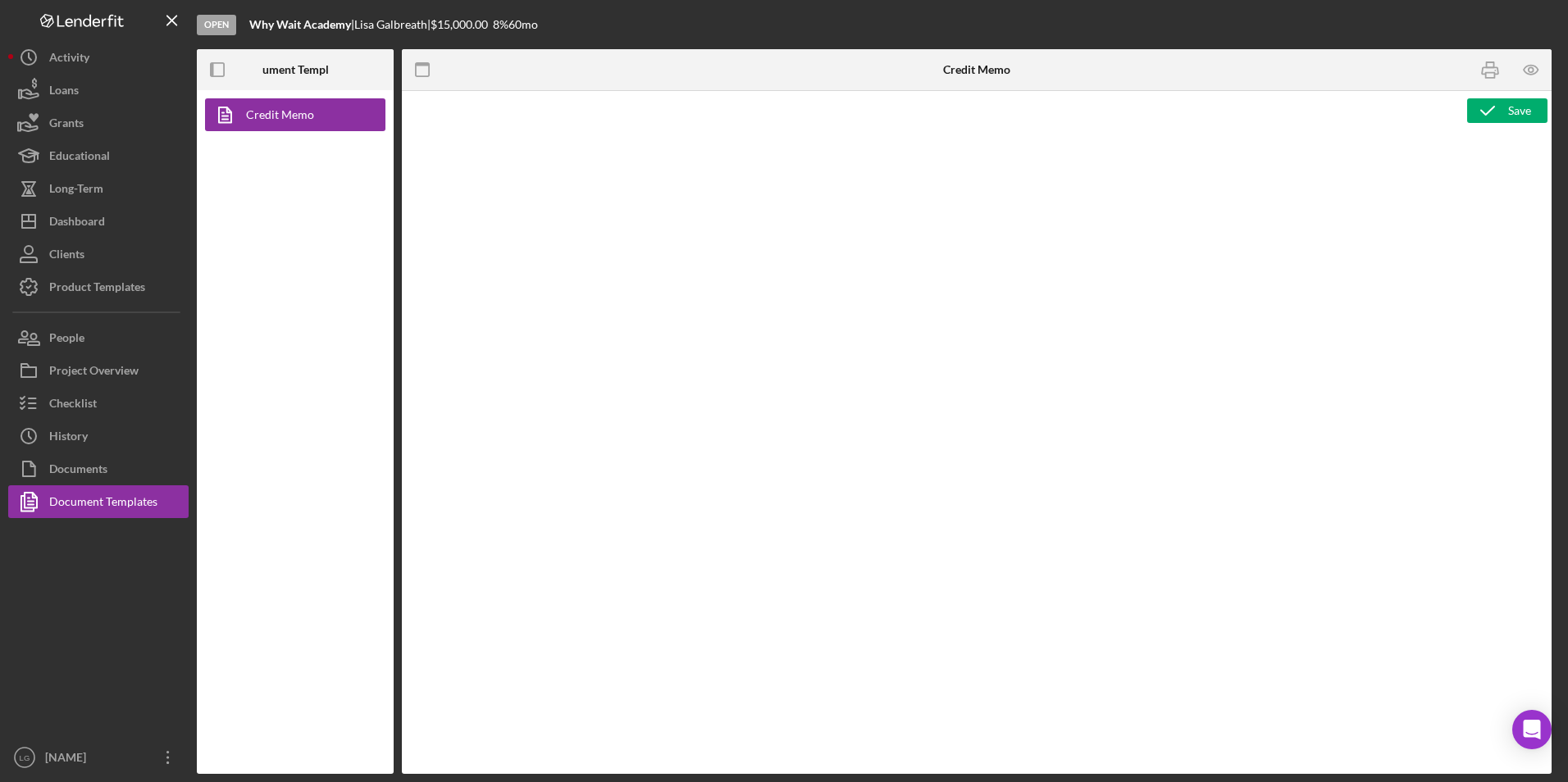 type on "<h1>DRIVE Loan Risk Assessment</h1>
<p>Loan Officer: &nbsp;<span id="Lender_Contact_First_Name" class="template-field mceNonEditable">Lender Contact First Name</span> <span id="Lender_Contact_Last_Name" class="template-field mceNonEditable">Lender Contact Last Name</span></p>
<p>Client Name: &nbsp;<span id="Primary_Borrower_First_Name" class="template-field mceNonEditable">Primary Borrower First Name</span> <span id="Primary_Borrower_Last_Name" class="template-field mceNonEditable">Primary Borrower Last Name</span></p>
<p>Home Address: &nbsp;<span id="Primary_Borrower_Addr1" class="template-field mceNonEditable">Primary Borrower Addr1</span>, <span id="Primary_Borrower_City" class="template-field mceNonEditable">Primary Borrower City</span>, <span id="Primary_Borrower_State" class="template-field mceNonEditable">Primary Borrower State</span>, <span id="Primary_Borrower_Zip" class="template-field mceNonEditable">Primary Borrower Zip</span></p>
<p>Referral Source: &nbsp;<span id="3096801" class="template-fie..." 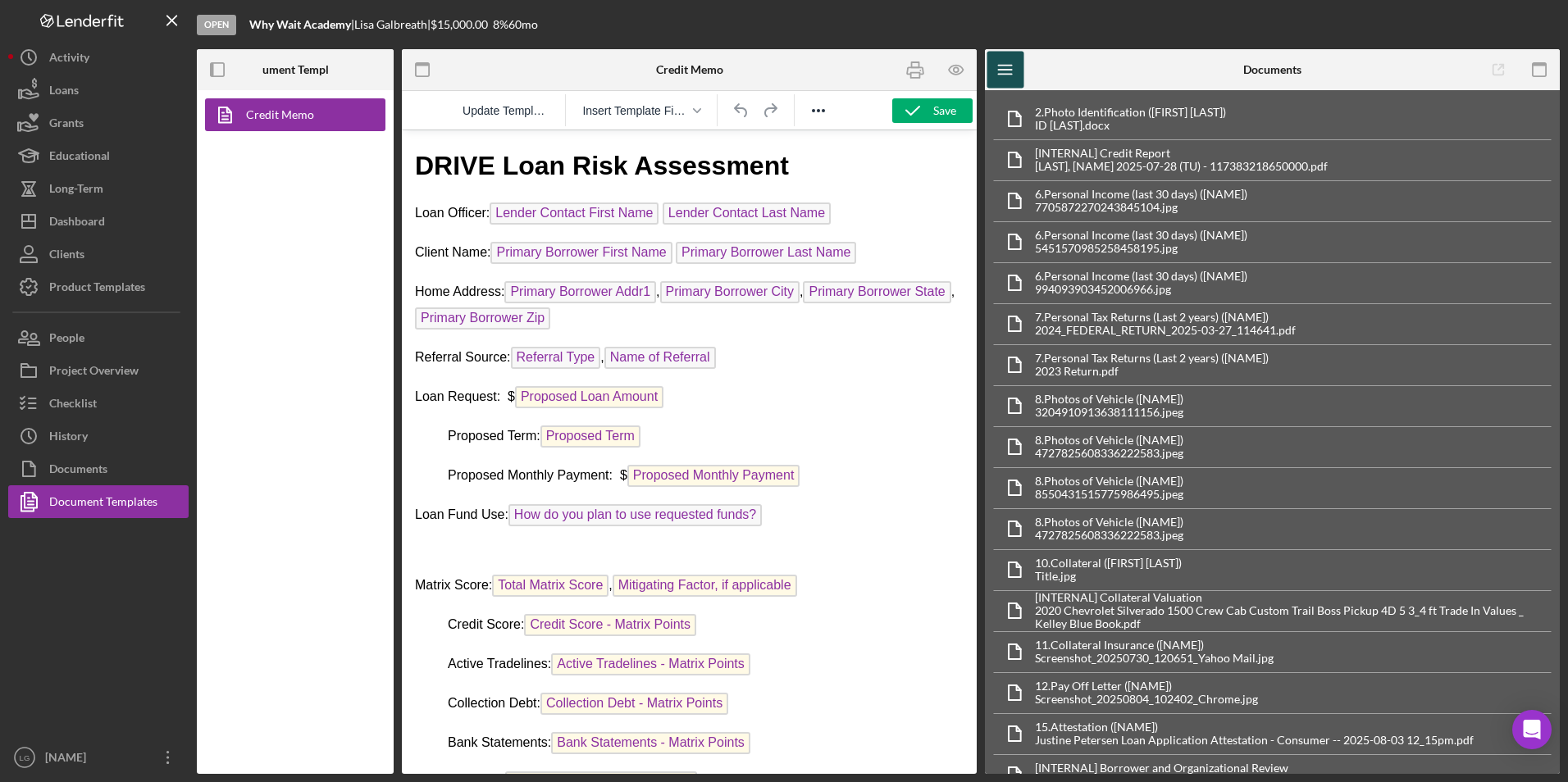 scroll, scrollTop: 0, scrollLeft: 0, axis: both 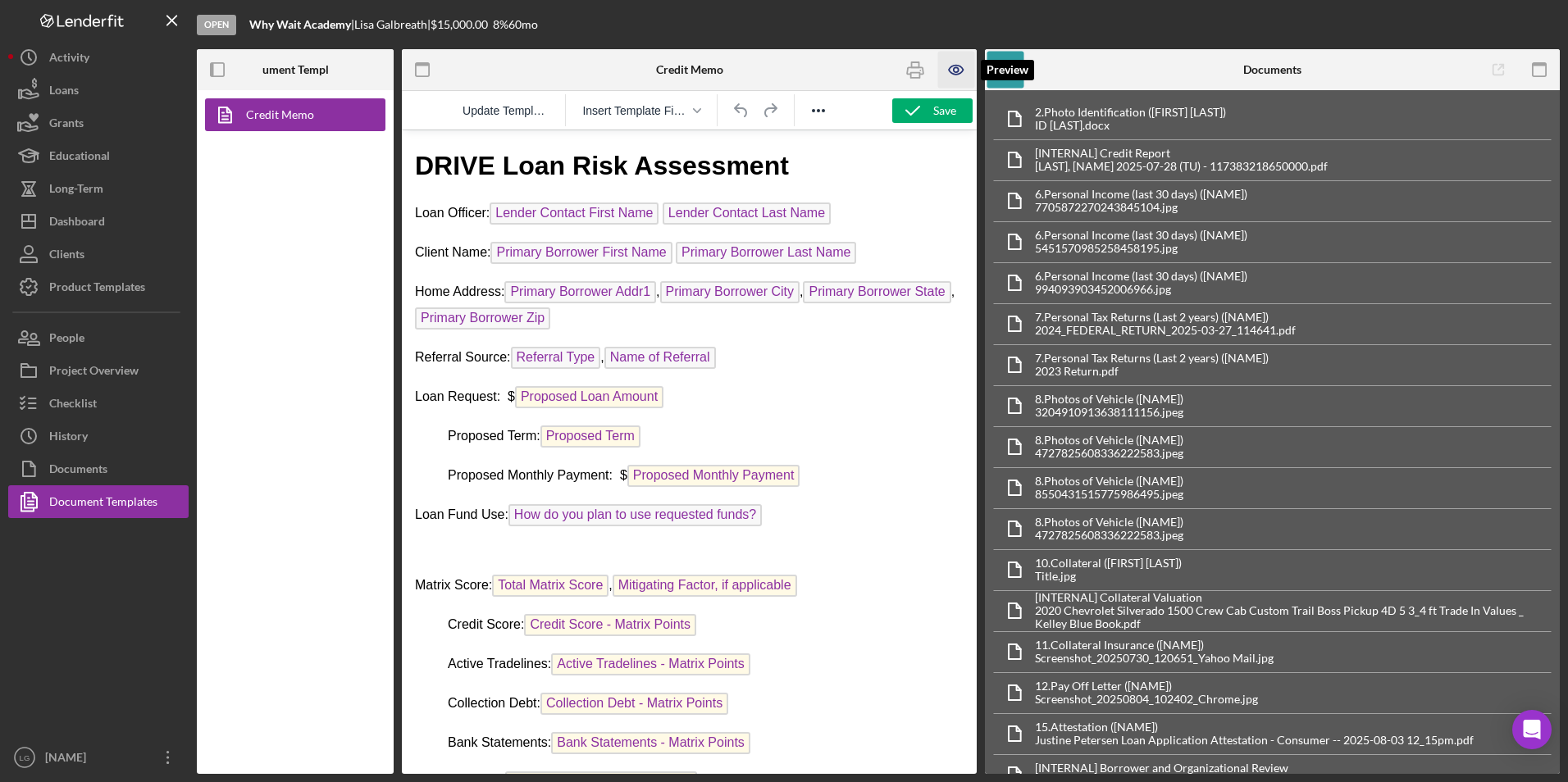 click 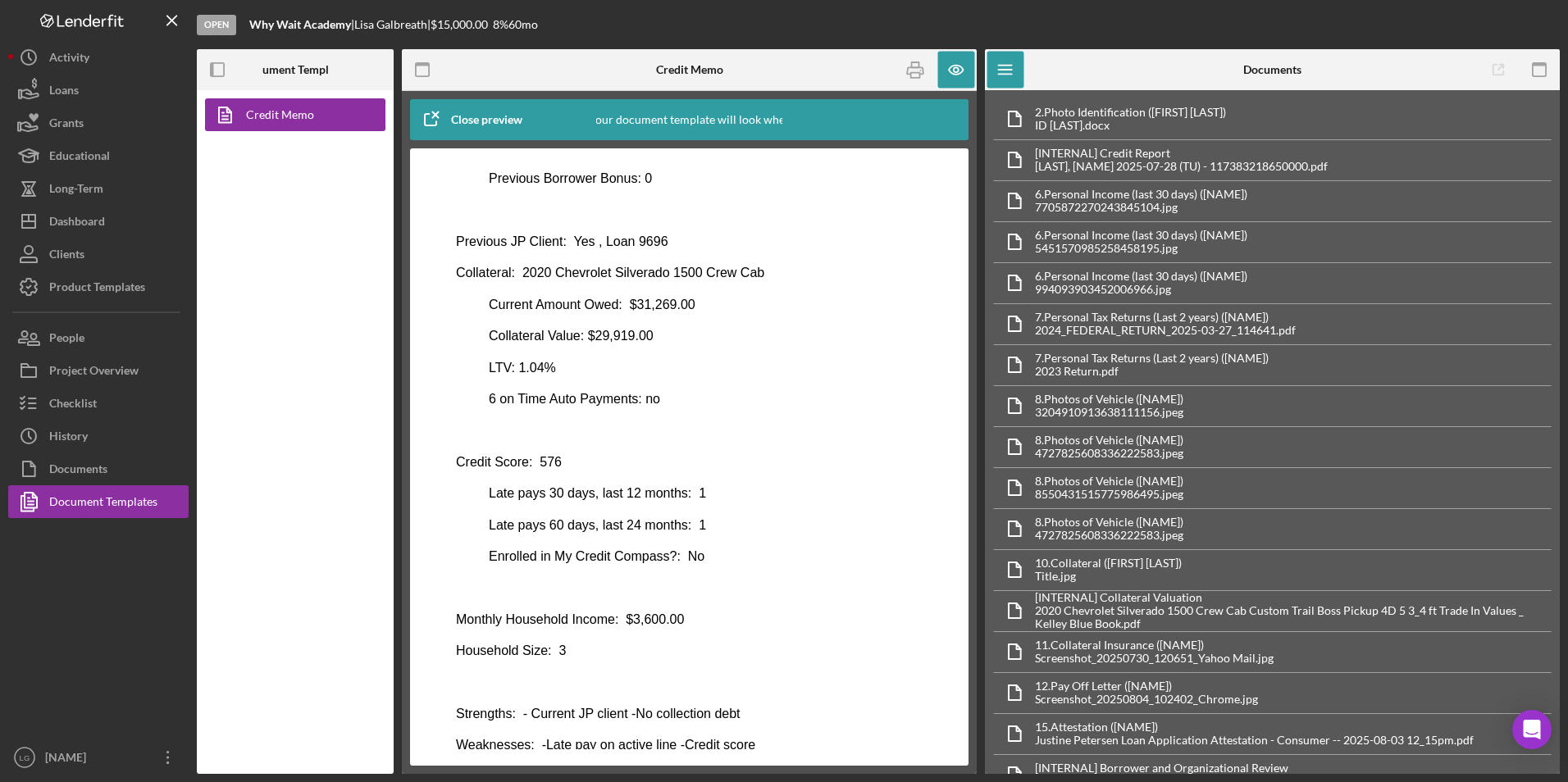 scroll, scrollTop: 438, scrollLeft: 0, axis: vertical 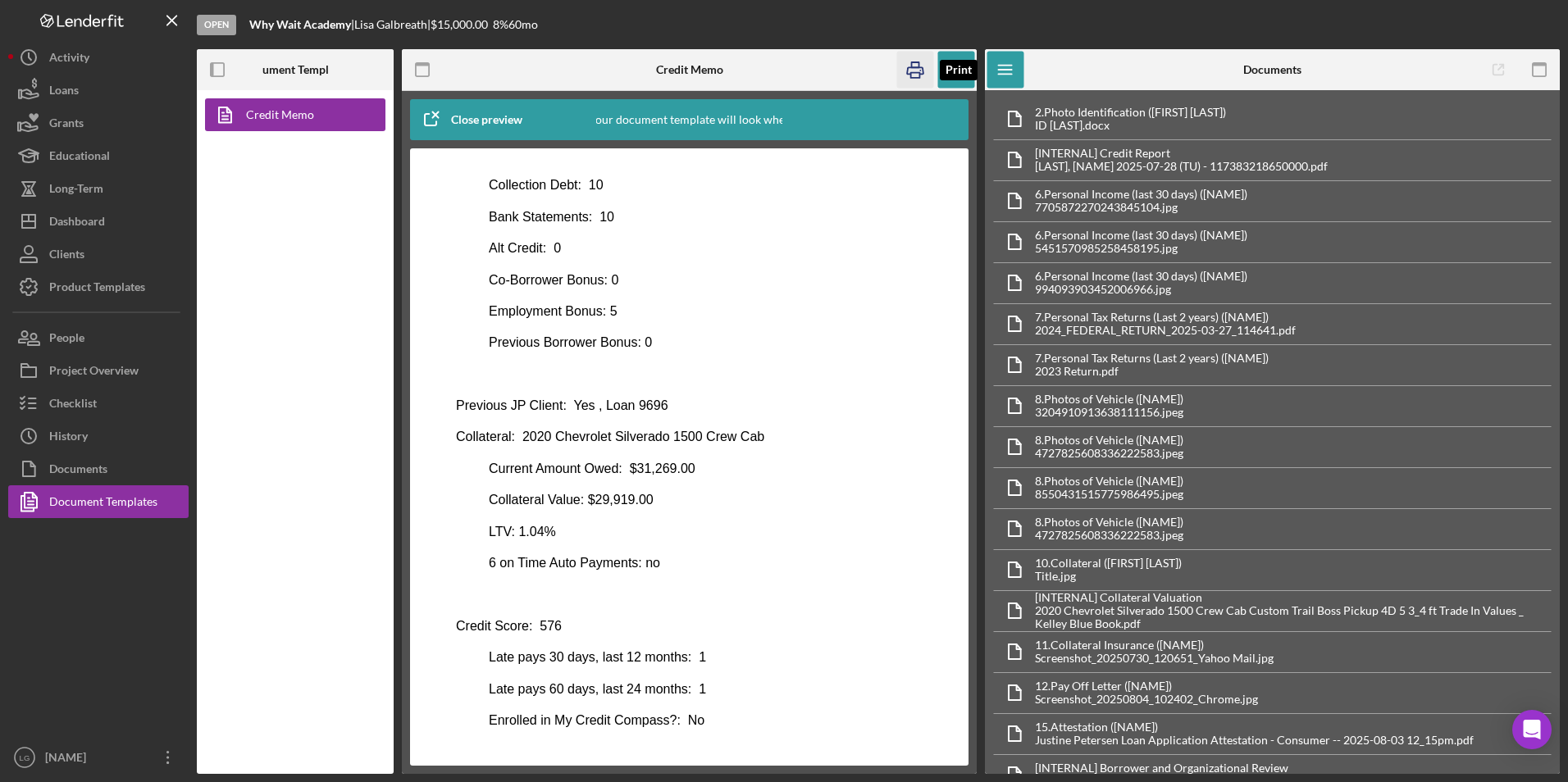 click 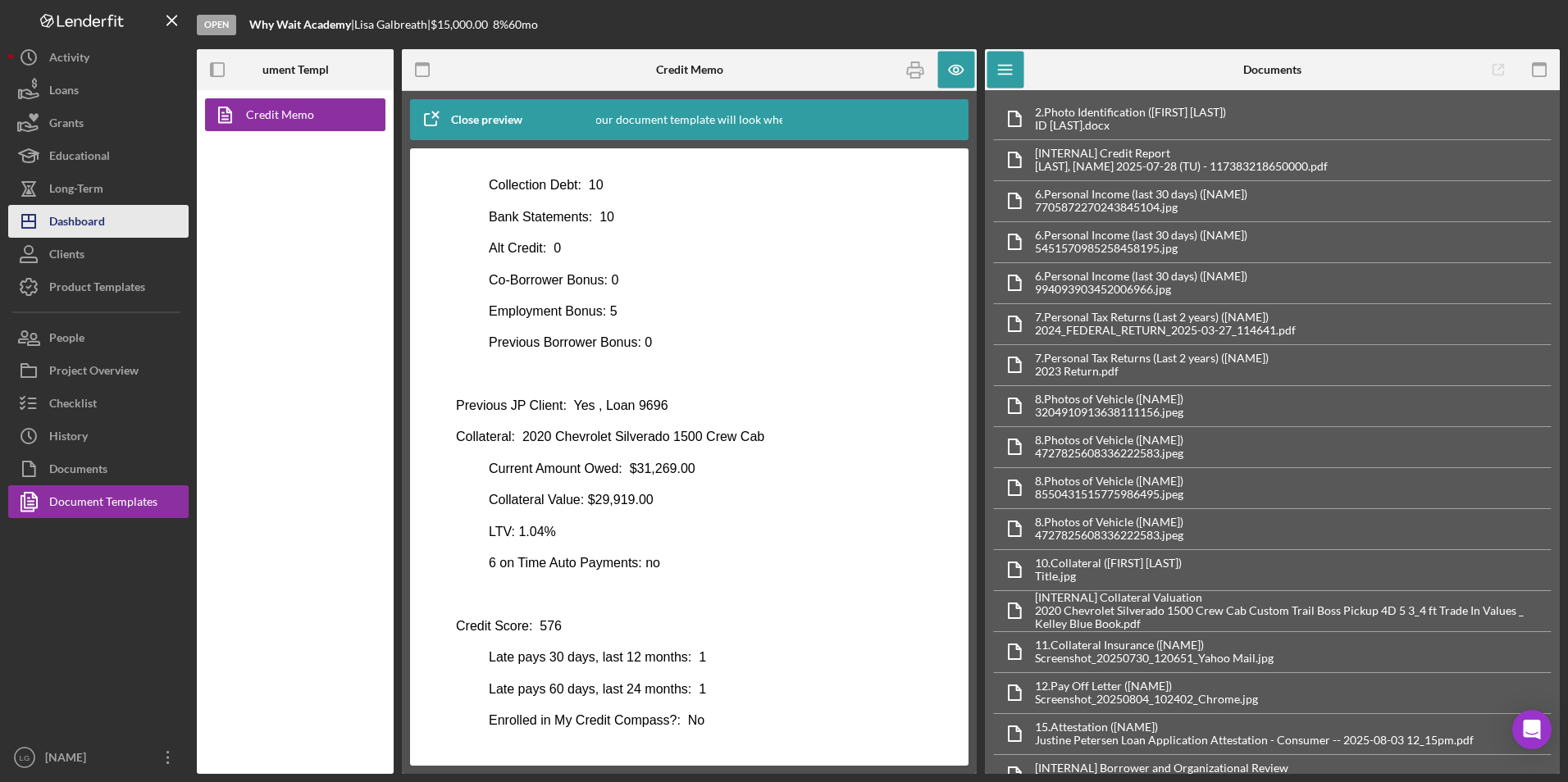 click on "Dashboard" at bounding box center (77, 223) 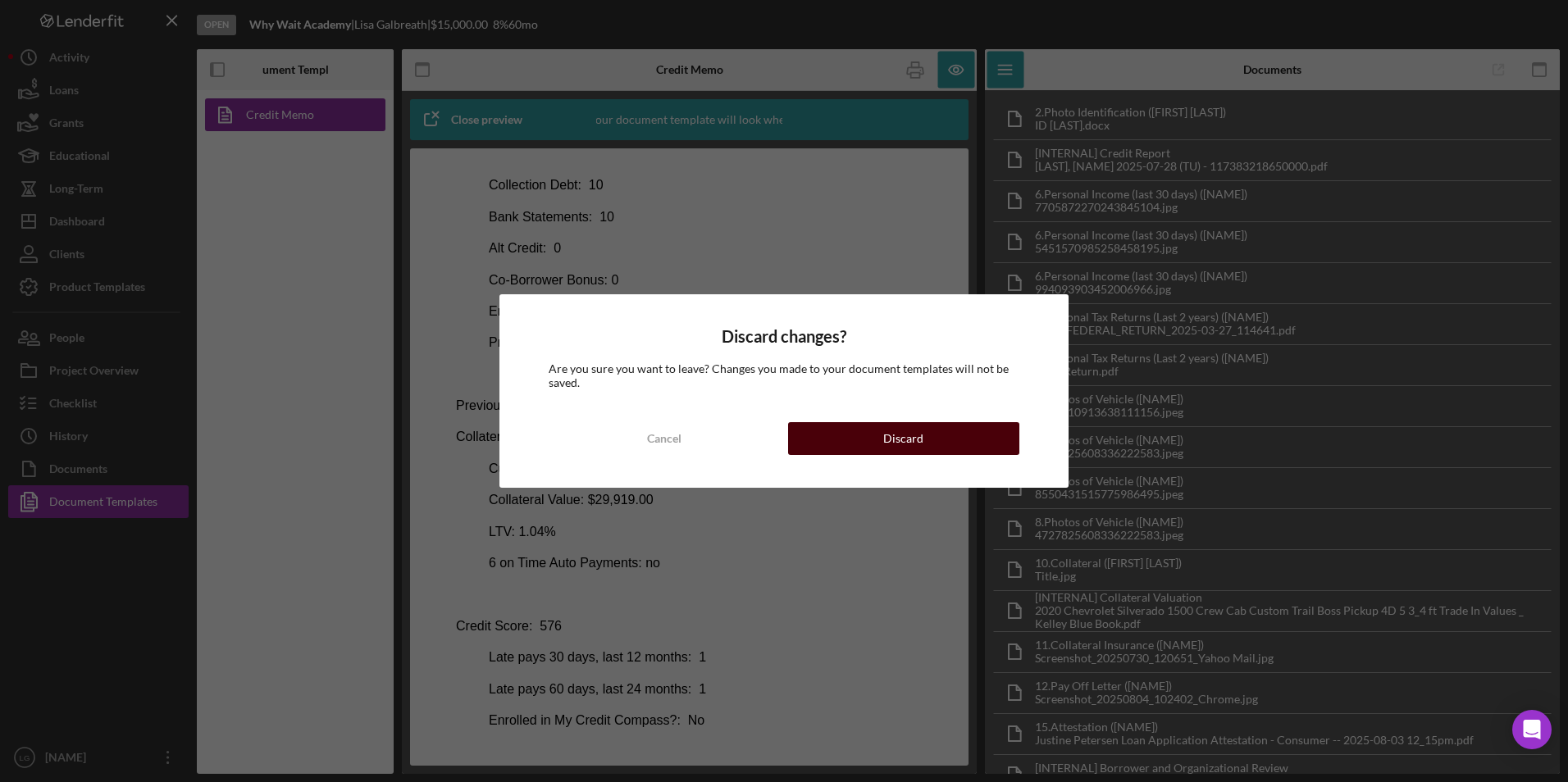 click on "Discard" at bounding box center [904, 439] 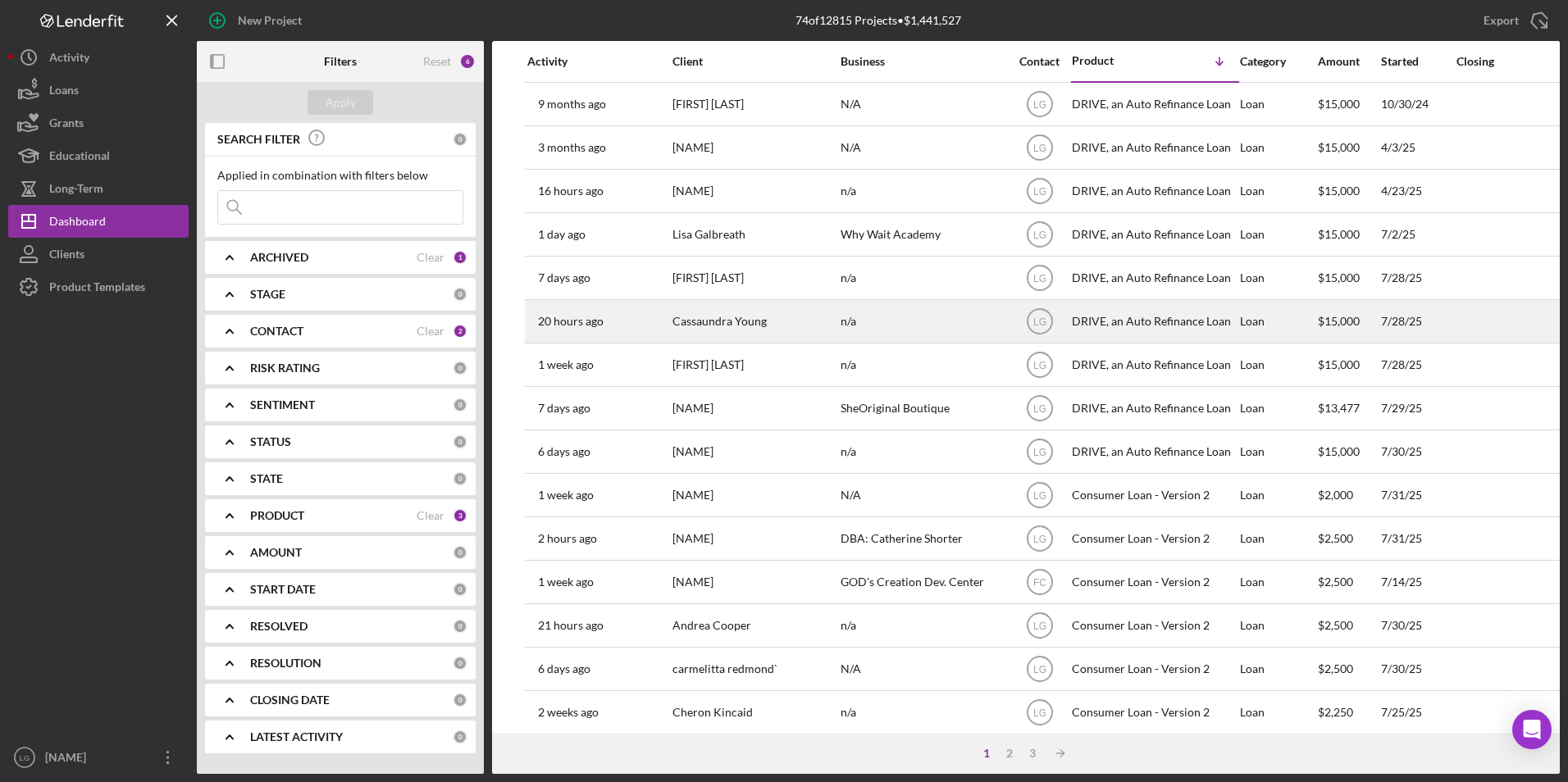 click on "Cassaundra Young" at bounding box center [754, 321] 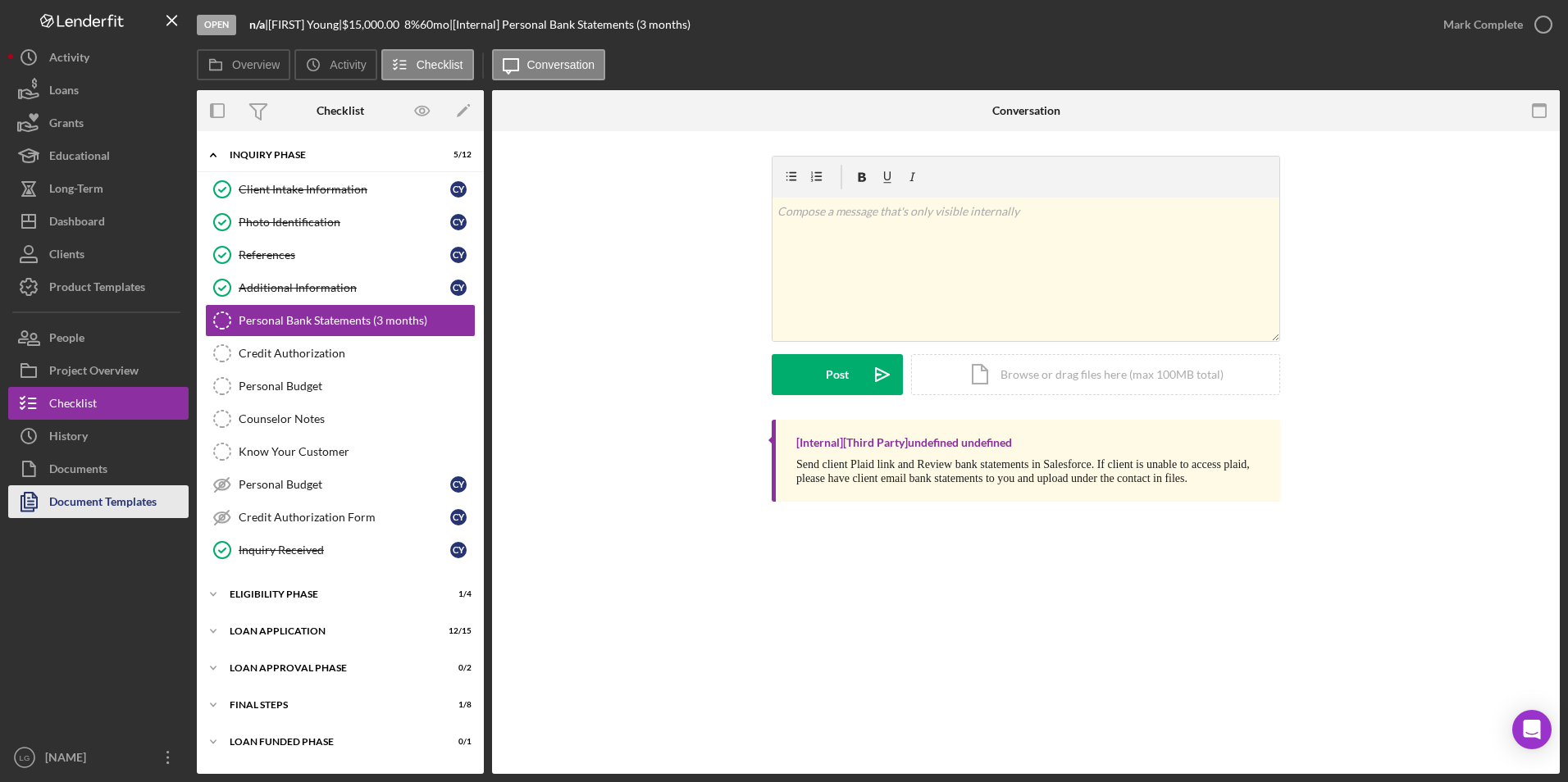 click on "Document Templates" at bounding box center (103, 503) 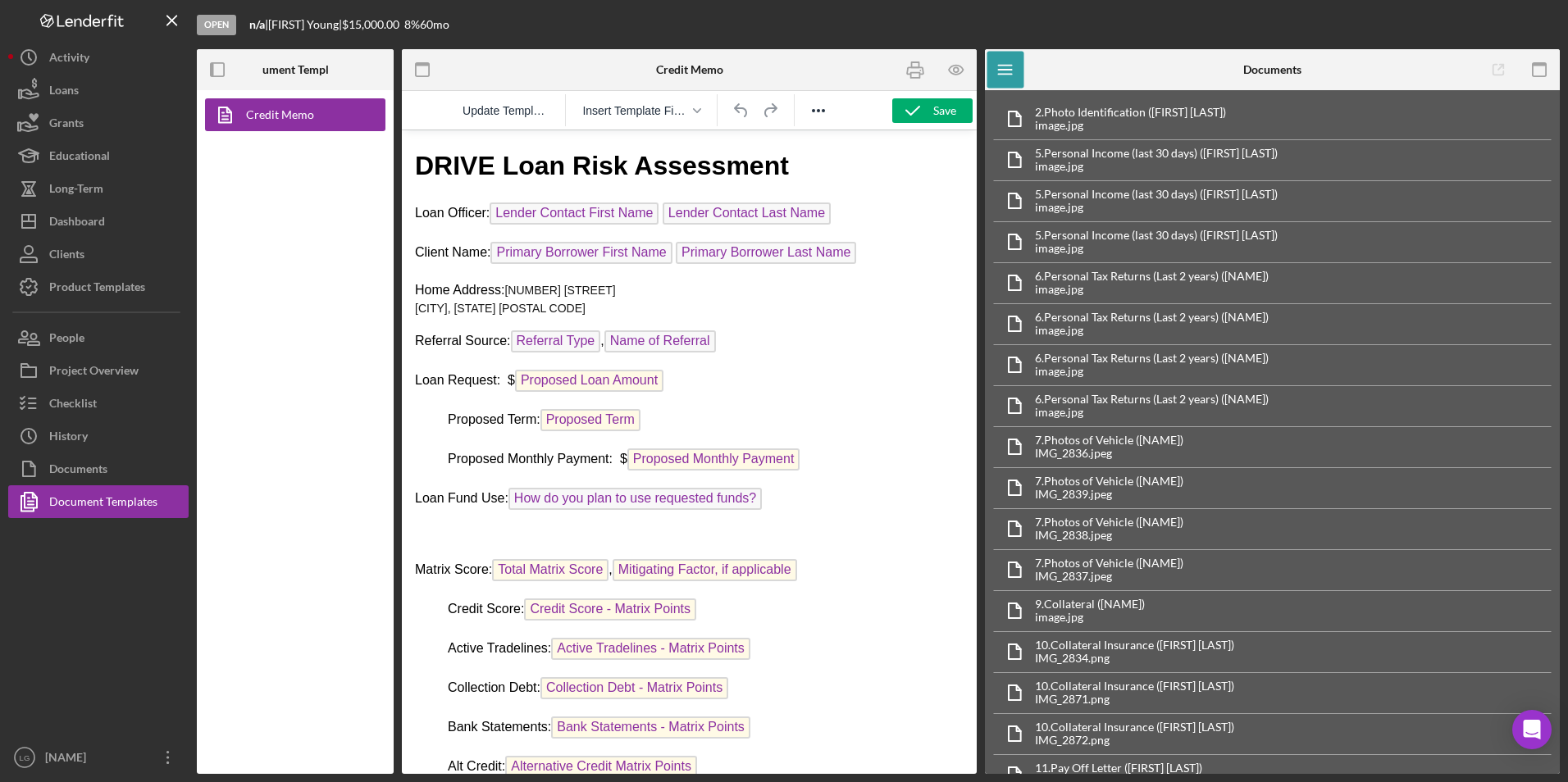 scroll, scrollTop: 0, scrollLeft: 0, axis: both 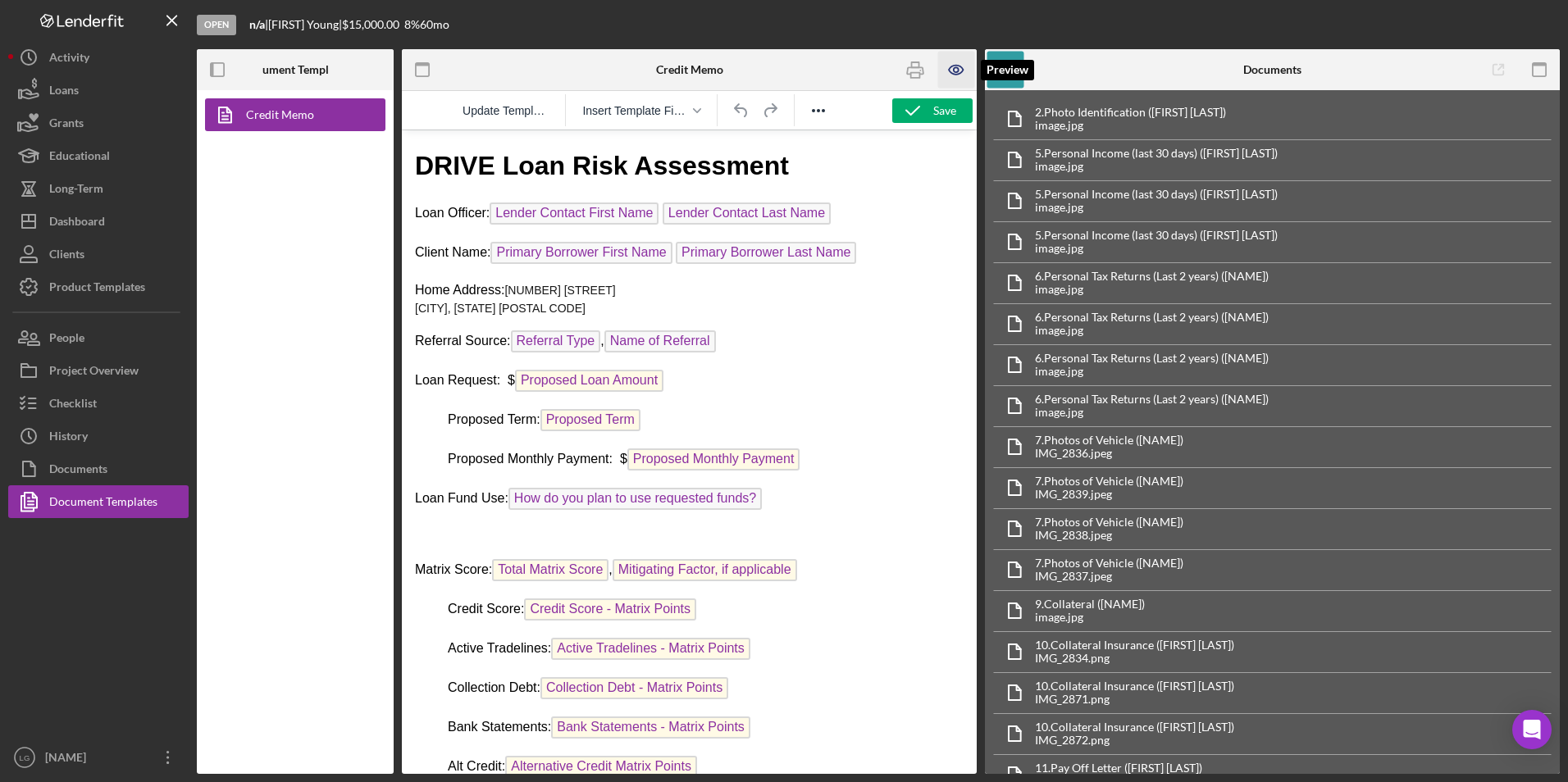 click 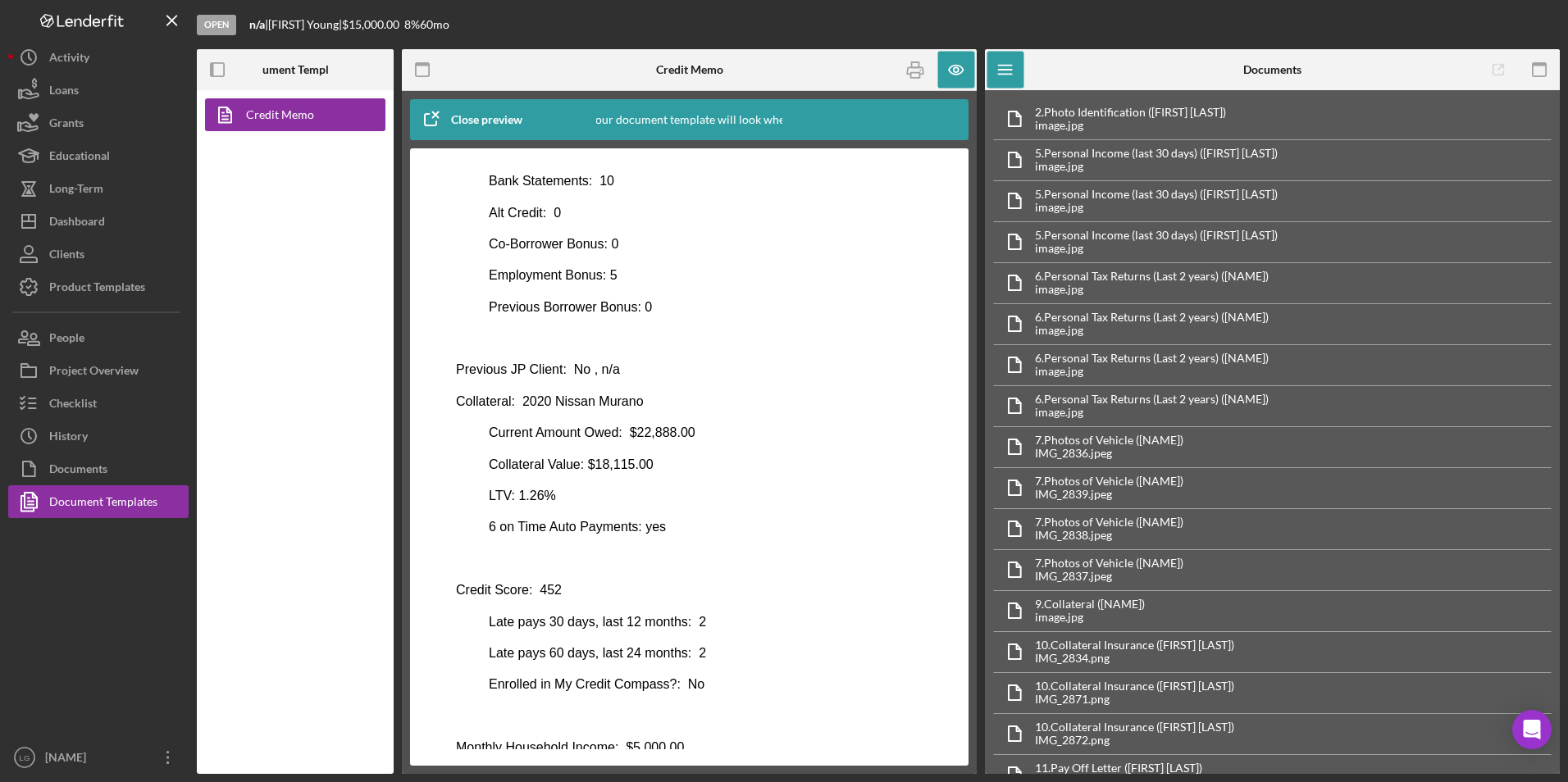 scroll, scrollTop: 702, scrollLeft: 0, axis: vertical 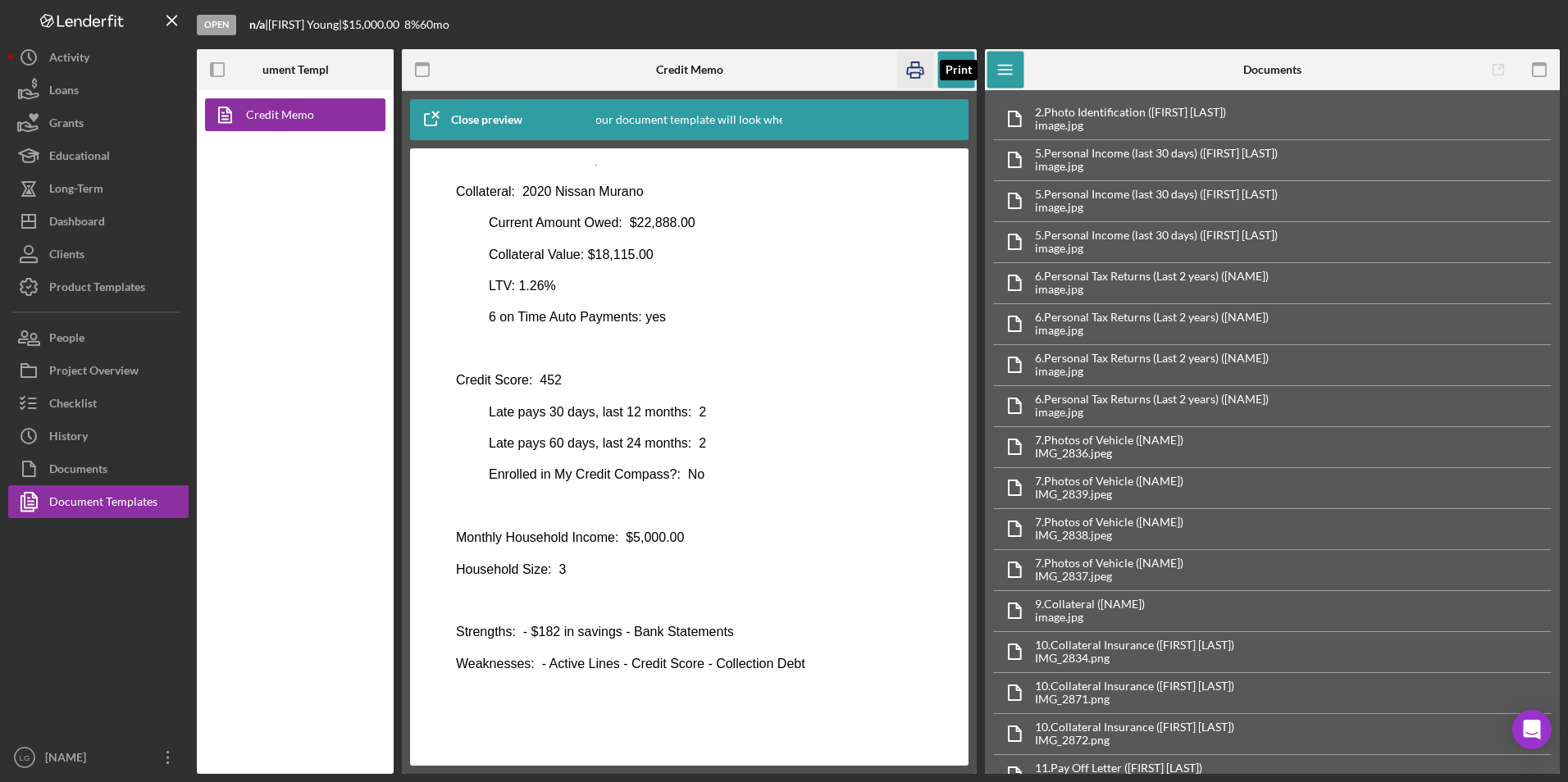 click 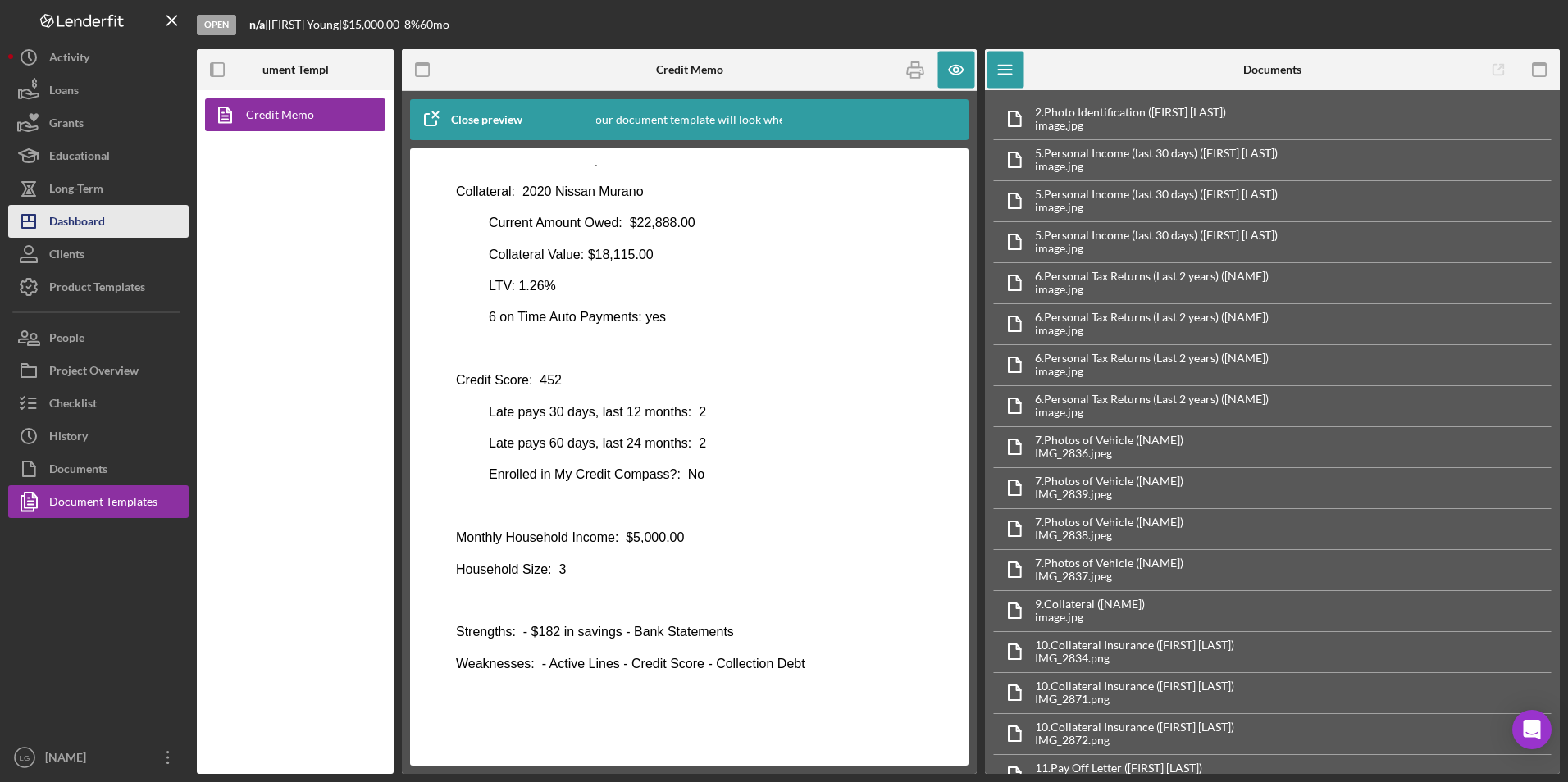 click on "Dashboard" at bounding box center [77, 223] 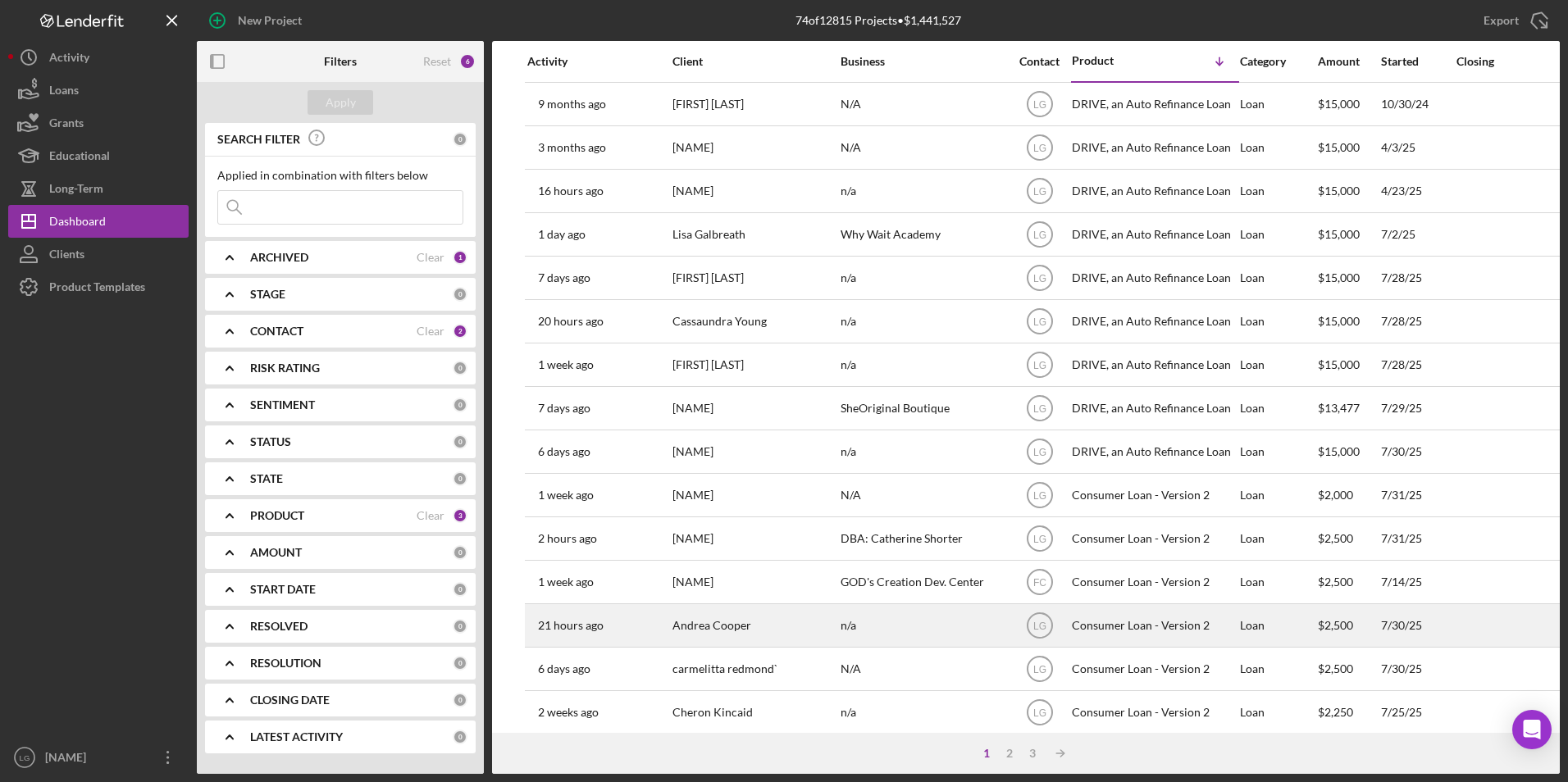 click on "Andrea Cooper" at bounding box center [754, 625] 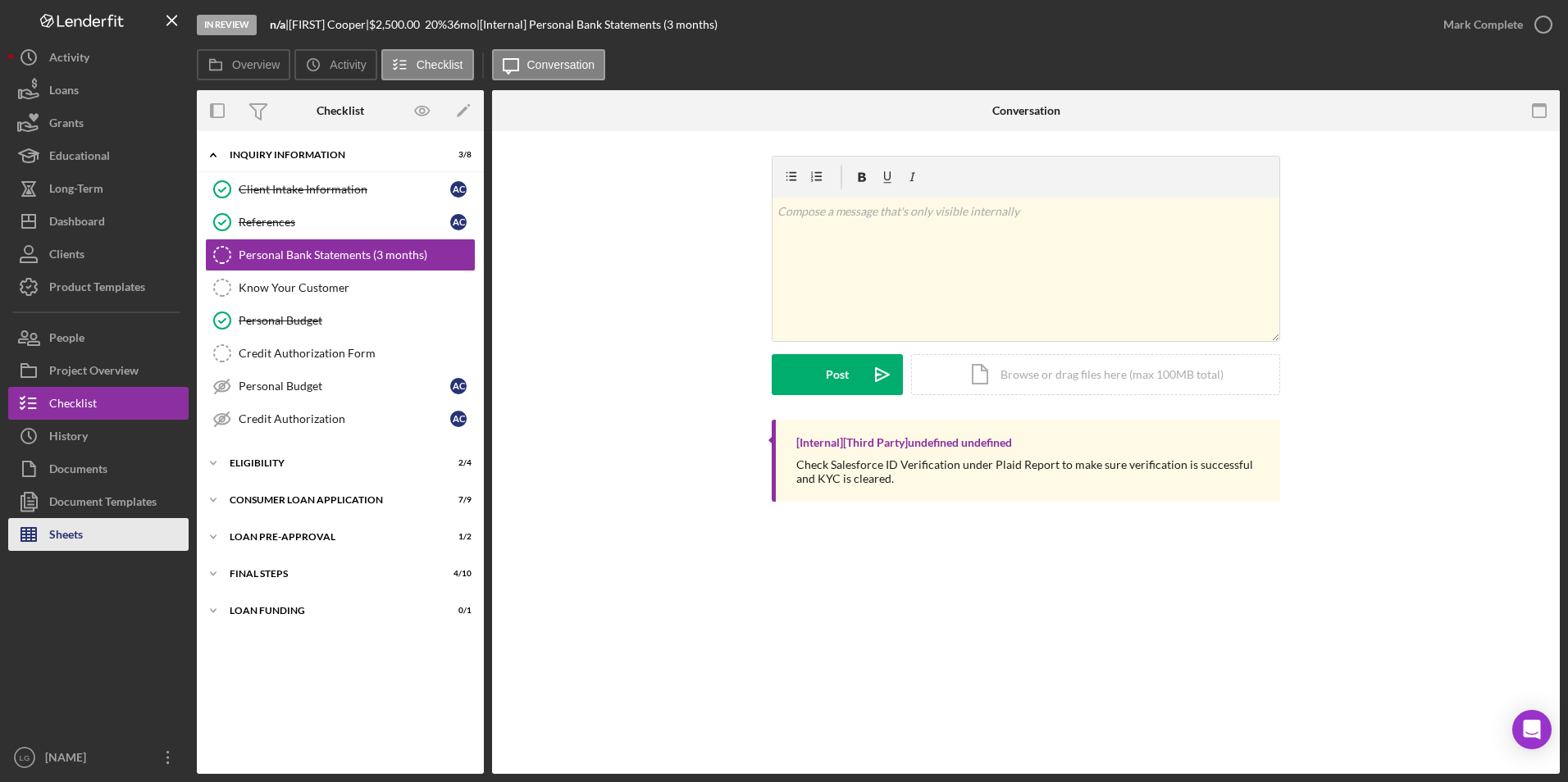 click on "Sheets" at bounding box center (98, 534) 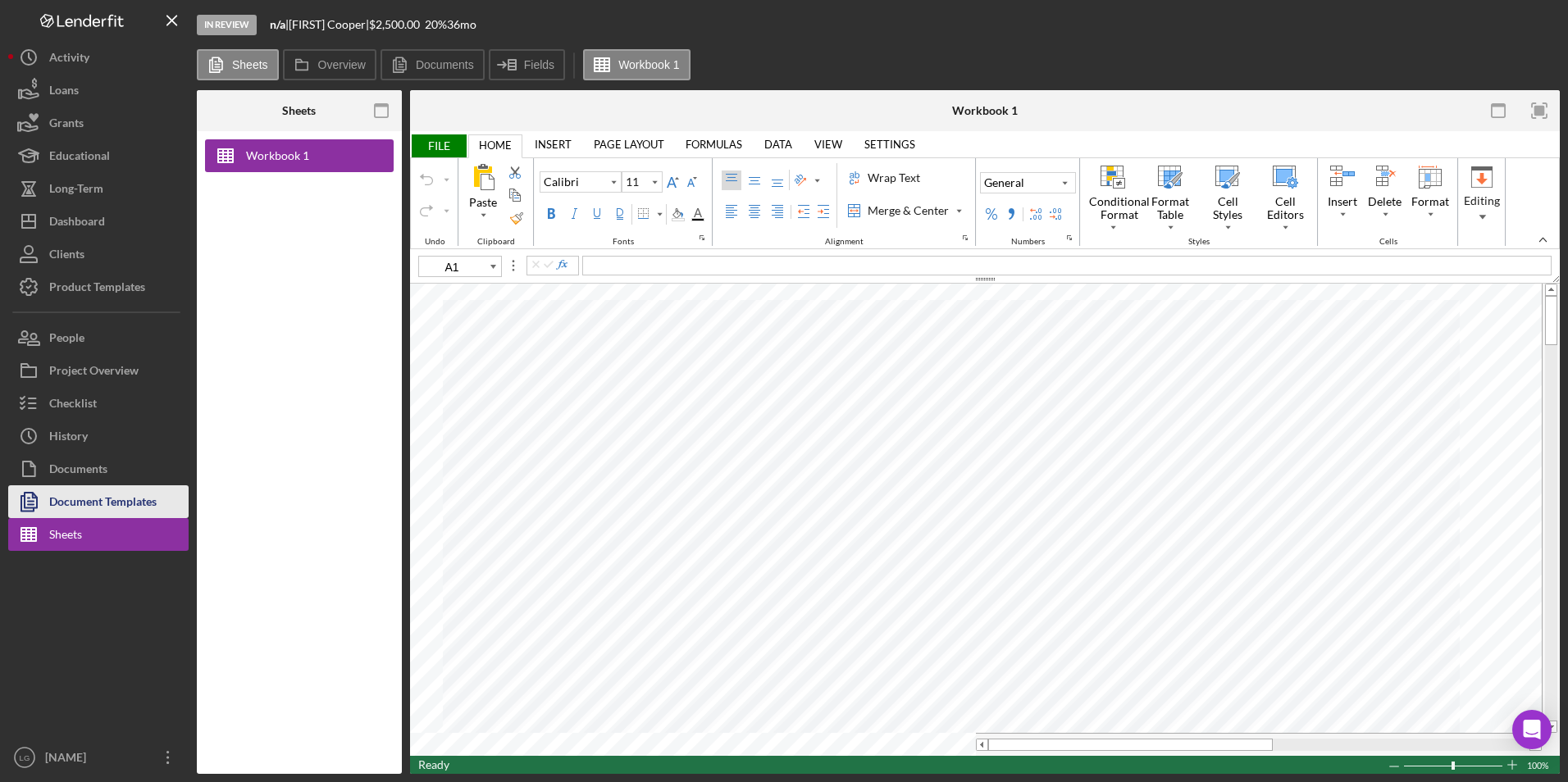 click on "Document Templates" at bounding box center (103, 503) 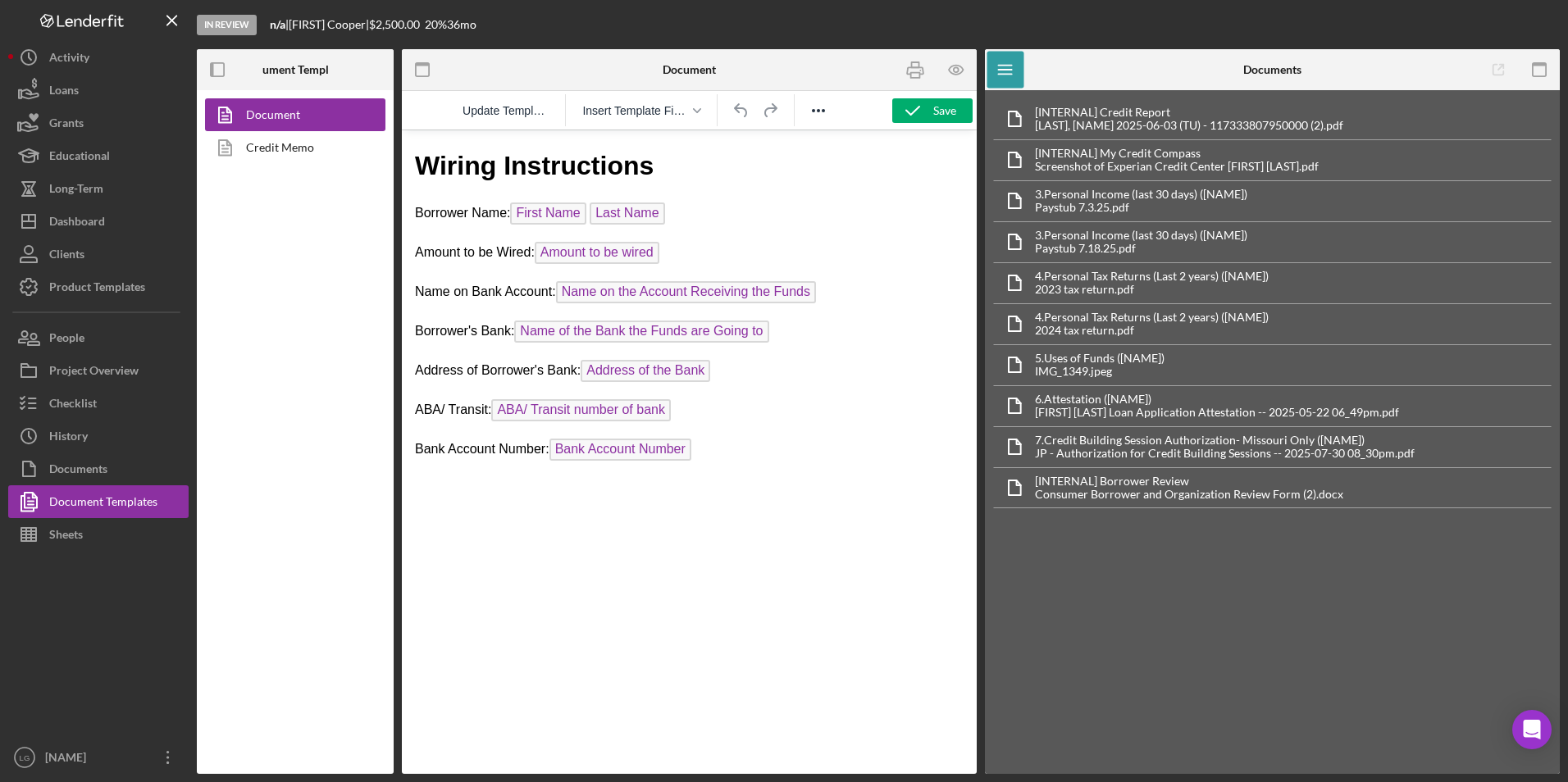 scroll, scrollTop: 0, scrollLeft: 0, axis: both 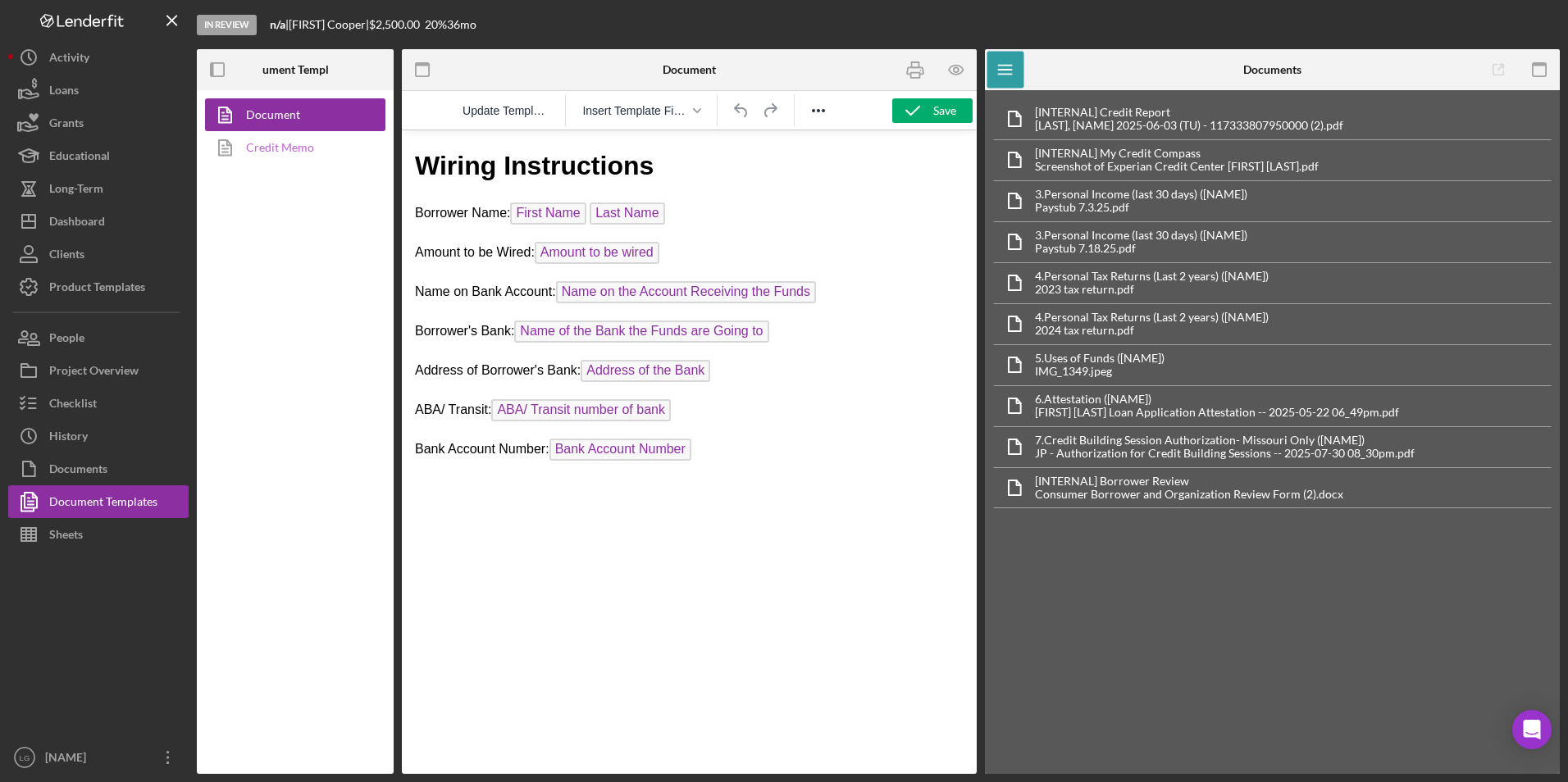 click on "Credit Memo" at bounding box center [291, 148] 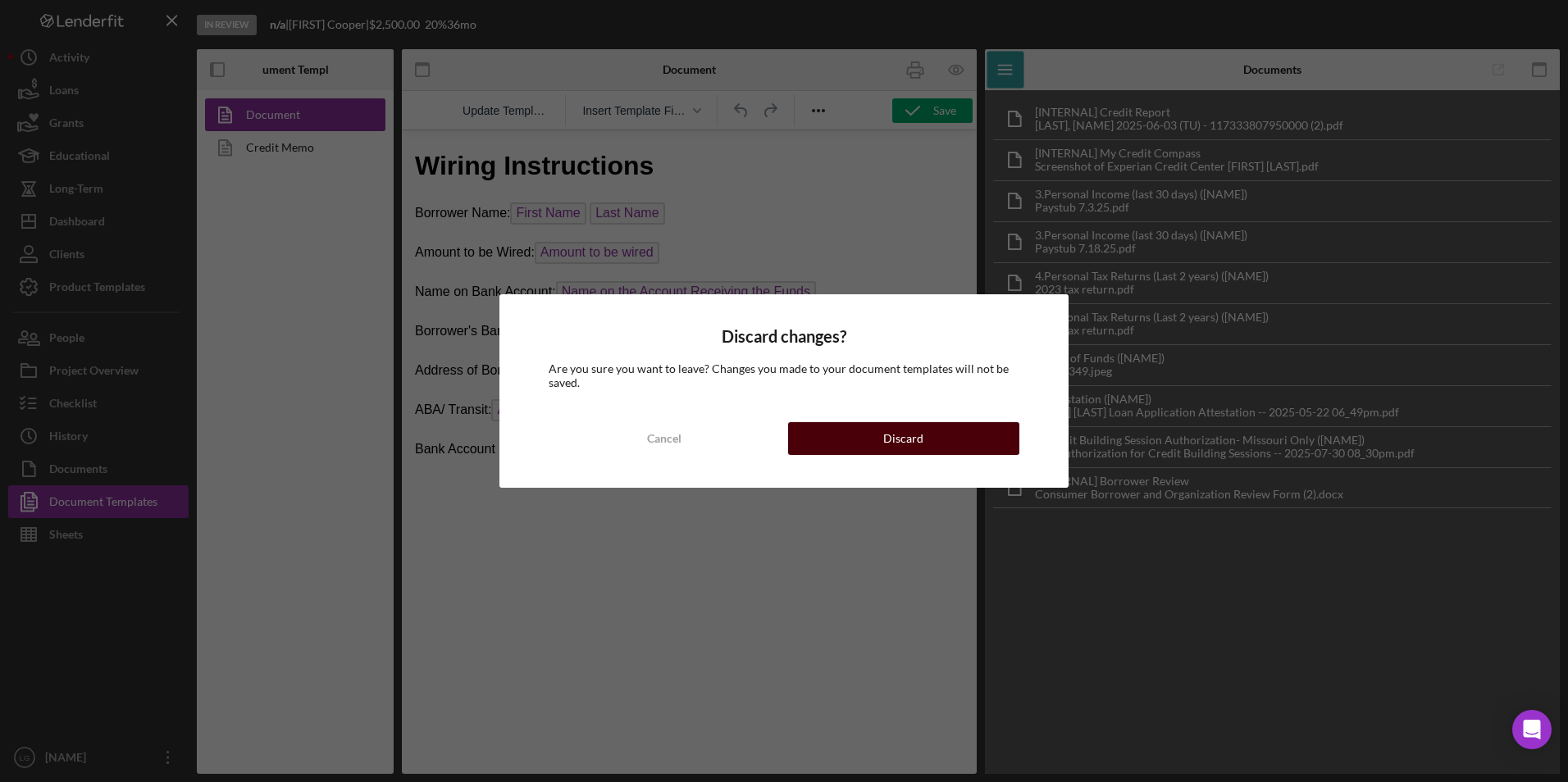 click on "Discard" at bounding box center [904, 439] 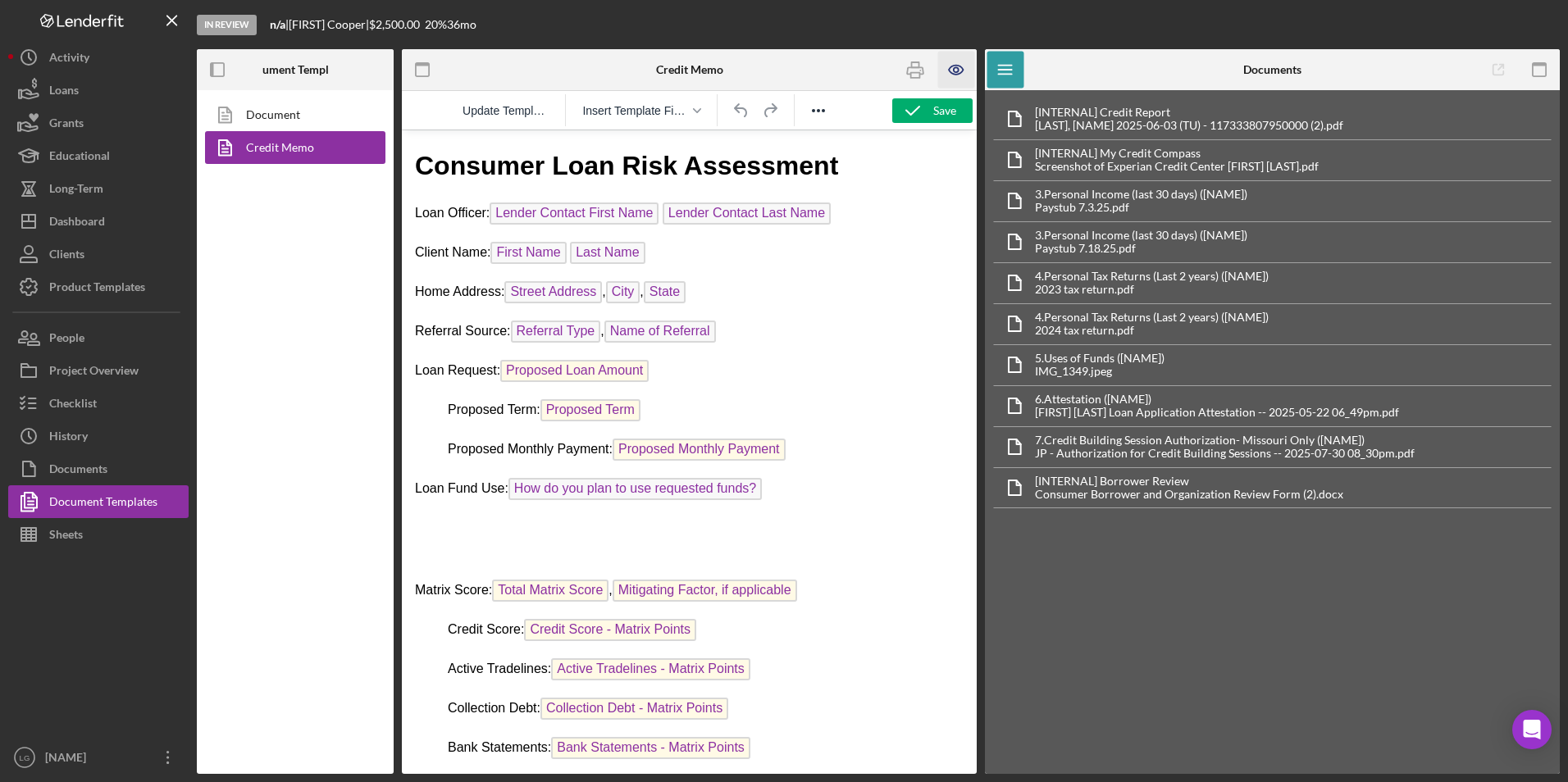scroll, scrollTop: 0, scrollLeft: 0, axis: both 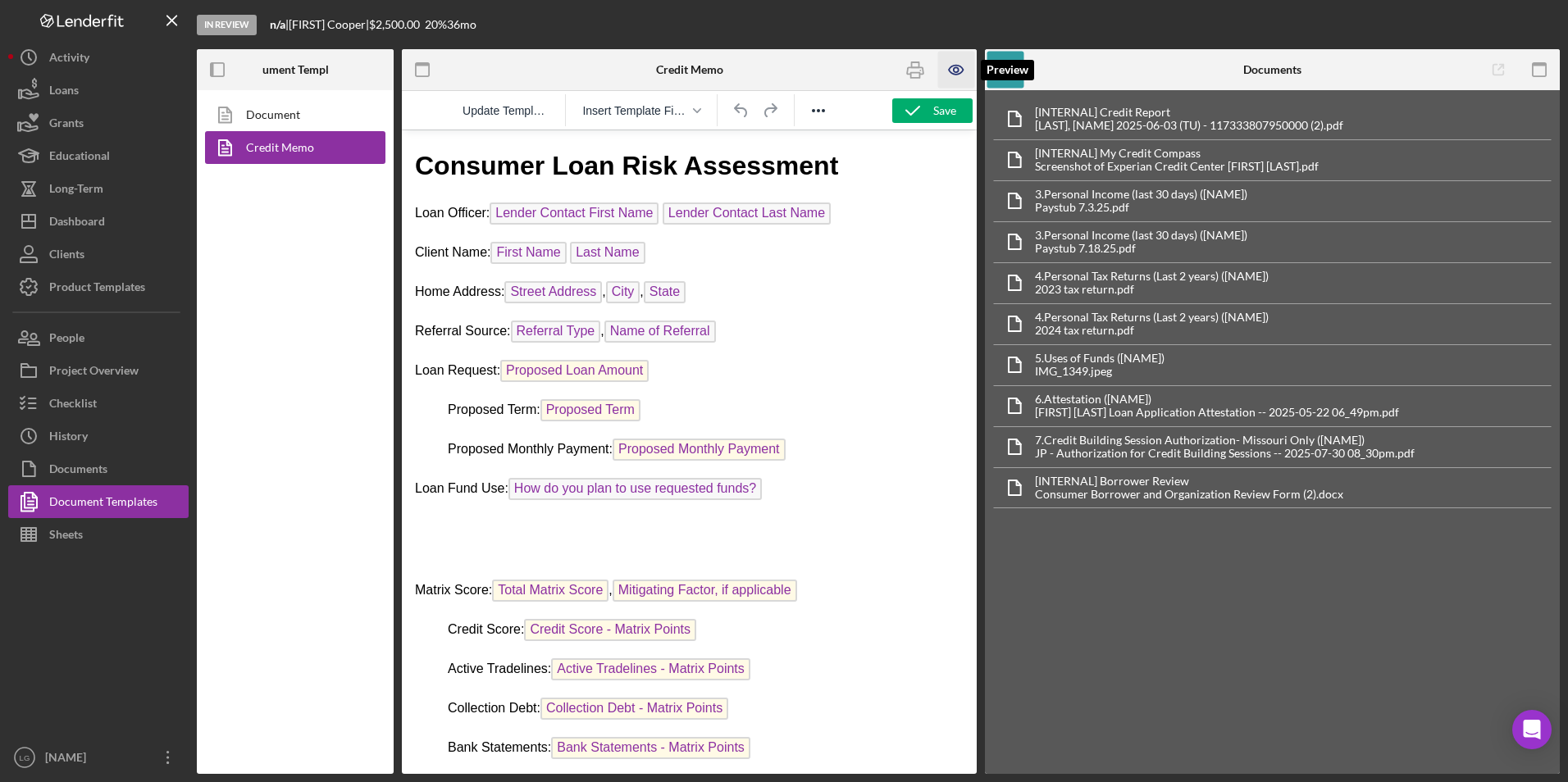 click 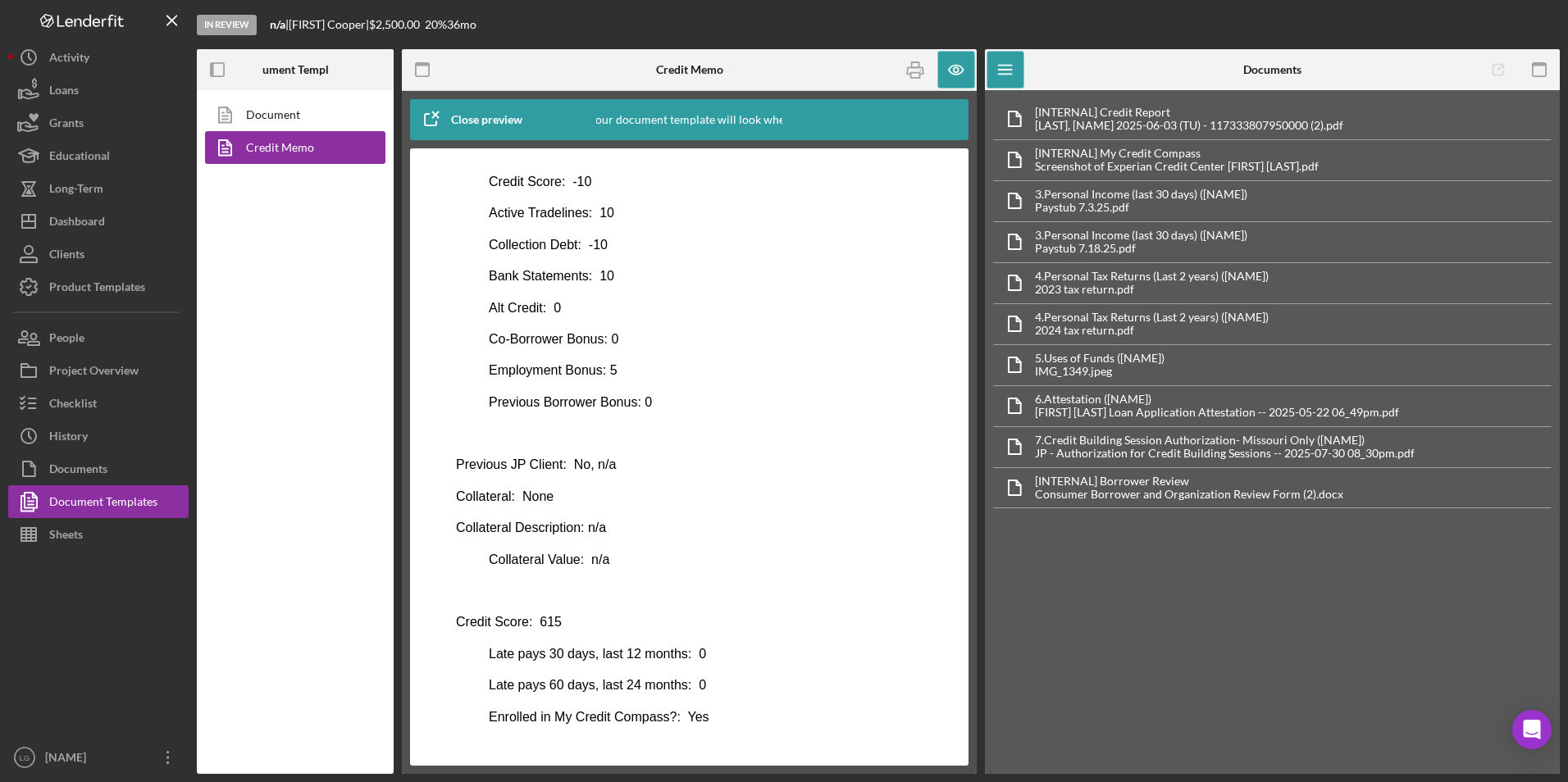 scroll, scrollTop: 671, scrollLeft: 0, axis: vertical 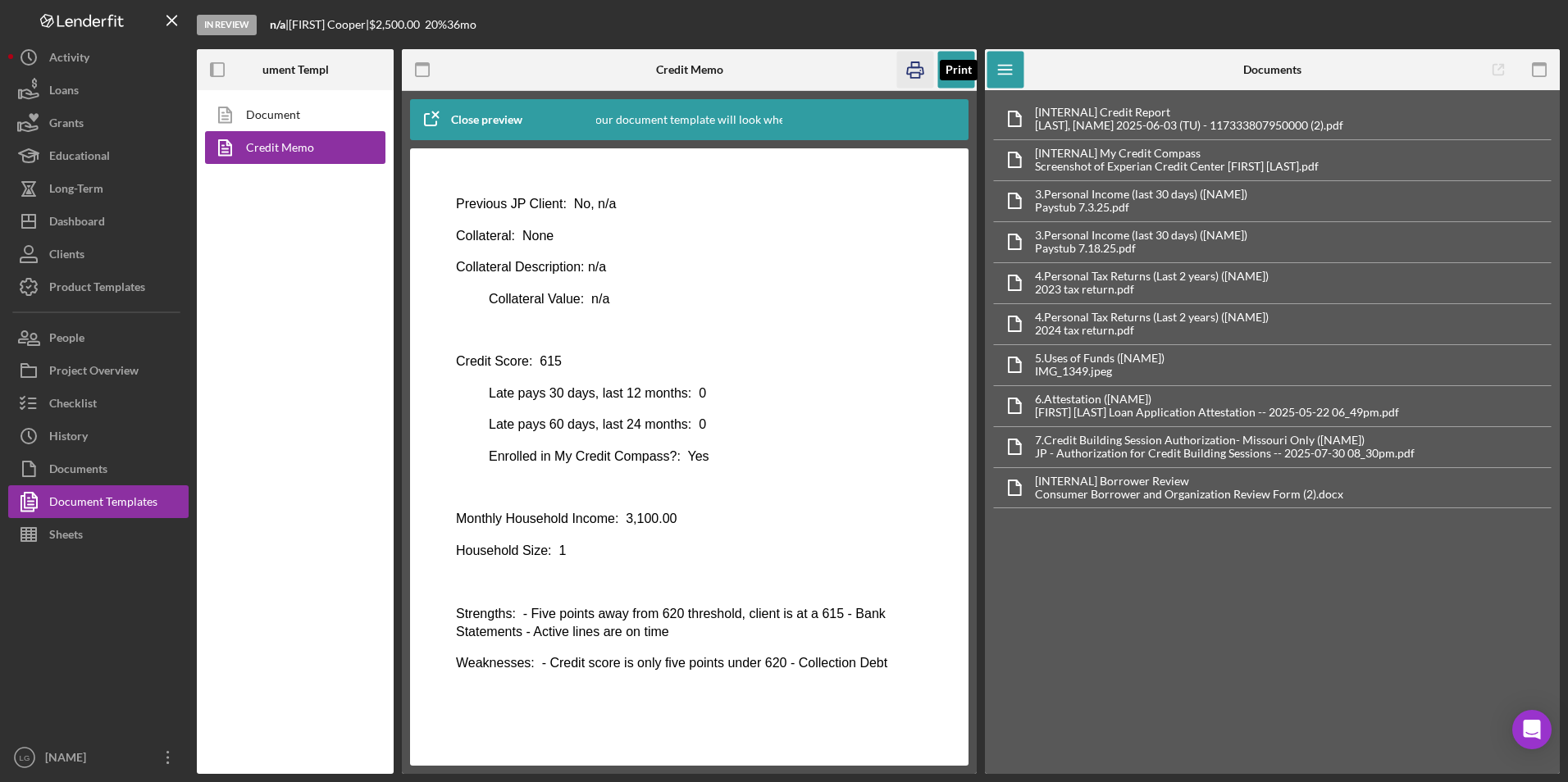 click 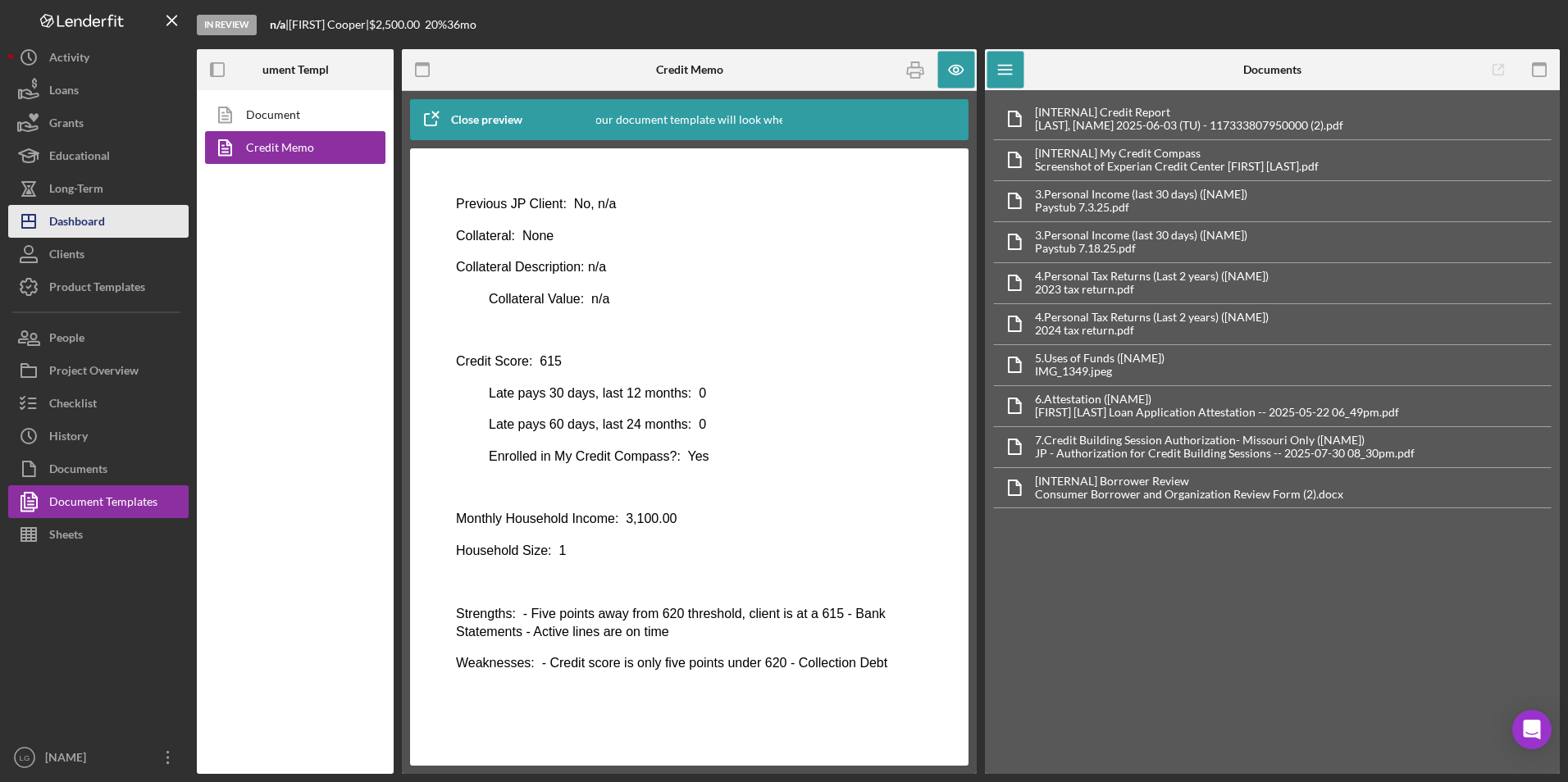 click on "Dashboard" at bounding box center (77, 223) 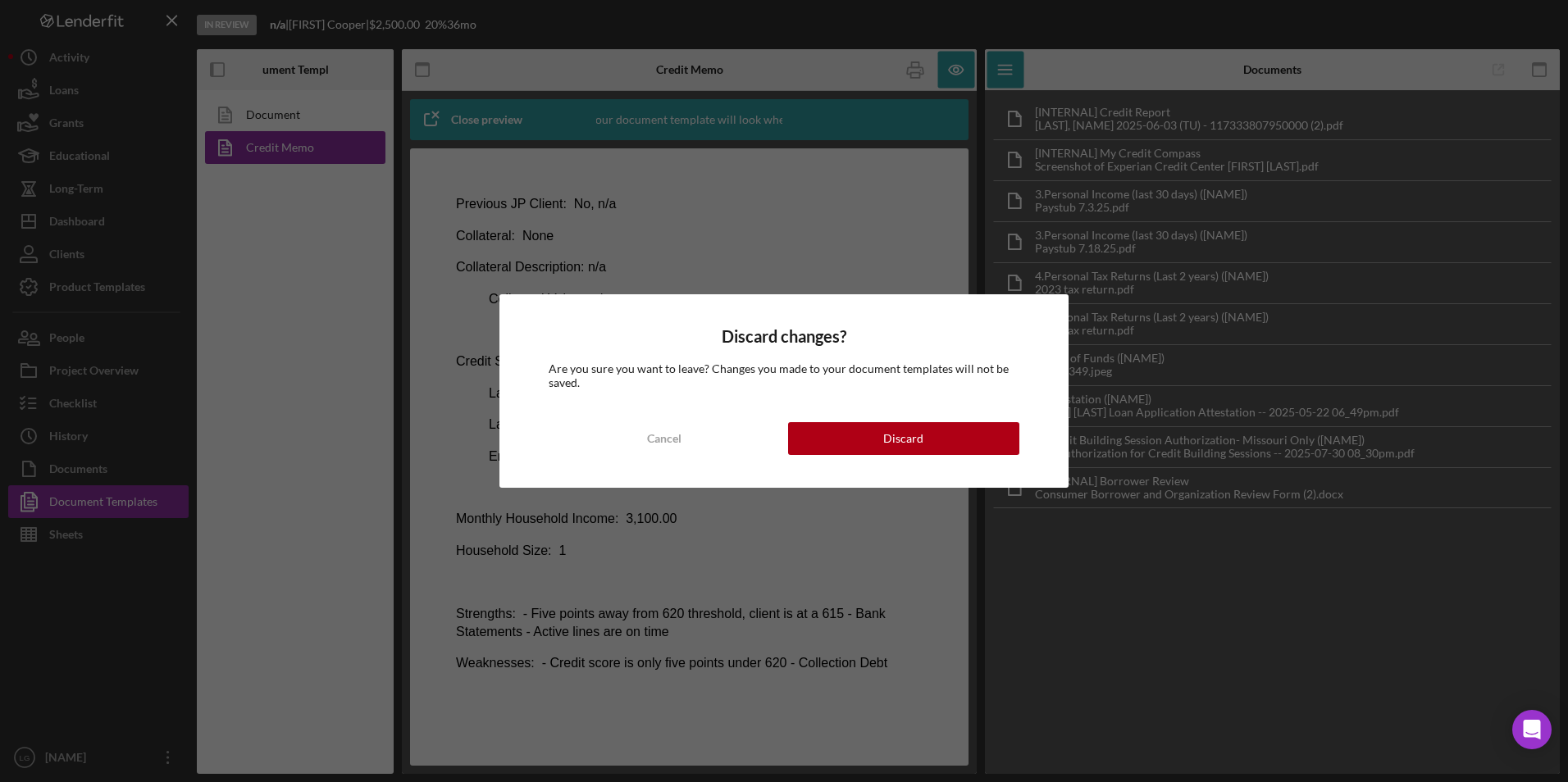 click on "Discard changes? Are you sure you want to leave? Changes you made to your document templates will not be saved. Cancel Discard" at bounding box center [784, 391] 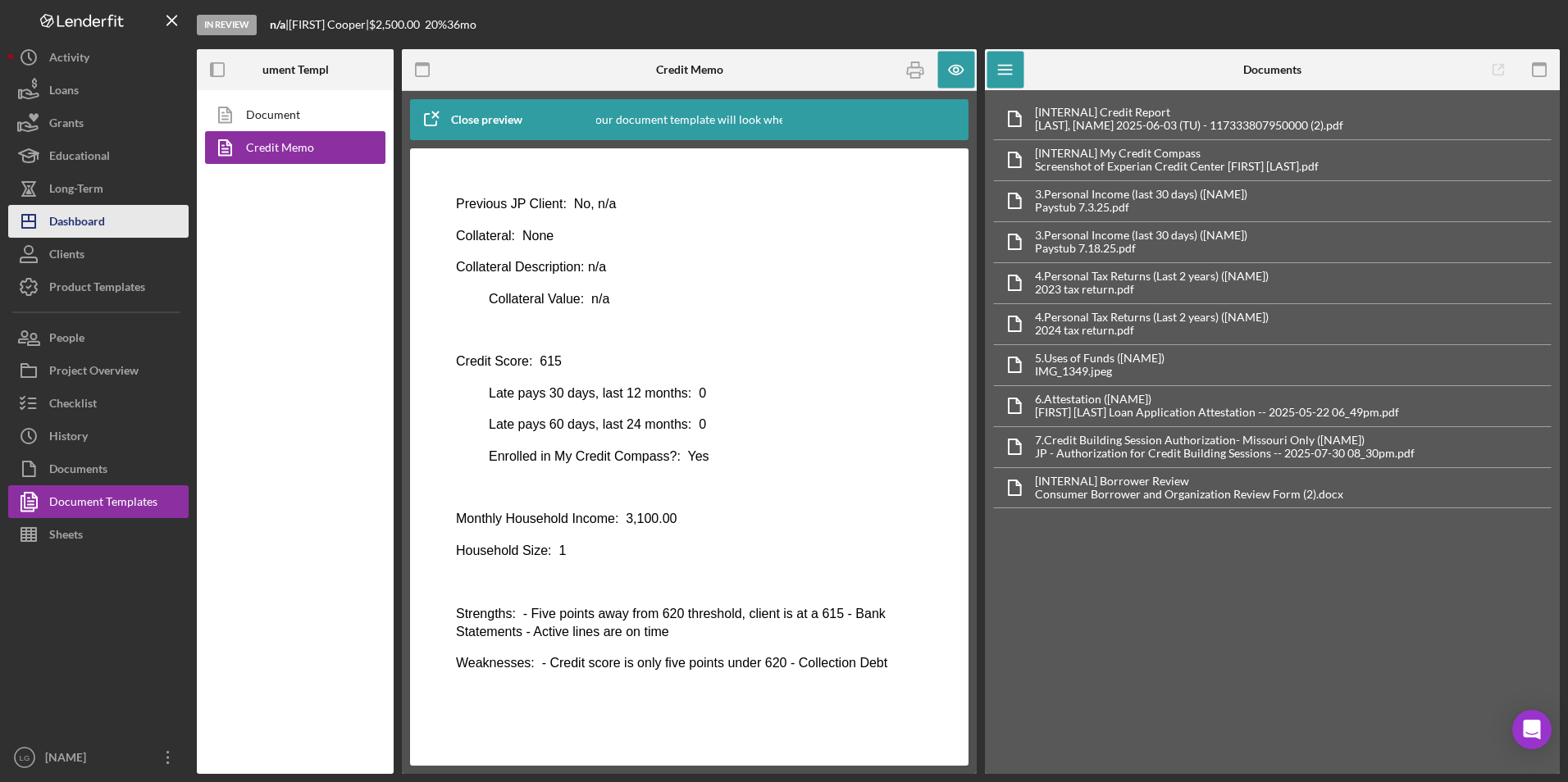 click on "Icon/Dashboard Dashboard" at bounding box center [98, 221] 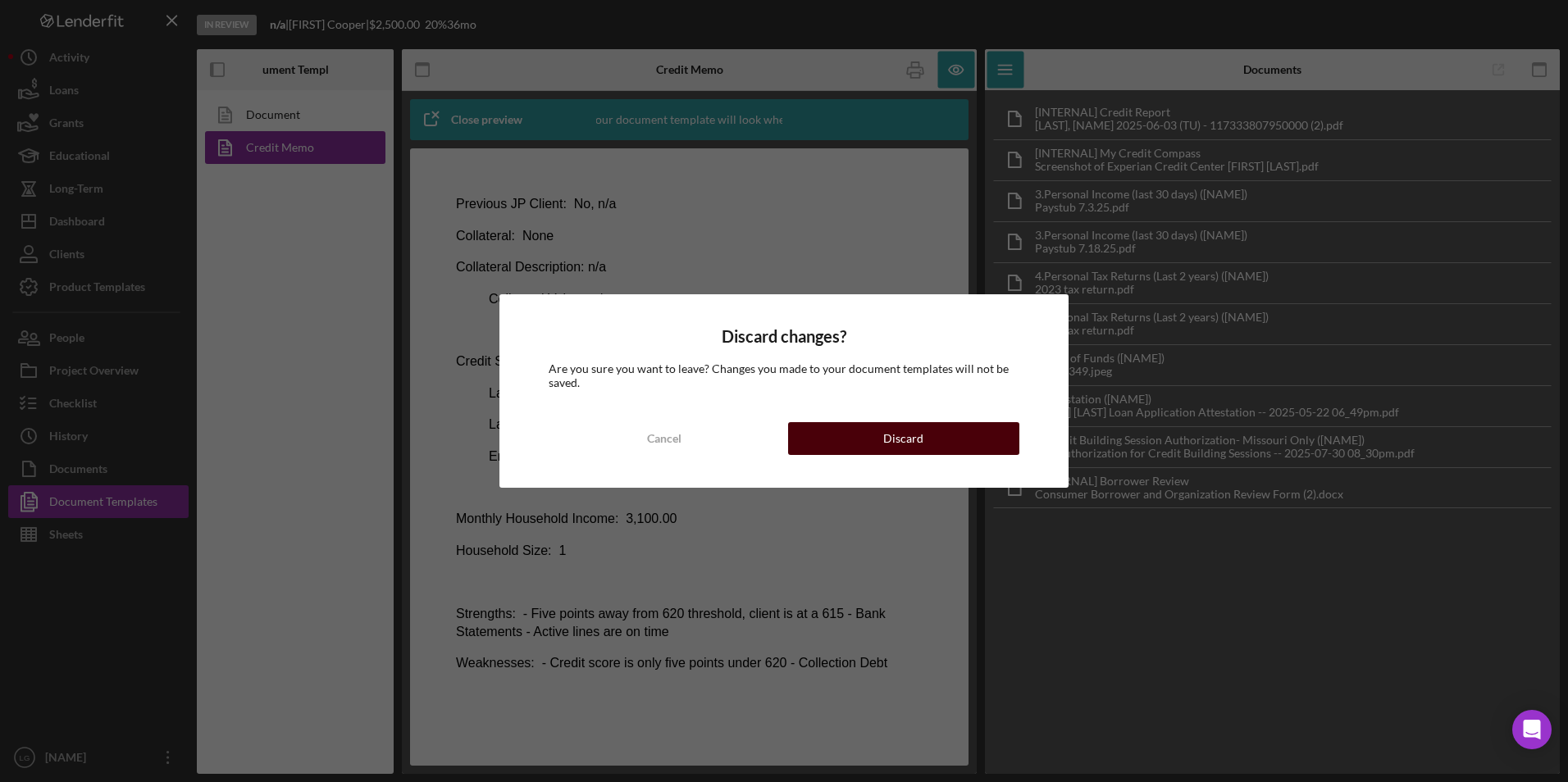click on "Discard" at bounding box center (903, 439) 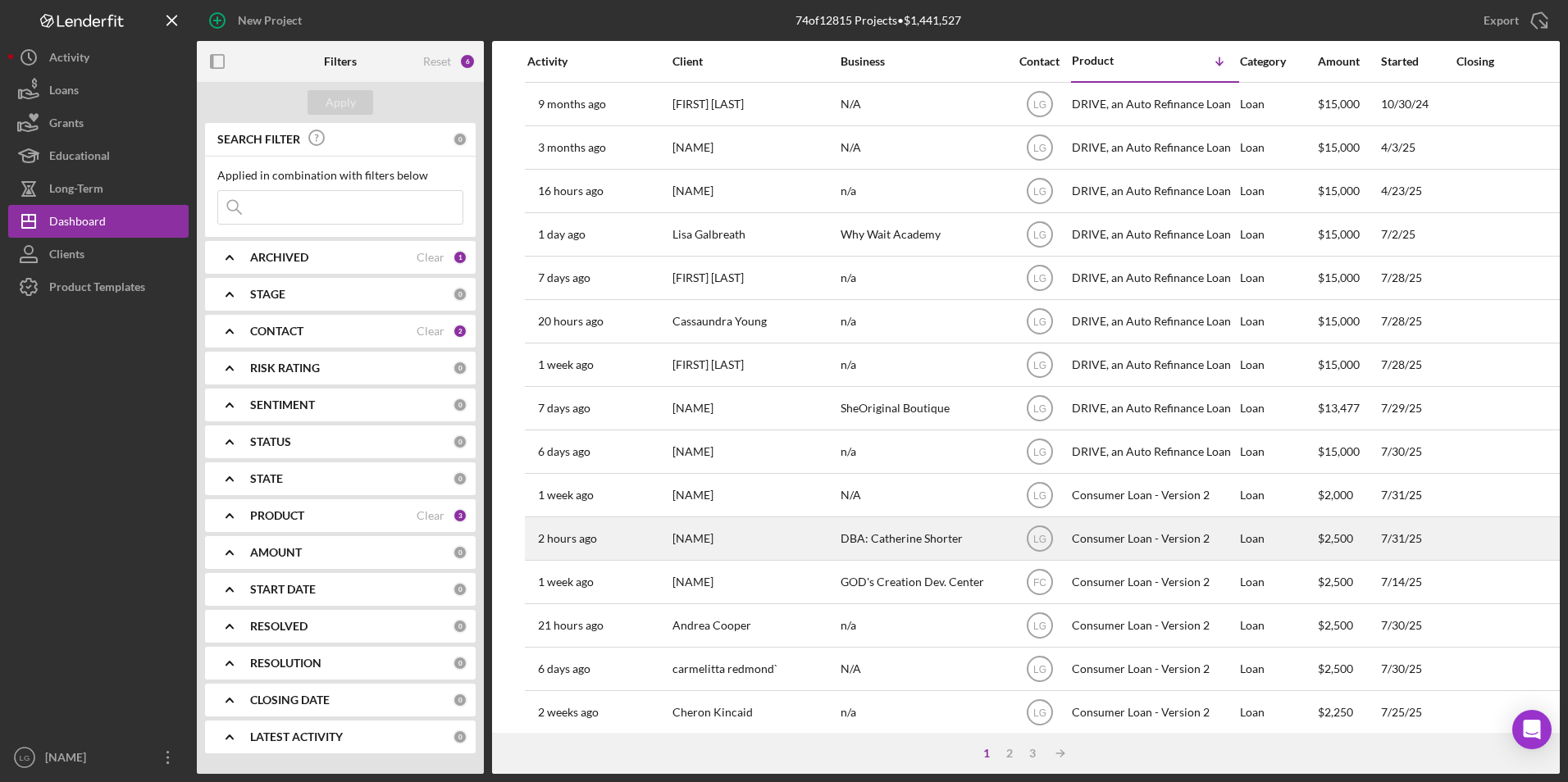 scroll, scrollTop: 82, scrollLeft: 0, axis: vertical 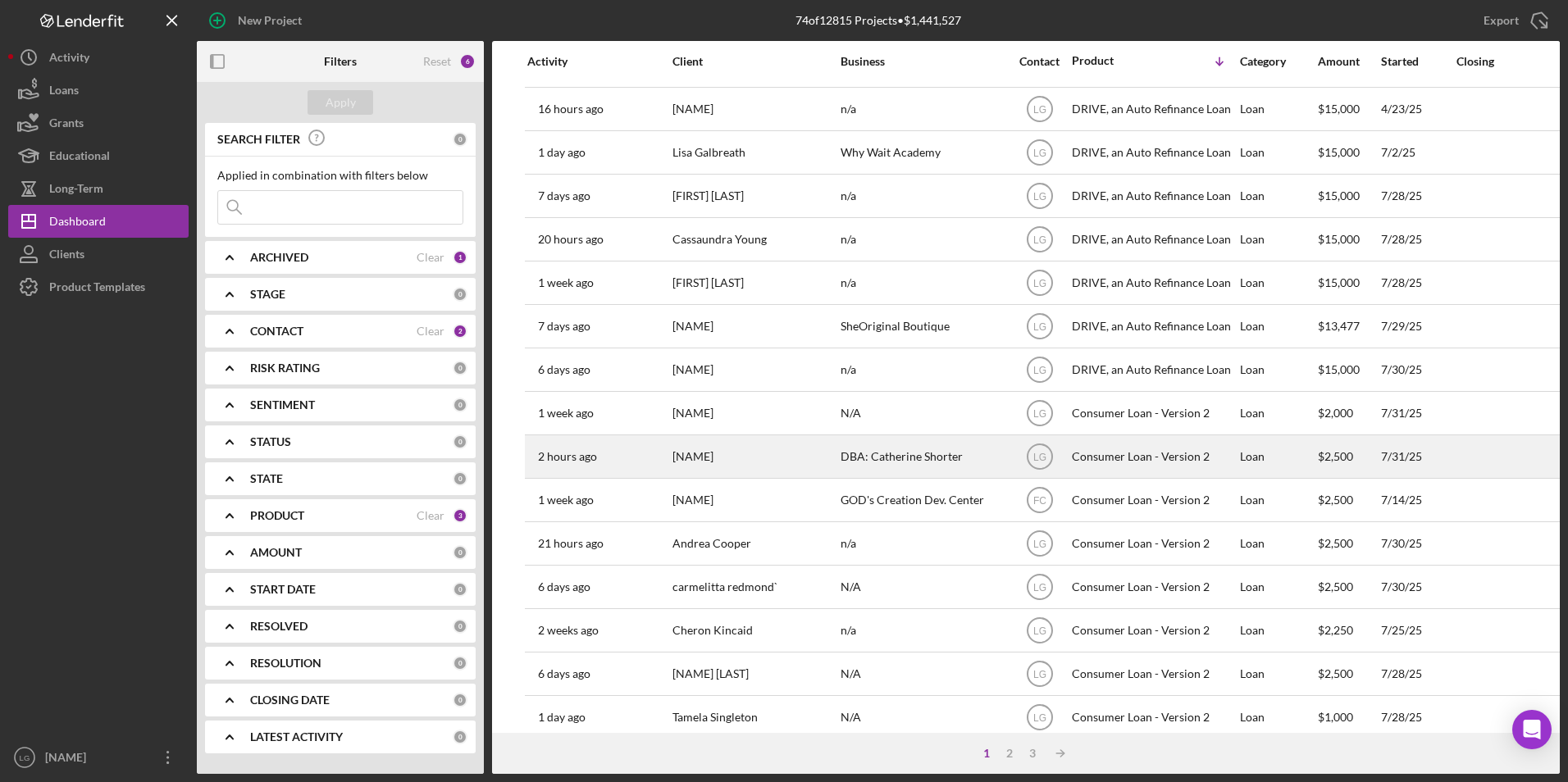 click on "[FIRST] [LAST]" at bounding box center [754, 457] 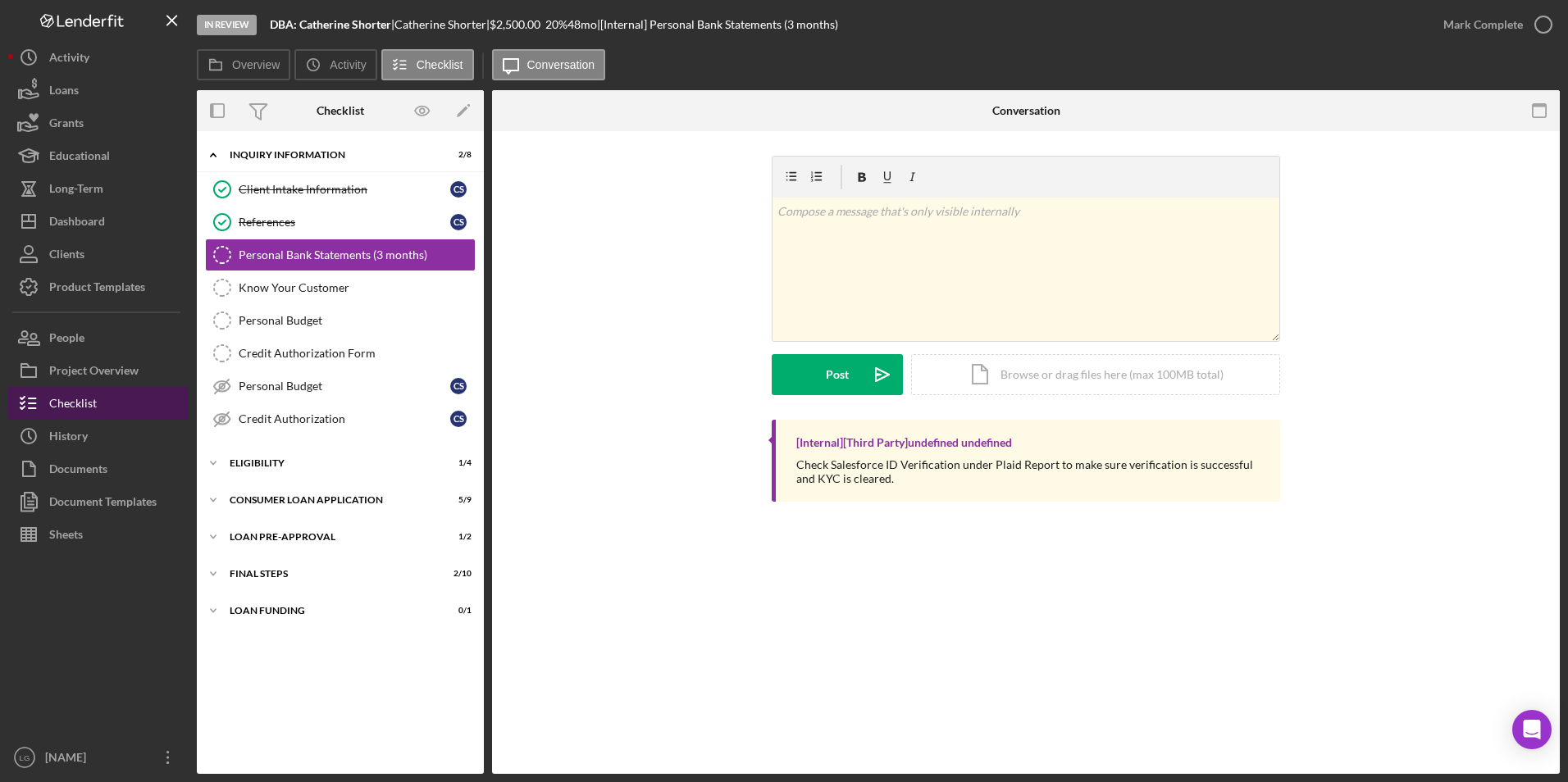 click on "Project Overview" at bounding box center [93, 372] 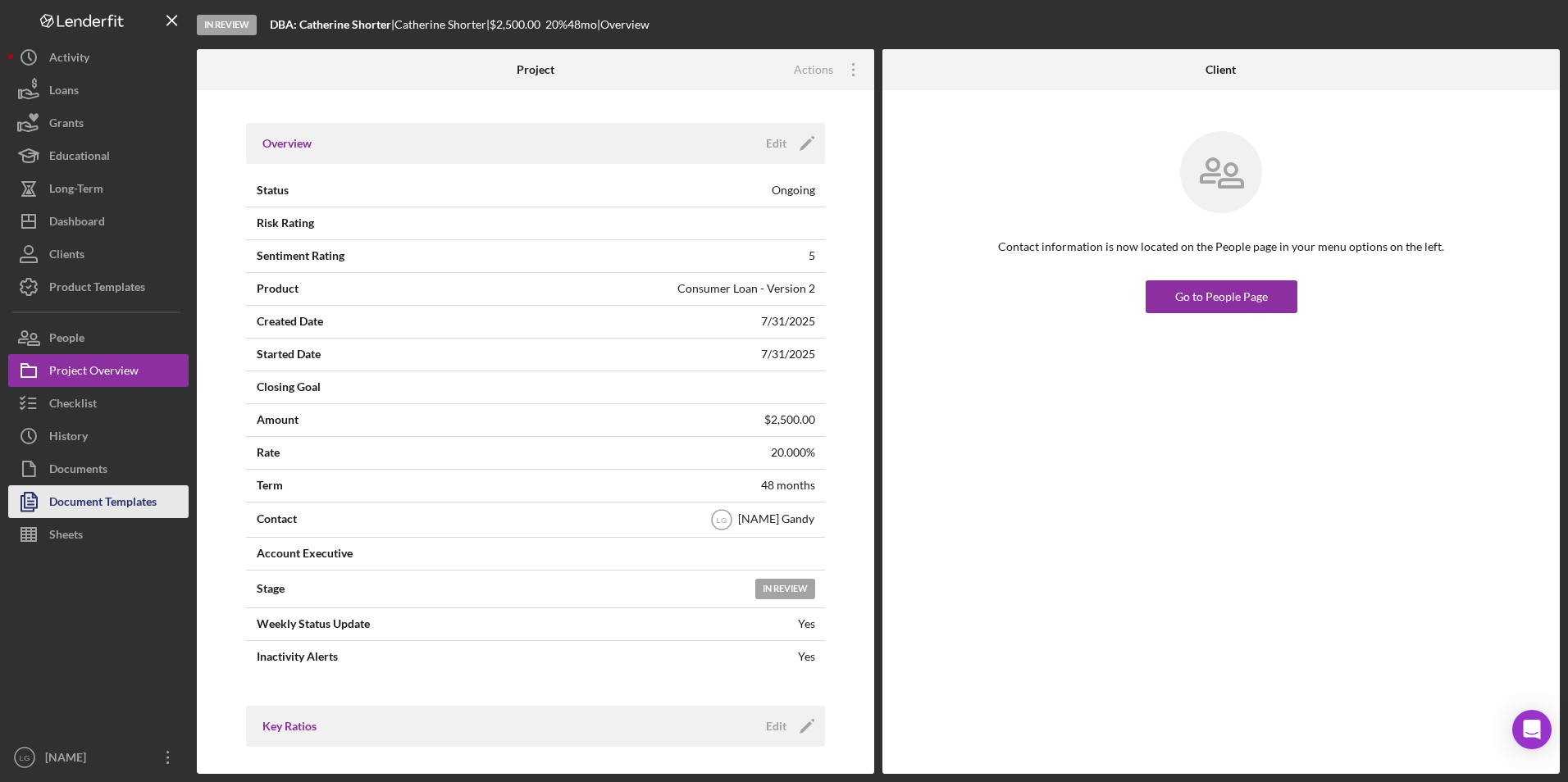 click on "Document Templates" at bounding box center [103, 503] 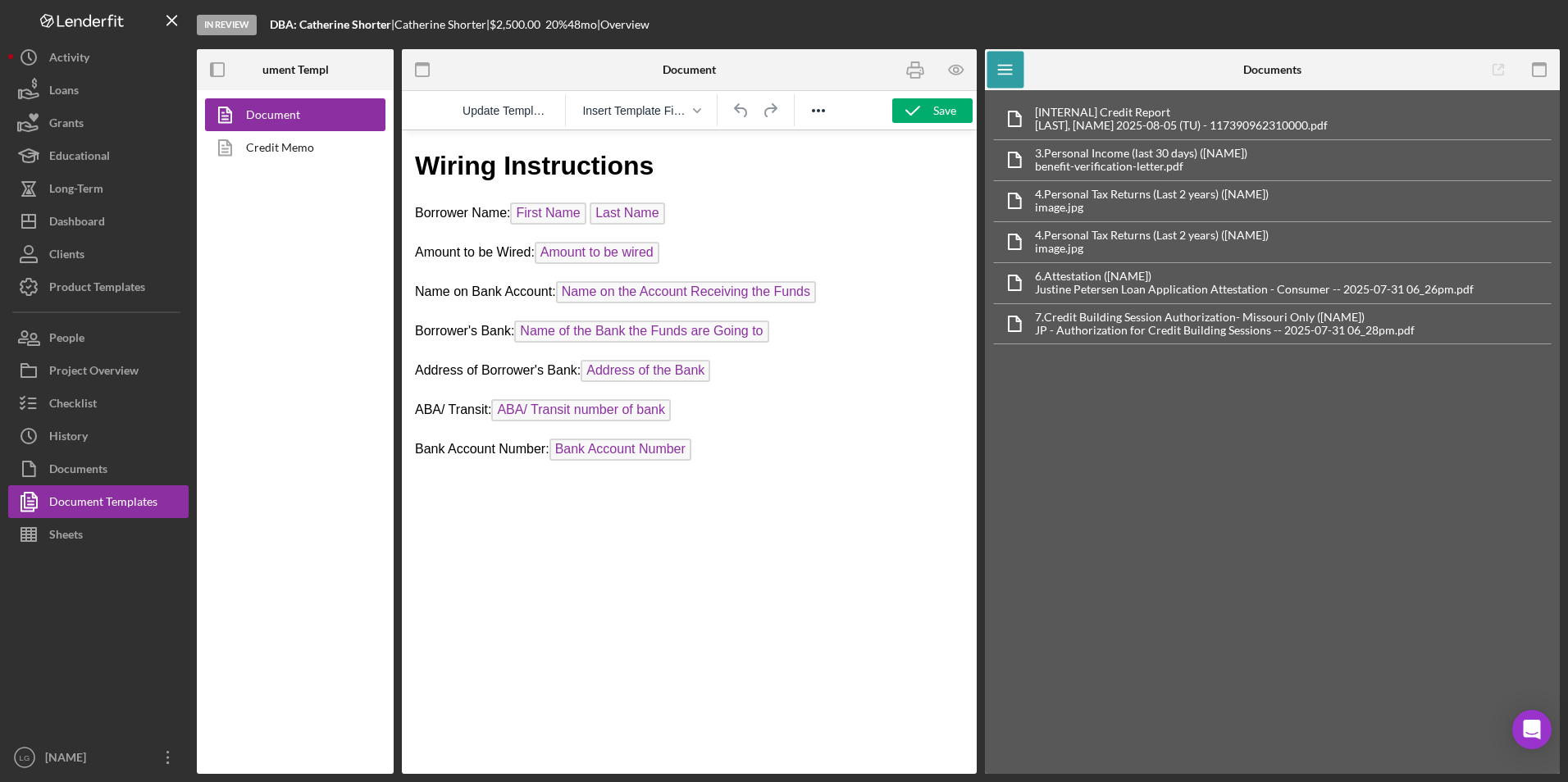 scroll, scrollTop: 0, scrollLeft: 0, axis: both 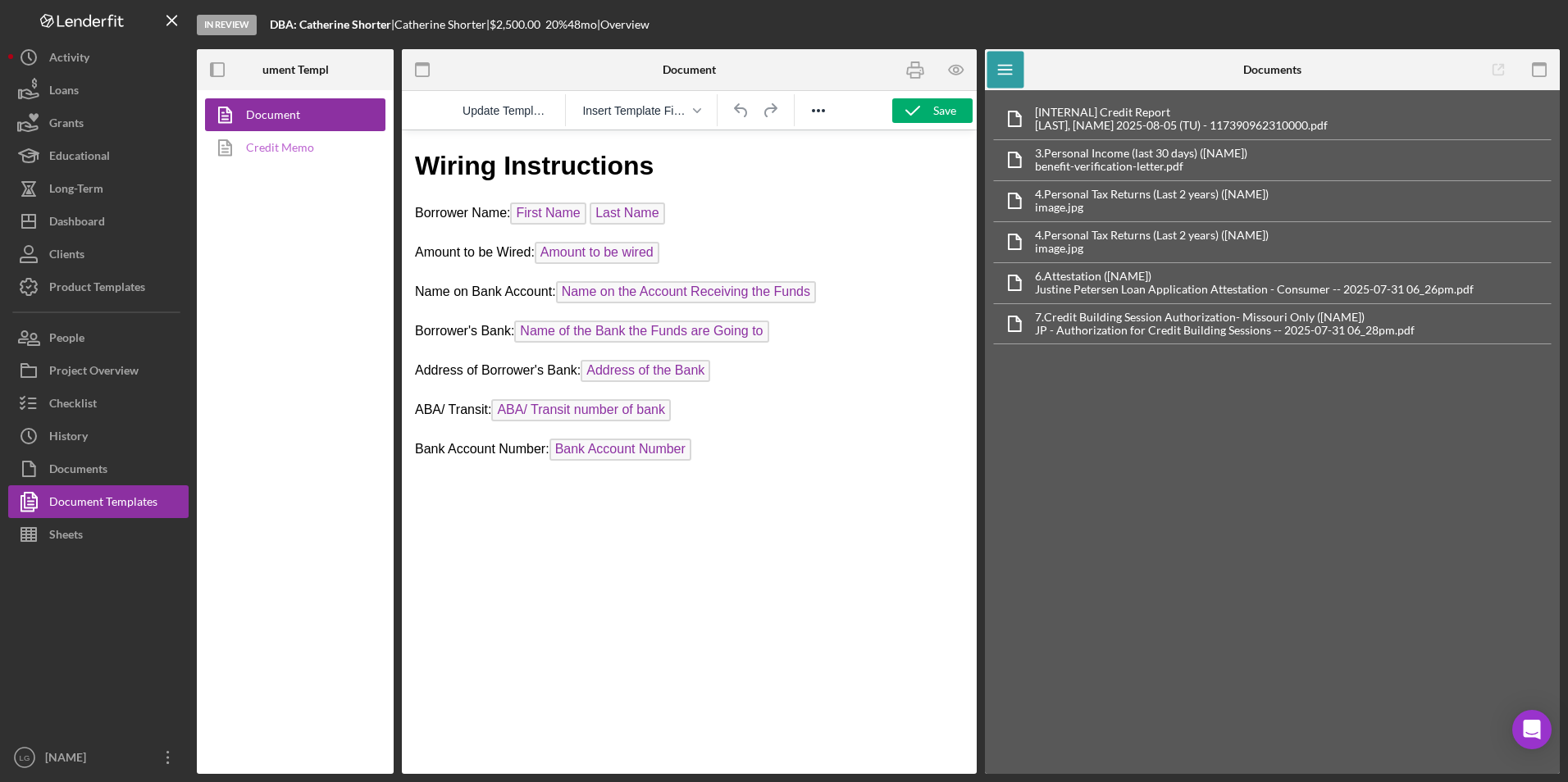 click on "Credit Memo" at bounding box center (291, 148) 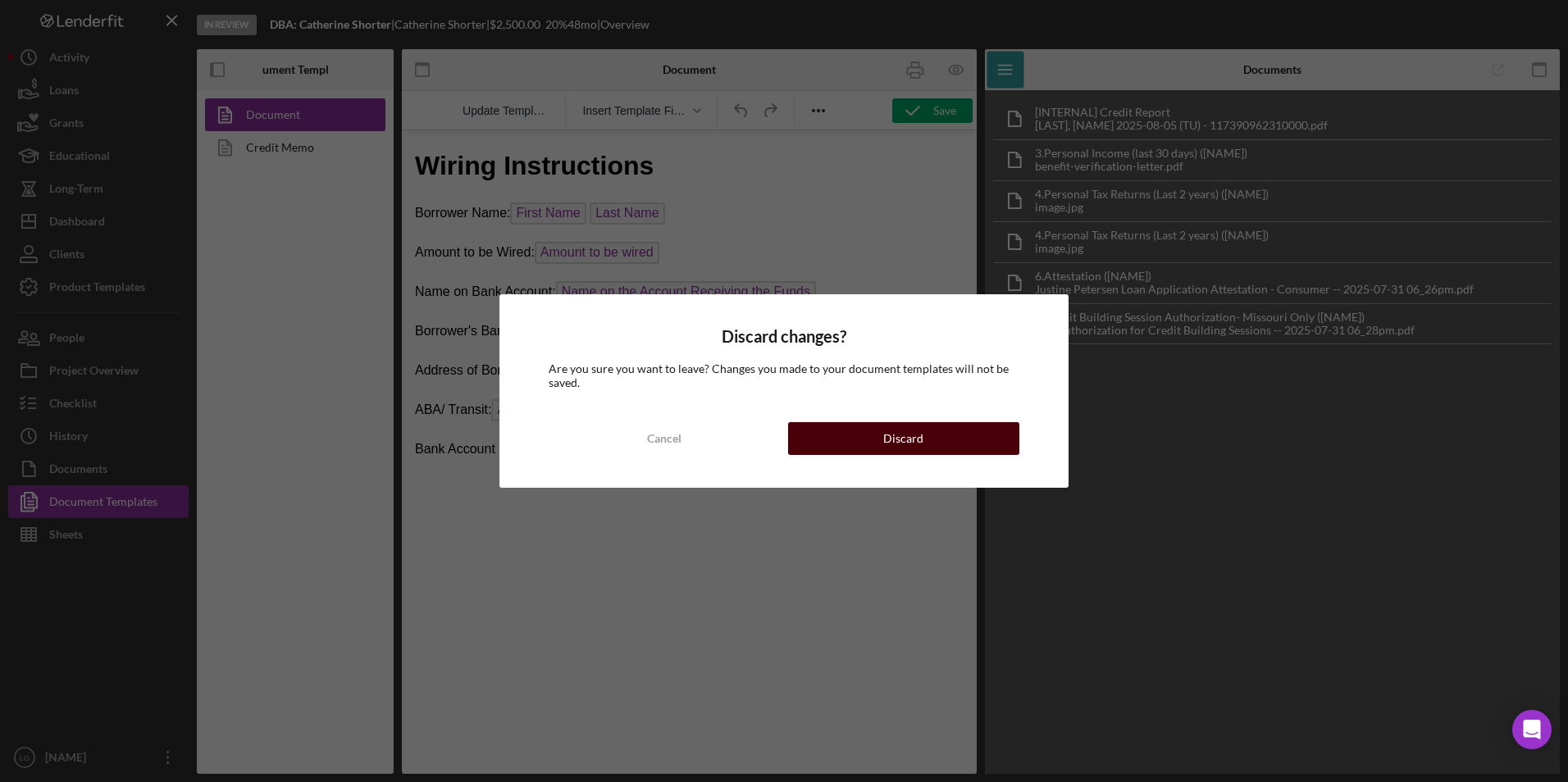 click on "Discard" at bounding box center [903, 439] 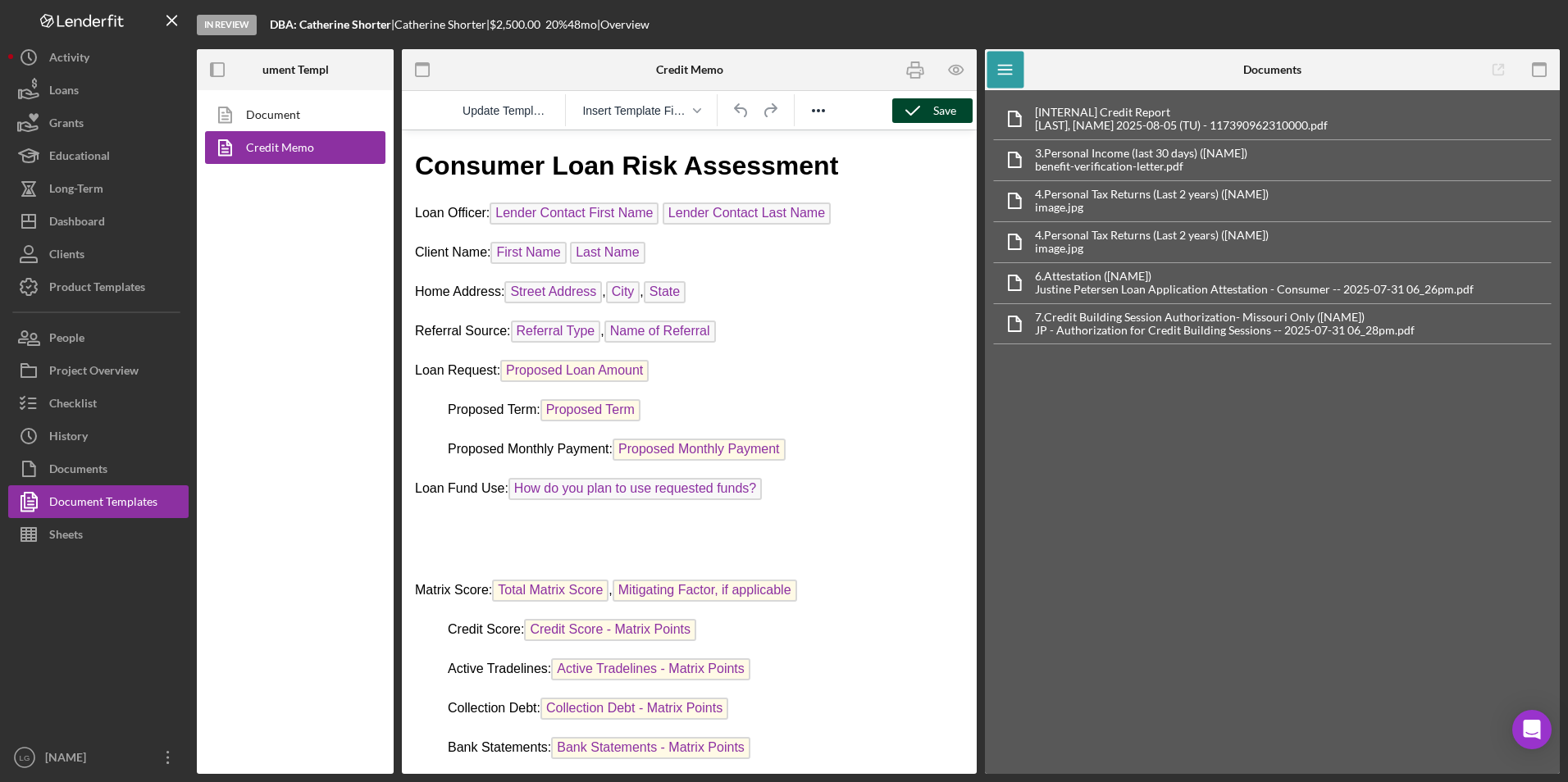 scroll, scrollTop: 0, scrollLeft: 0, axis: both 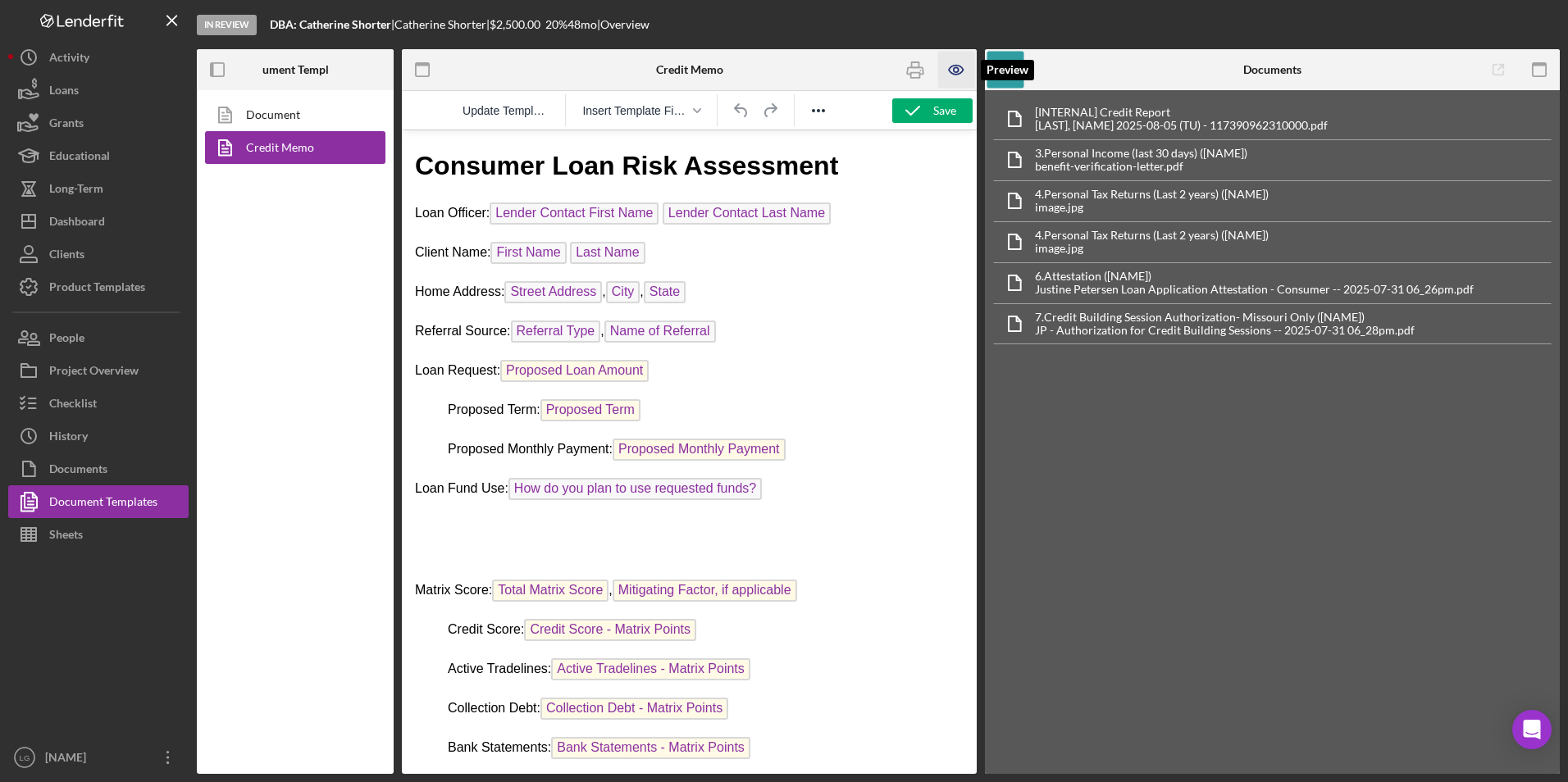 click 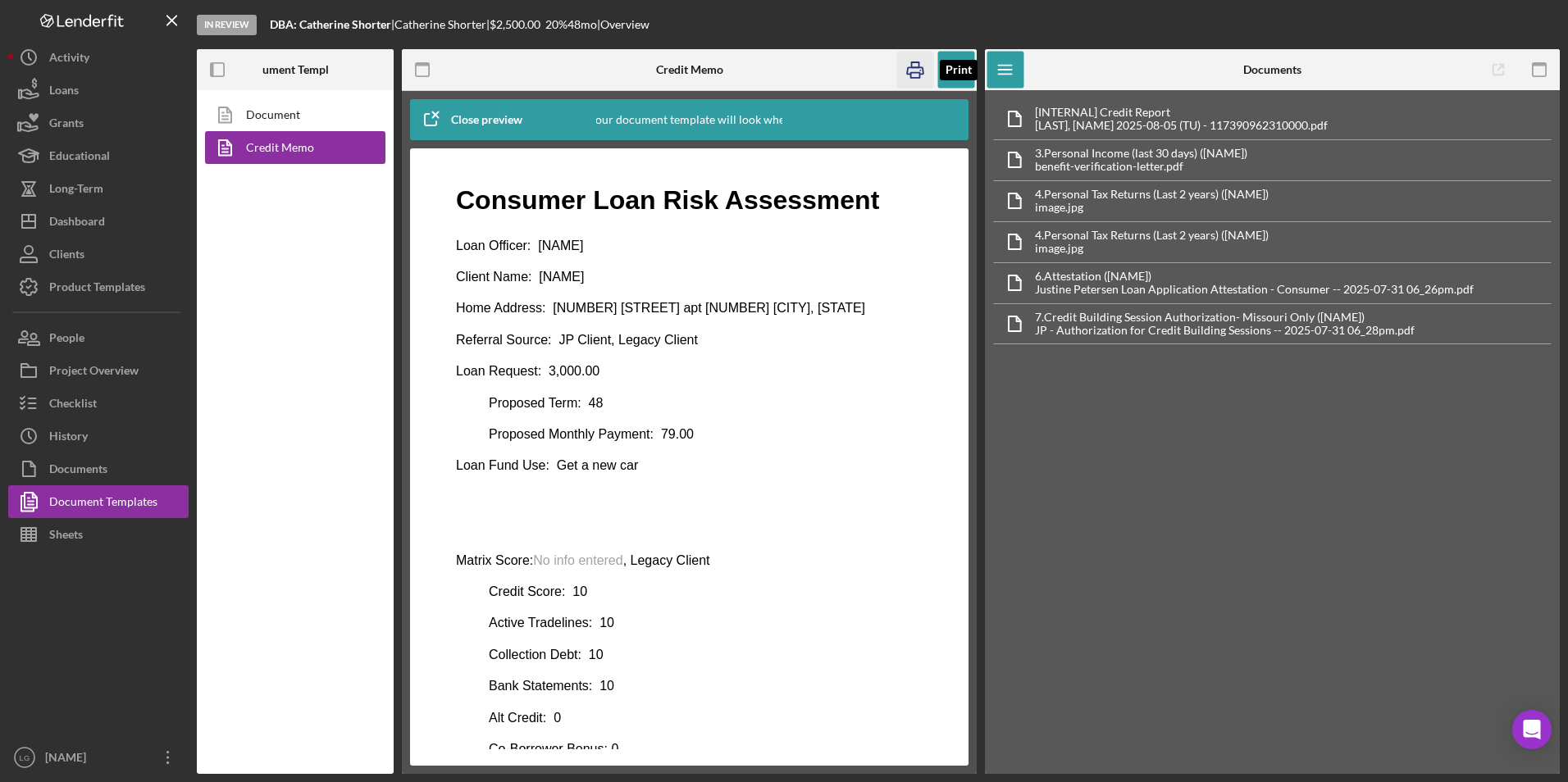 click 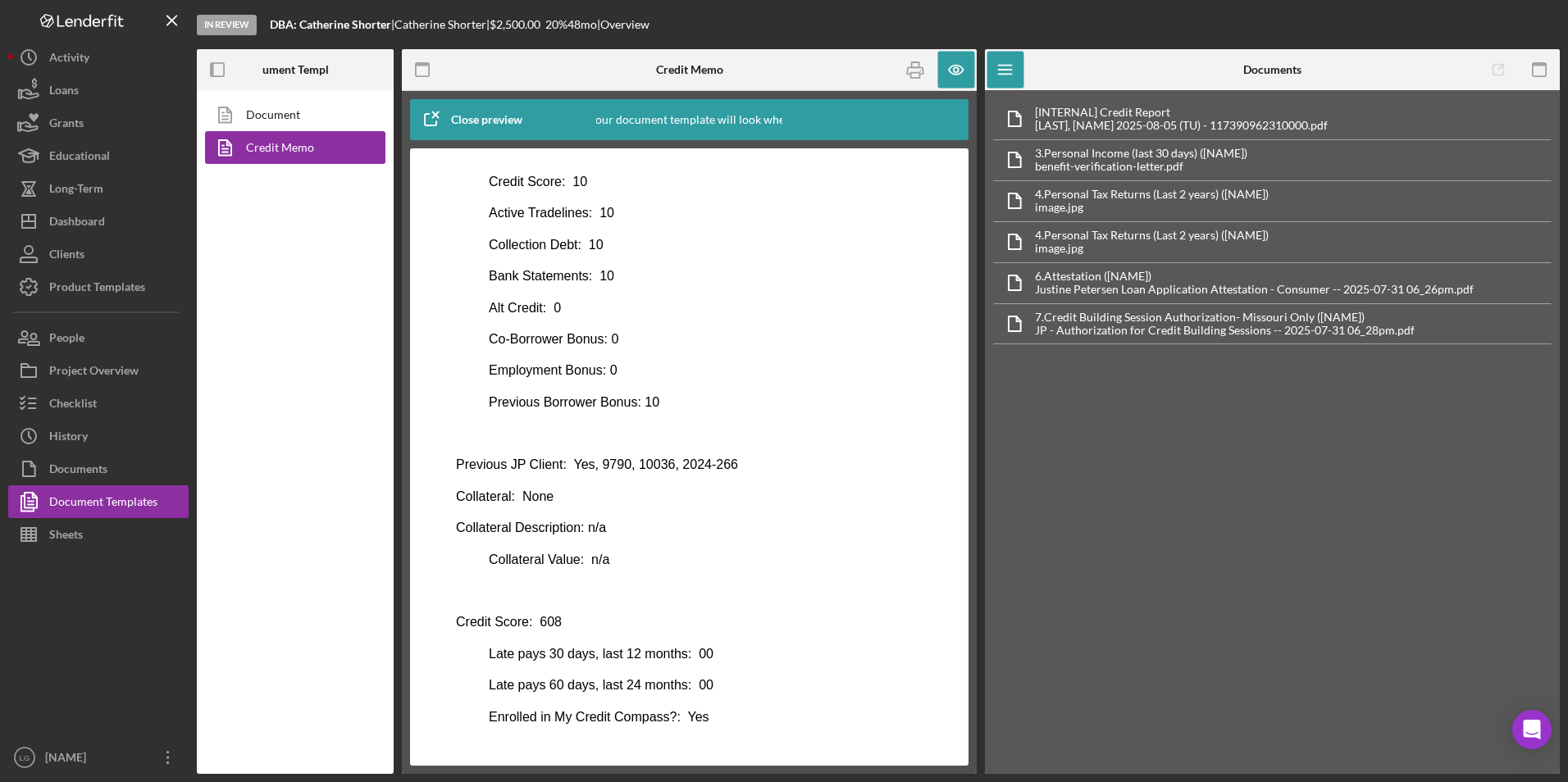 scroll, scrollTop: 246, scrollLeft: 0, axis: vertical 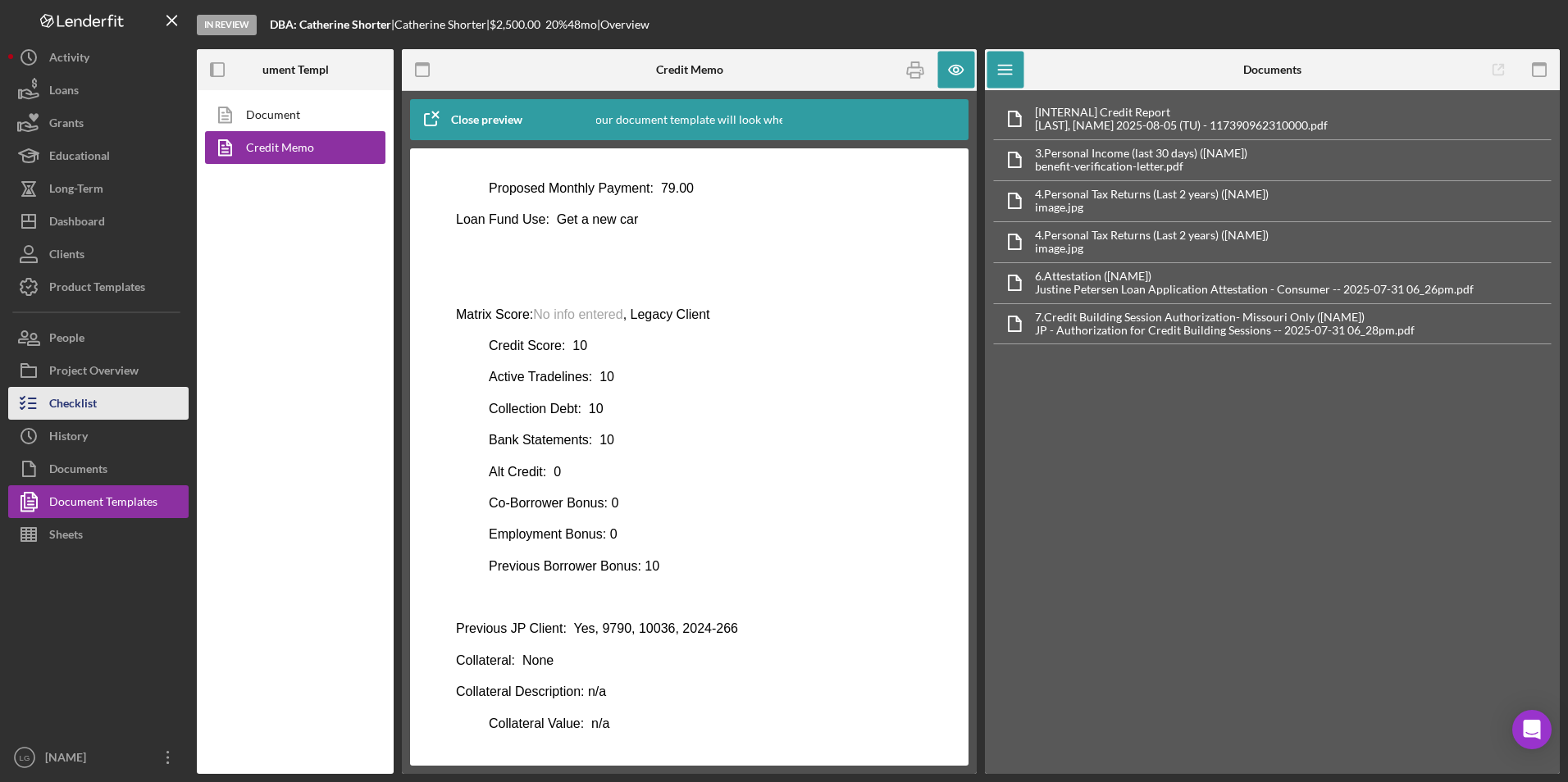 click on "Checklist" at bounding box center [98, 403] 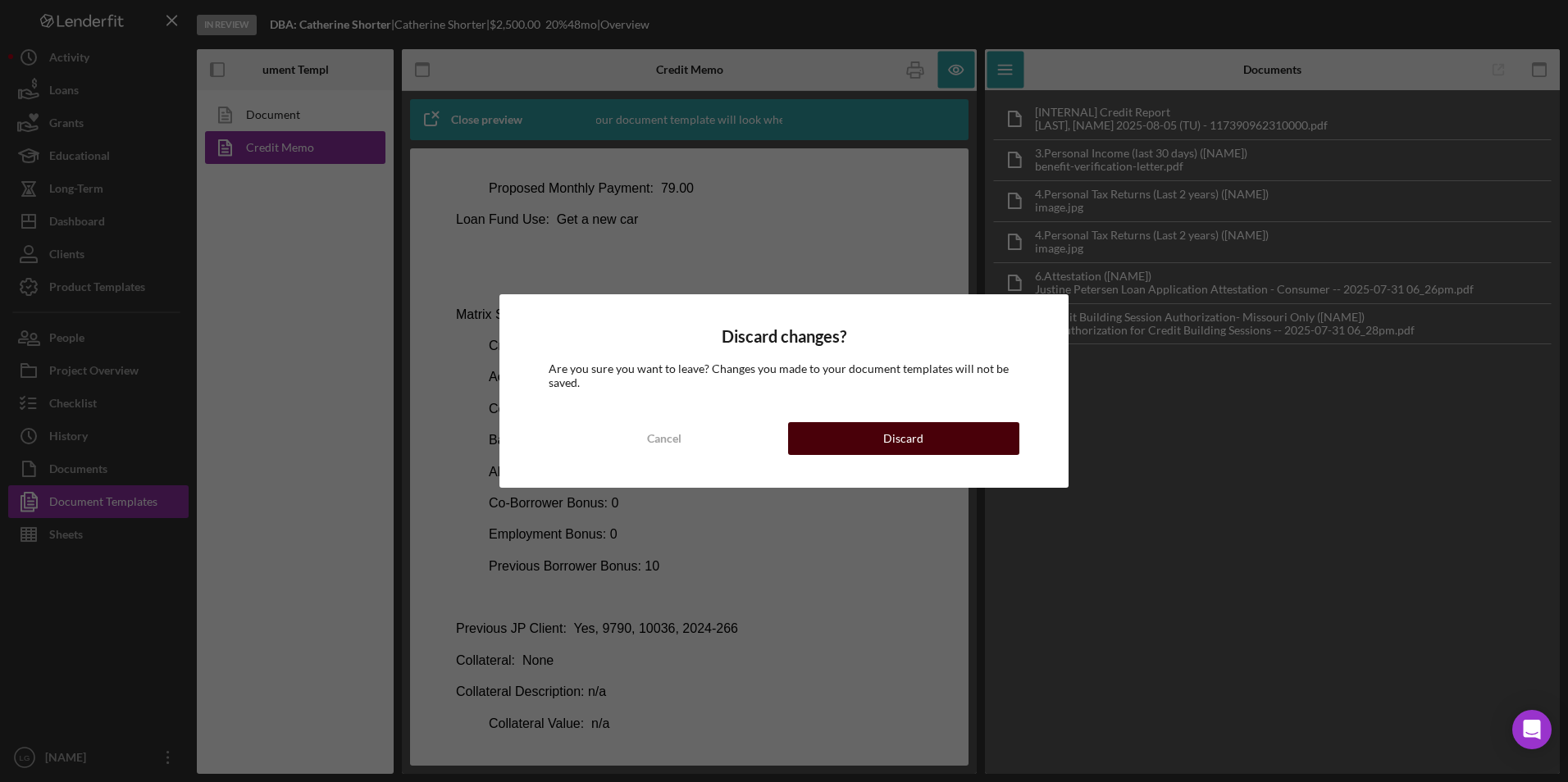 click on "Discard" at bounding box center [904, 439] 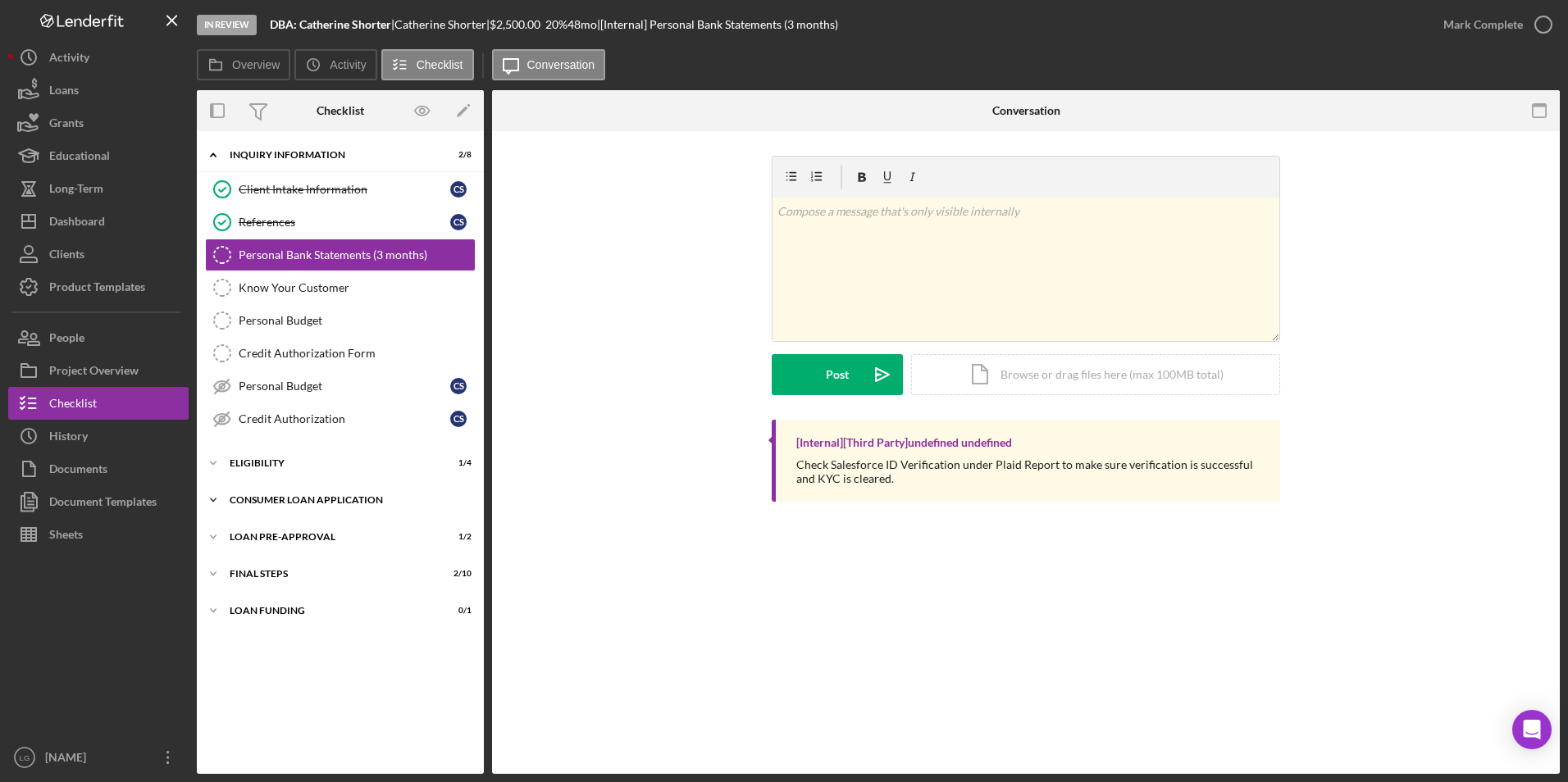 click on "Icon/Expander Consumer Loan Application 5 / 9" at bounding box center (340, 500) 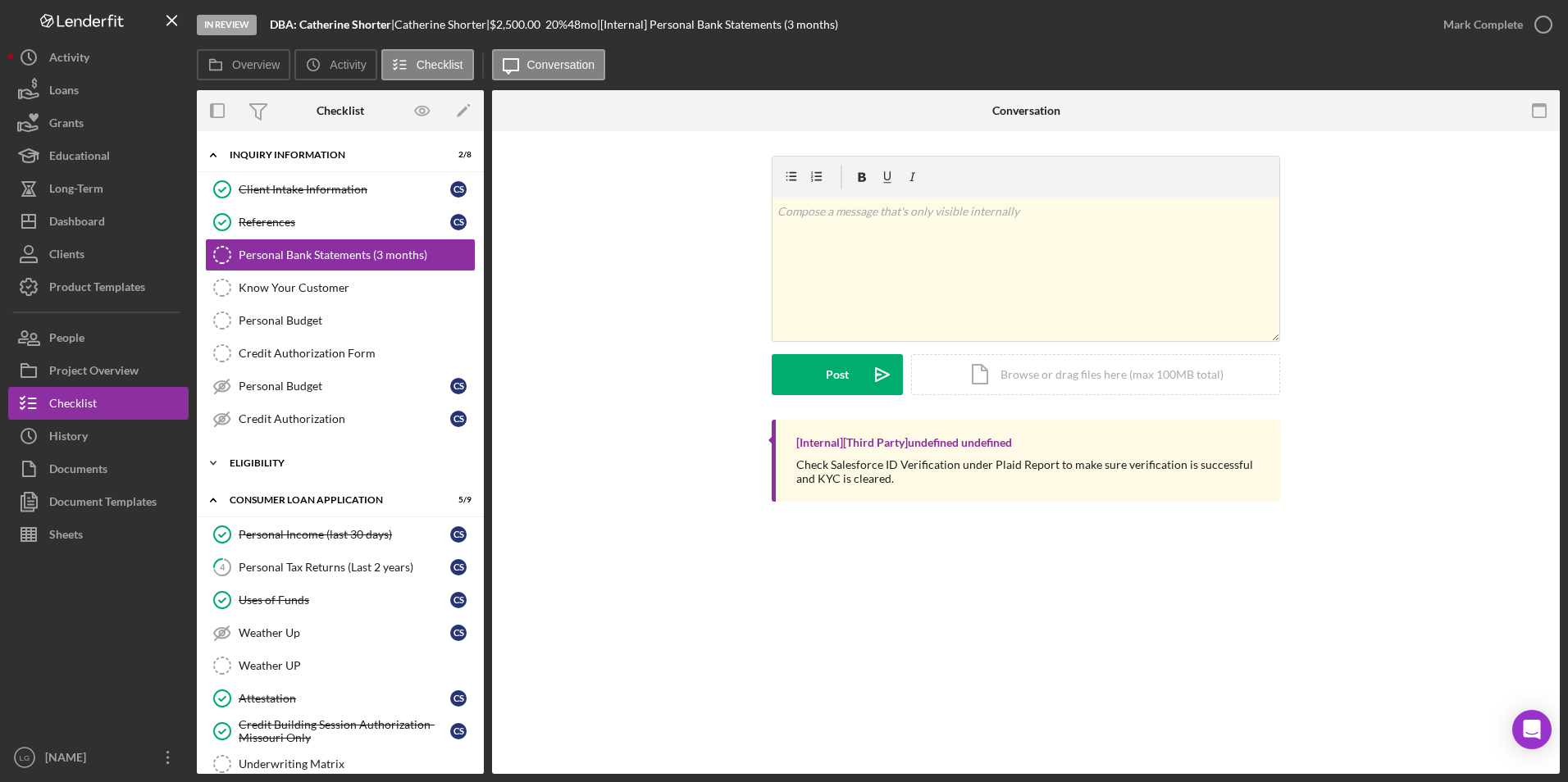 click on "Icon/Expander Eligibility 1 / 4" at bounding box center [340, 463] 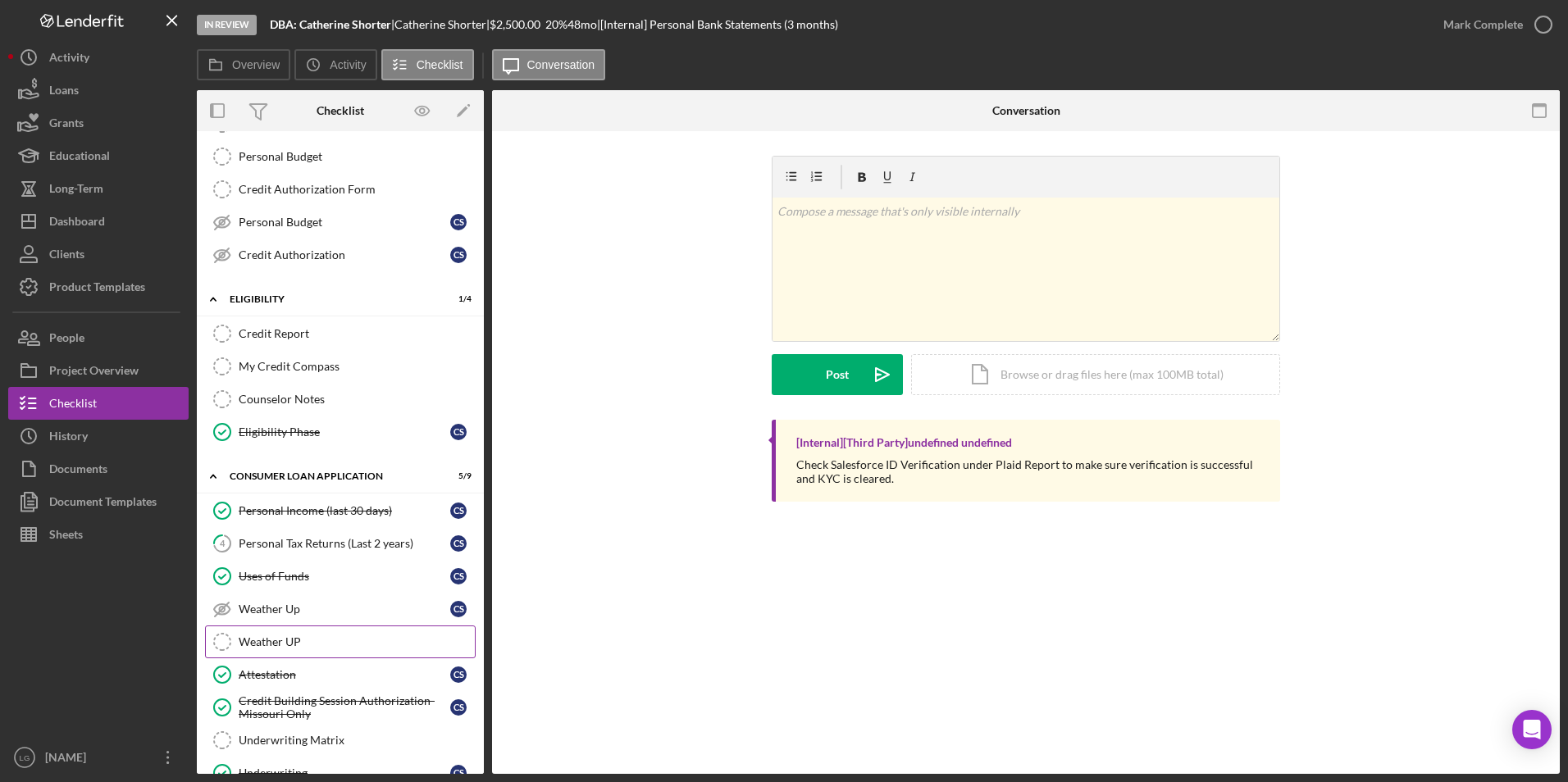 scroll, scrollTop: 307, scrollLeft: 0, axis: vertical 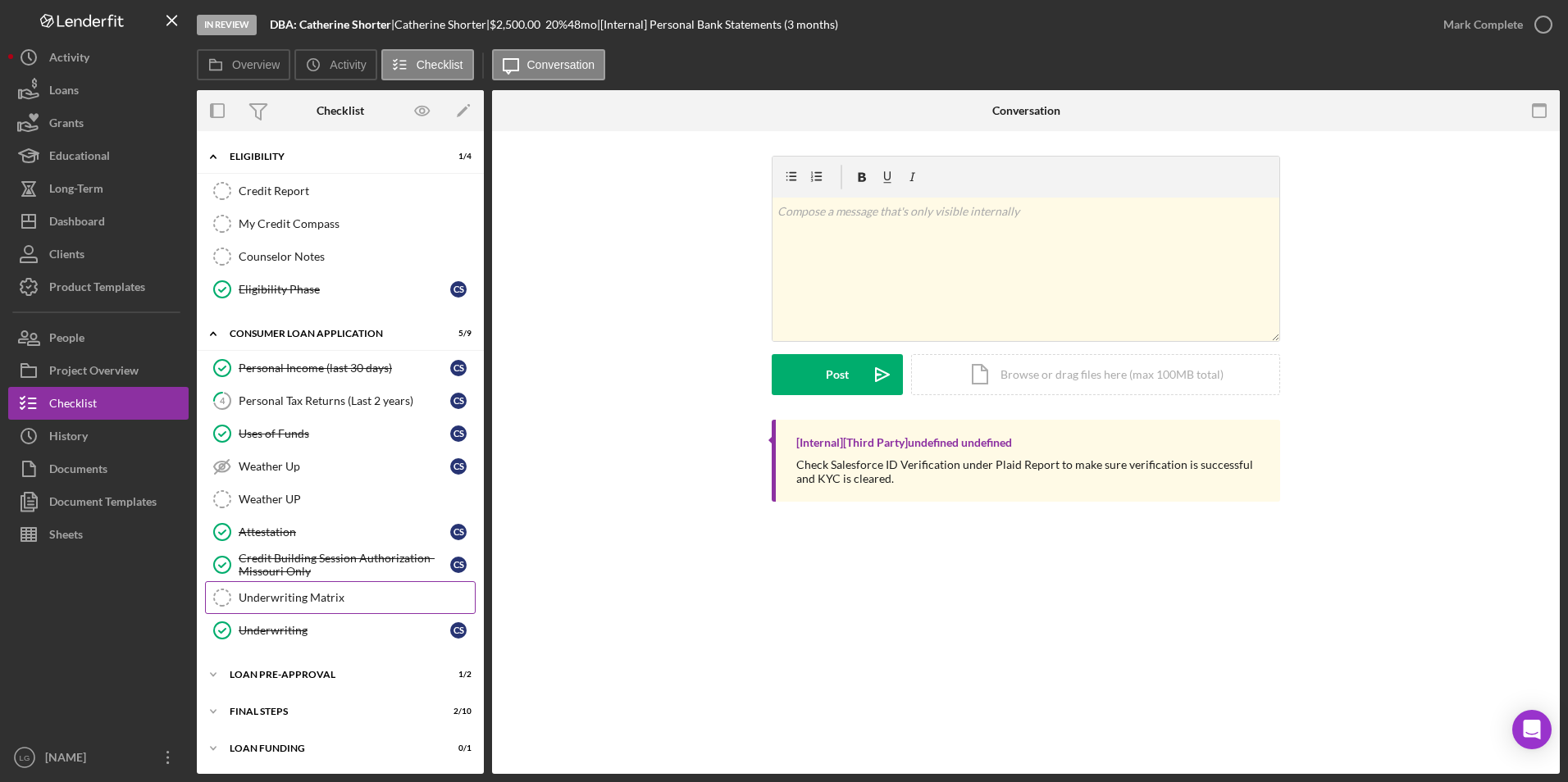 click on "Underwriting Matrix Underwriting Matrix" at bounding box center (340, 598) 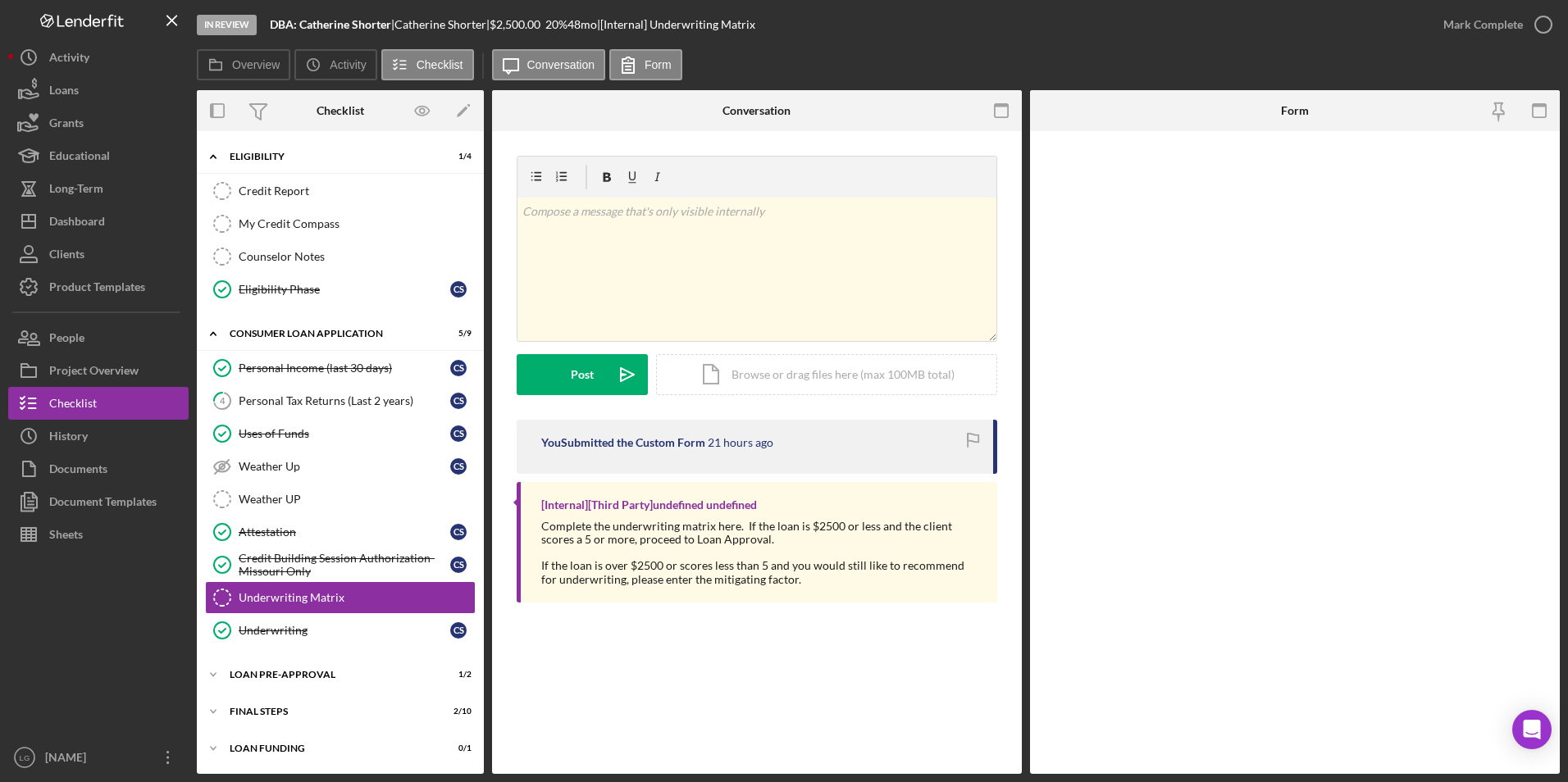 scroll, scrollTop: 307, scrollLeft: 0, axis: vertical 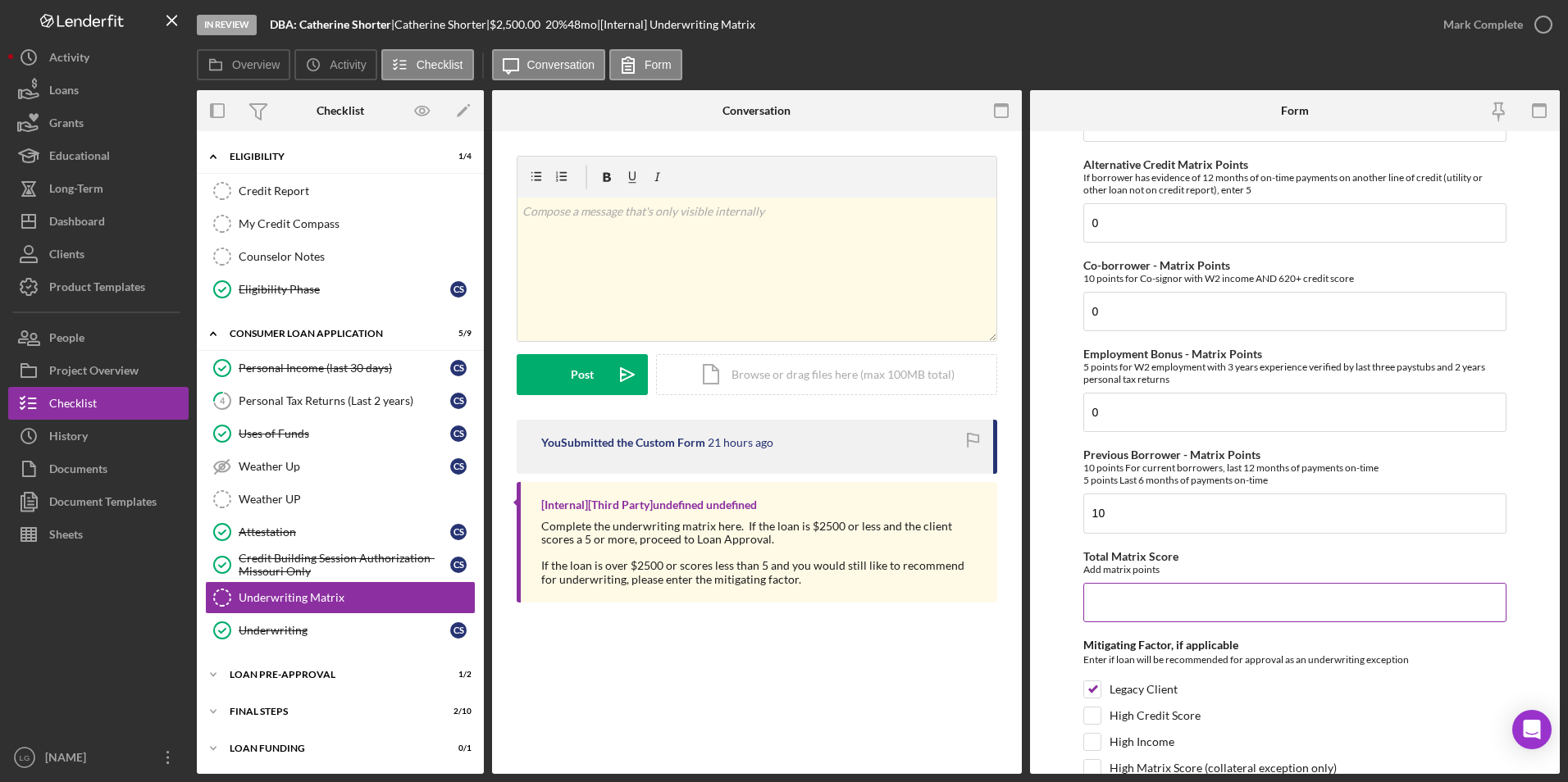 click on "Total Matrix Score" at bounding box center (1295, 602) 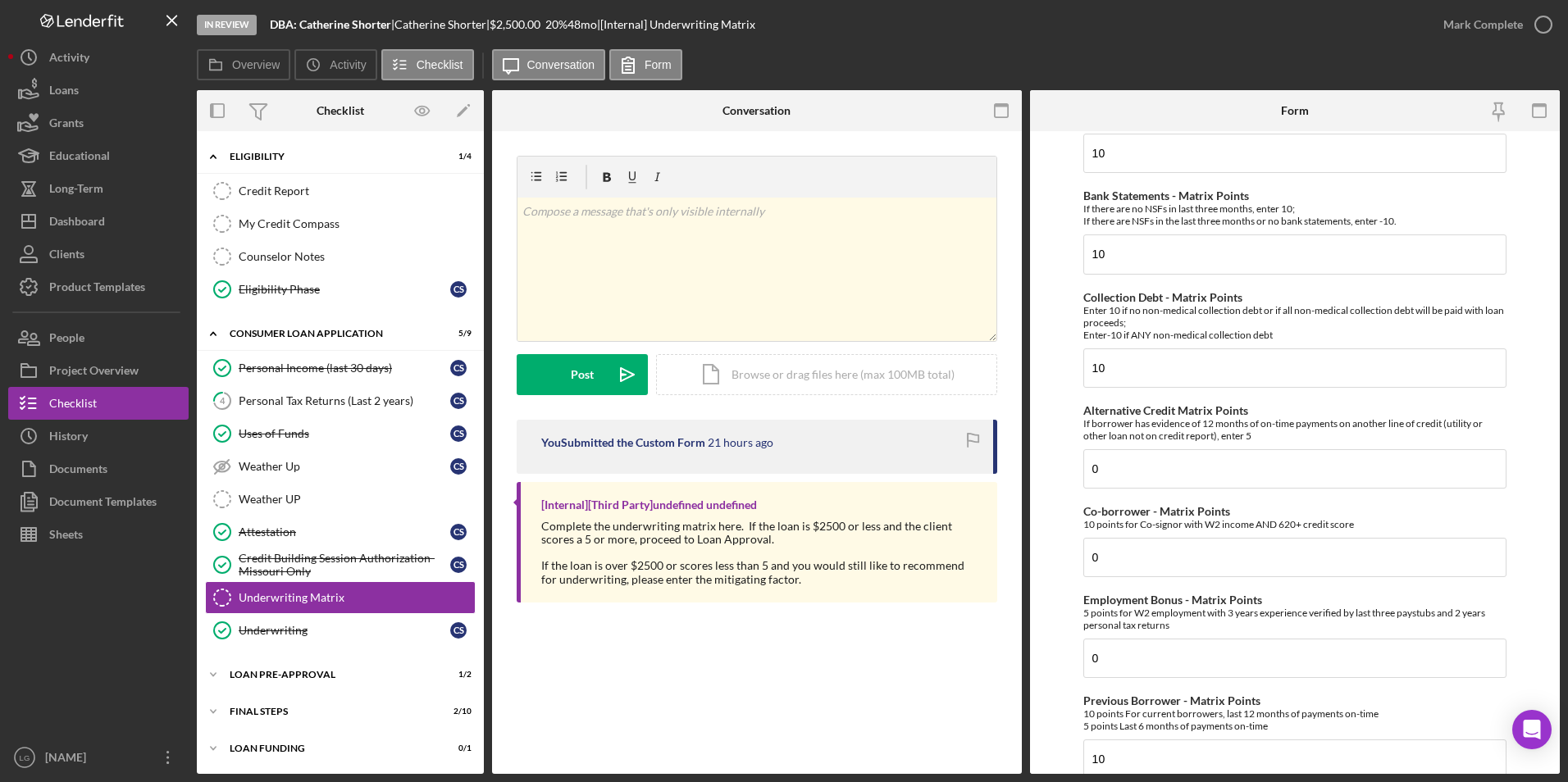 scroll, scrollTop: 0, scrollLeft: 0, axis: both 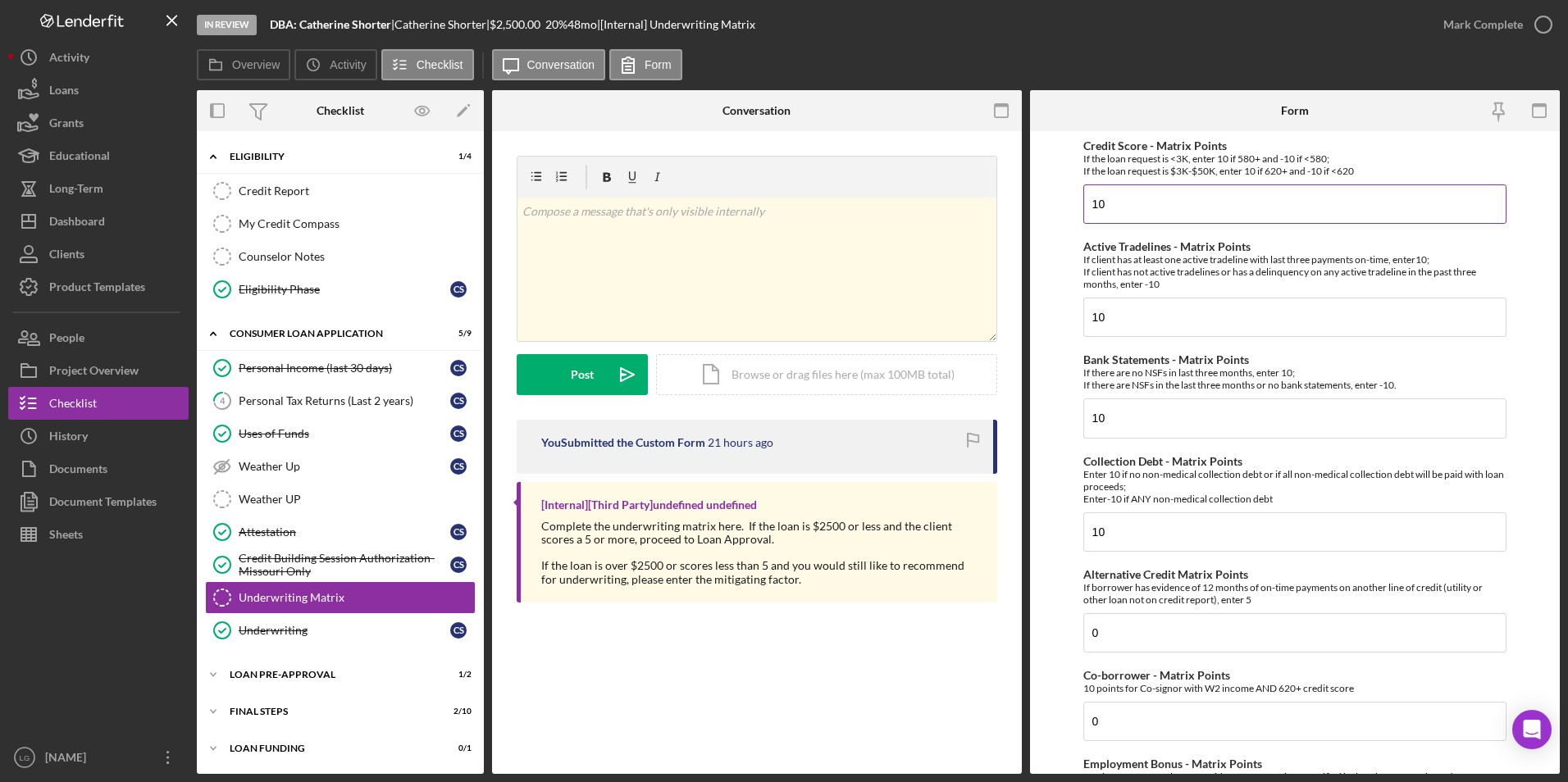type on "40" 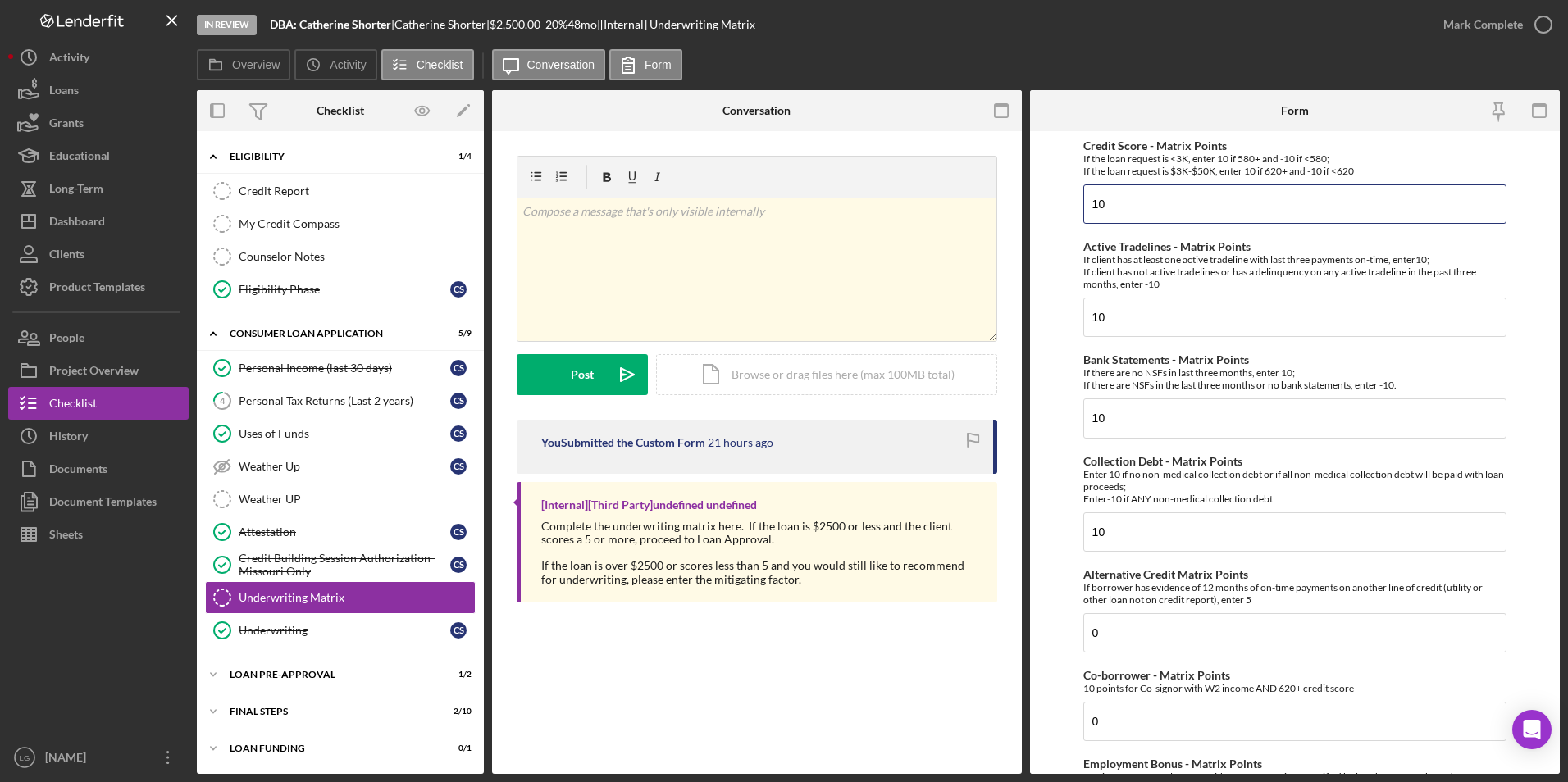 drag, startPoint x: 1111, startPoint y: 196, endPoint x: 1073, endPoint y: 207, distance: 39.56008 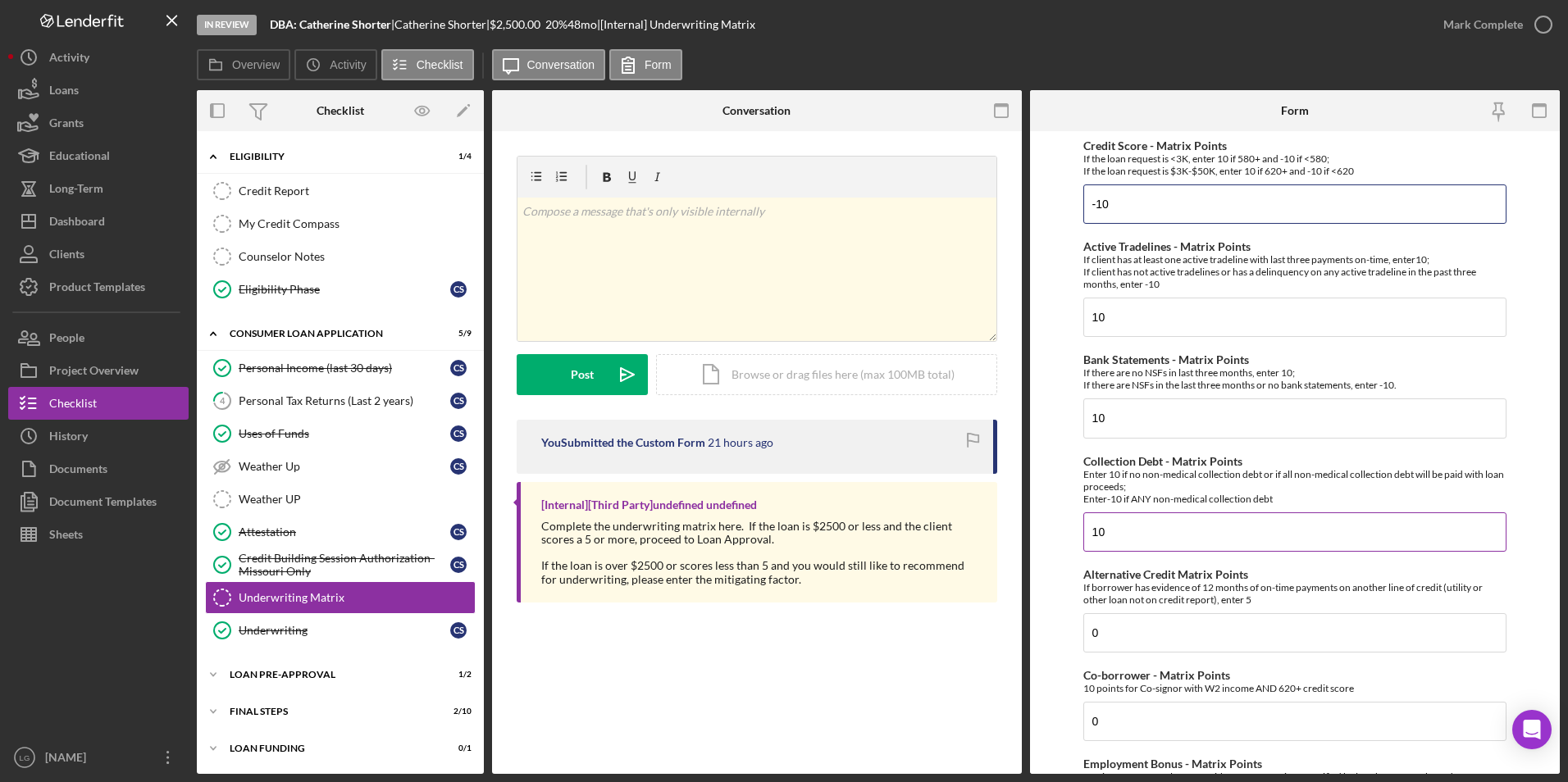 type on "-10" 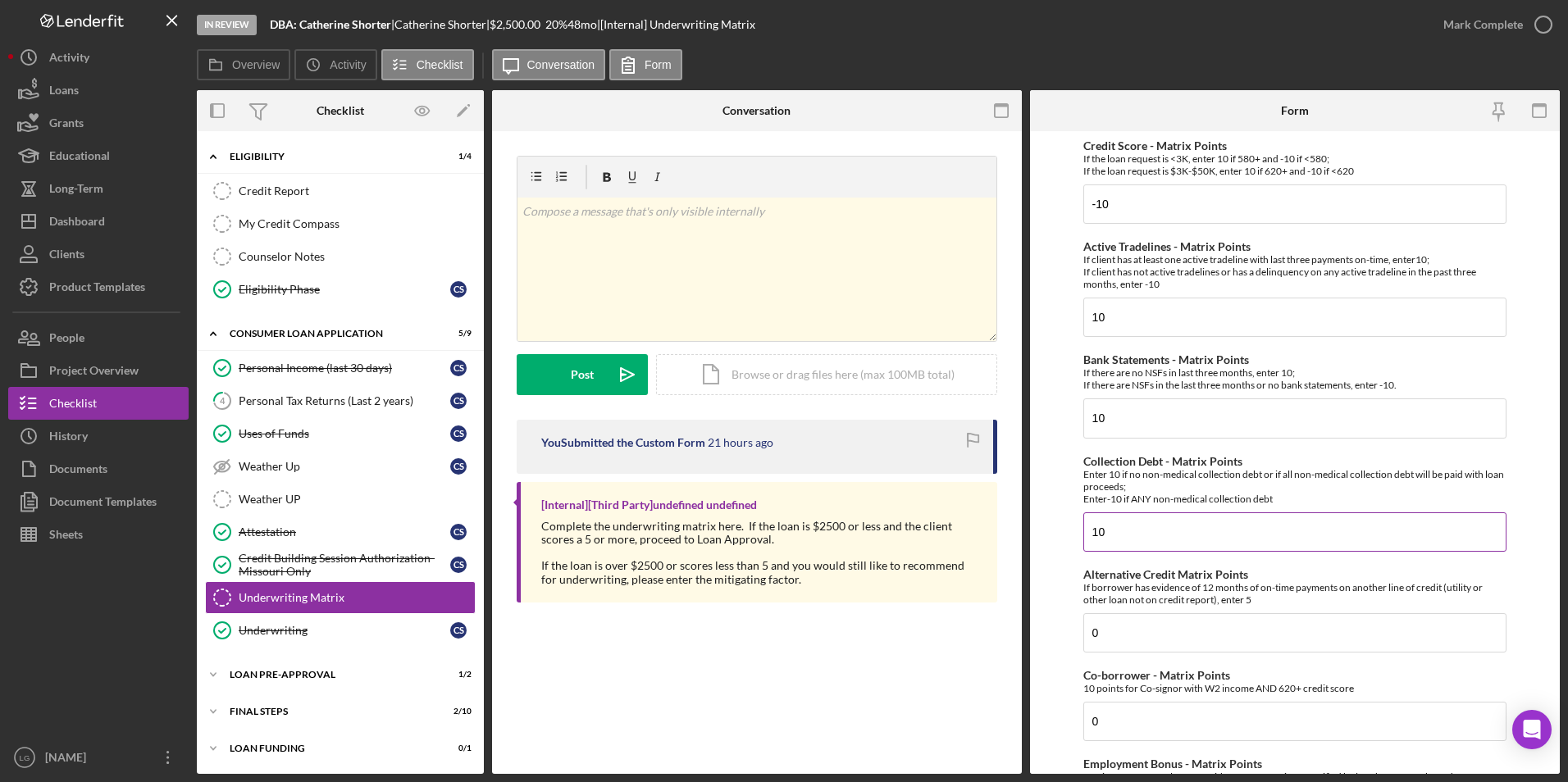 click on "10" at bounding box center (1295, 532) 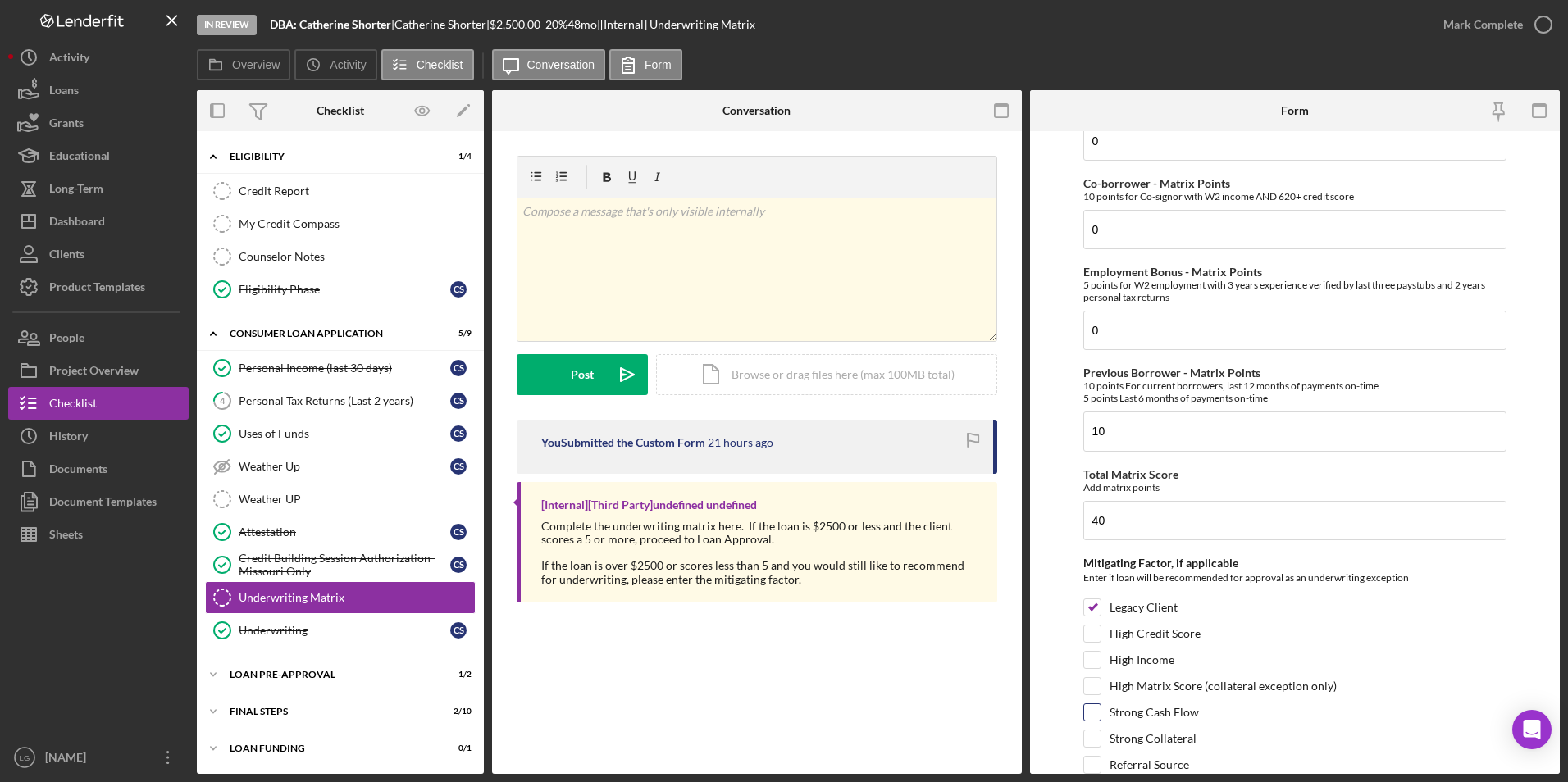 scroll, scrollTop: 586, scrollLeft: 0, axis: vertical 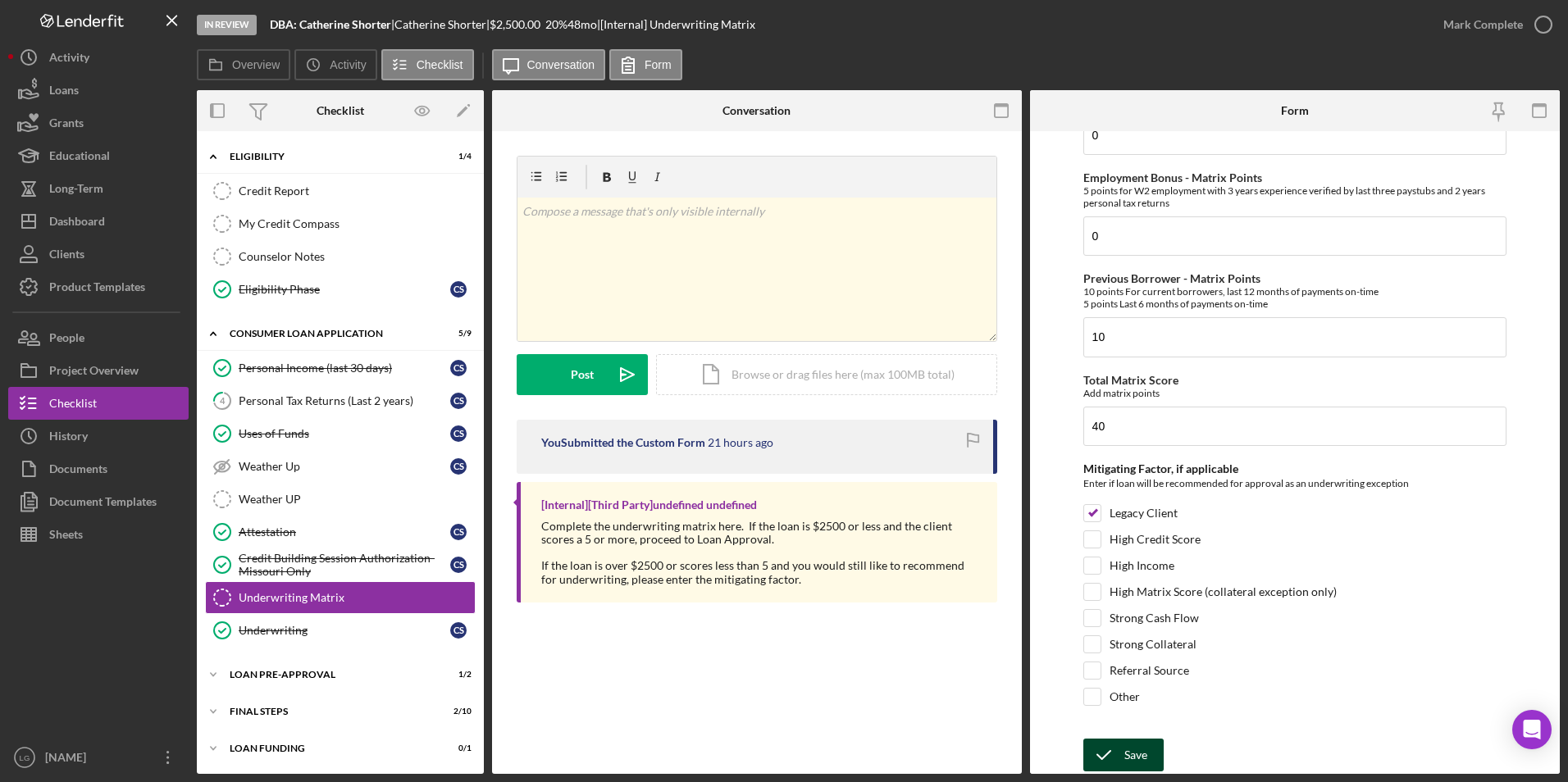 click on "Save" at bounding box center (1136, 755) 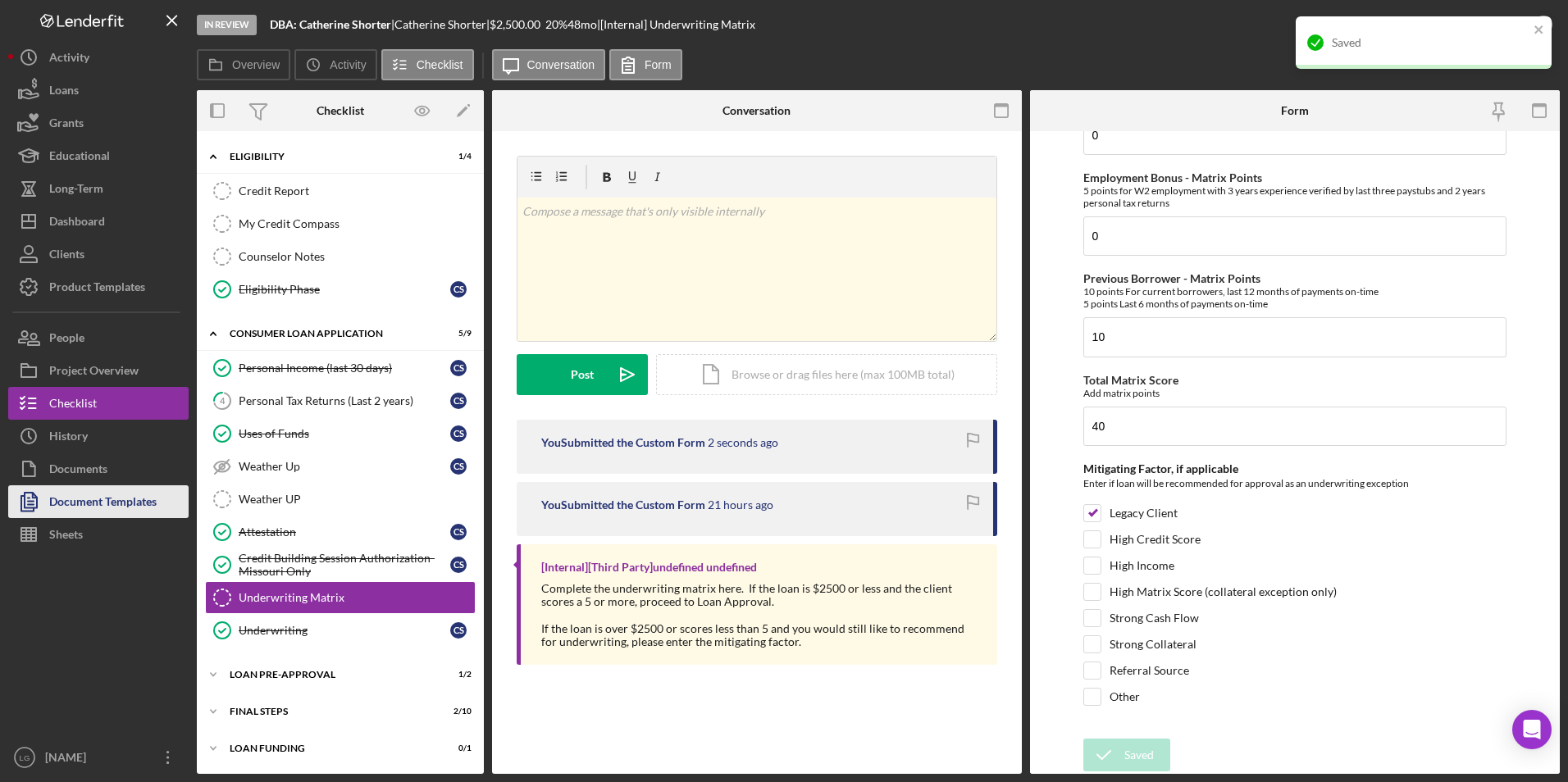 drag, startPoint x: 93, startPoint y: 511, endPoint x: 111, endPoint y: 502, distance: 20.124612 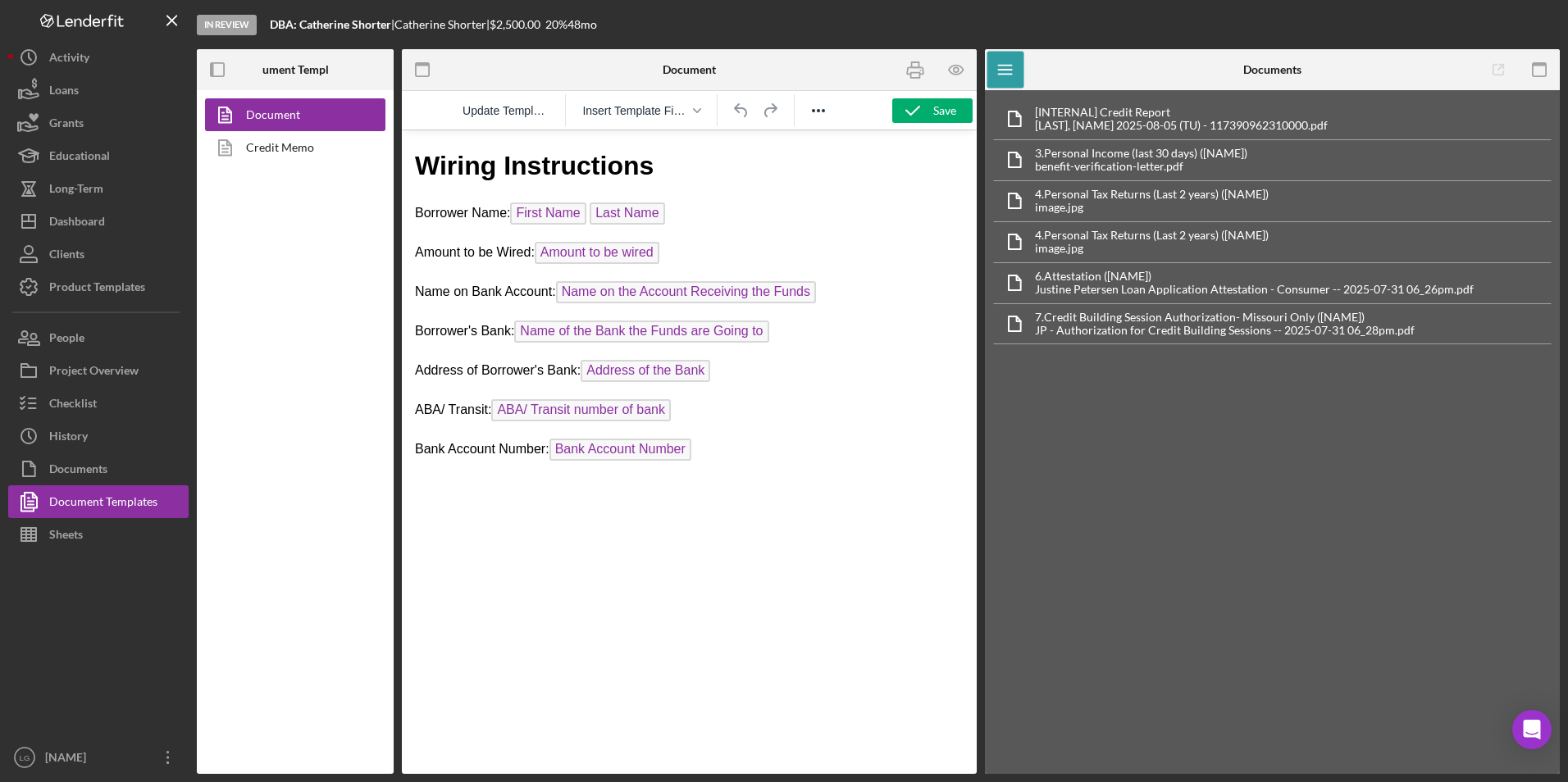 scroll, scrollTop: 0, scrollLeft: 0, axis: both 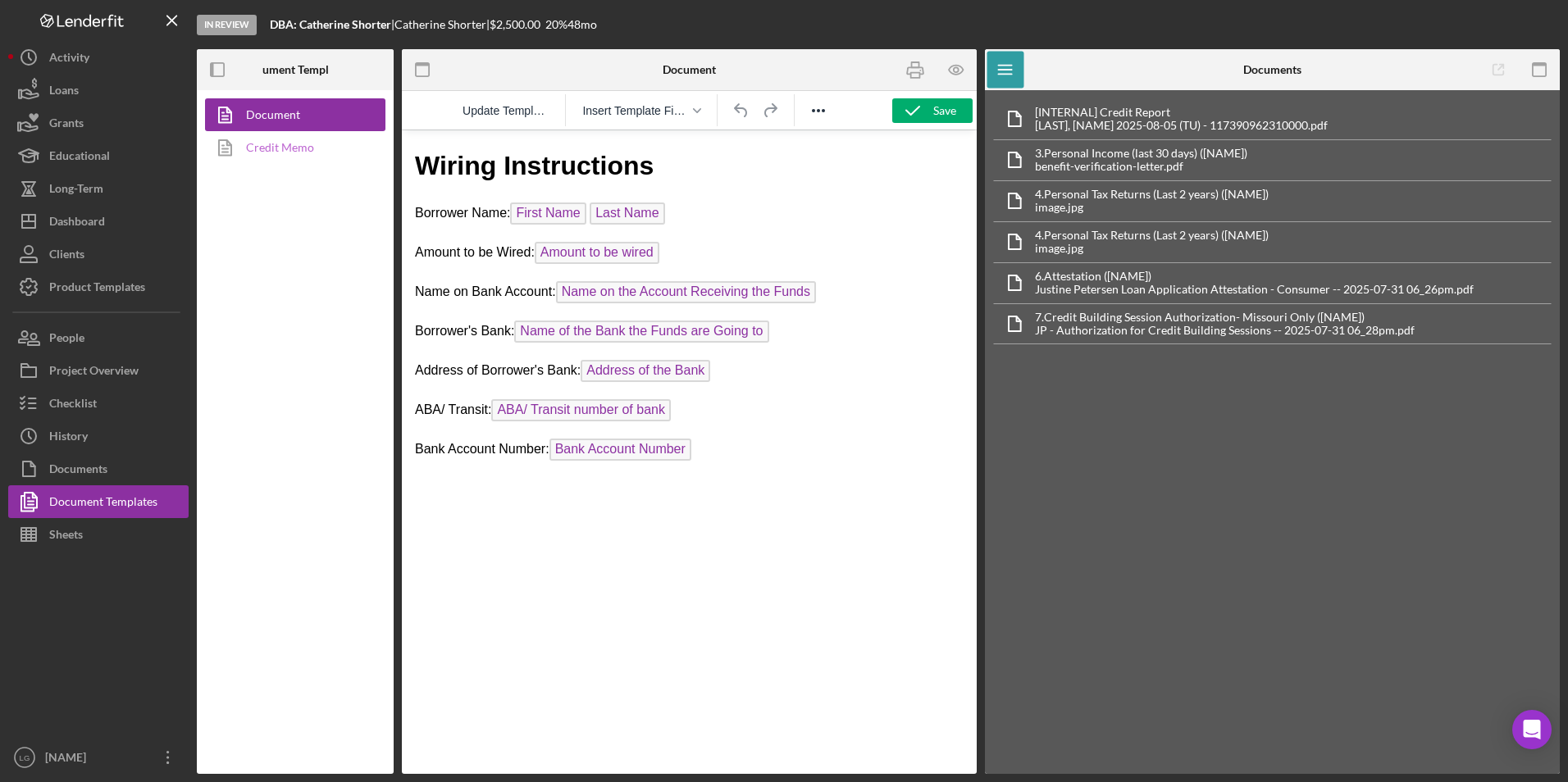 click on "Credit Memo" at bounding box center (291, 148) 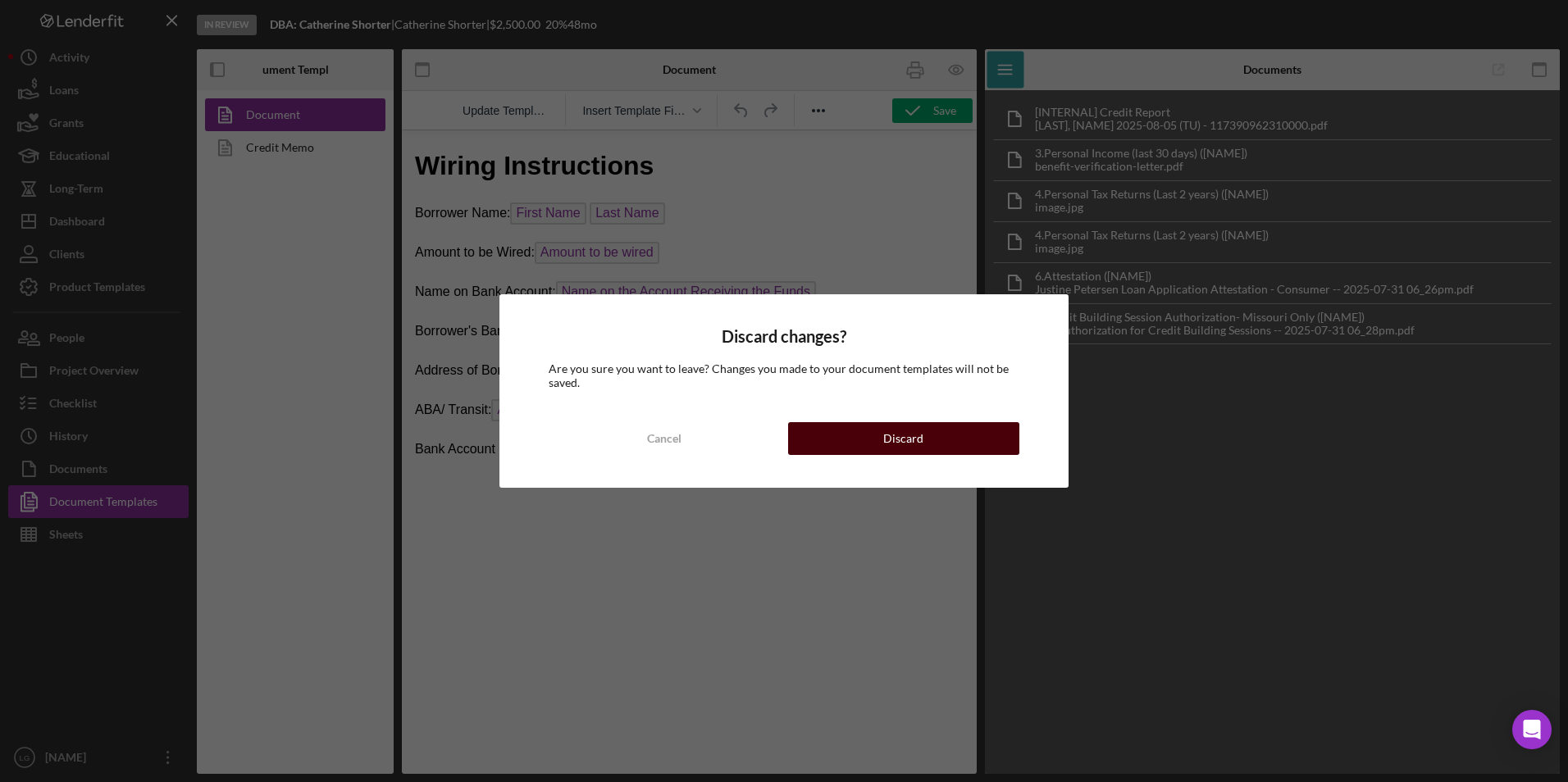 click on "Discard" at bounding box center (904, 439) 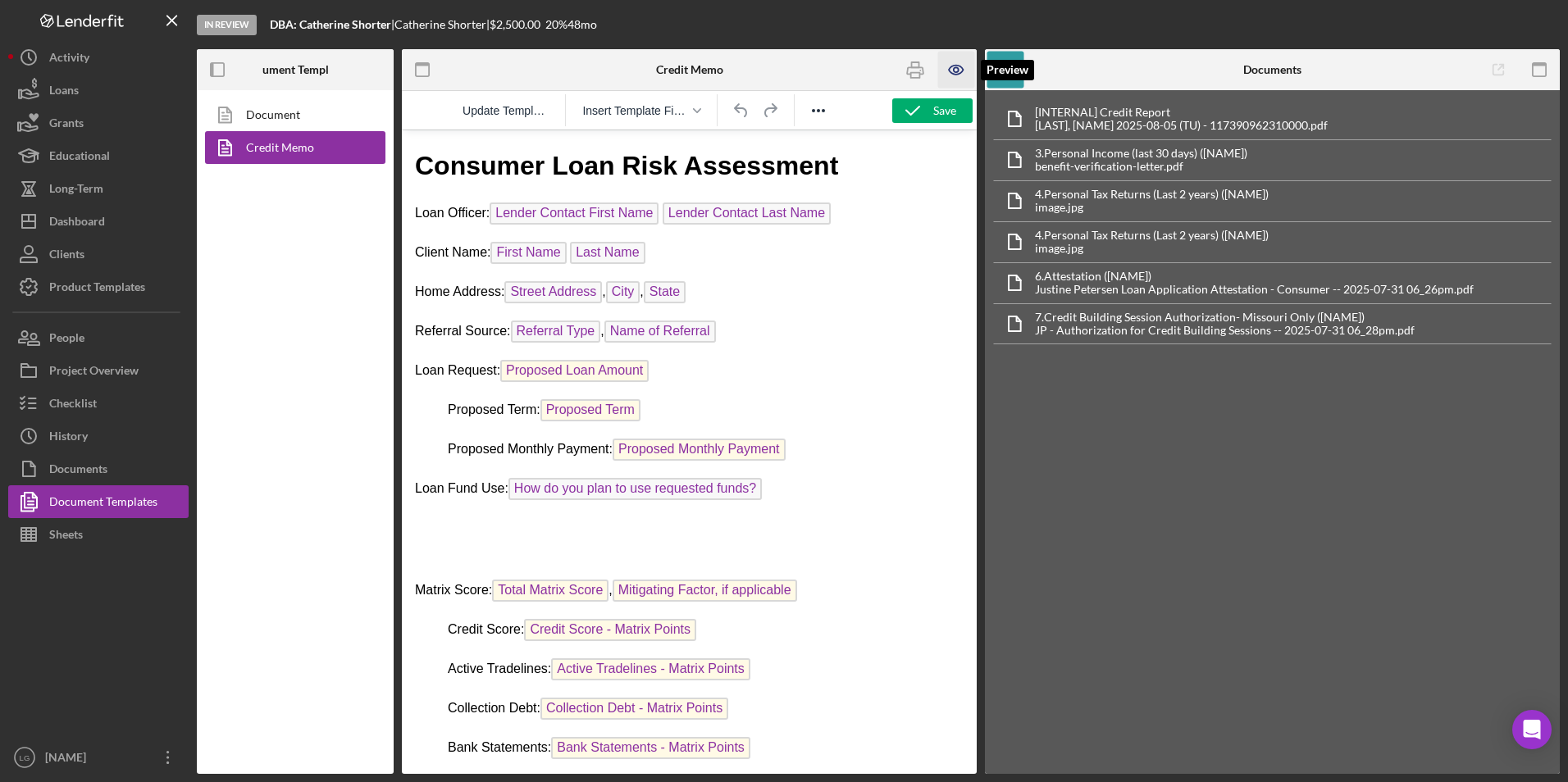scroll, scrollTop: 0, scrollLeft: 0, axis: both 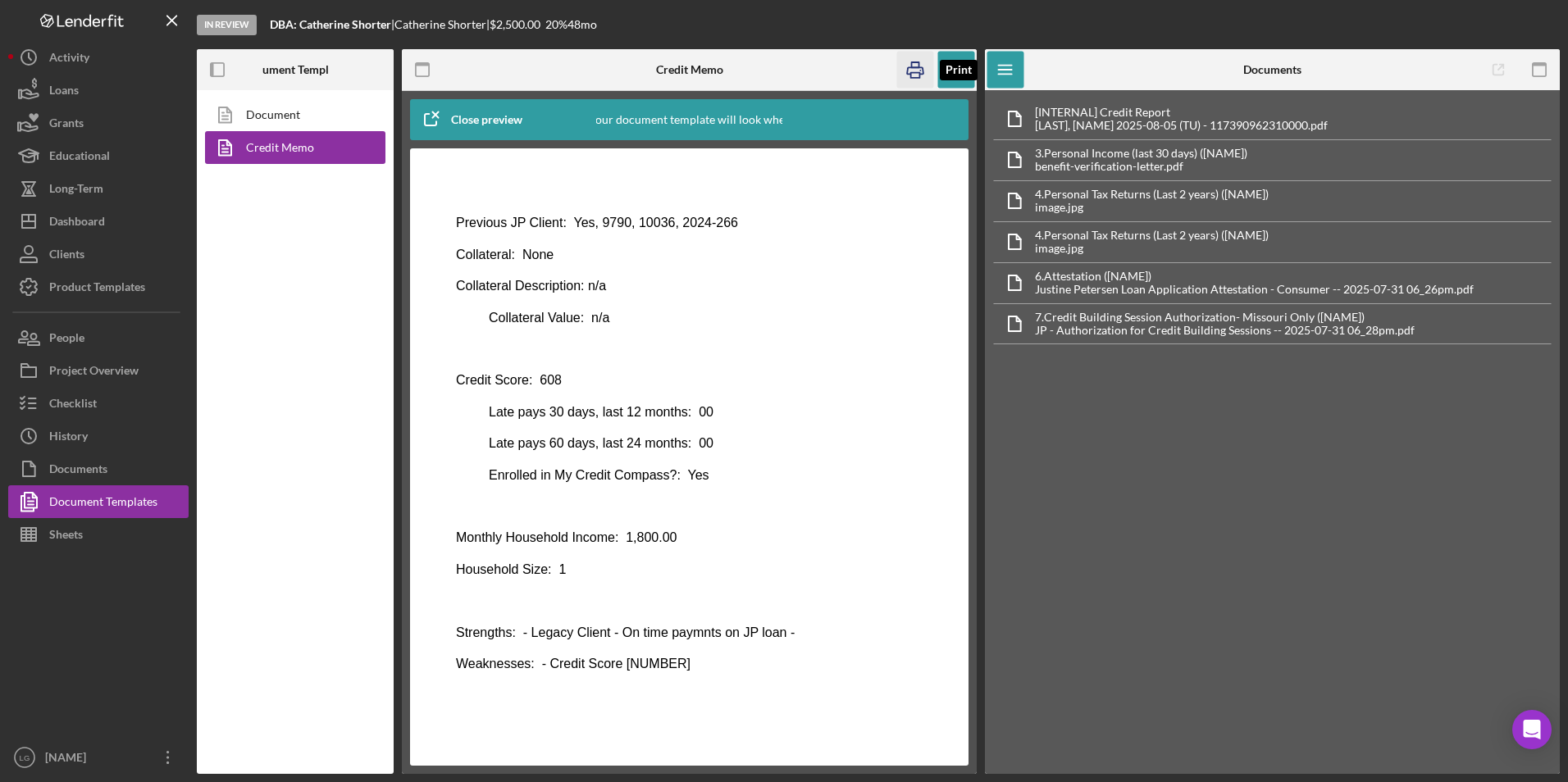 click 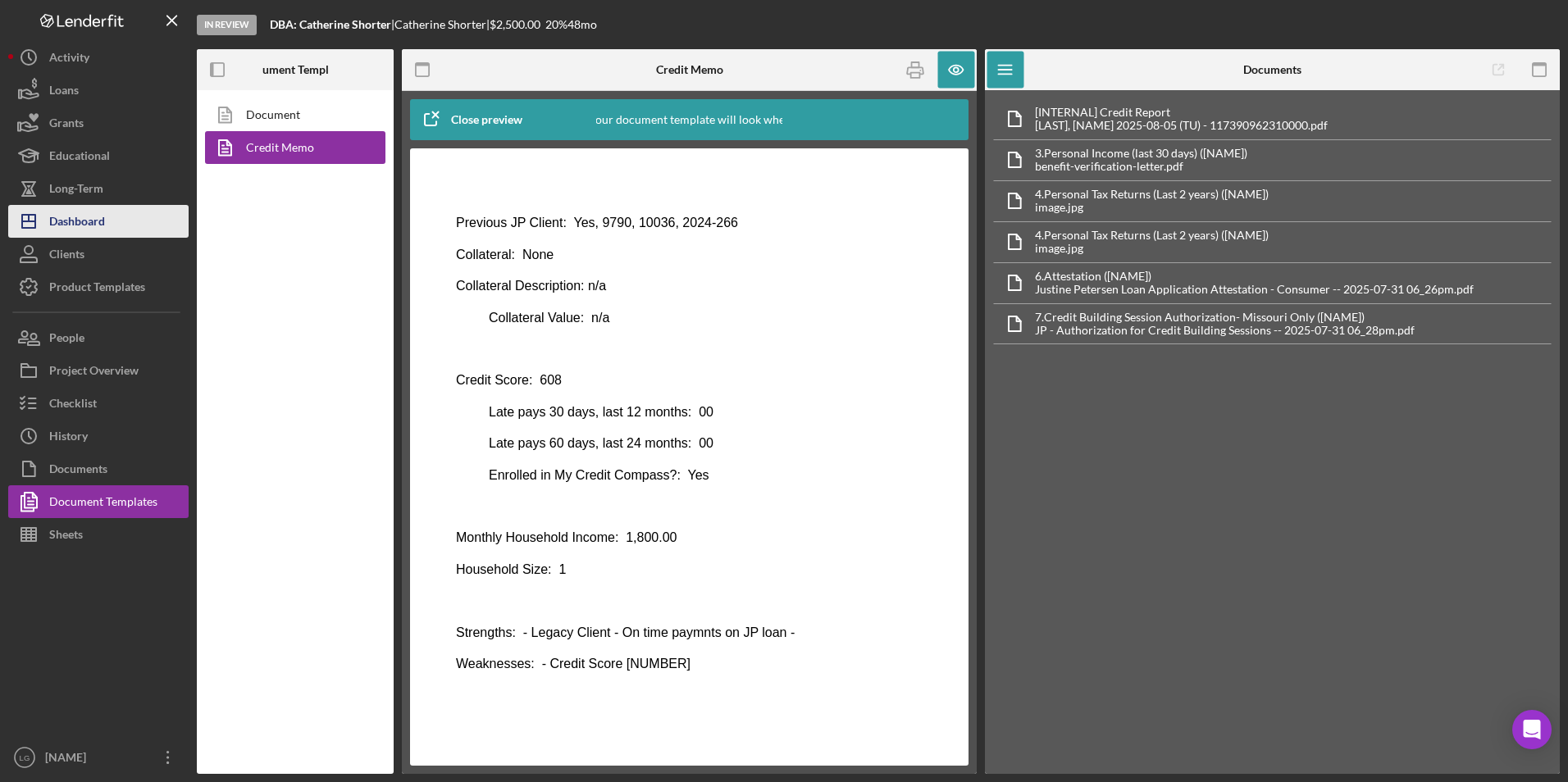 click on "Dashboard" at bounding box center [77, 223] 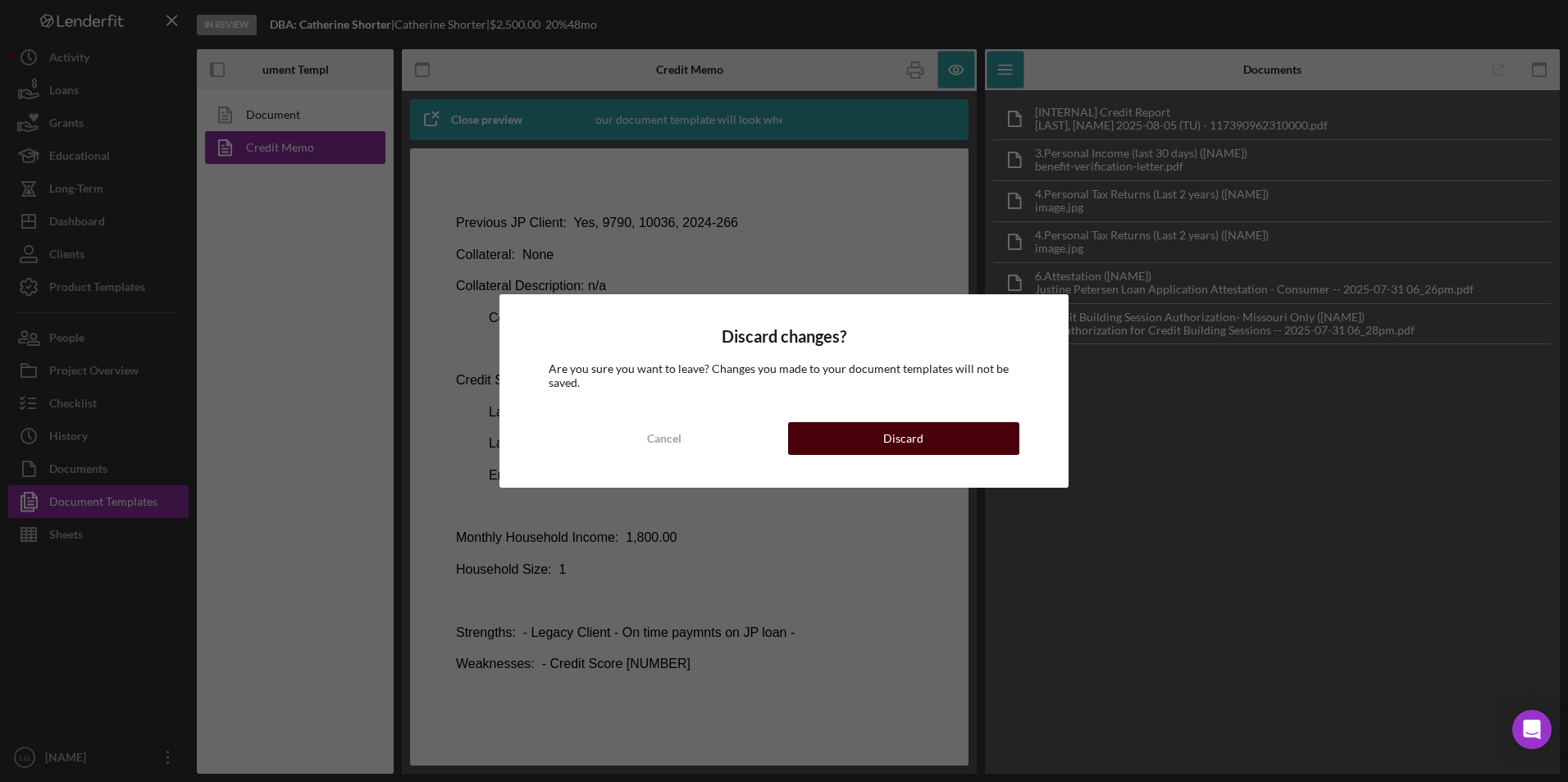 click on "Discard" at bounding box center (904, 439) 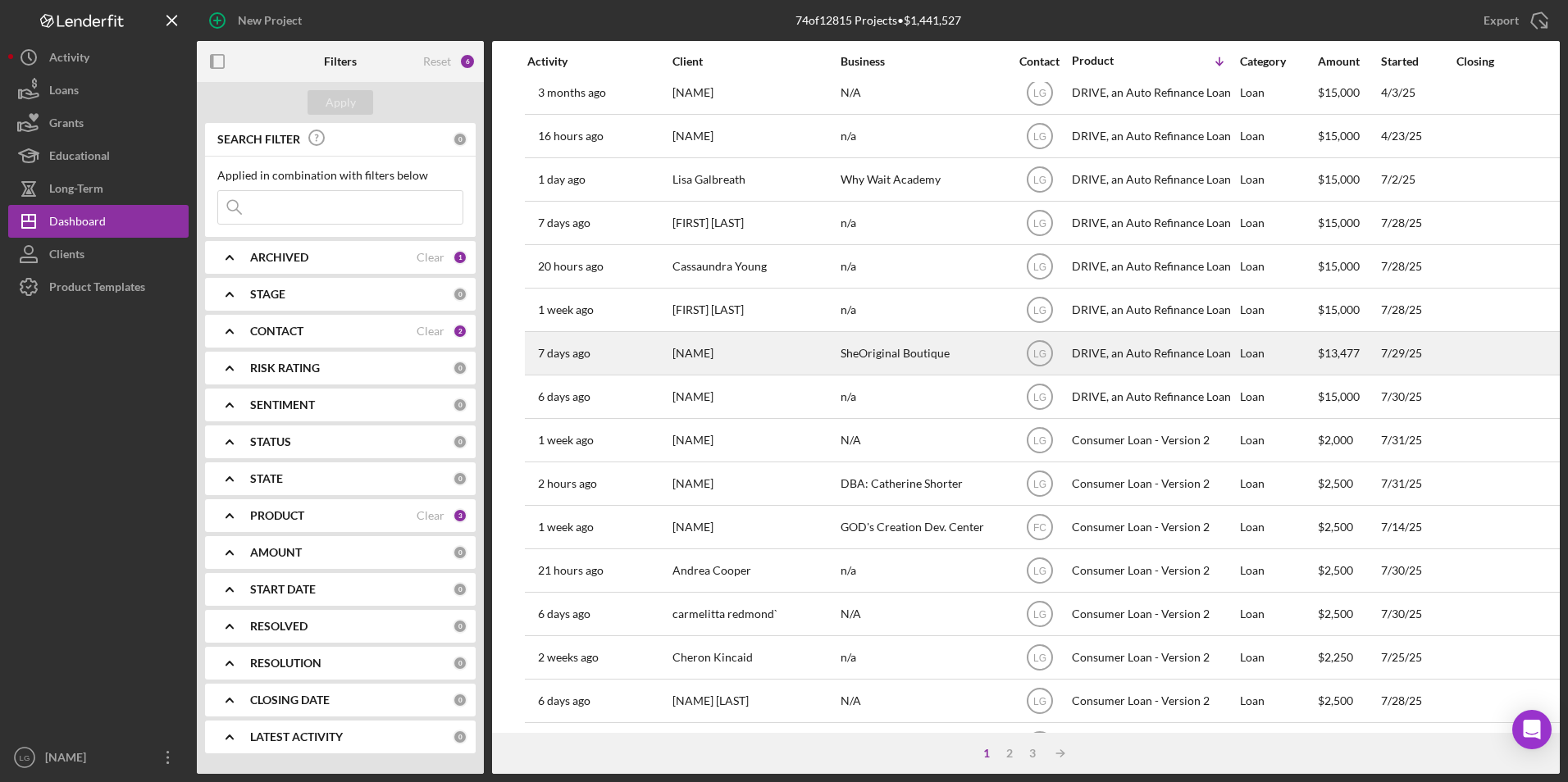 scroll, scrollTop: 0, scrollLeft: 0, axis: both 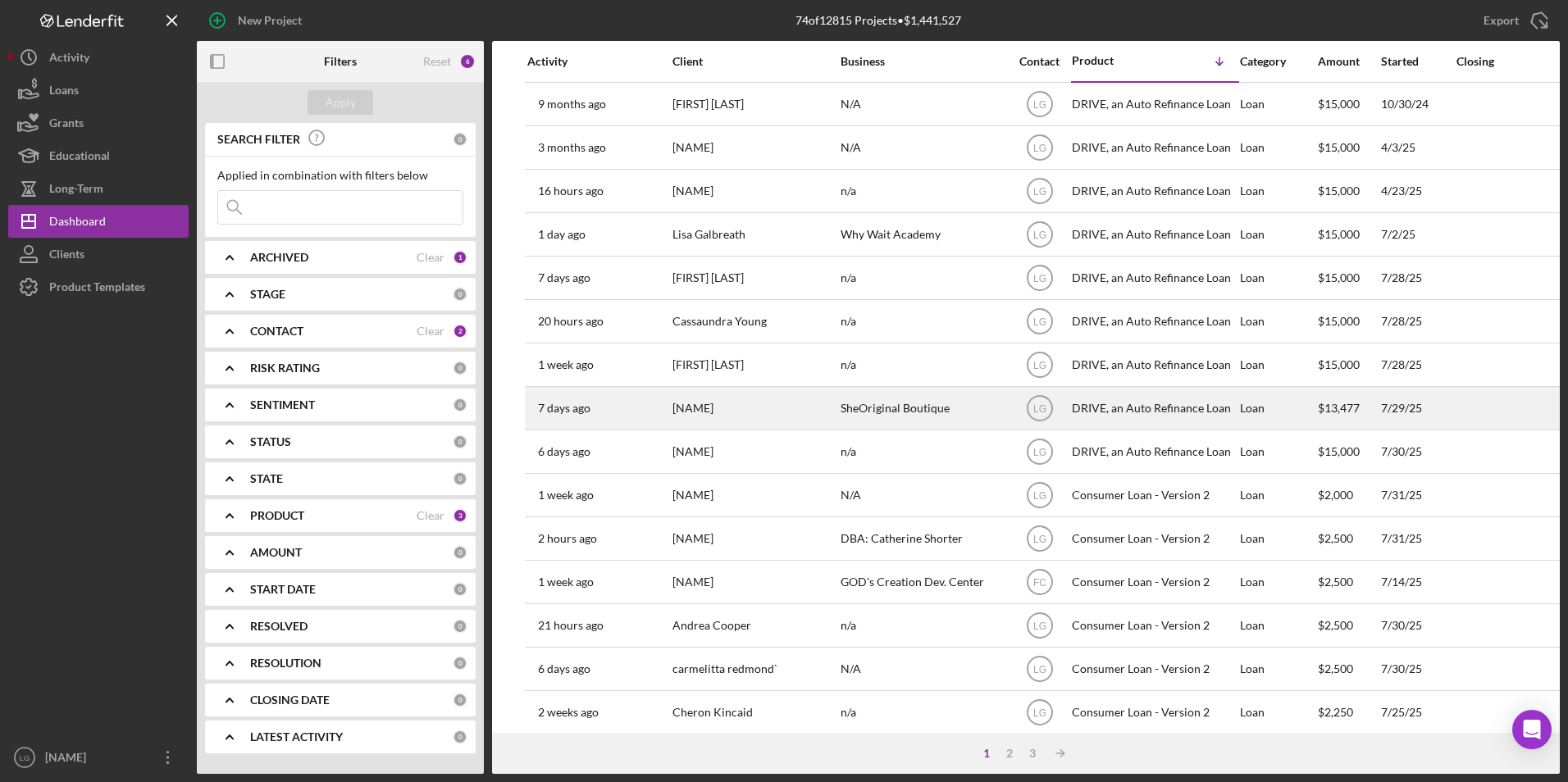 click on "[FIRST] [LAST]" at bounding box center [754, 408] 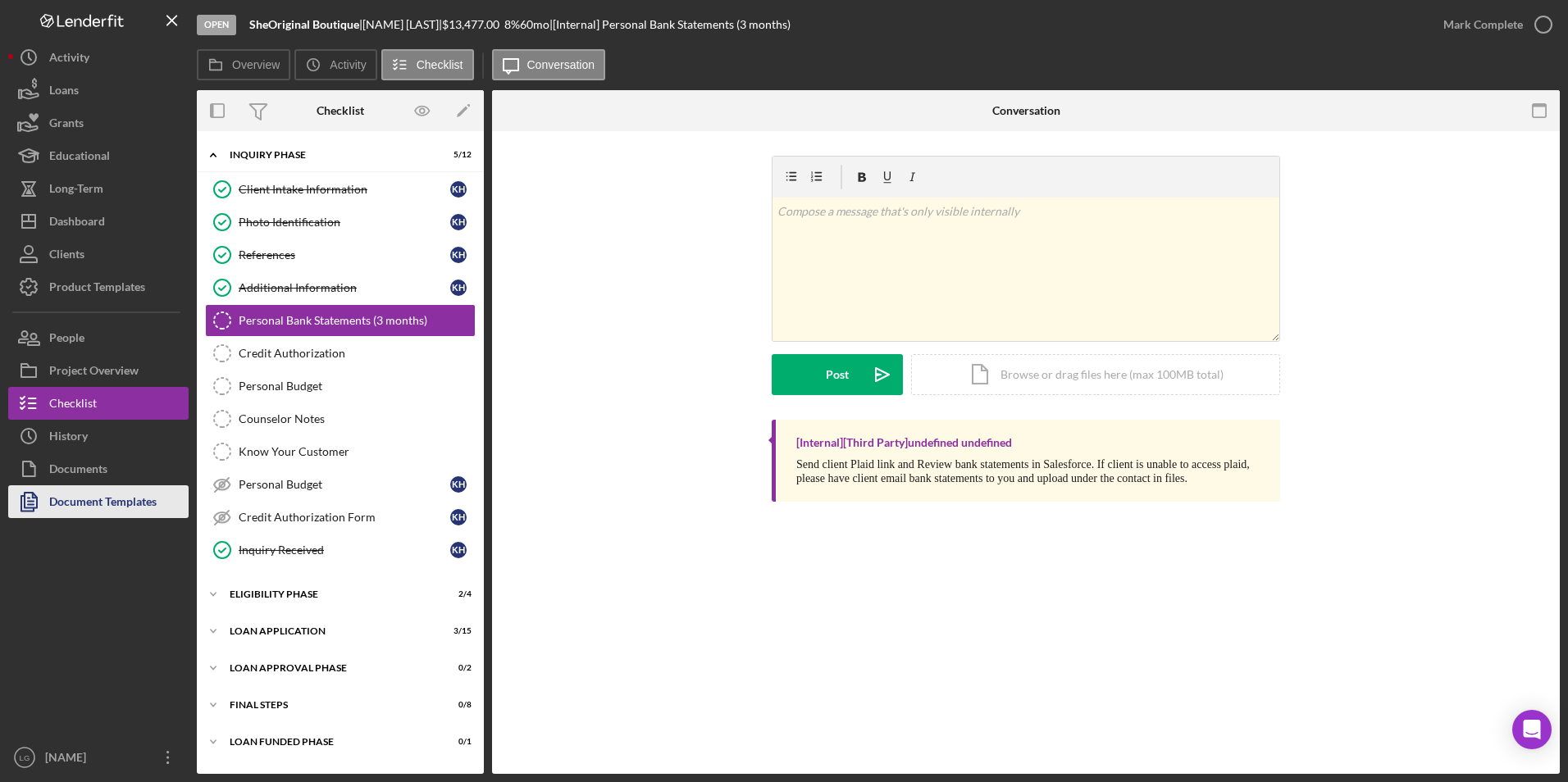 click on "Document Templates" at bounding box center (103, 503) 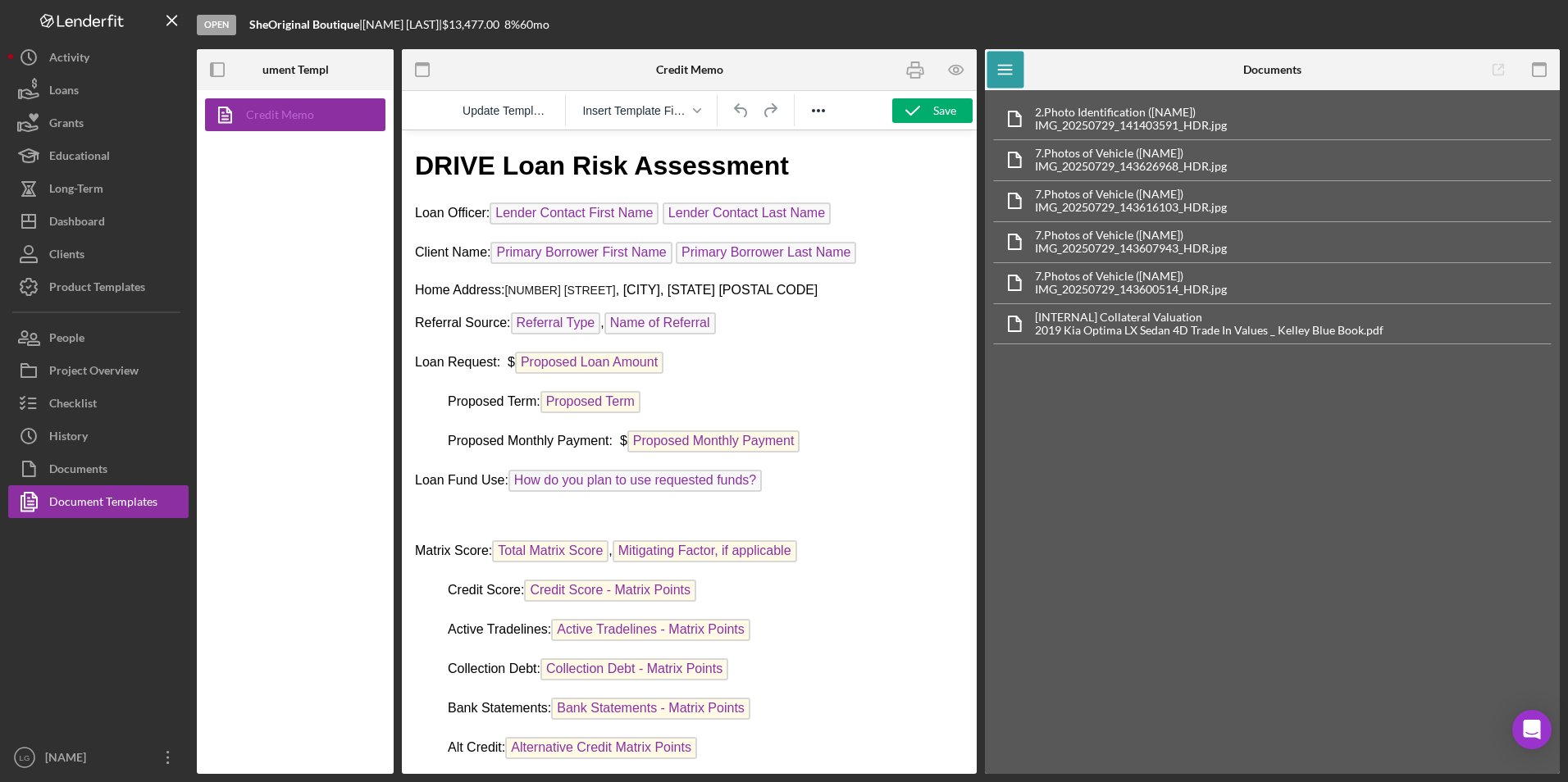 scroll, scrollTop: 0, scrollLeft: 0, axis: both 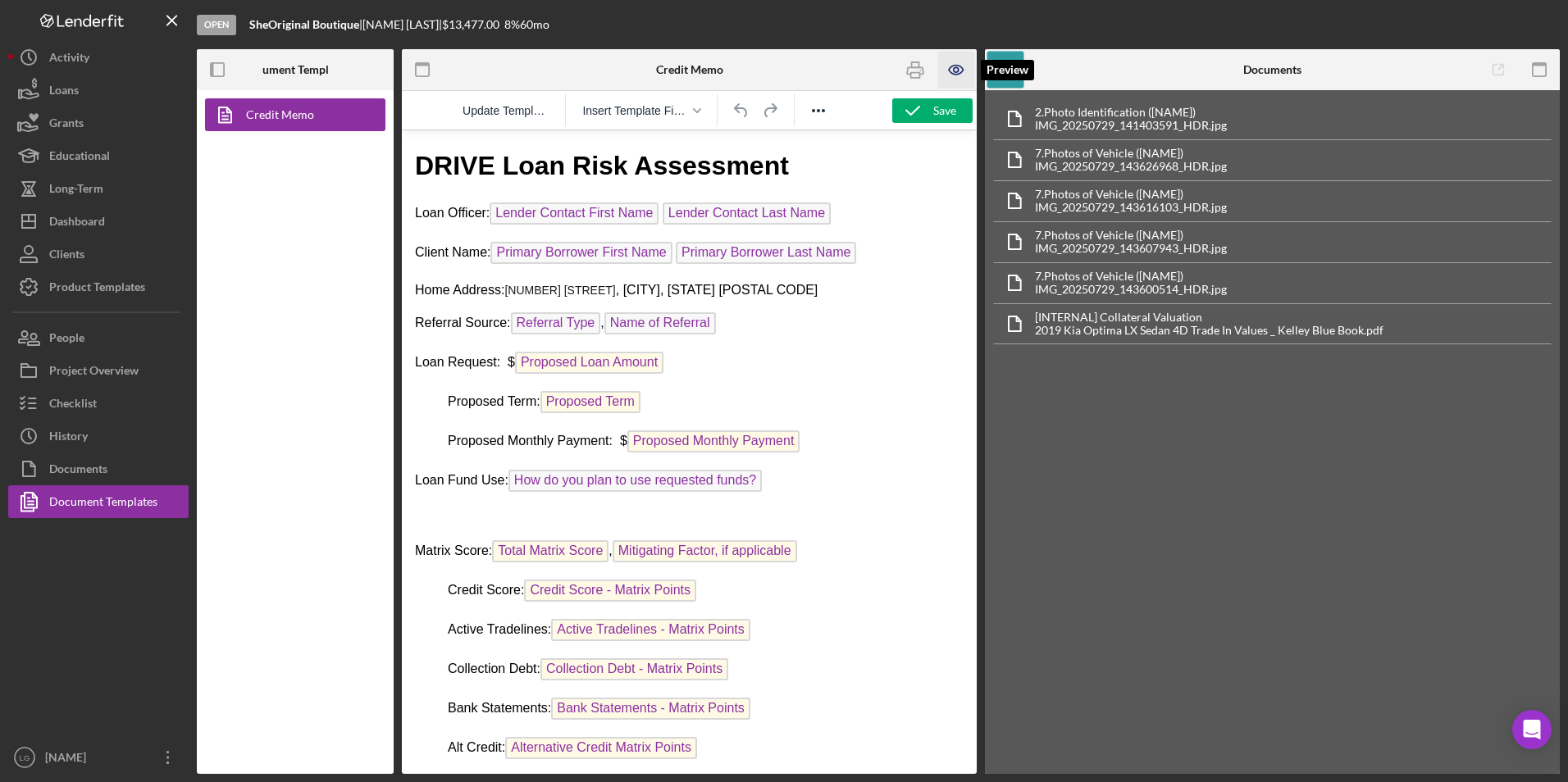 click 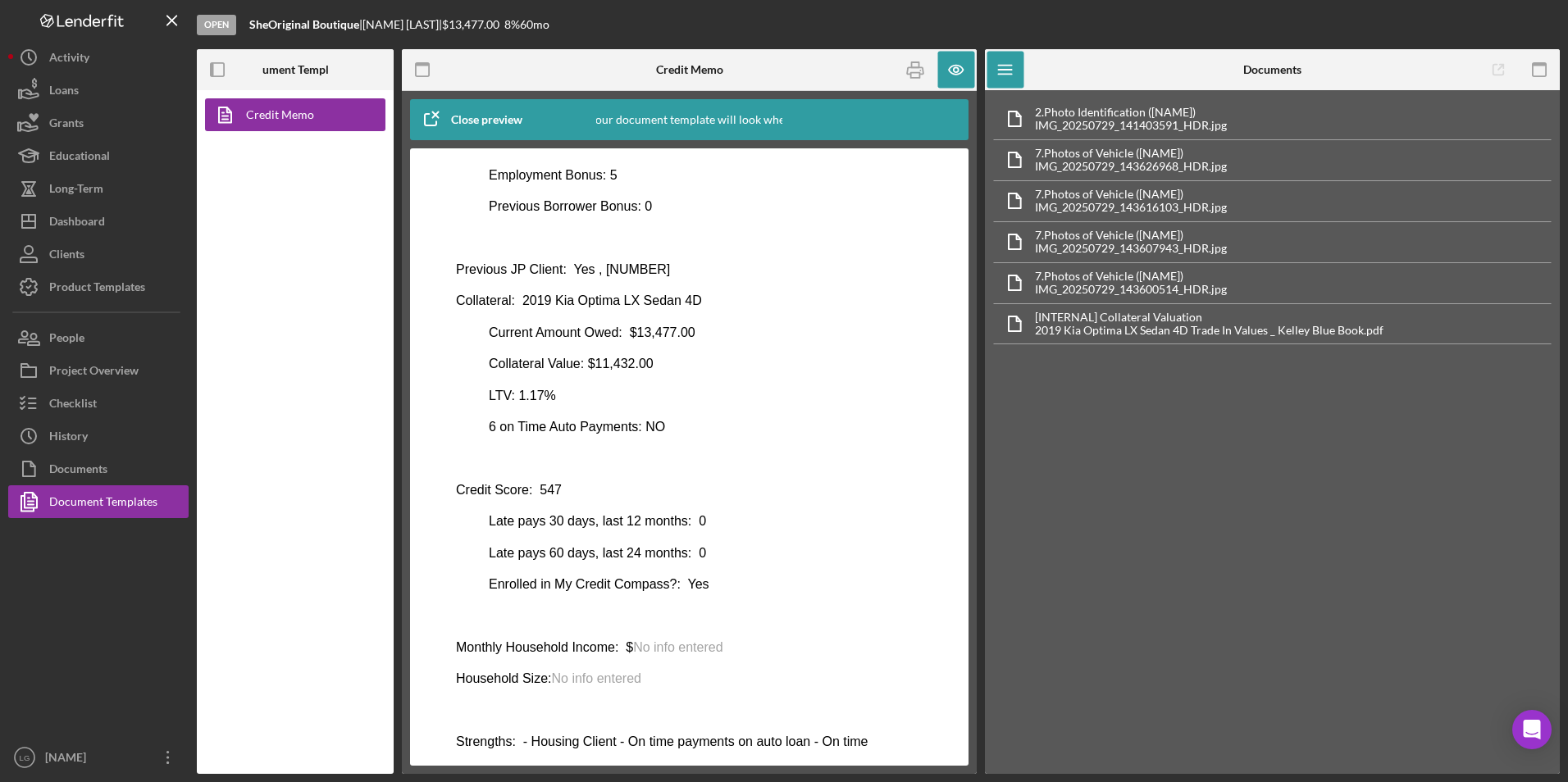 scroll, scrollTop: 702, scrollLeft: 0, axis: vertical 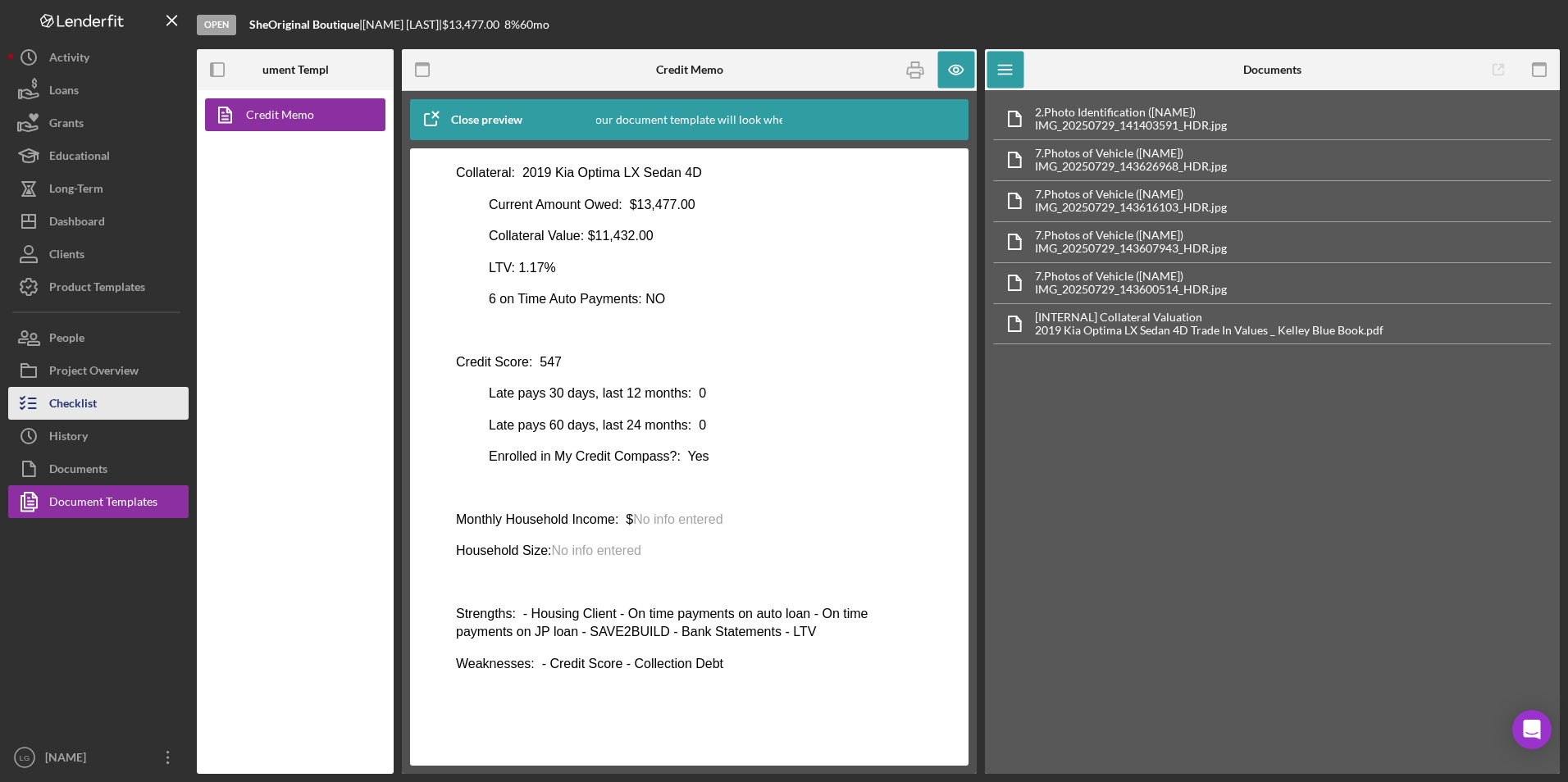 click on "Checklist" at bounding box center [98, 403] 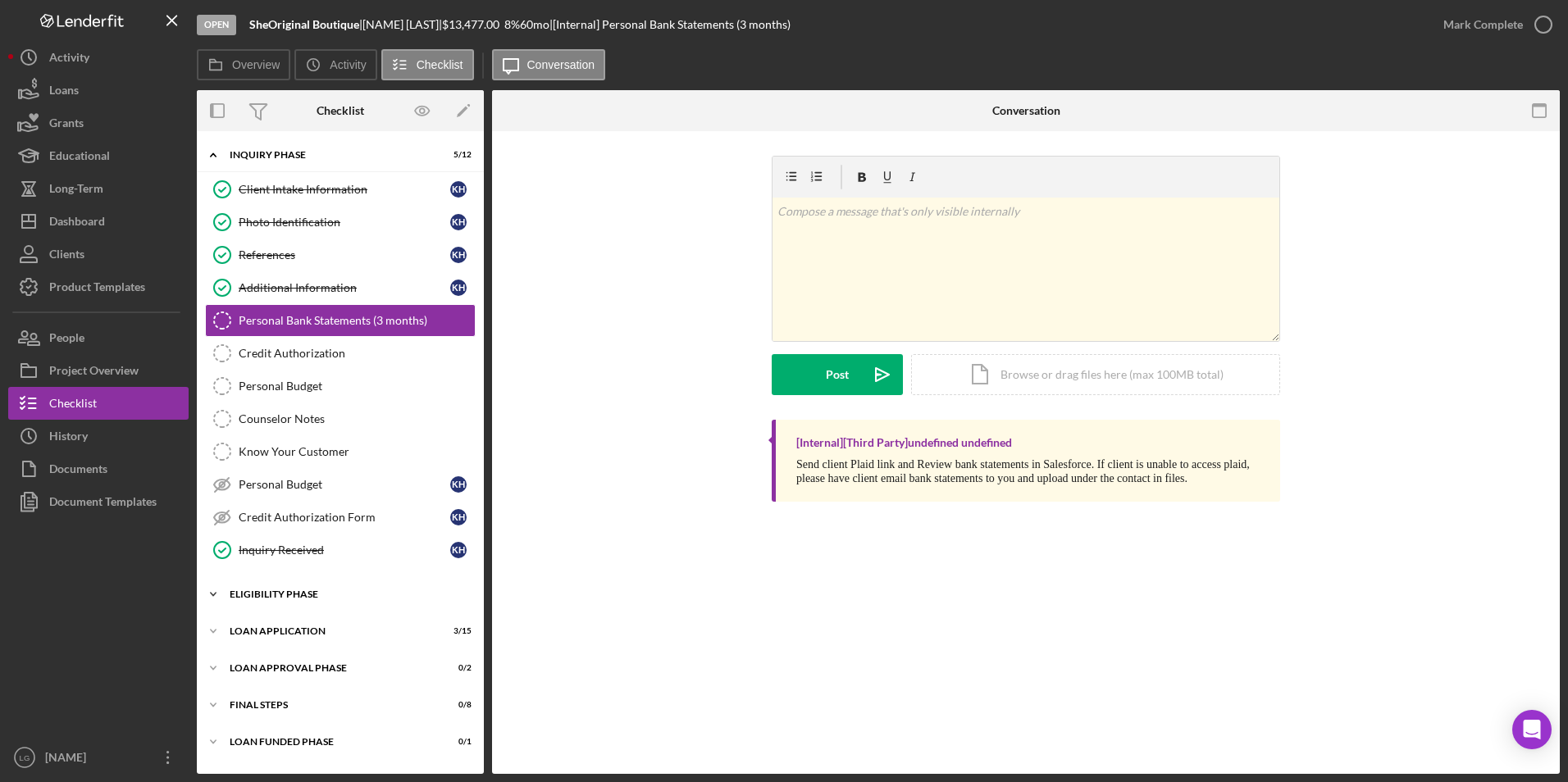click on "Eligibility Phase" at bounding box center [346, 594] 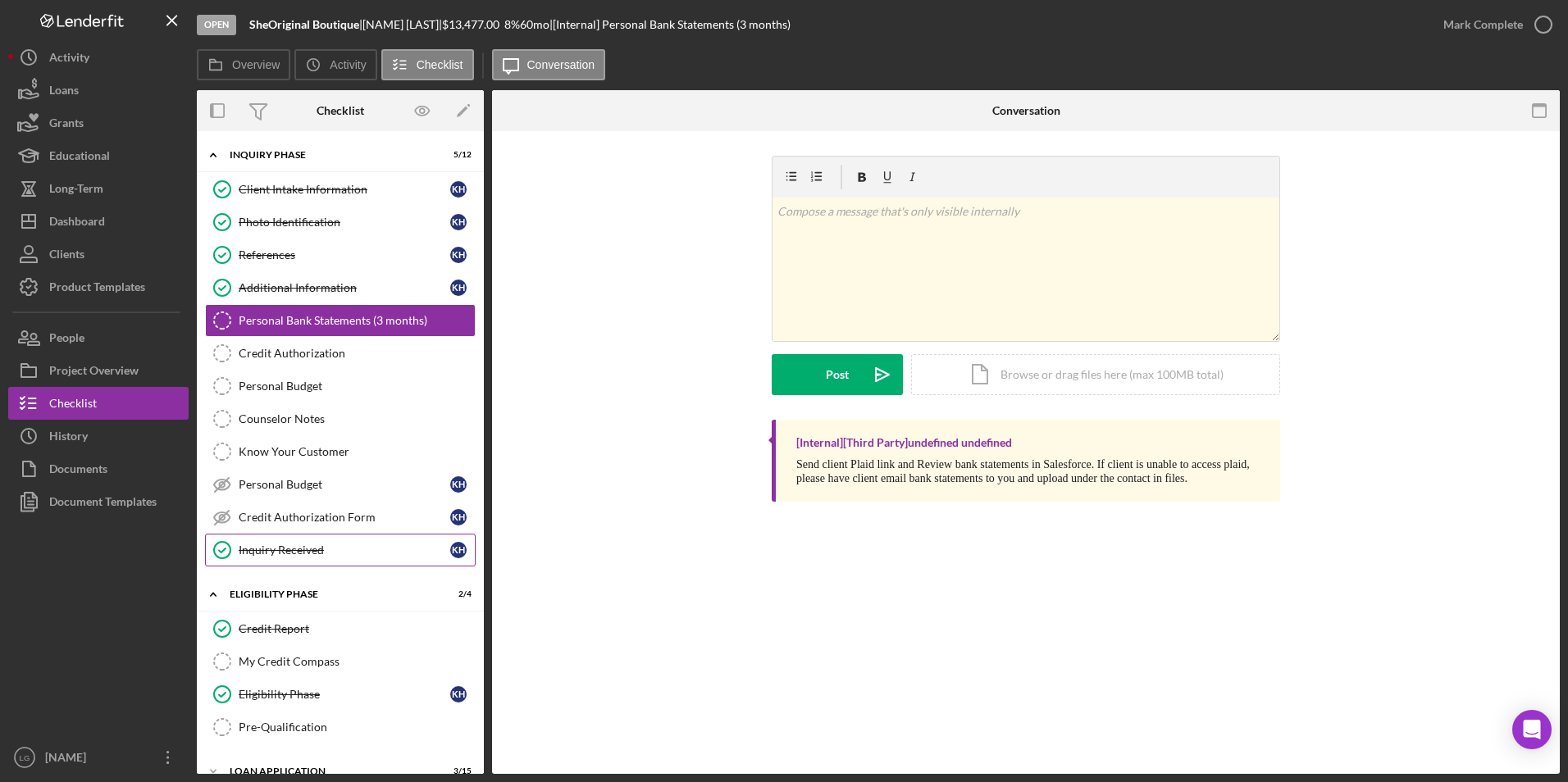 scroll, scrollTop: 134, scrollLeft: 0, axis: vertical 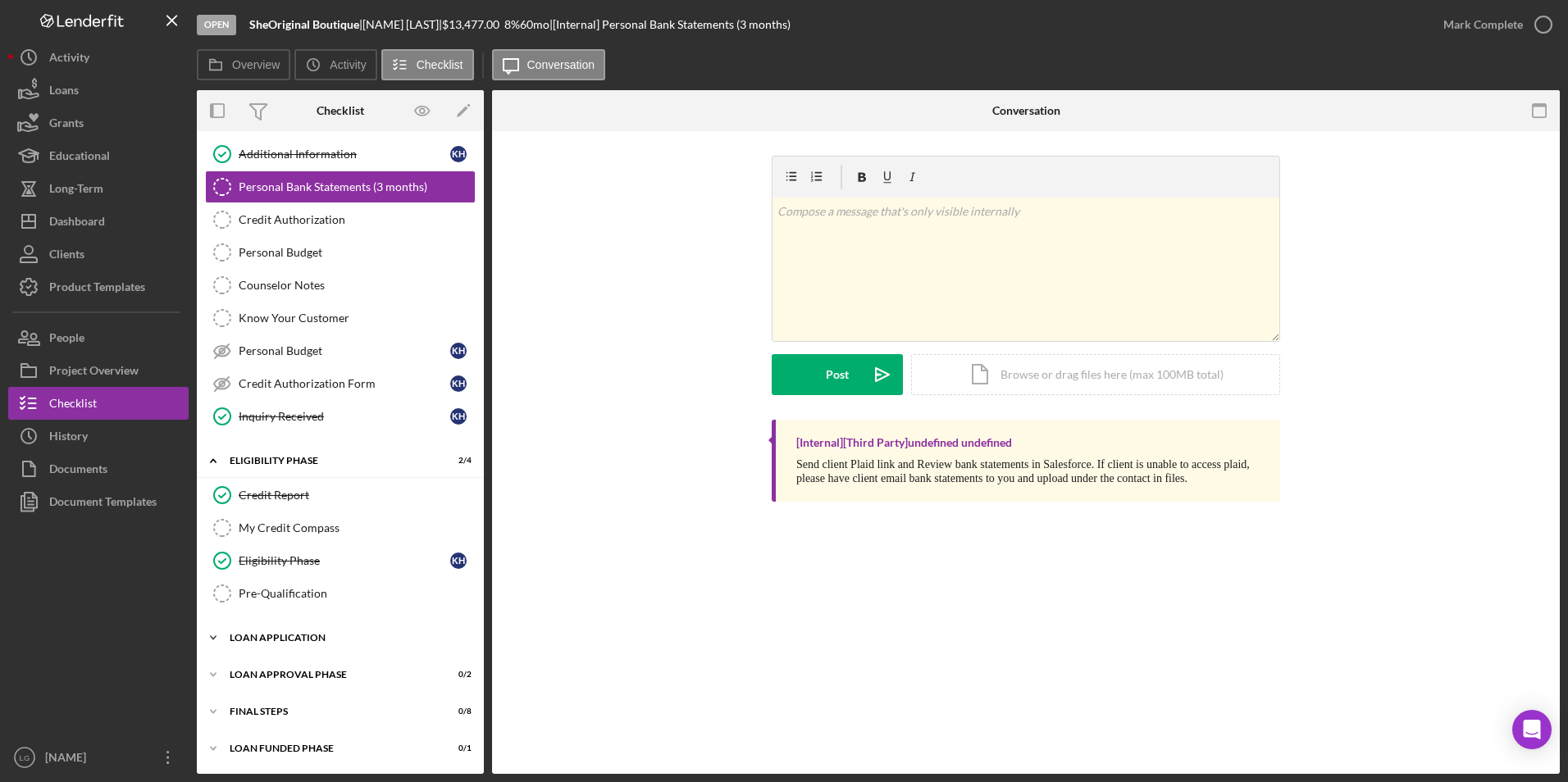 click on "Loan Application" at bounding box center [346, 638] 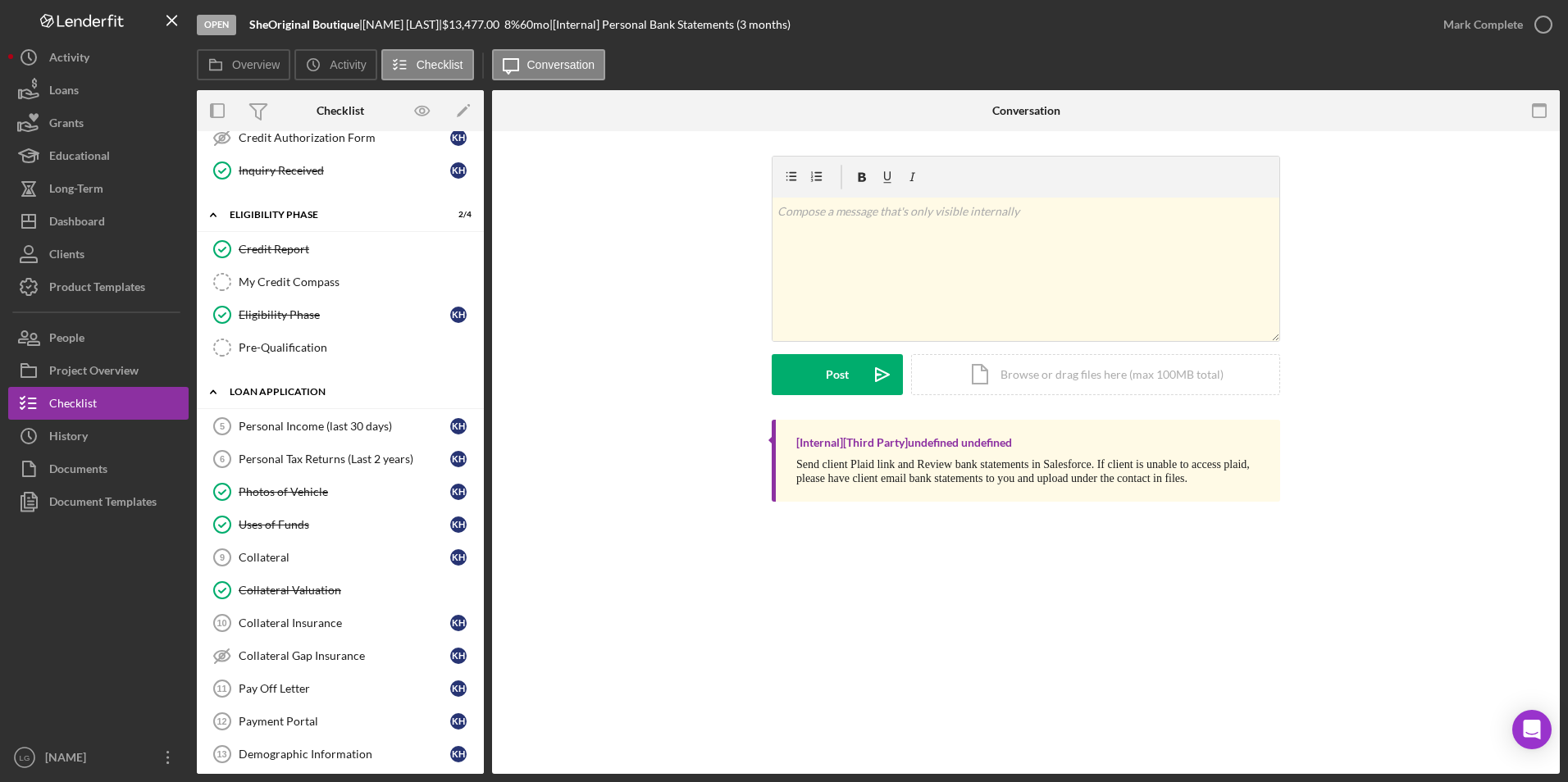 click on "Icon/Expander Loan Application 3 / 15" at bounding box center (340, 392) 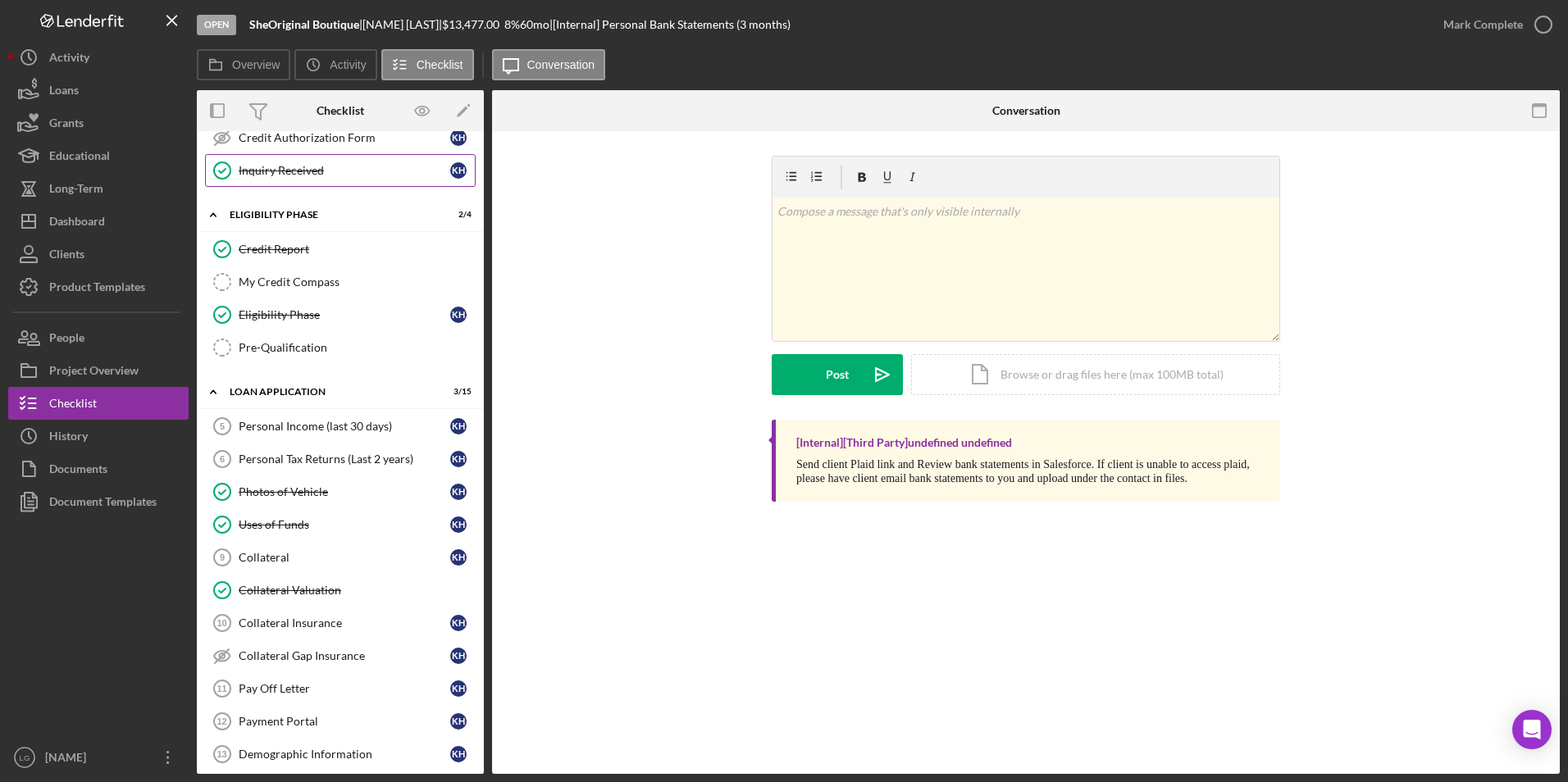 scroll, scrollTop: 134, scrollLeft: 0, axis: vertical 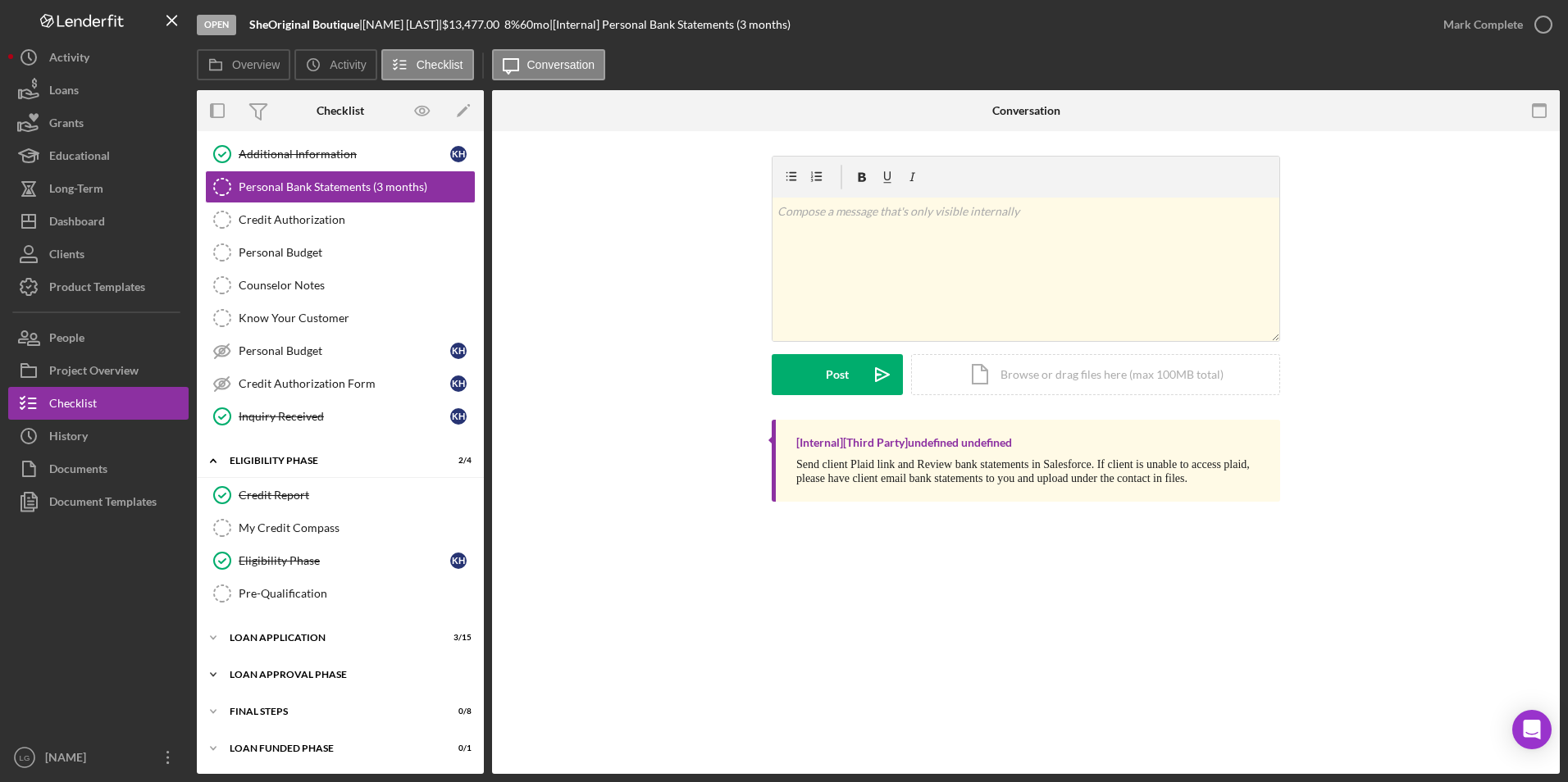 click on "Loan Approval Phase" at bounding box center (346, 675) 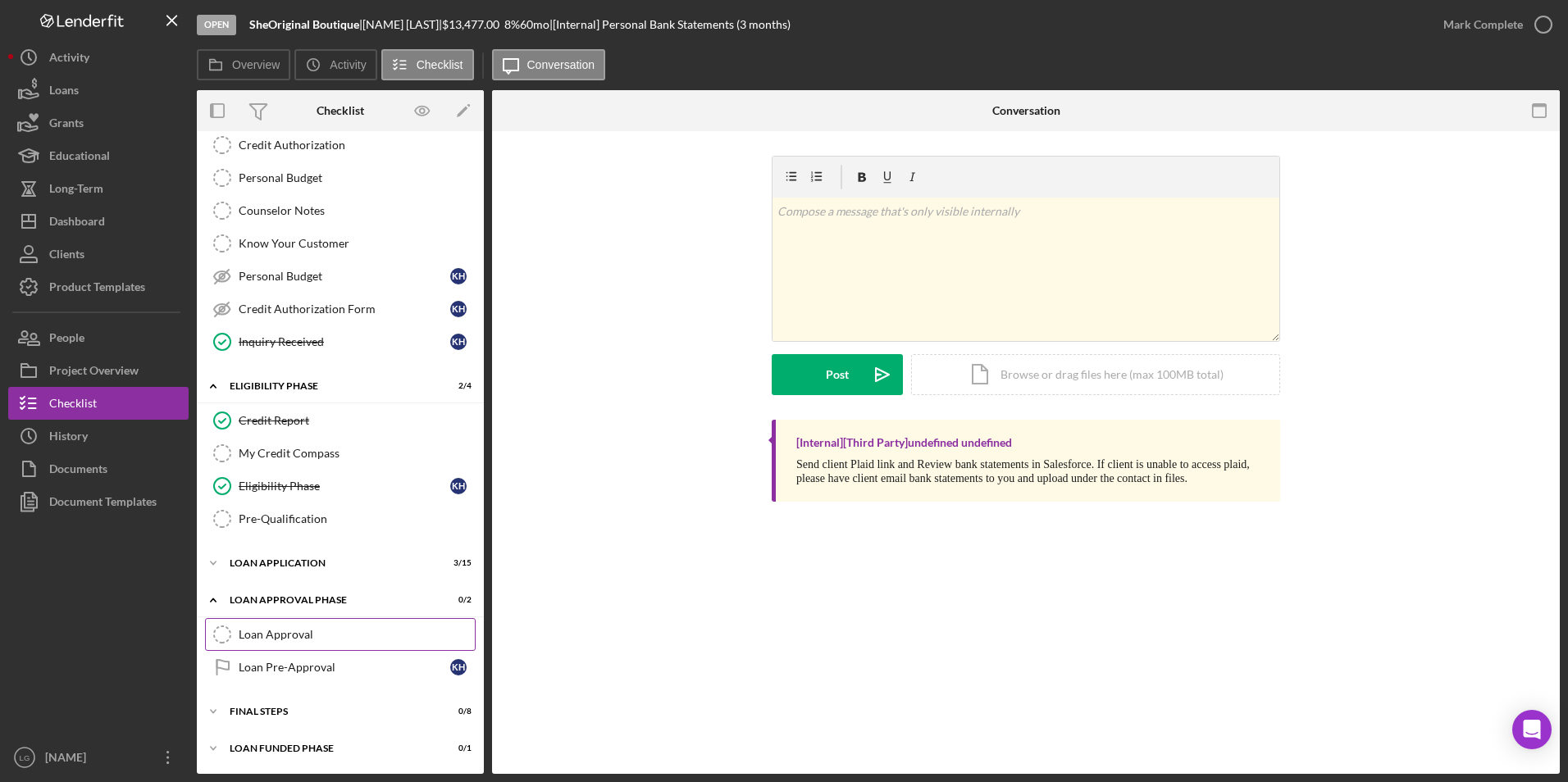 click on "Loan Approval" at bounding box center (357, 634) 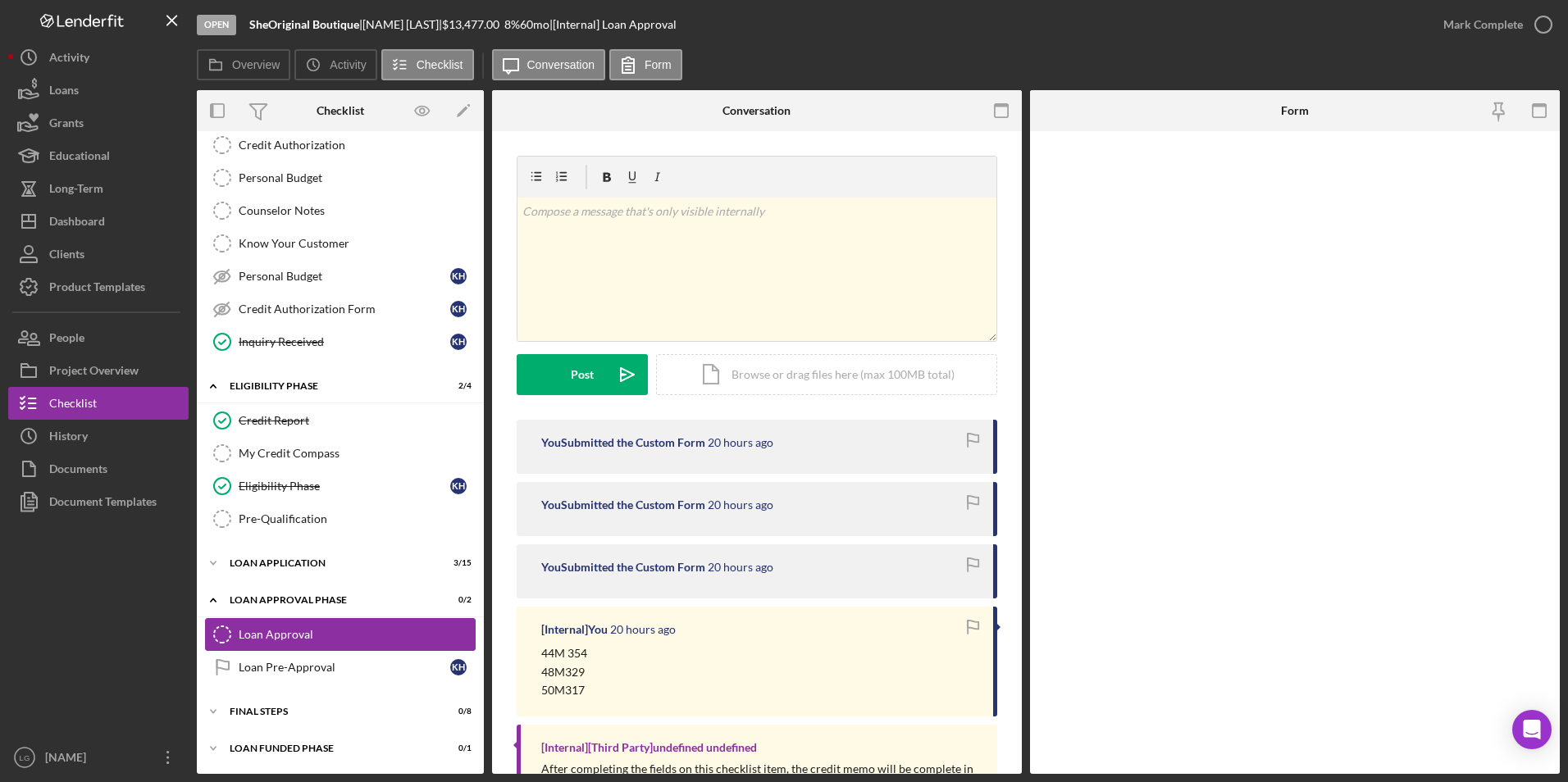 scroll, scrollTop: 208, scrollLeft: 0, axis: vertical 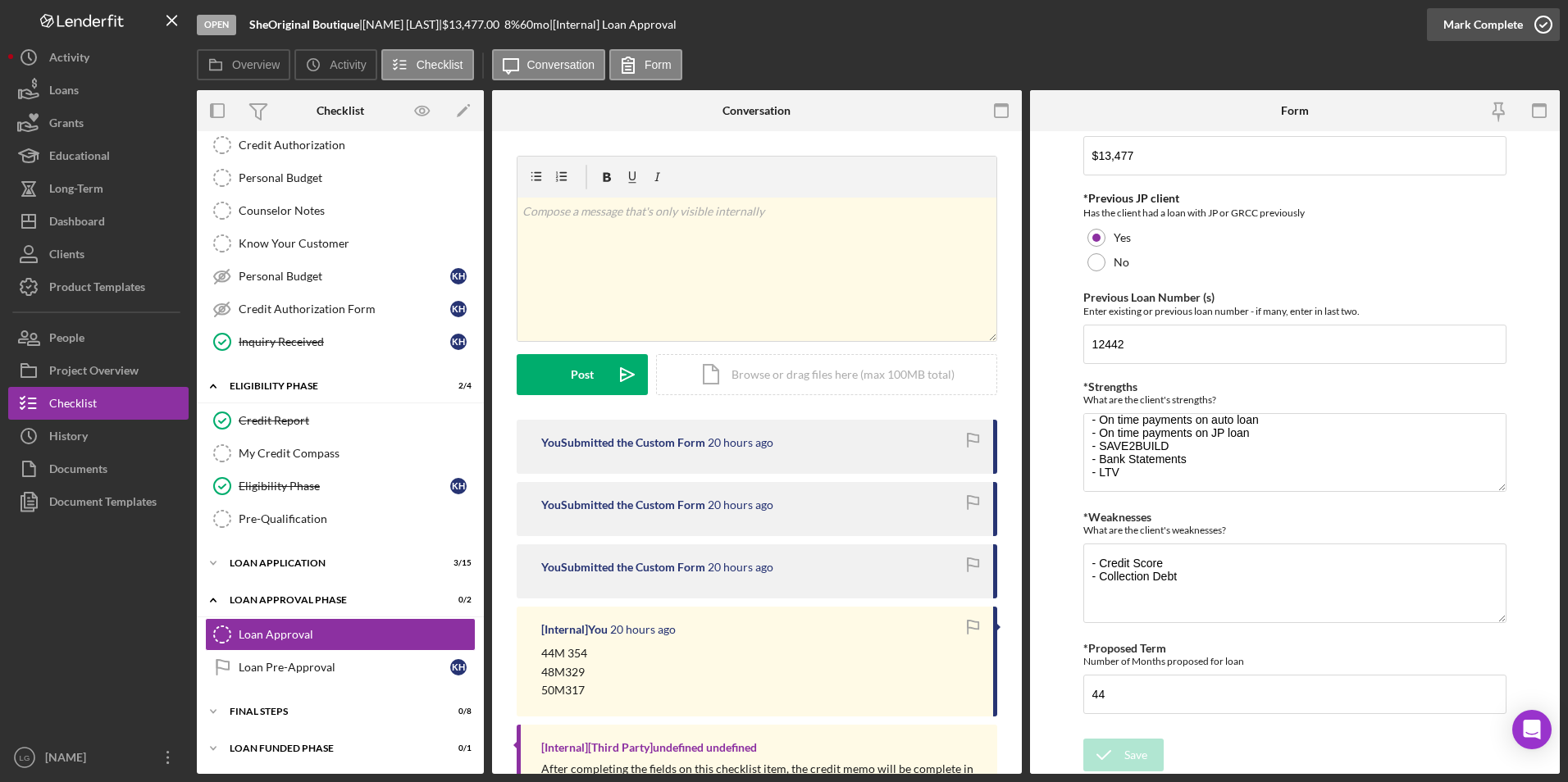 click on "Mark Complete" at bounding box center (1483, 25) 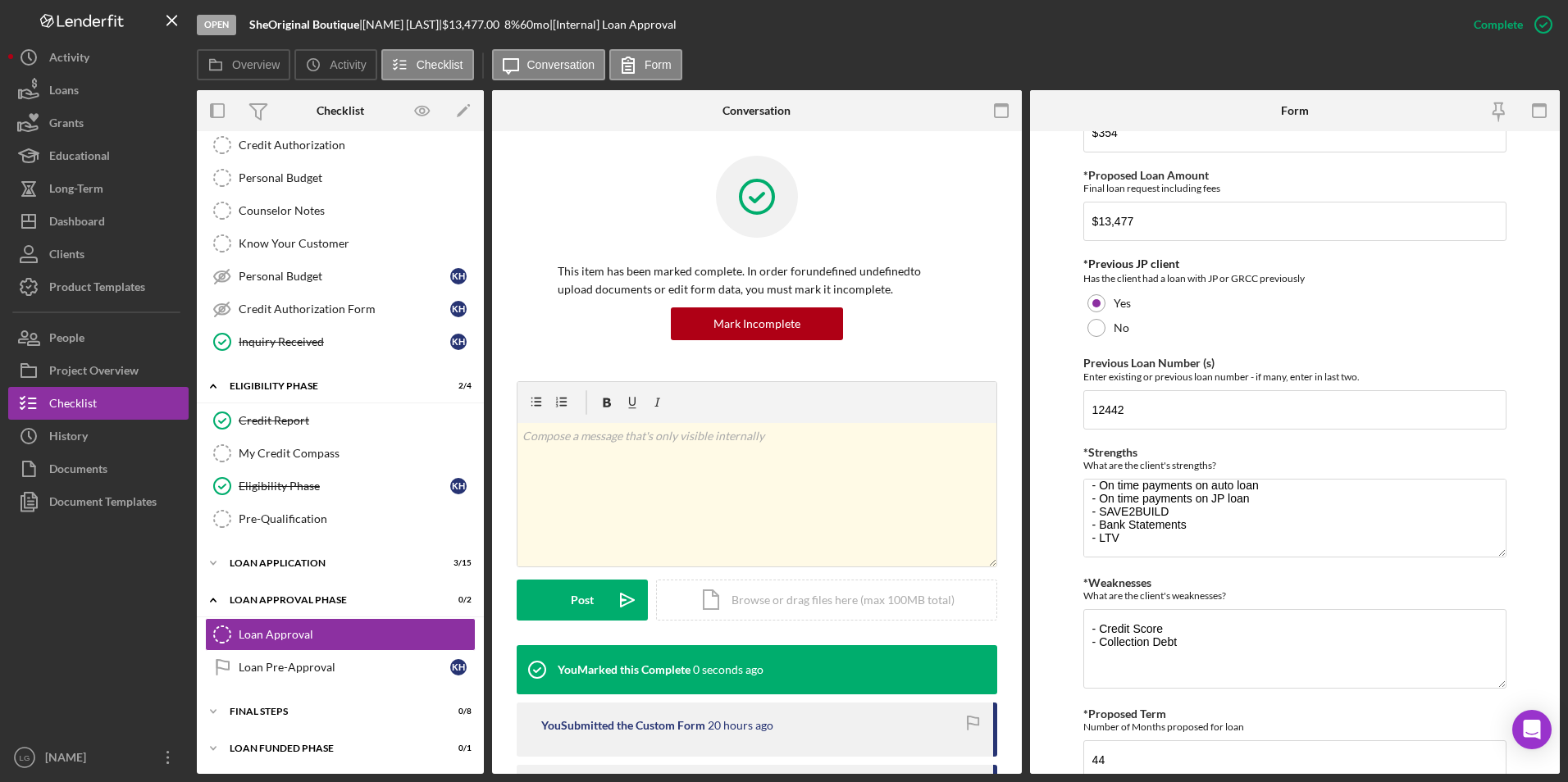 scroll, scrollTop: 190, scrollLeft: 0, axis: vertical 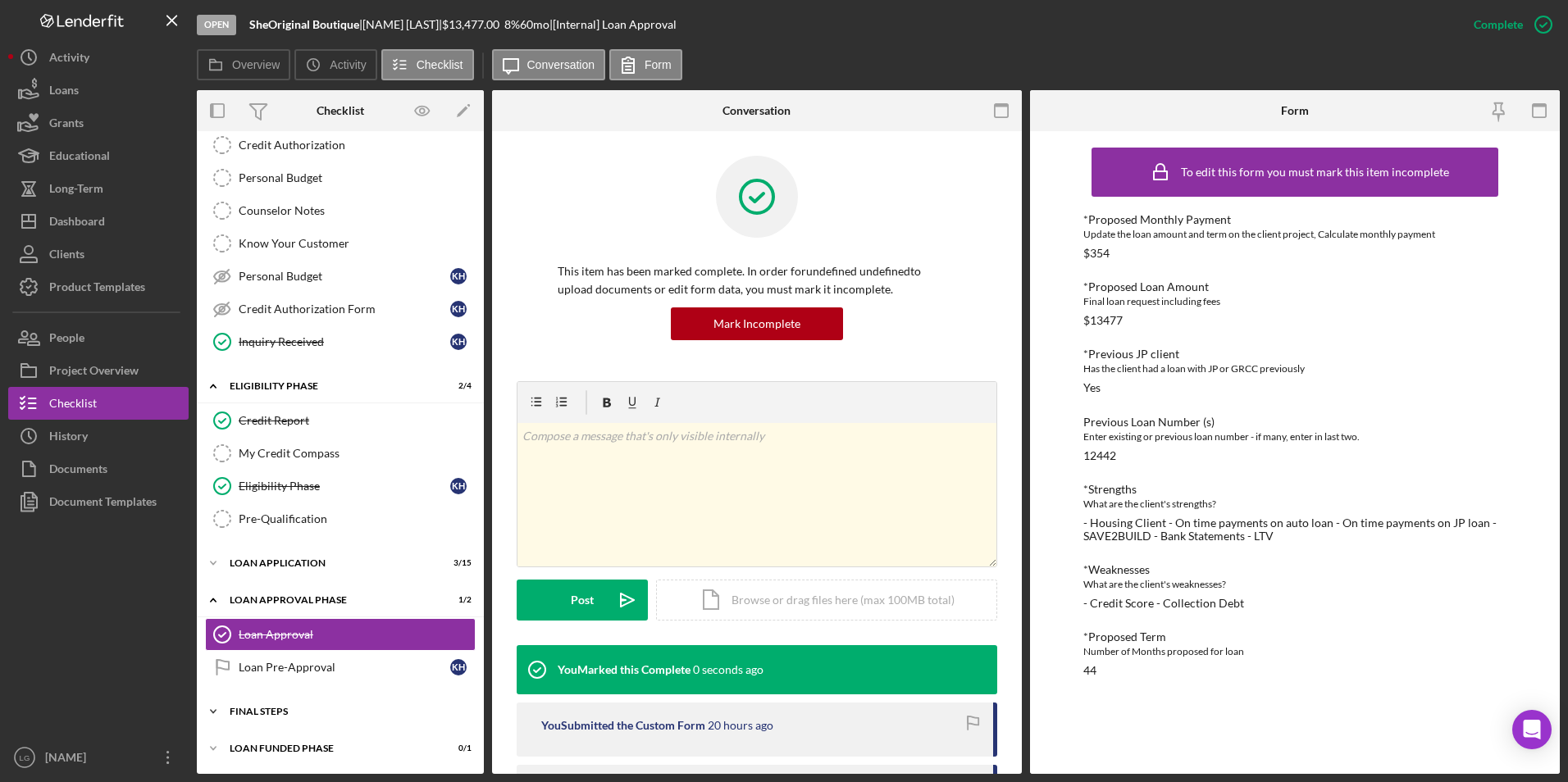 click on "Icon/Expander FINAL STEPS 0 / 8" at bounding box center (340, 712) 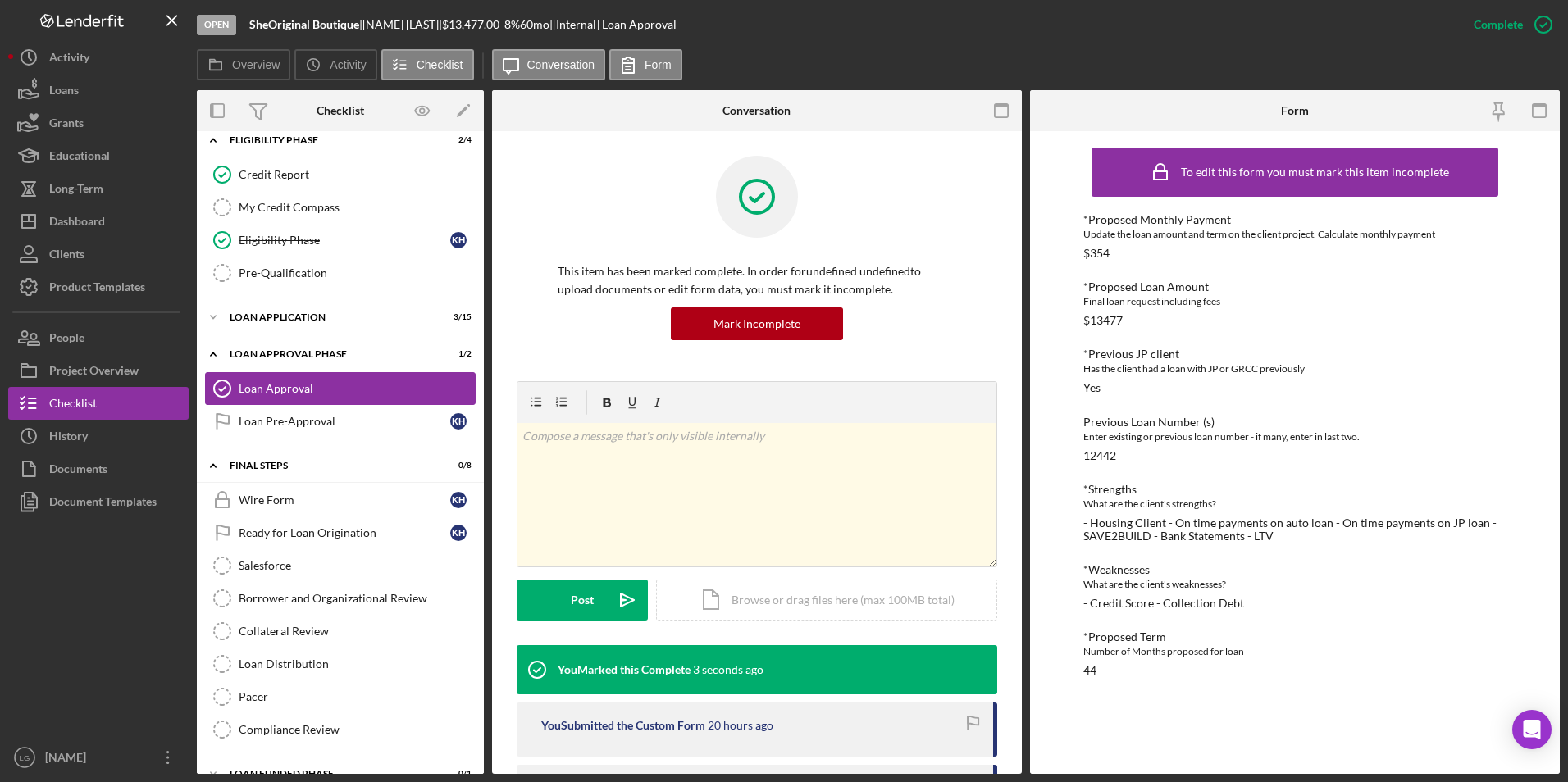 scroll, scrollTop: 290, scrollLeft: 0, axis: vertical 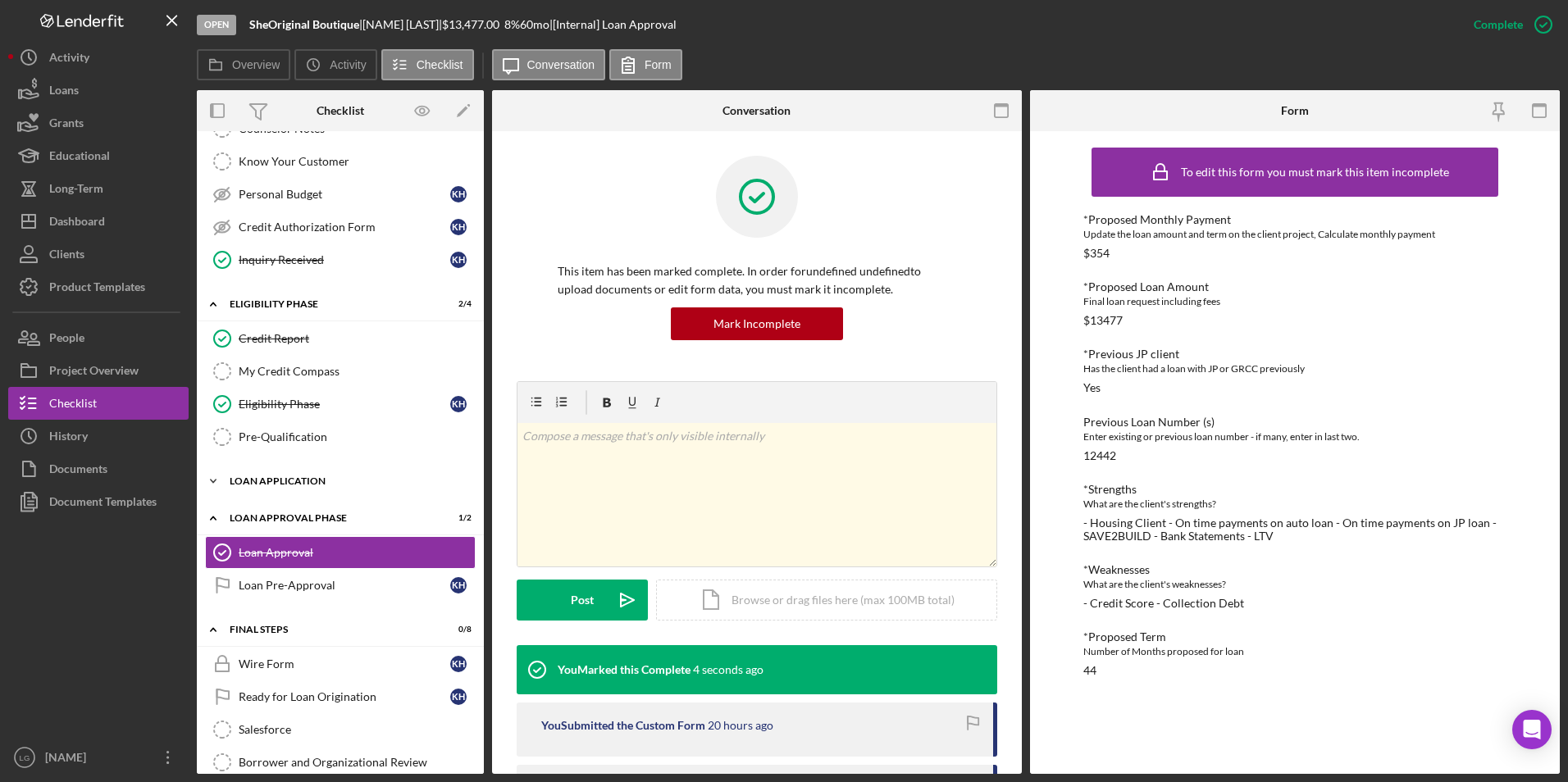 click on "Loan Application" at bounding box center (346, 481) 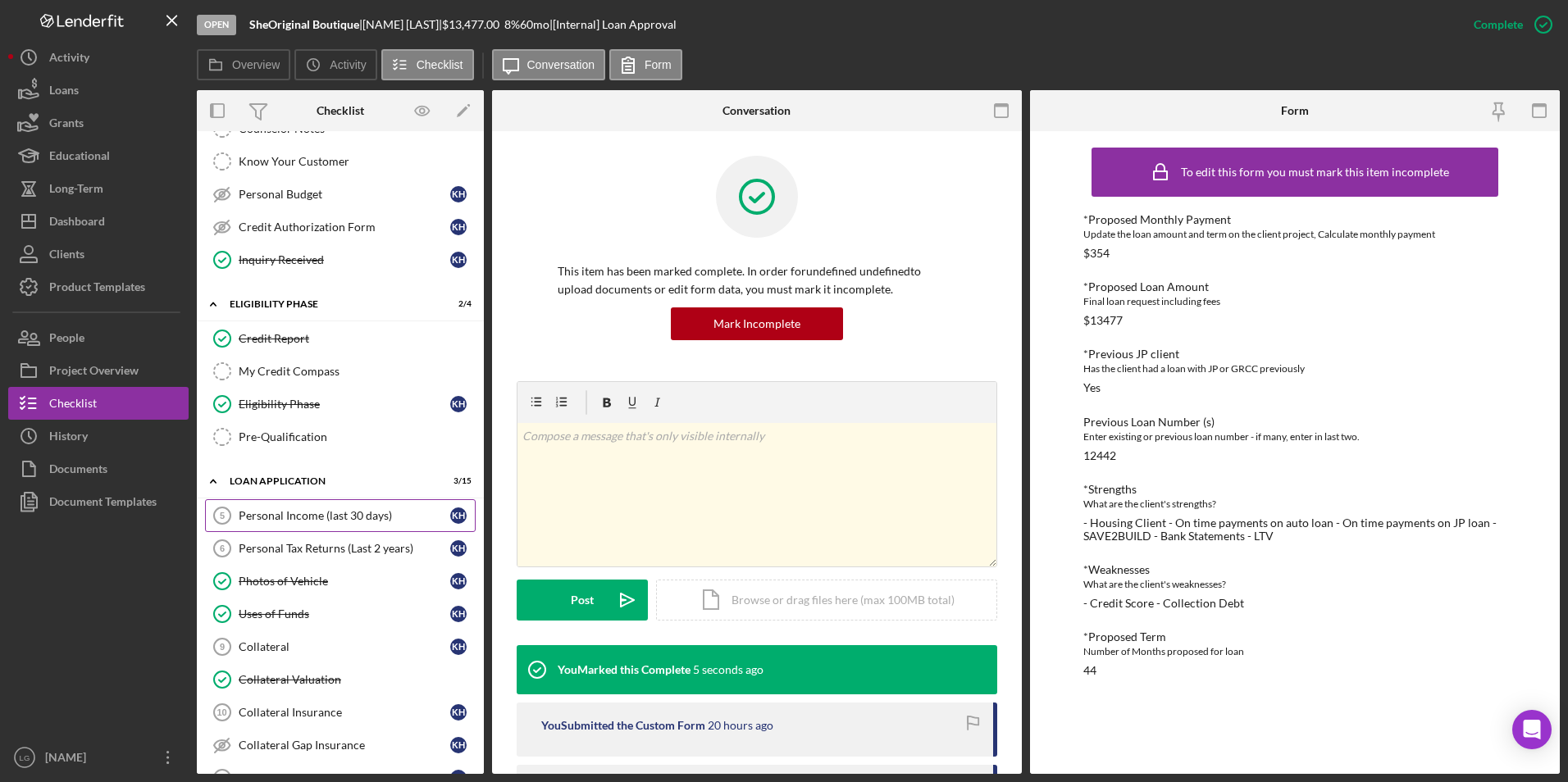 click on "Personal Income (last 30 days)" at bounding box center [344, 516] 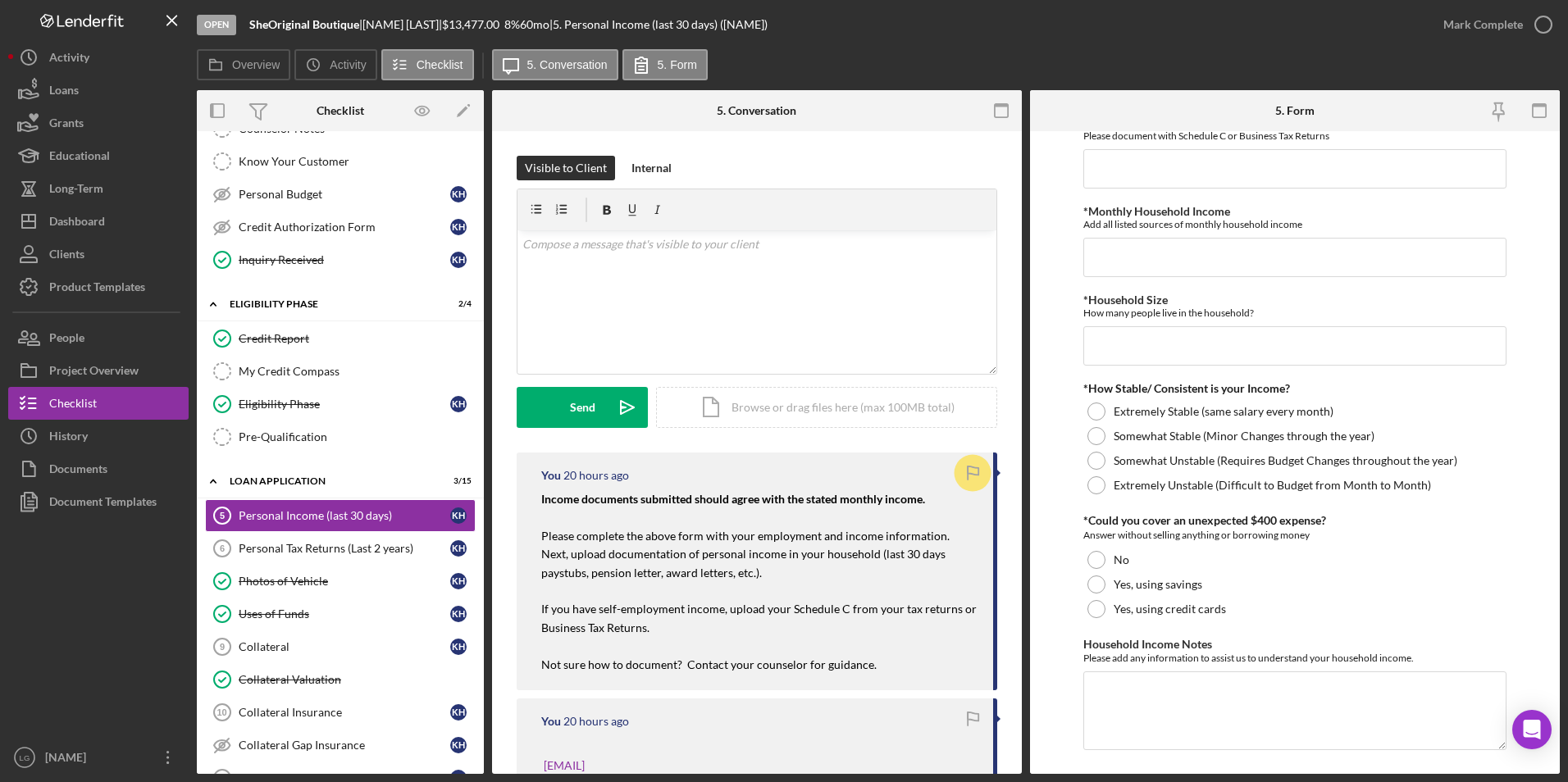 scroll, scrollTop: 776, scrollLeft: 0, axis: vertical 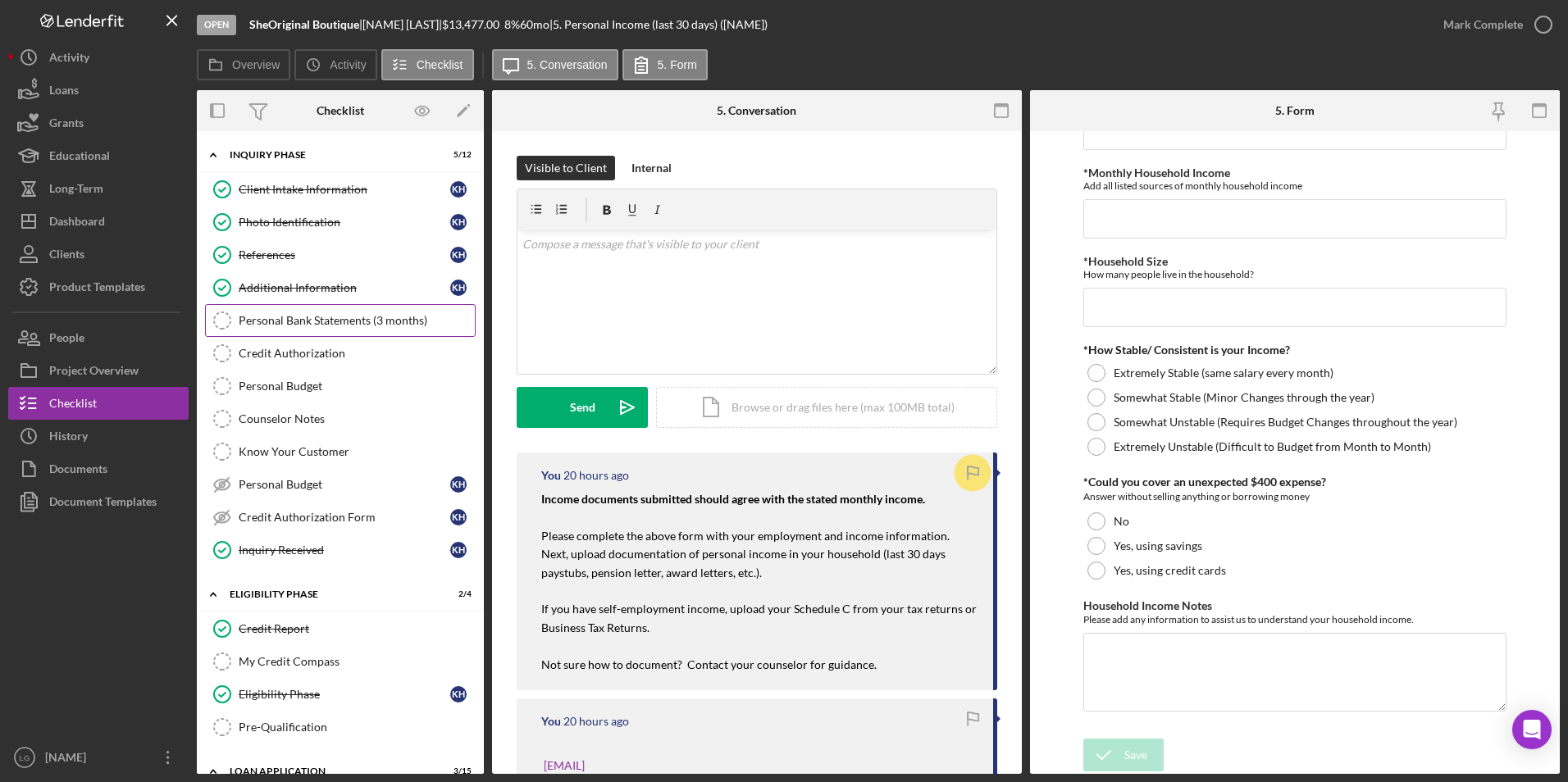 click on "Personal Bank Statements (3 months) Personal Bank Statements (3 months)" at bounding box center [340, 321] 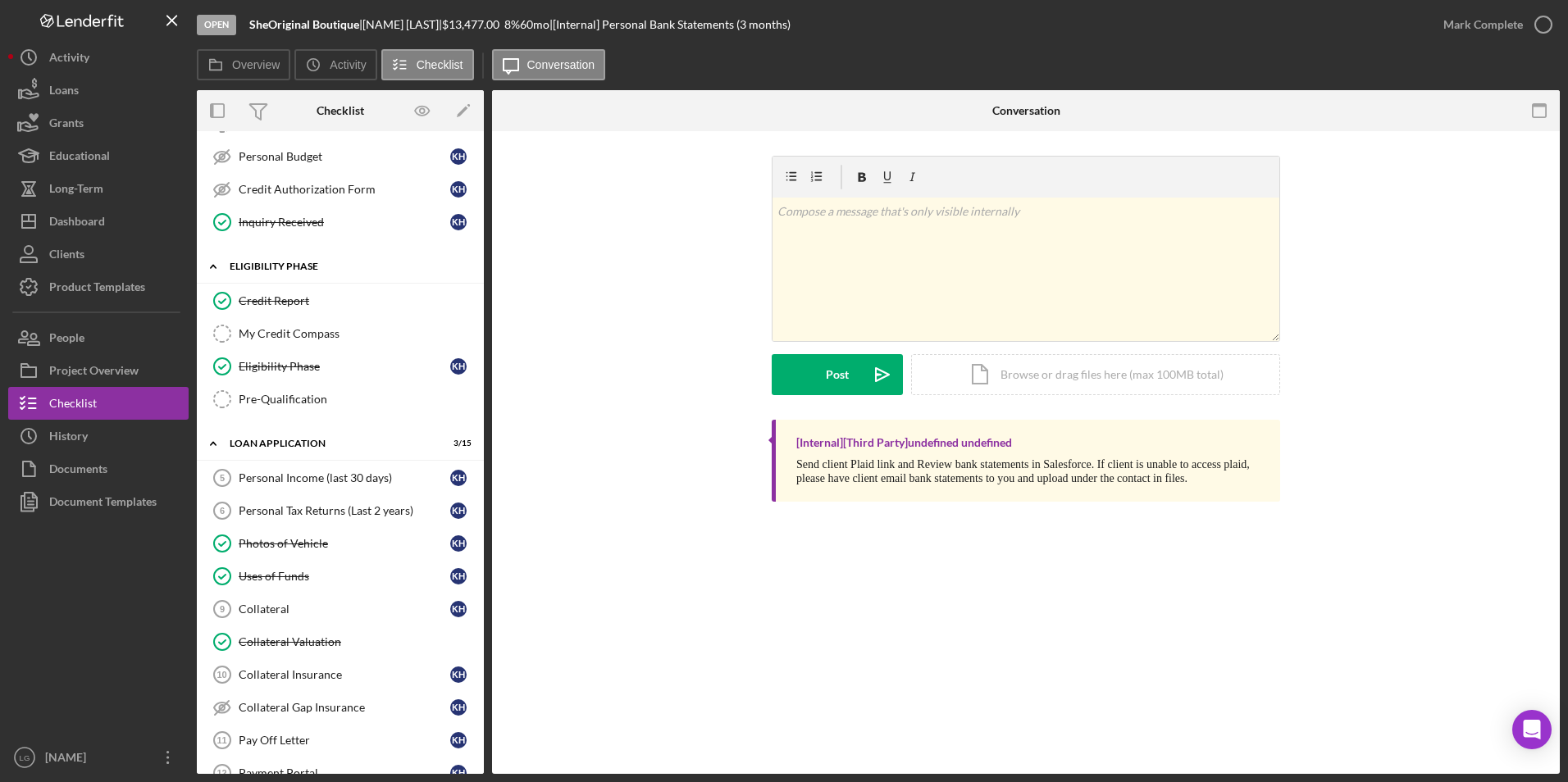 scroll, scrollTop: 0, scrollLeft: 0, axis: both 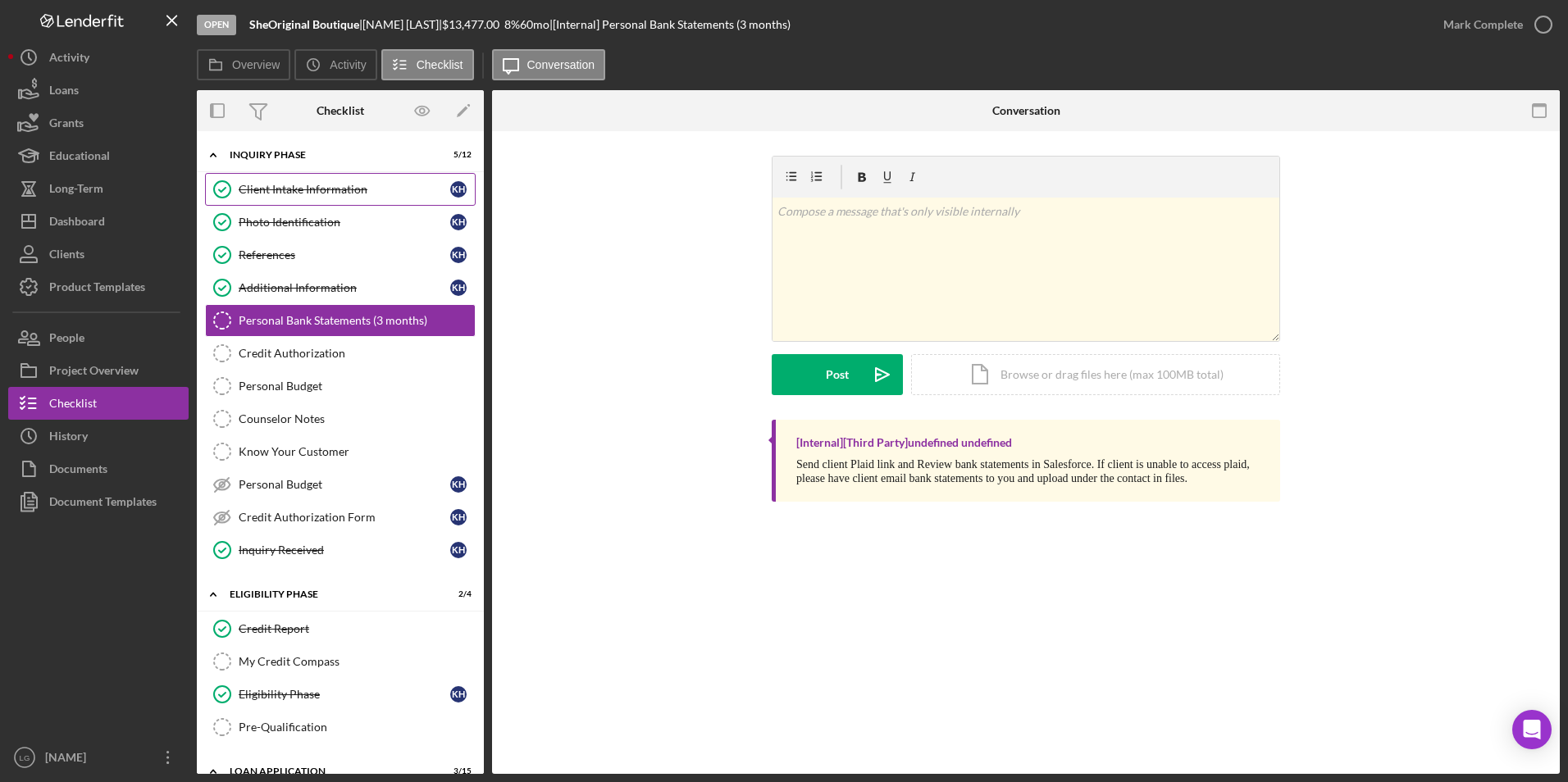 click on "Client Intake Information Client Intake Information K H" at bounding box center [340, 189] 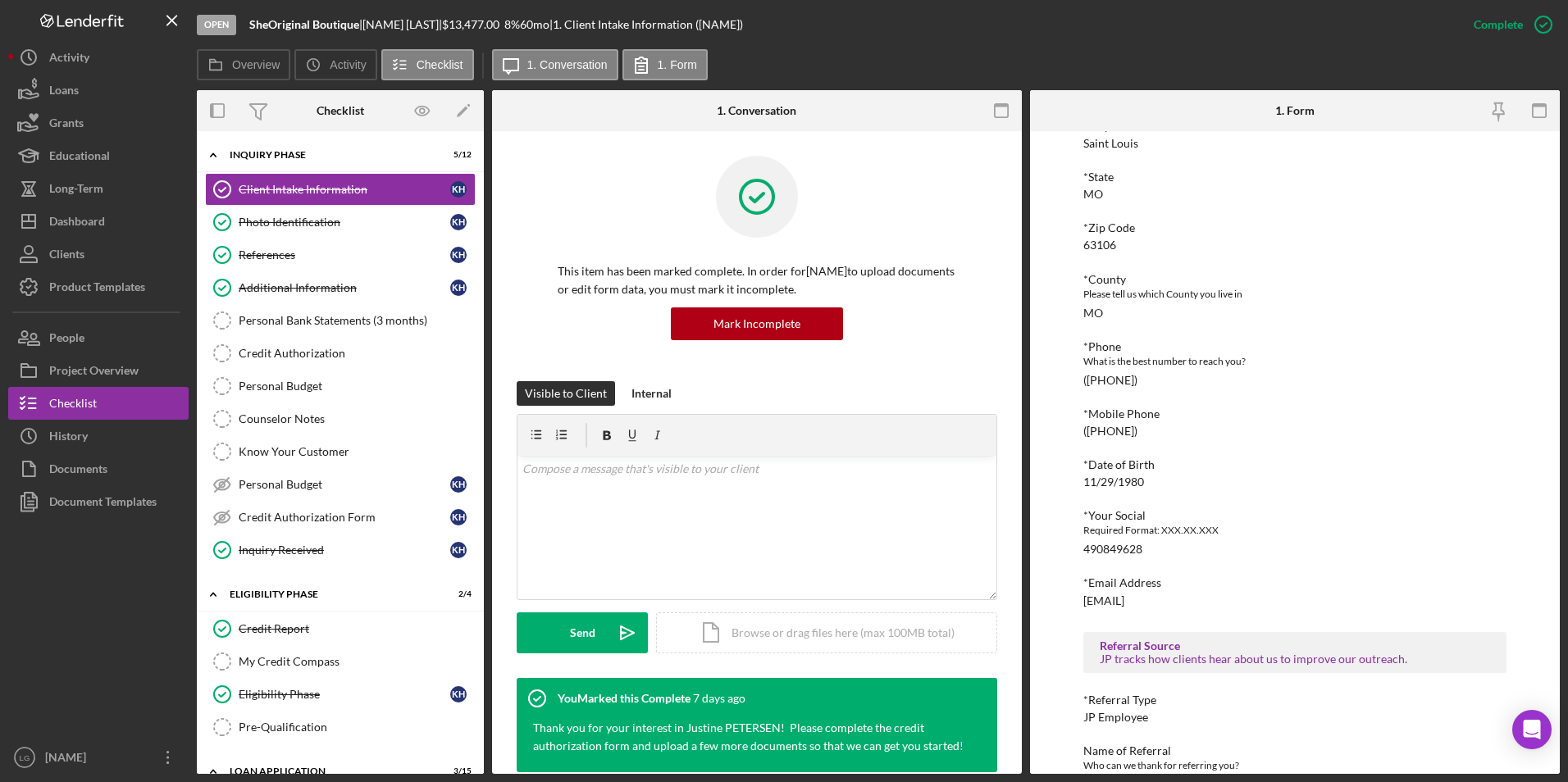 scroll, scrollTop: 452, scrollLeft: 0, axis: vertical 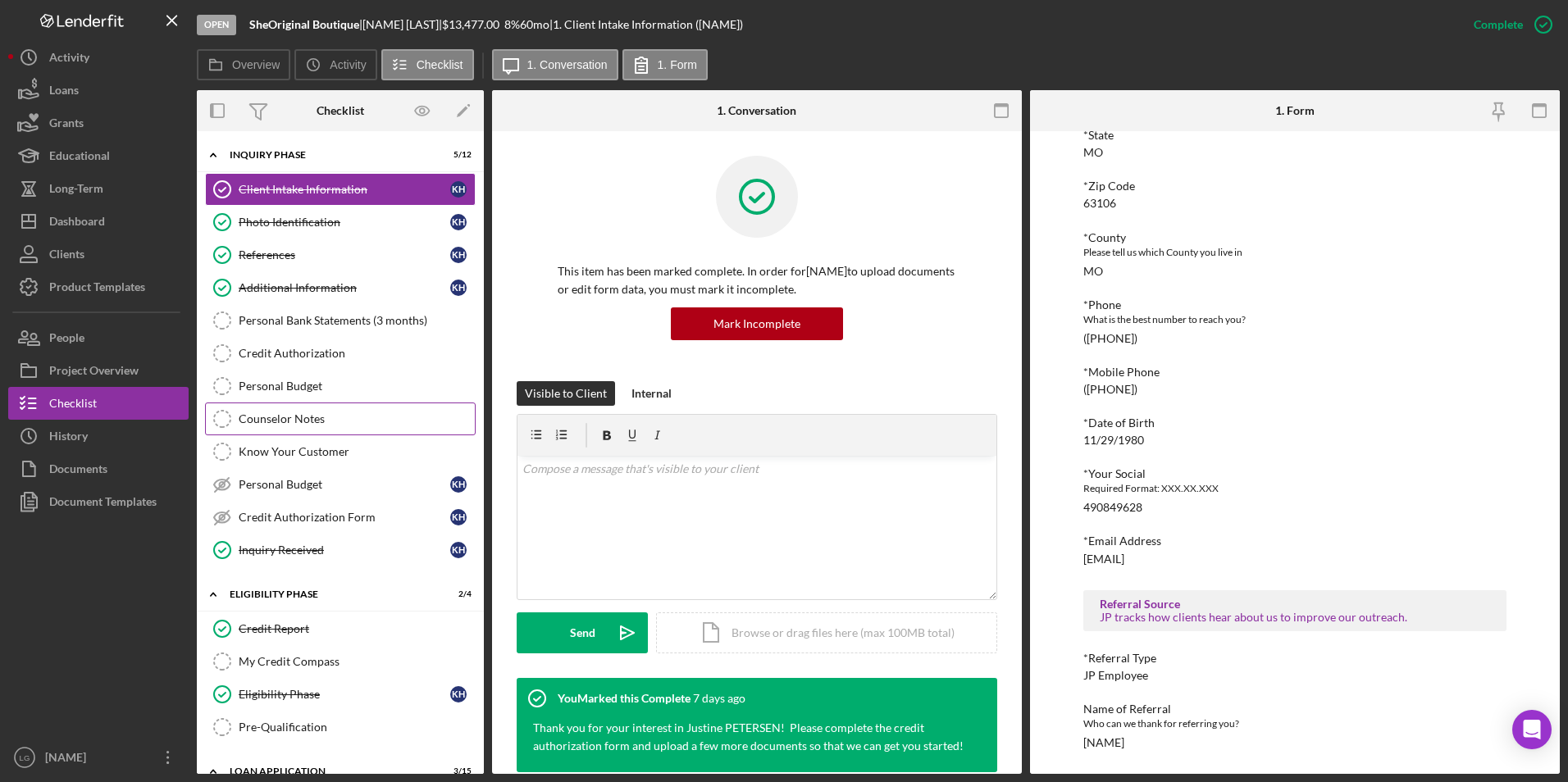 drag, startPoint x: 353, startPoint y: 421, endPoint x: 379, endPoint y: 421, distance: 26 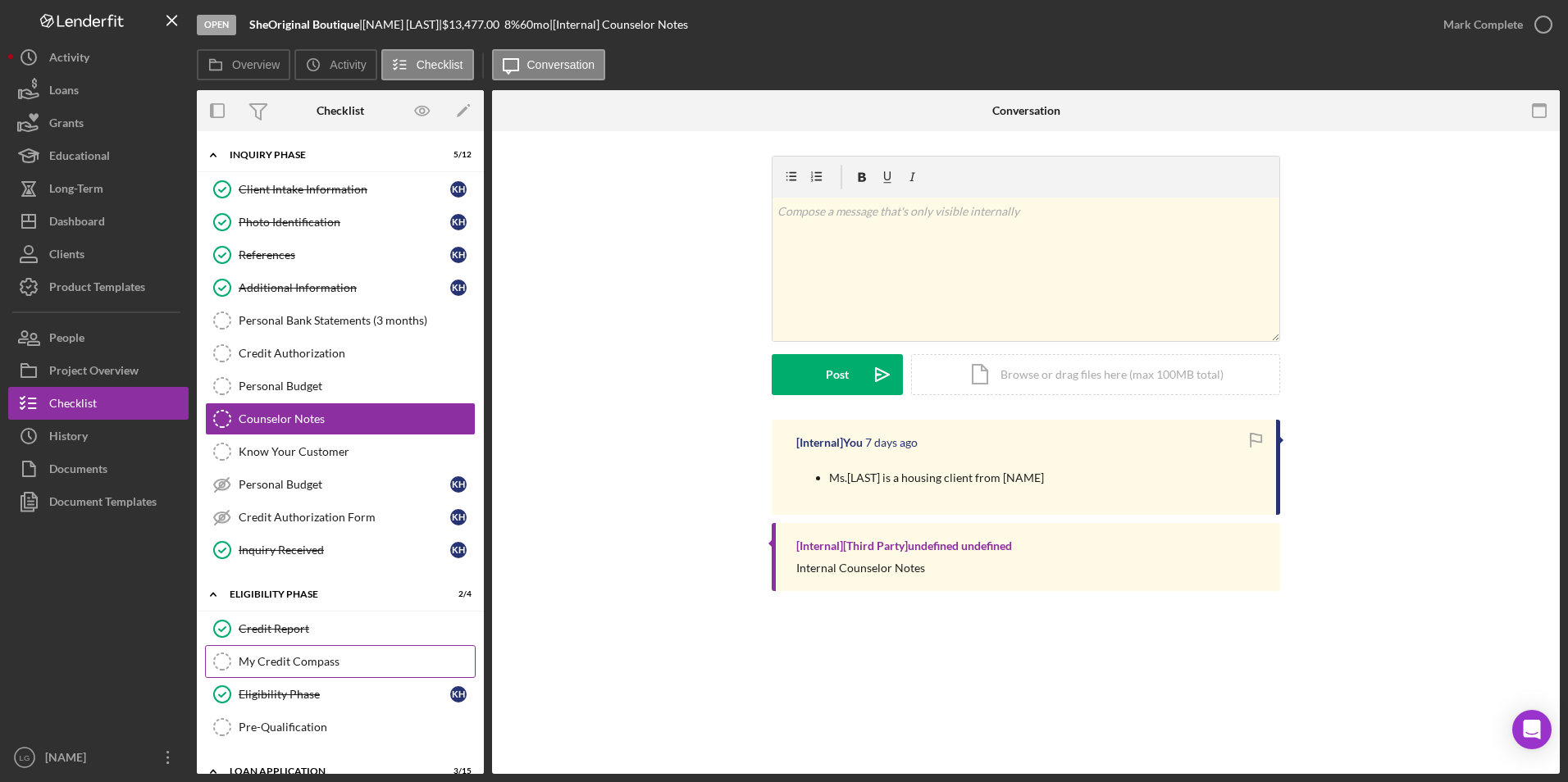 click on "My Credit Compass  My Credit Compass" at bounding box center (340, 662) 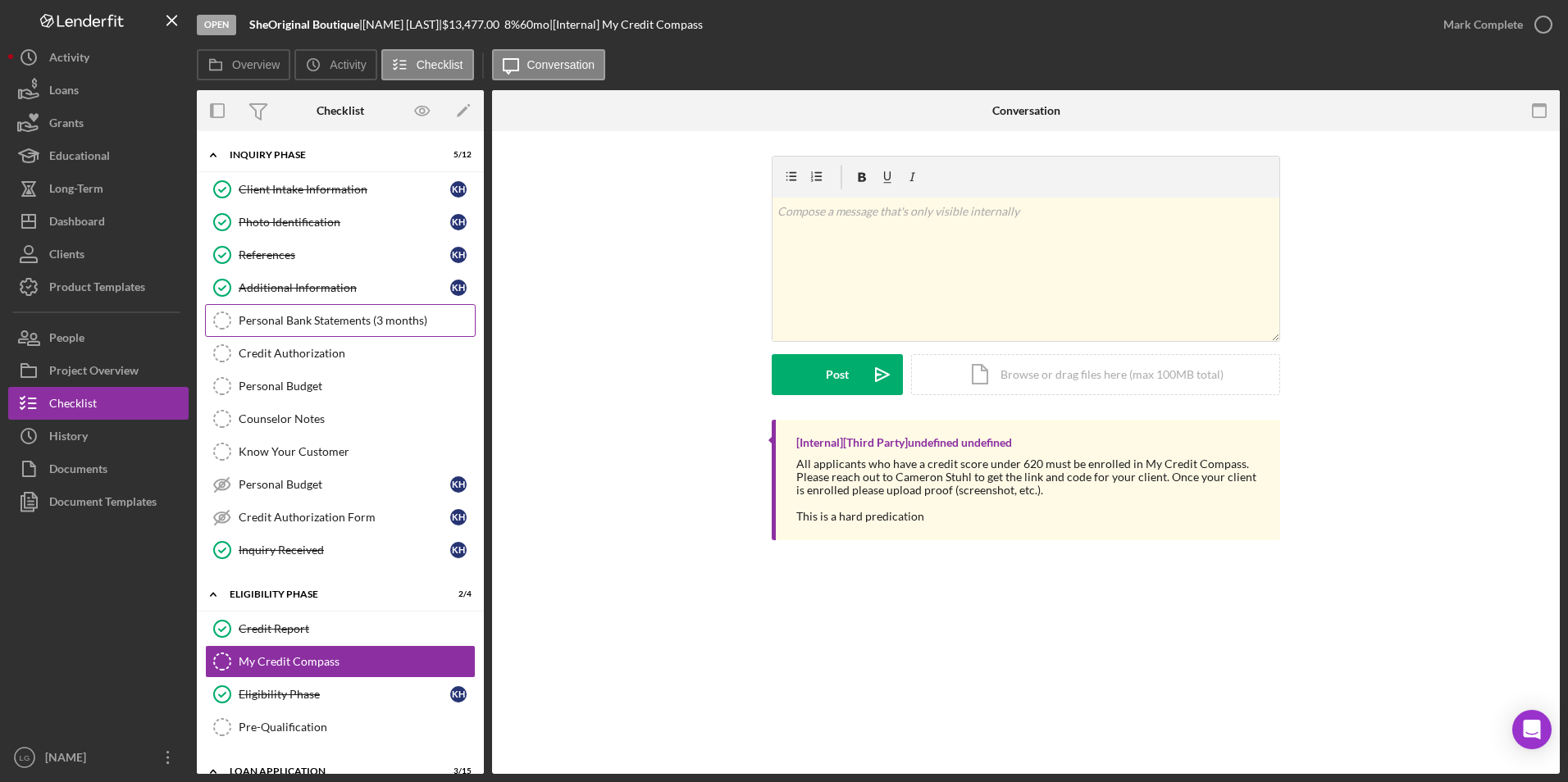 click on "Personal Bank Statements (3 months)" at bounding box center [357, 321] 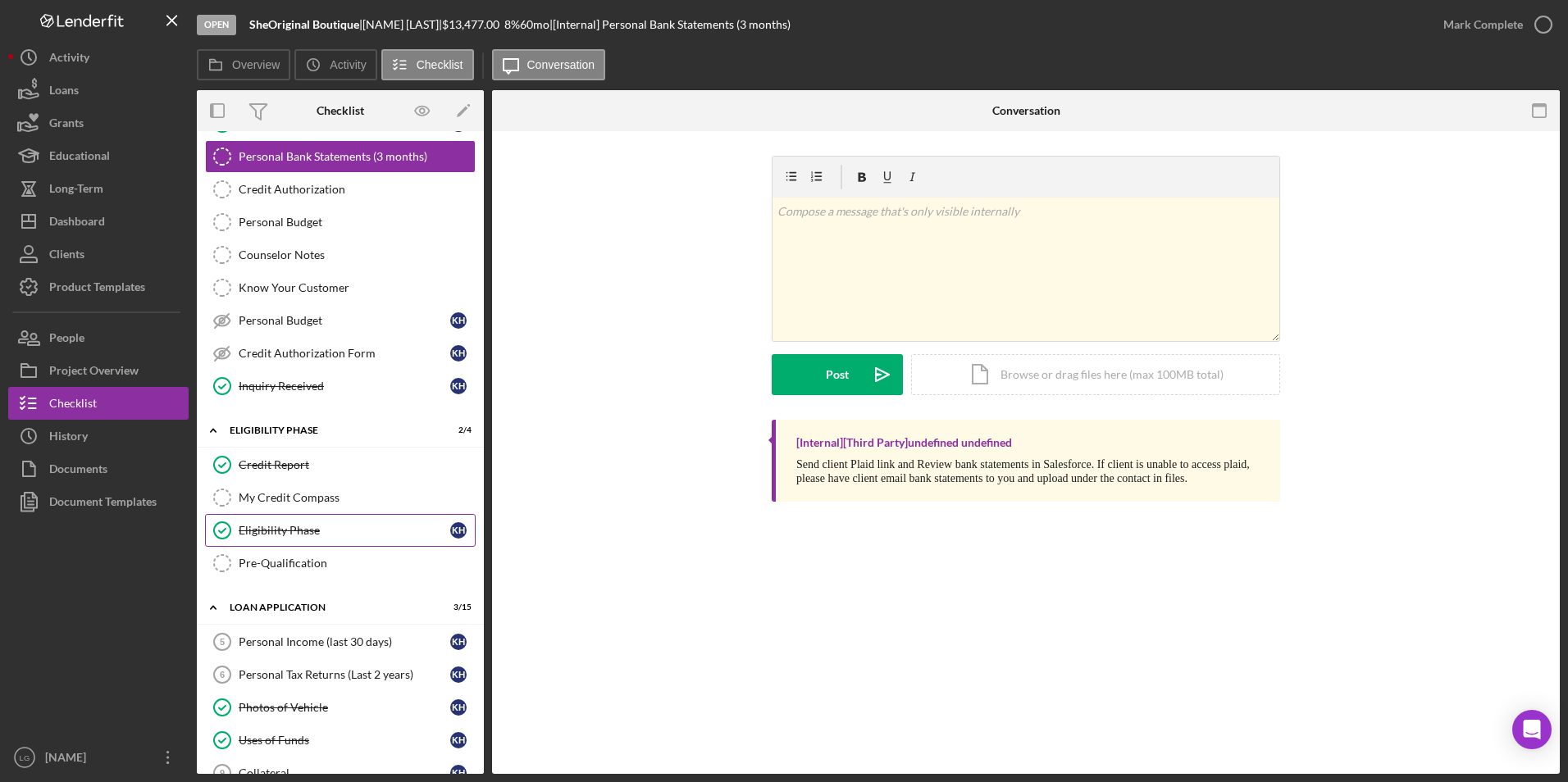 scroll, scrollTop: 410, scrollLeft: 0, axis: vertical 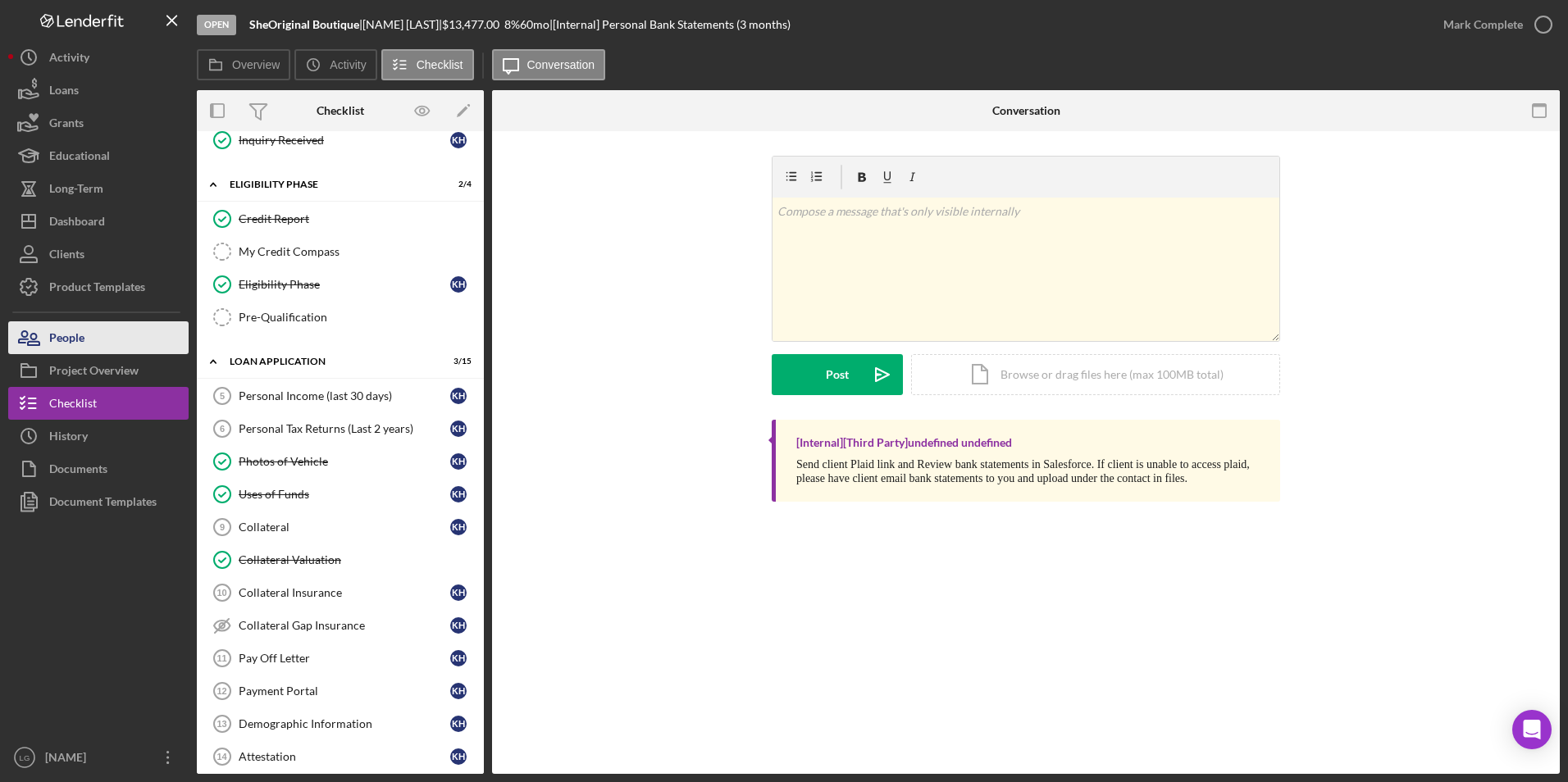 click on "People" at bounding box center (66, 339) 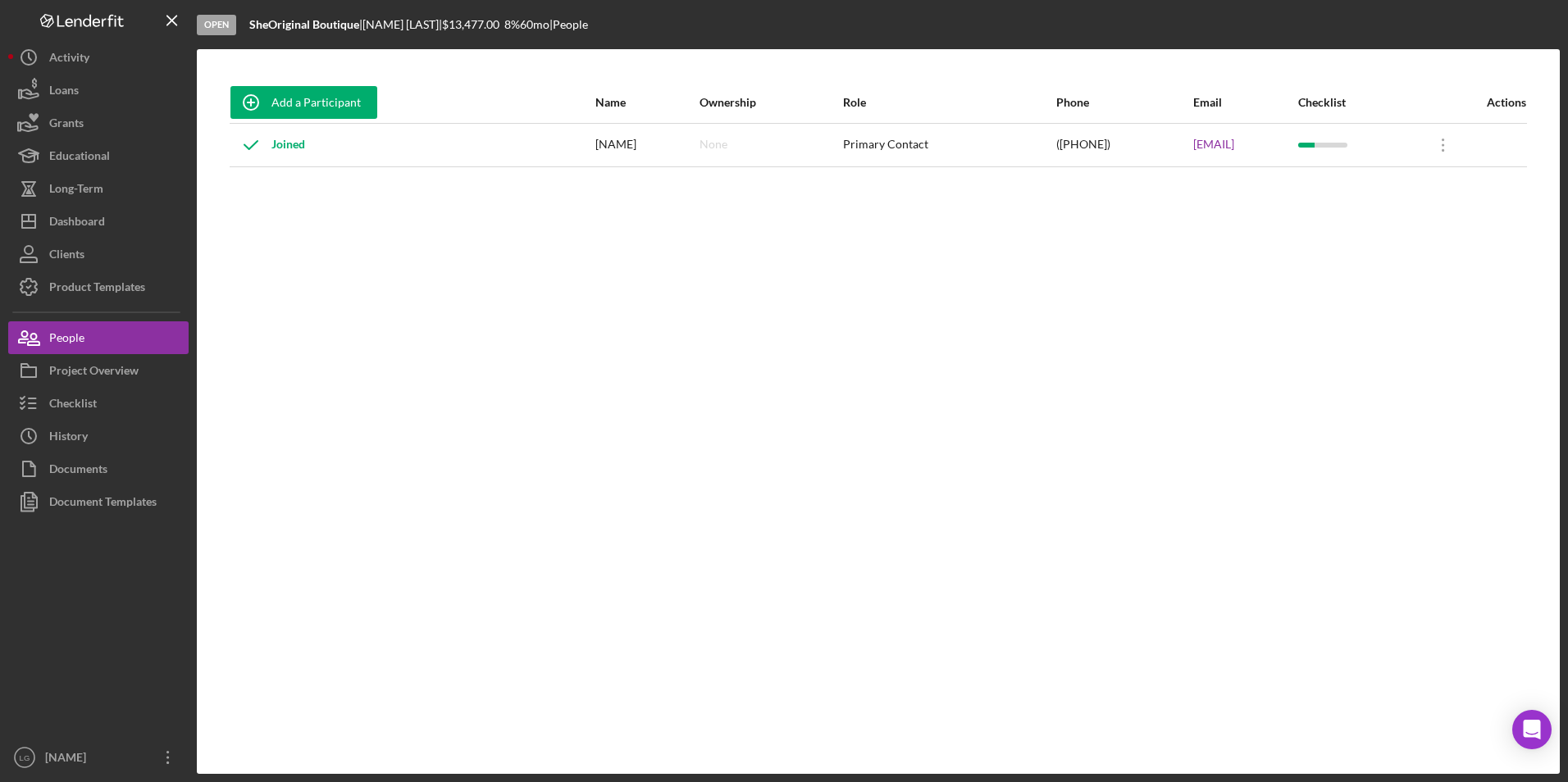 click on "Joined" at bounding box center (412, 145) 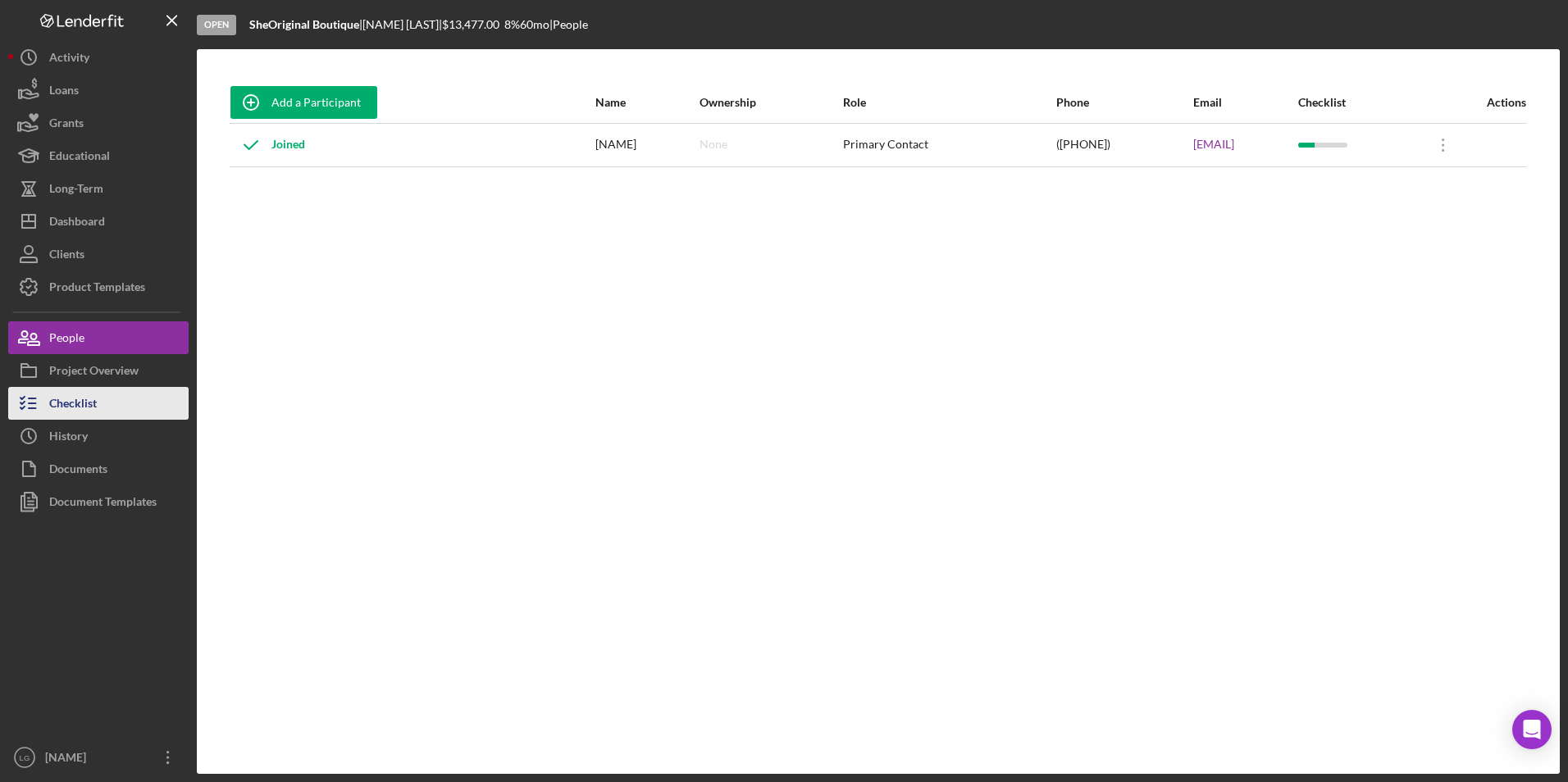 click on "Checklist" at bounding box center [98, 403] 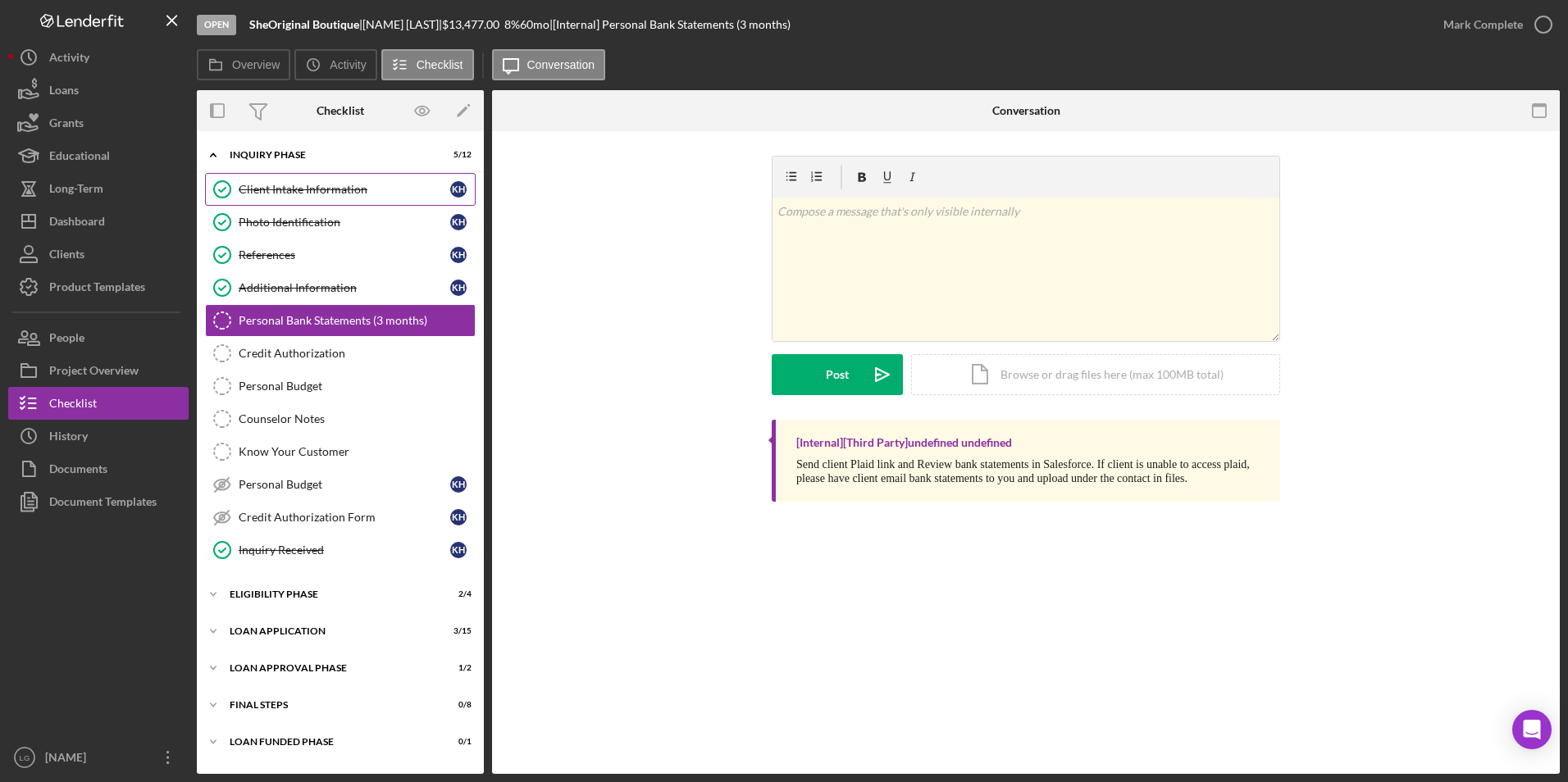 click on "Client Intake Information" at bounding box center [344, 189] 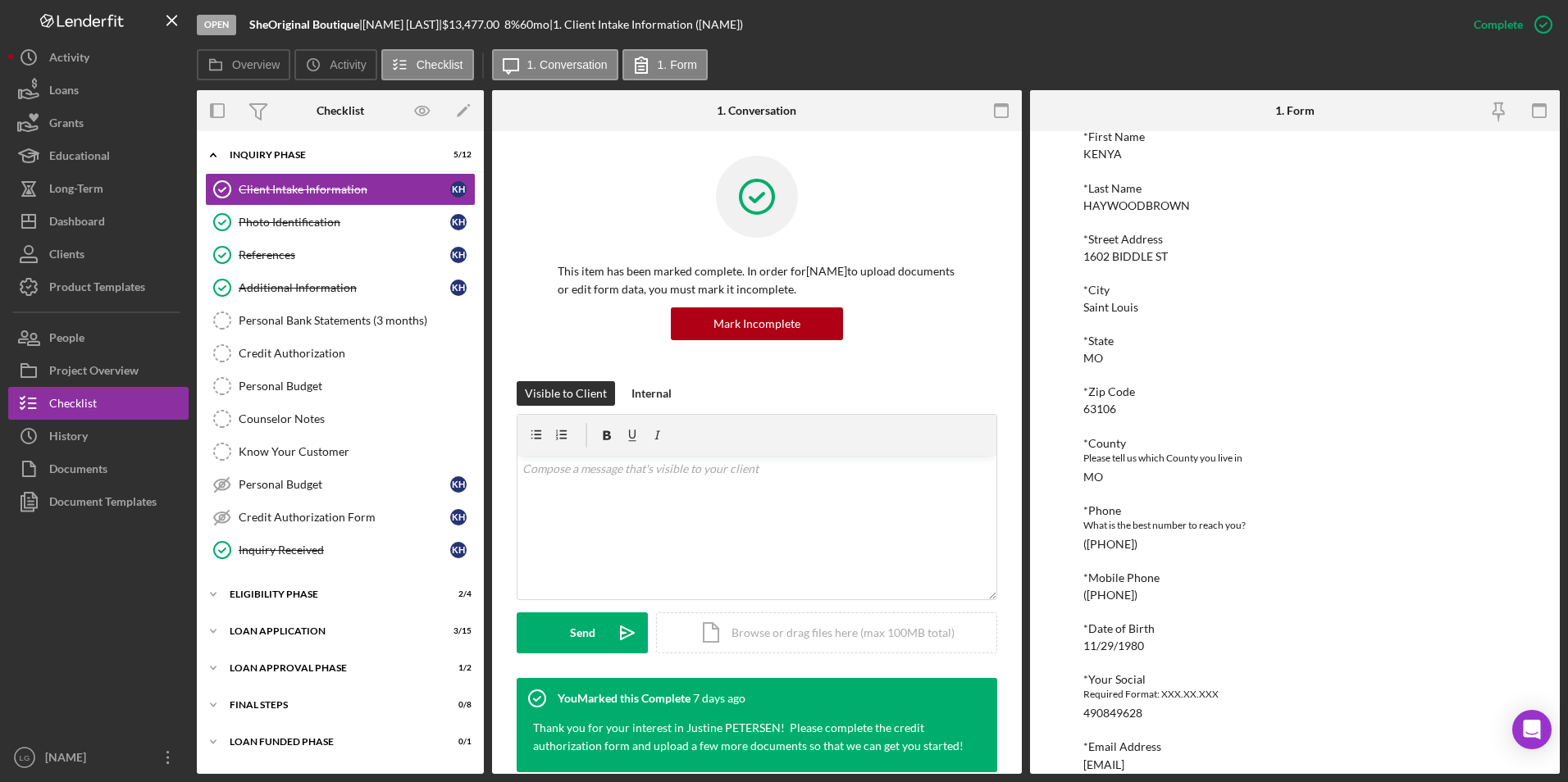 scroll, scrollTop: 410, scrollLeft: 0, axis: vertical 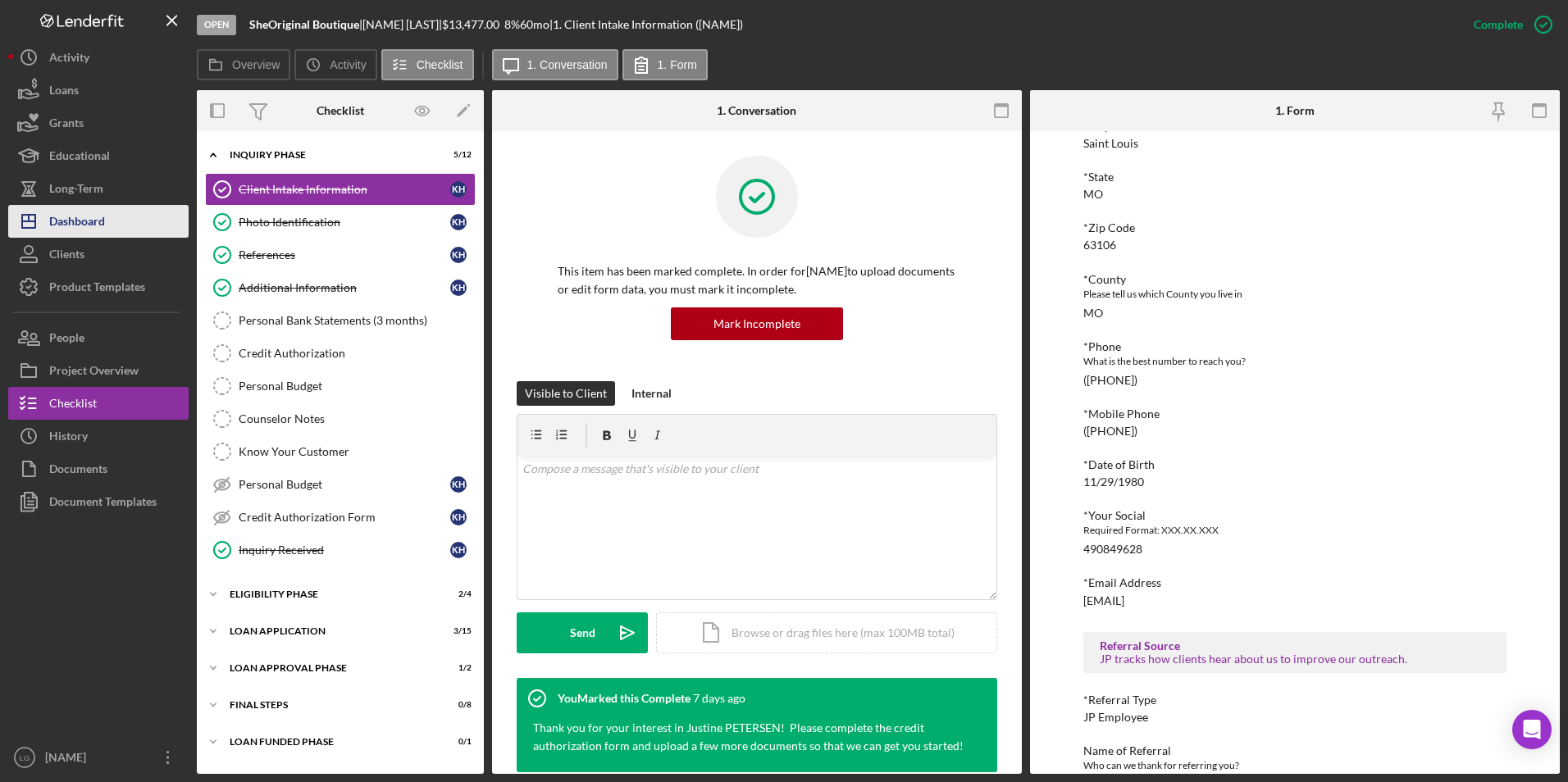 click on "Dashboard" at bounding box center [77, 223] 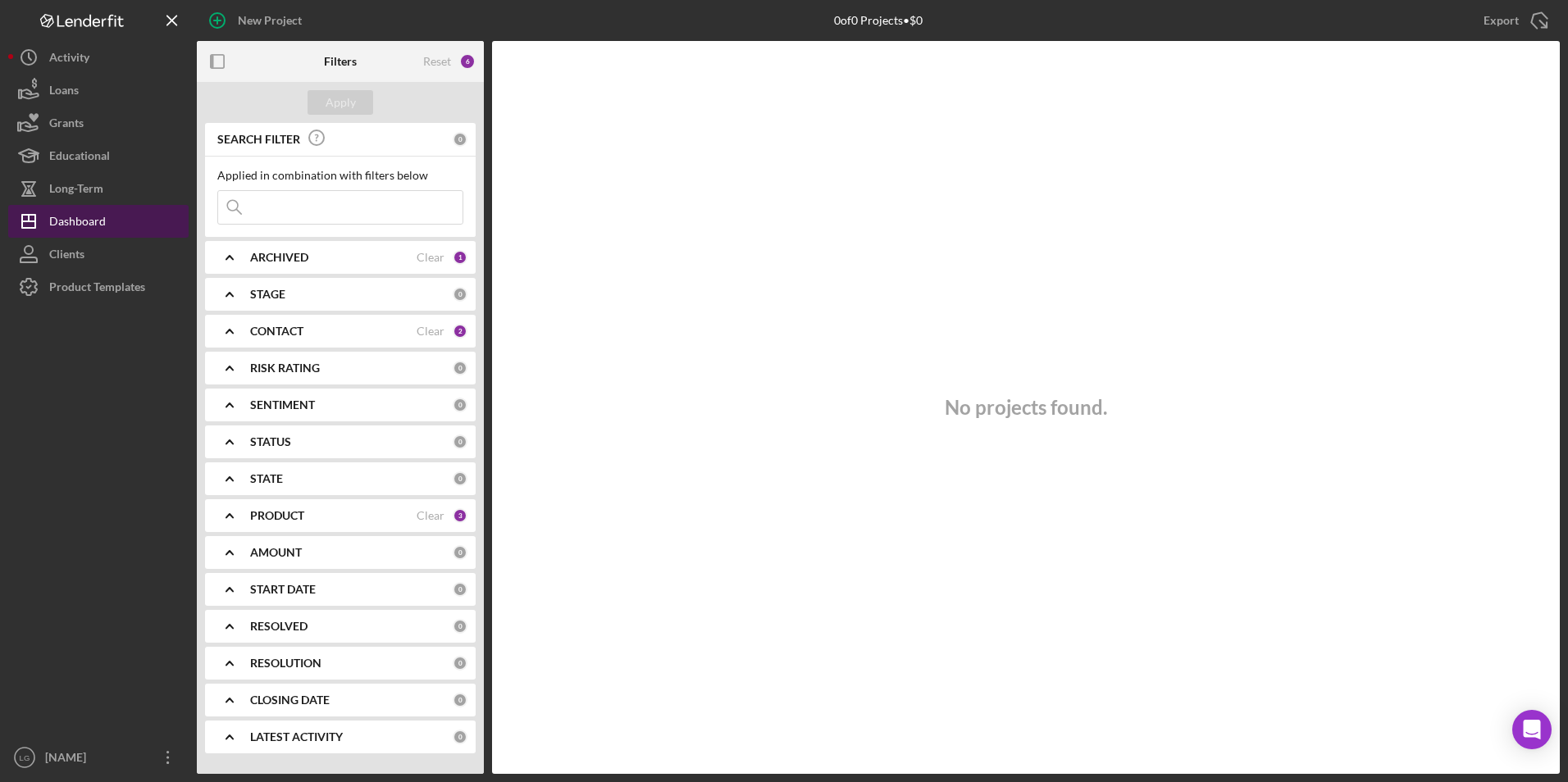 click on "Dashboard" at bounding box center (77, 223) 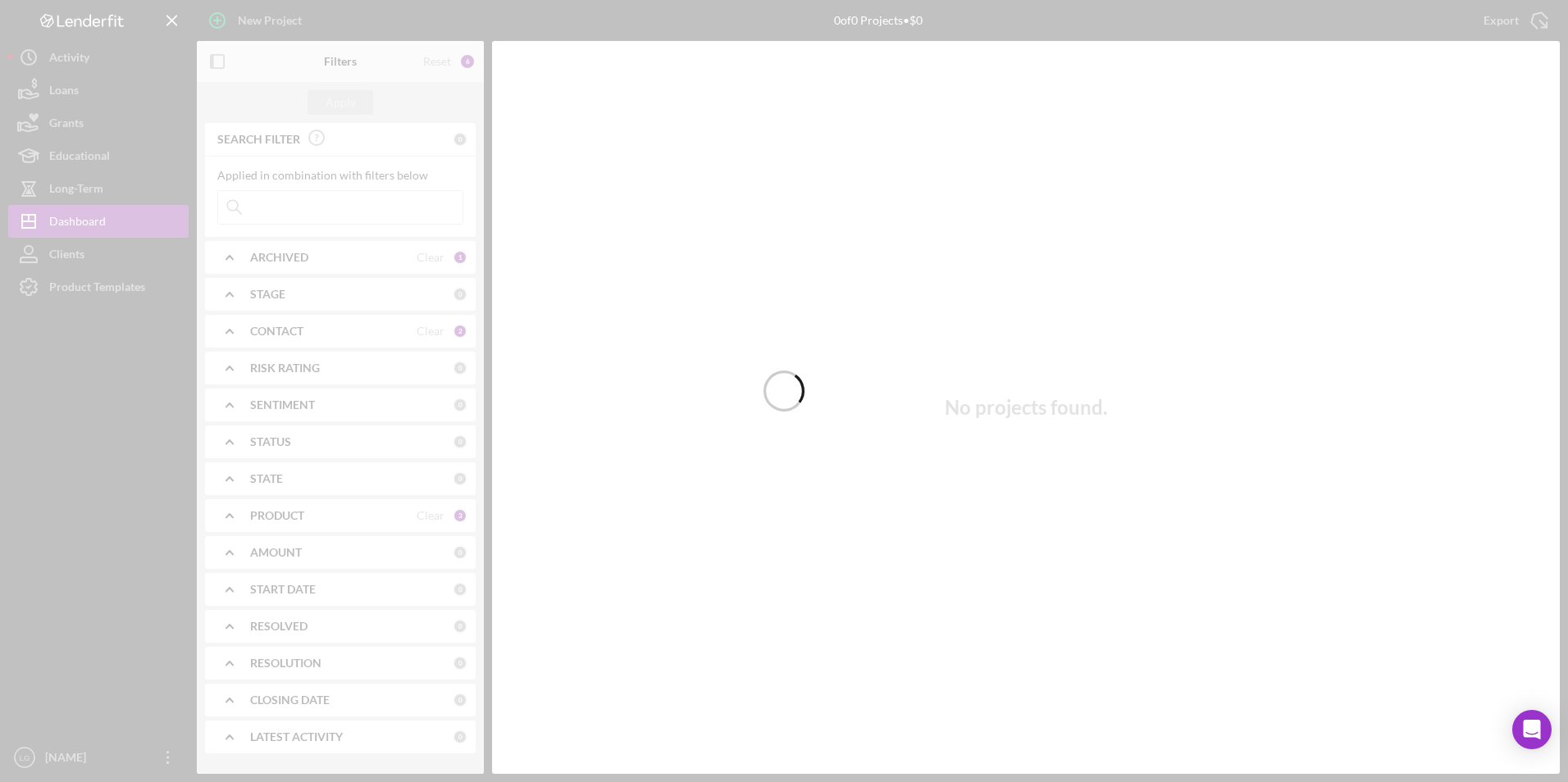 click at bounding box center (784, 391) 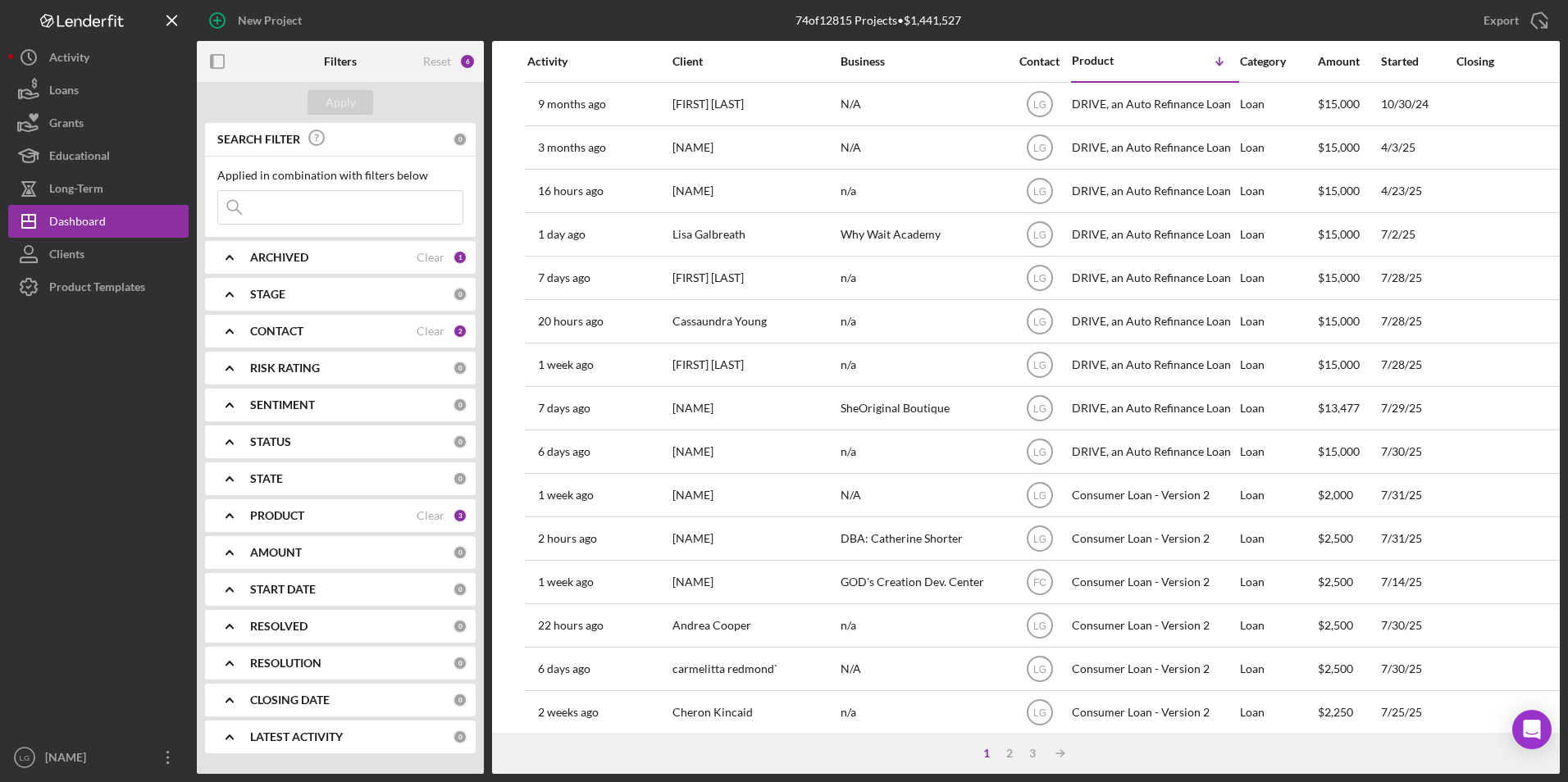 click on "CONTACT" at bounding box center [333, 331] 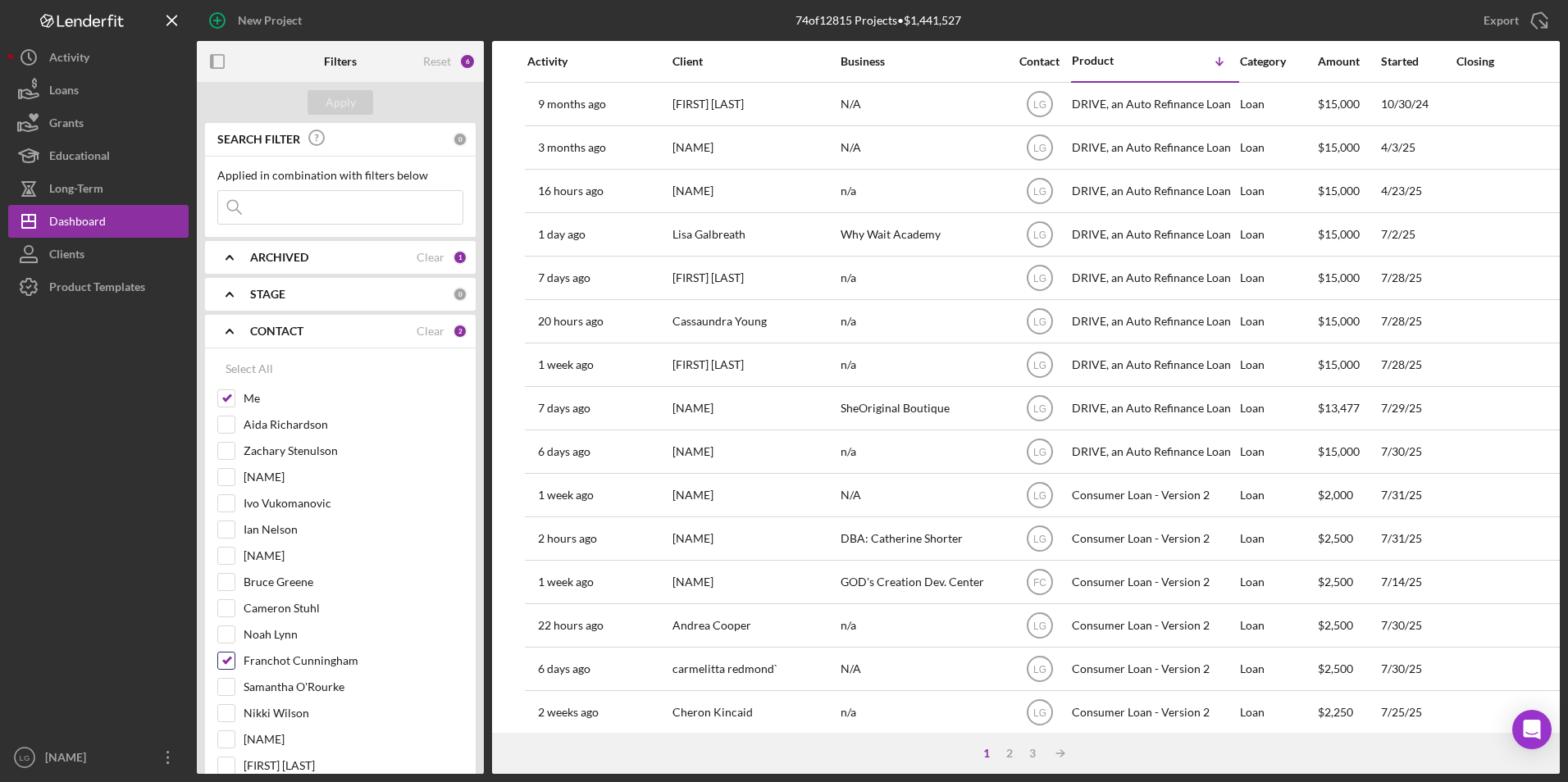 click at bounding box center (226, 661) 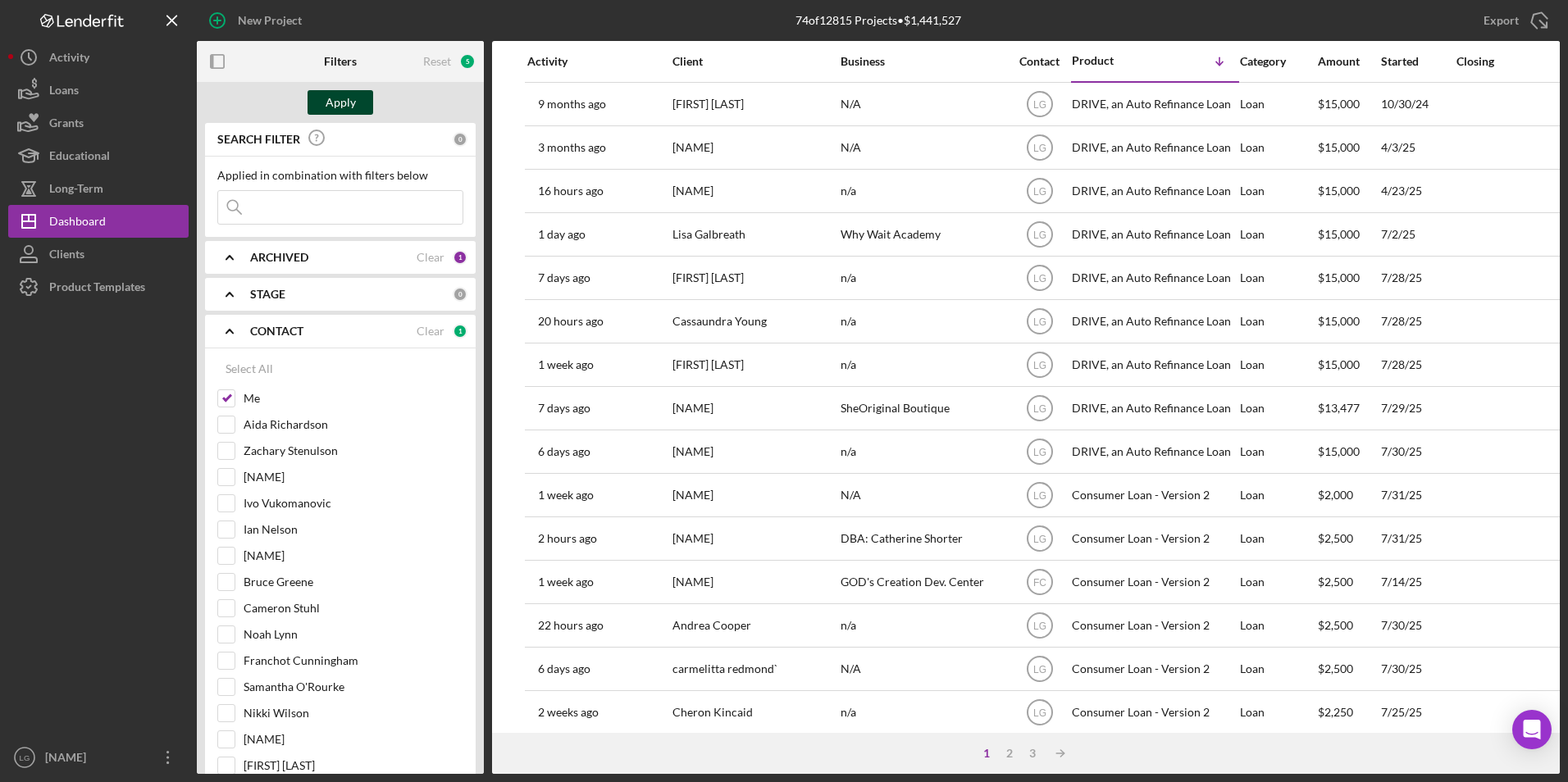 click on "Apply" at bounding box center [340, 102] 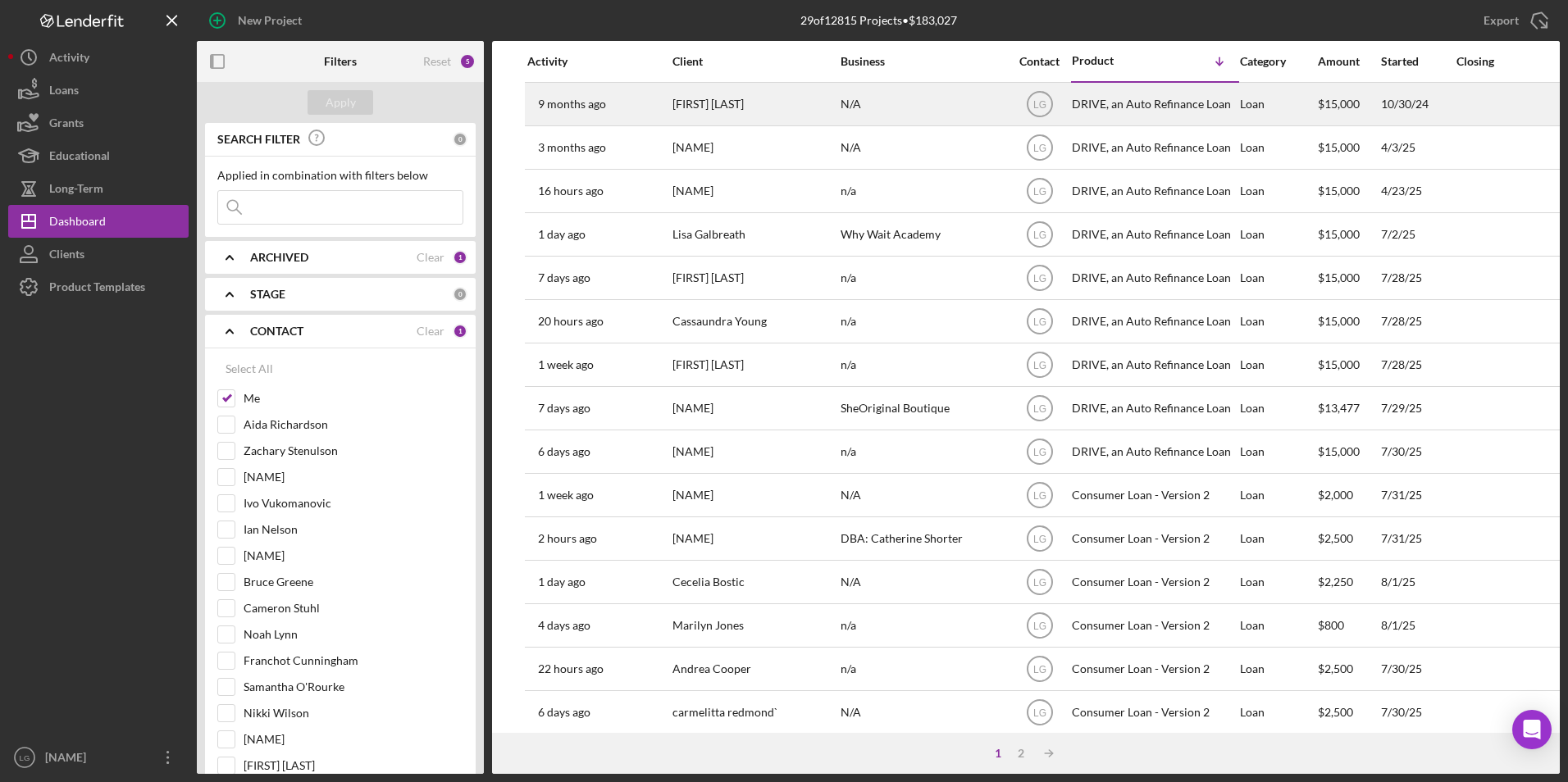 click on "[FIRST] [LAST]" at bounding box center (754, 104) 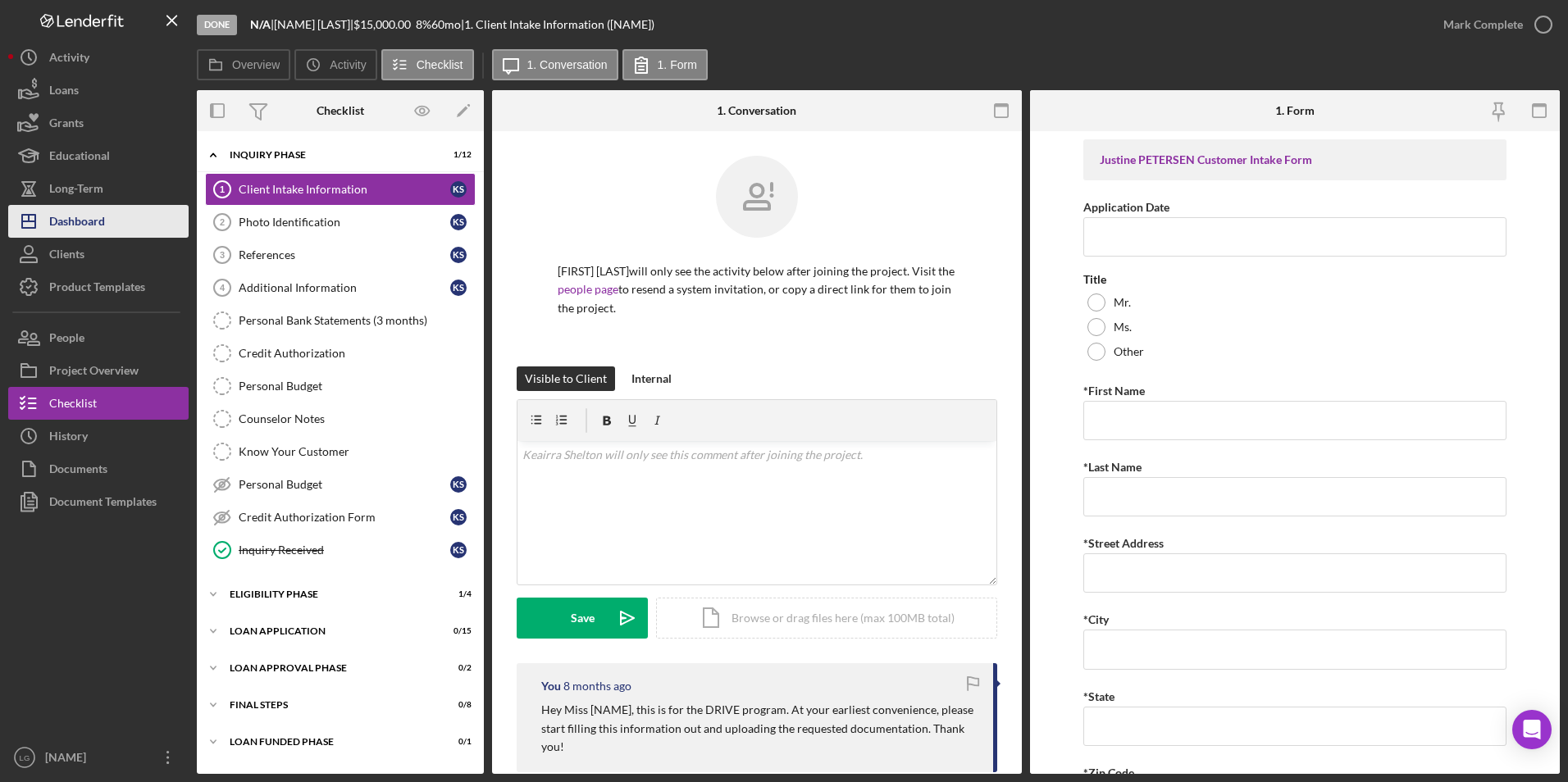 click on "Dashboard" at bounding box center [77, 223] 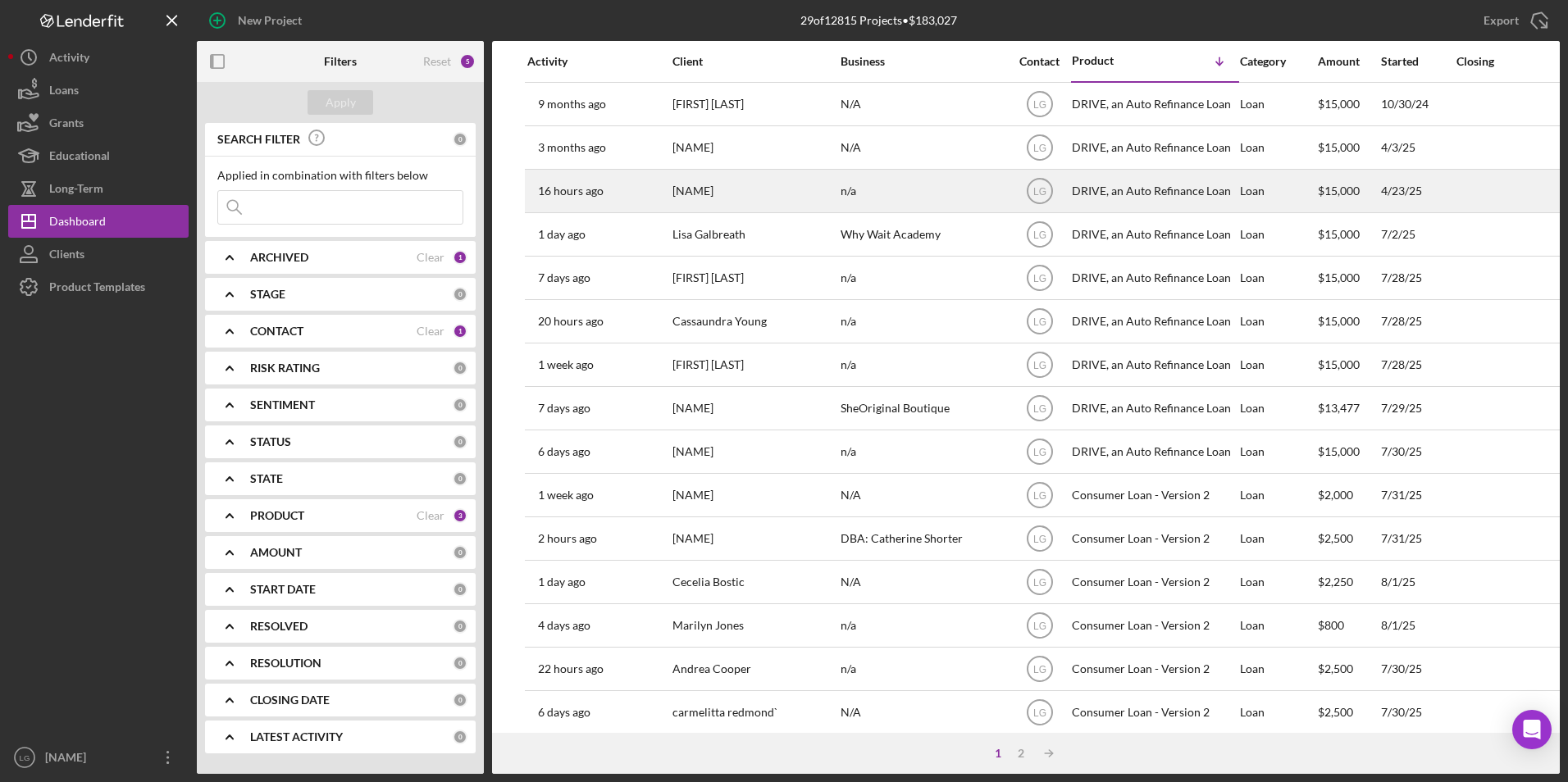 click on "[FIRST] [LAST]" at bounding box center [754, 191] 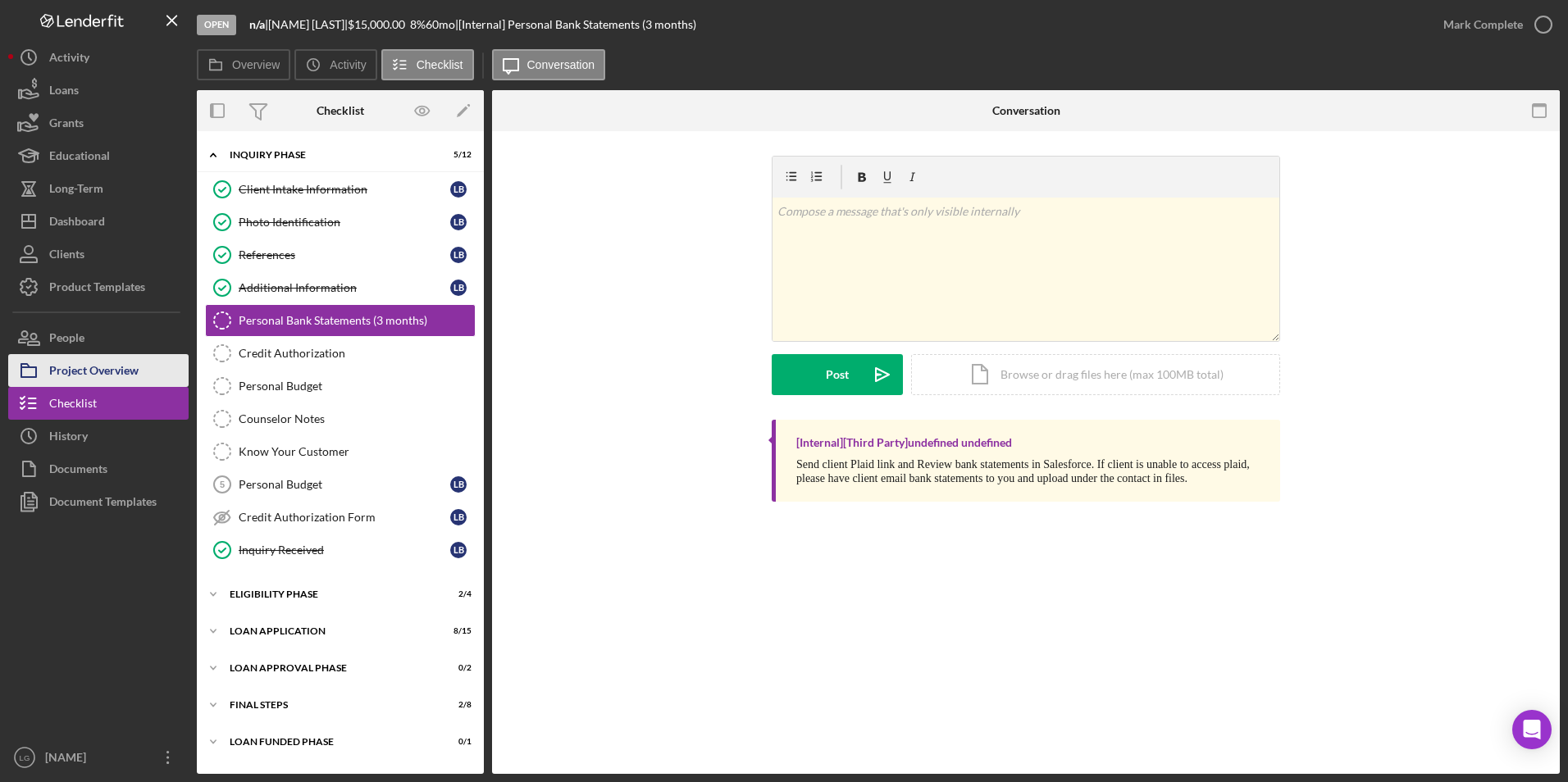 click on "Project Overview" at bounding box center [98, 371] 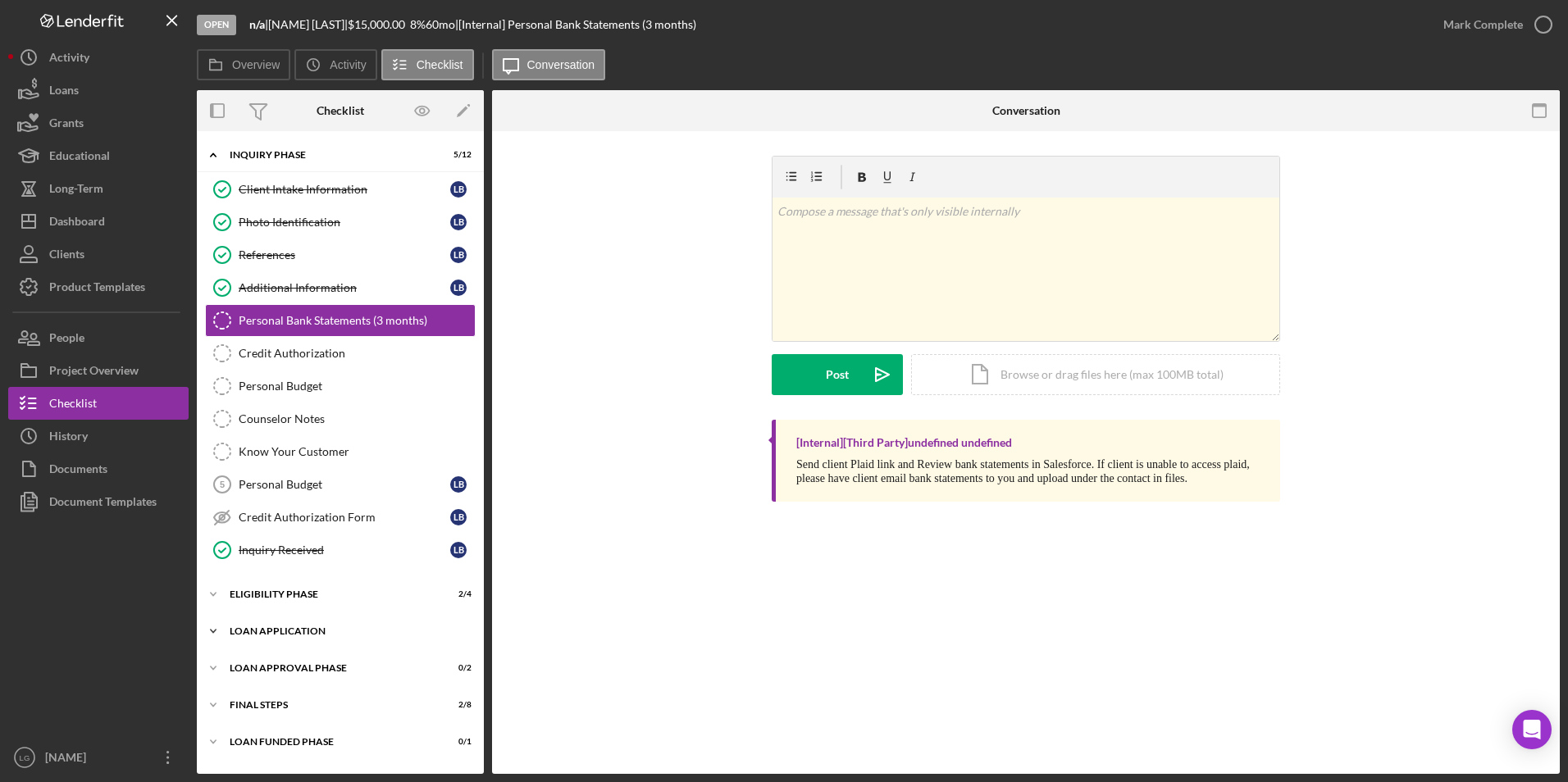 click on "Icon/Expander Loan Application 8 / 15" at bounding box center (340, 631) 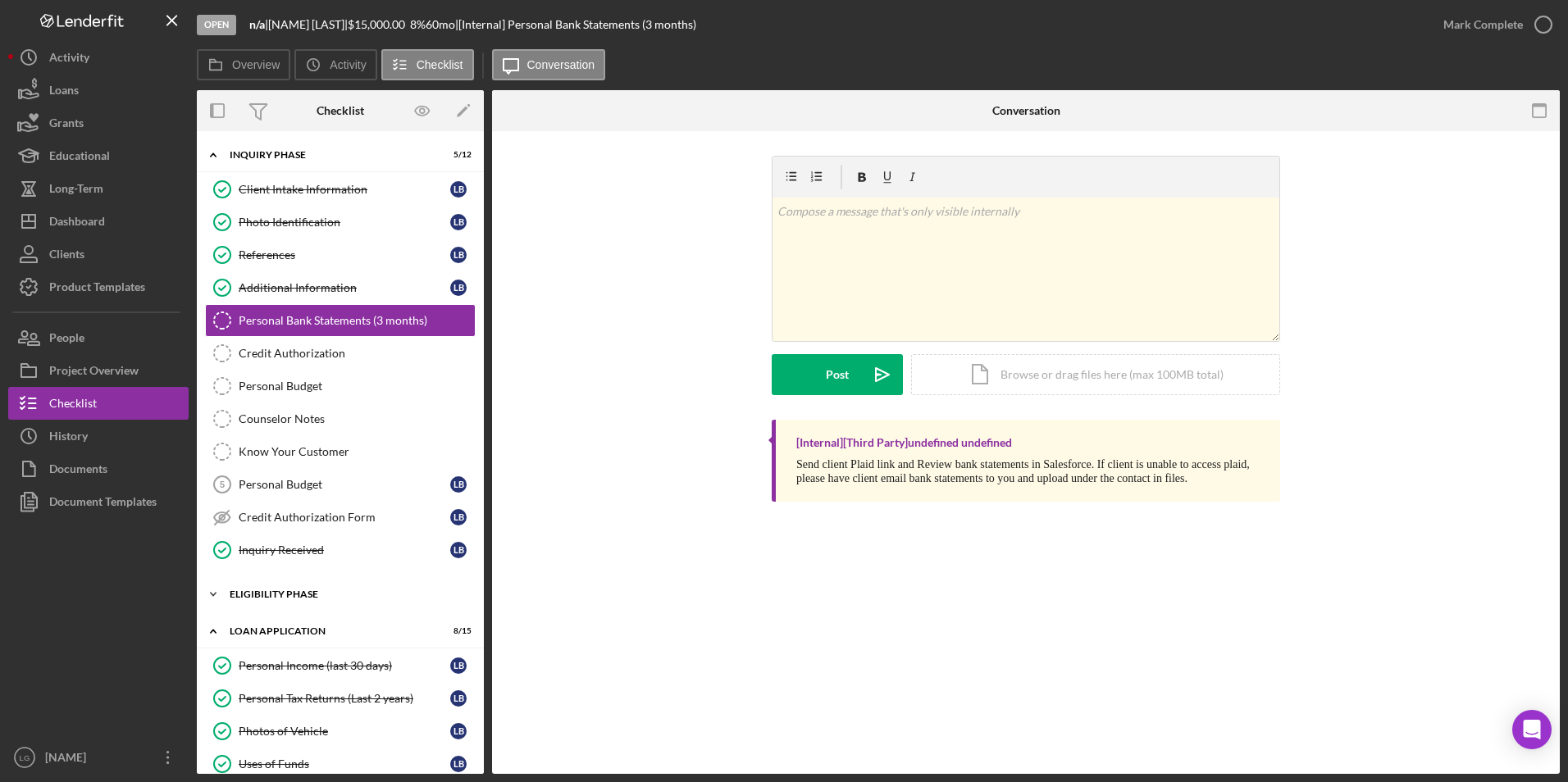 click on "Icon/Expander Eligibility Phase 2 / 4" at bounding box center [340, 594] 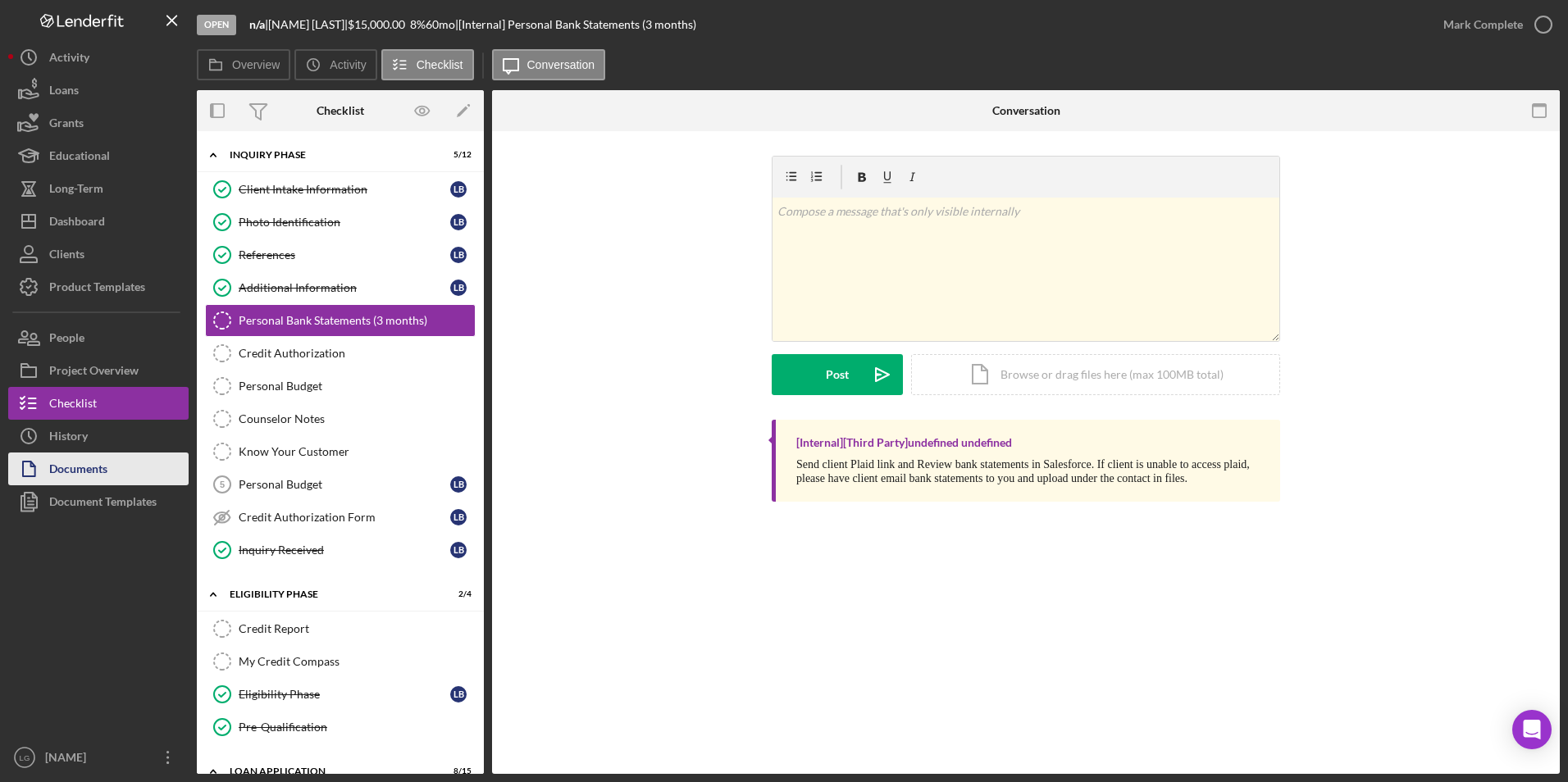 click on "Documents" at bounding box center (78, 471) 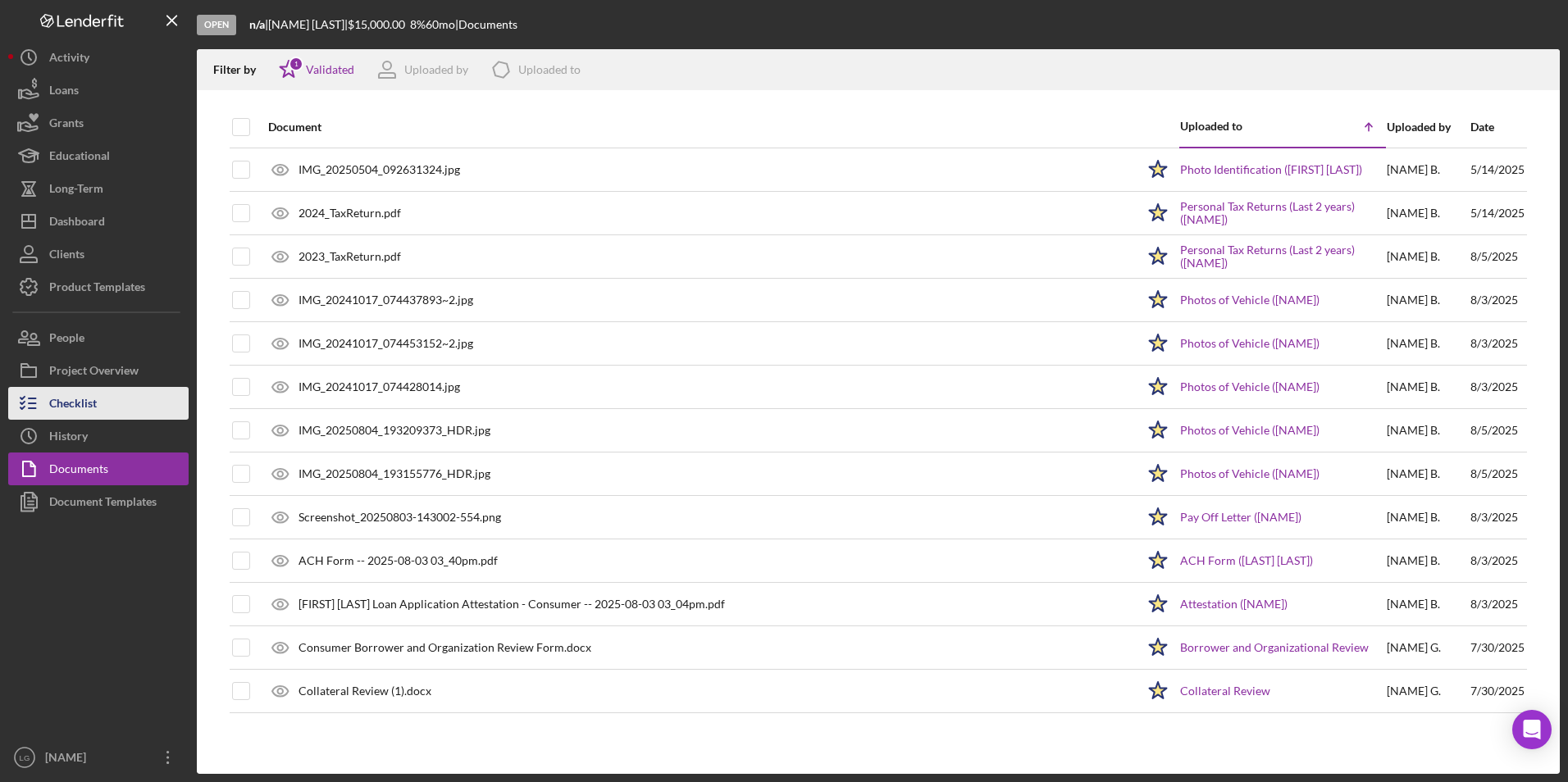 click on "Checklist" at bounding box center (73, 405) 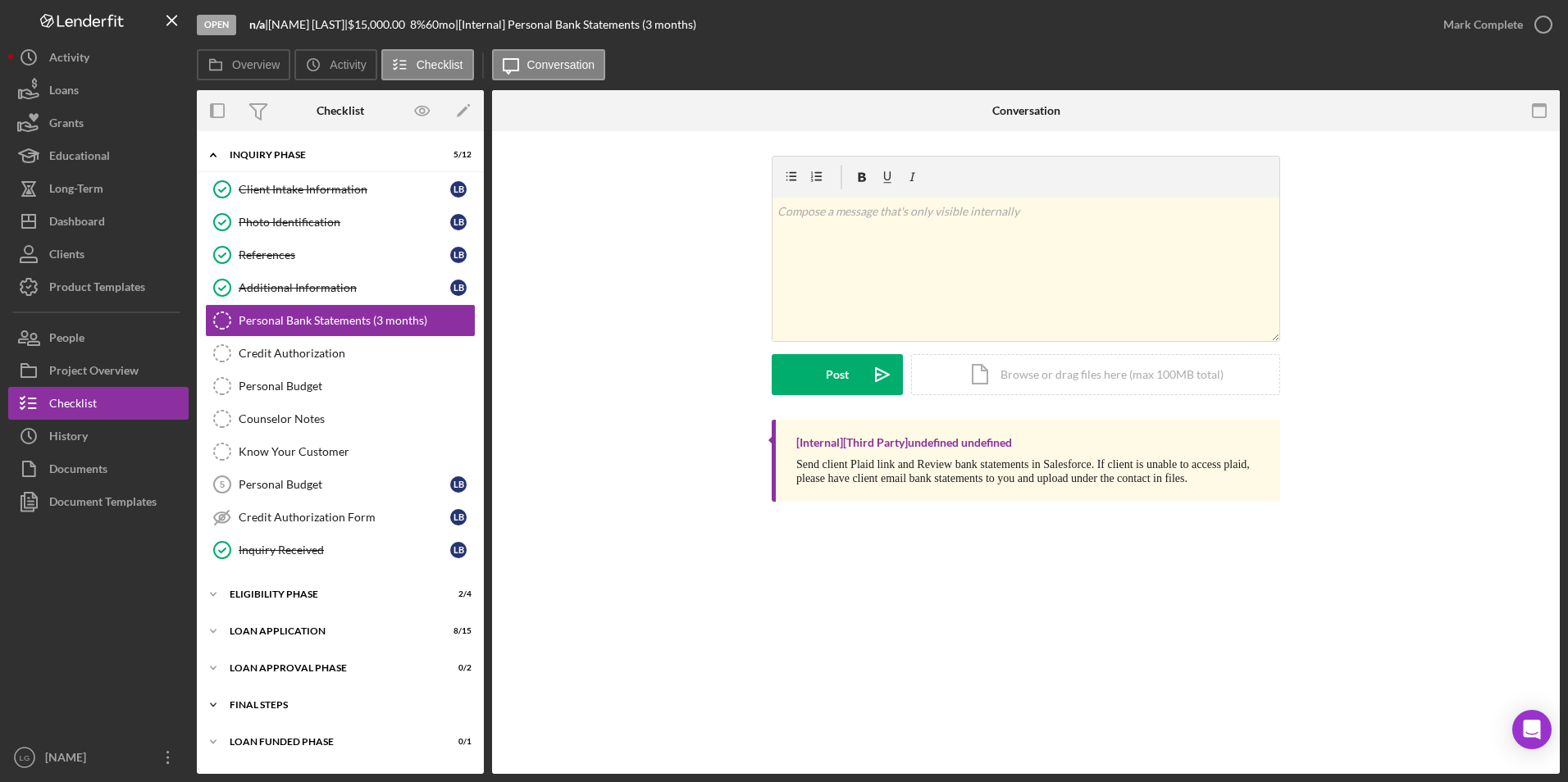 click on "Icon/Expander FINAL STEPS 2 / 8" at bounding box center [340, 705] 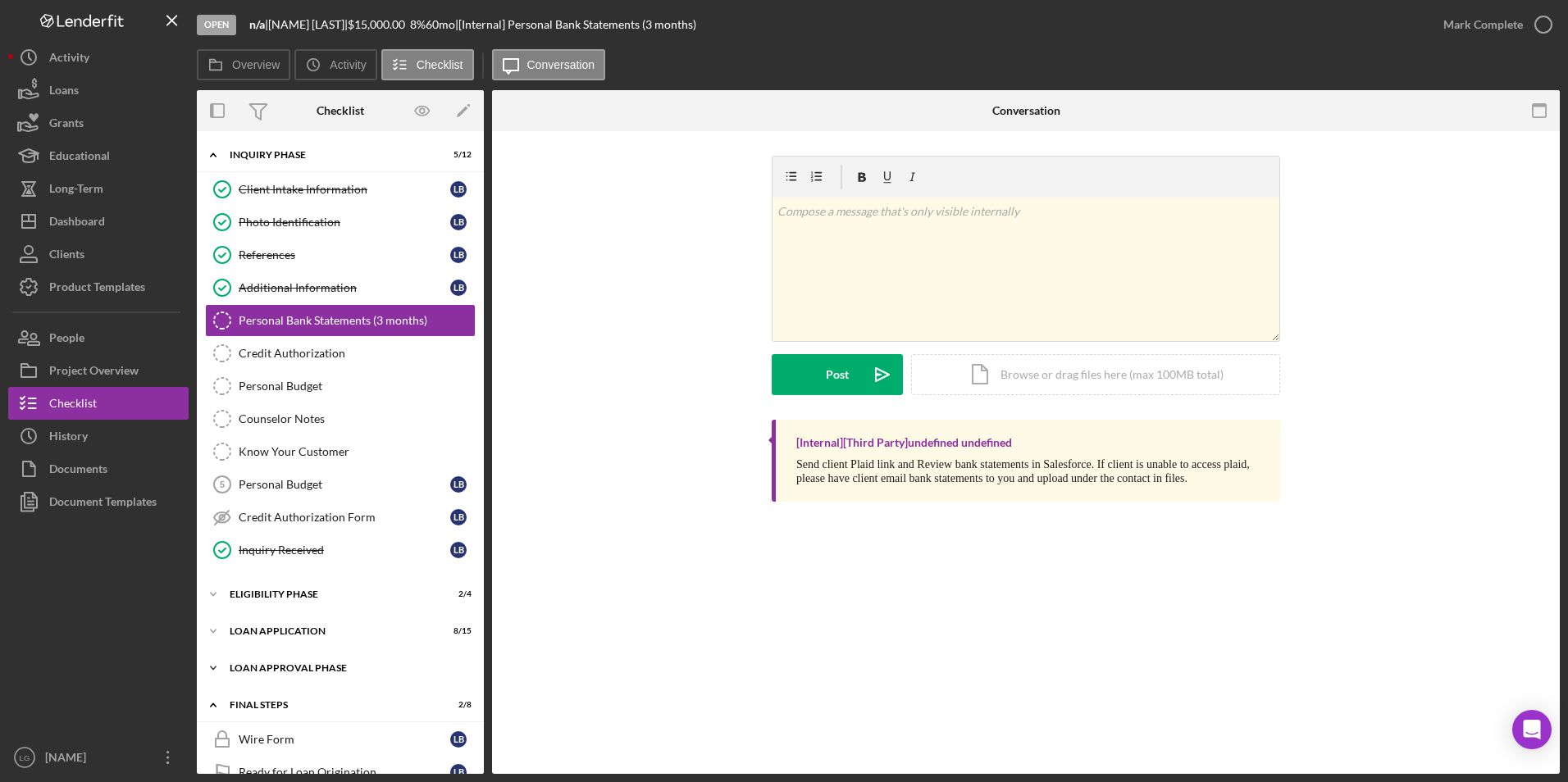 click on "Icon/Expander Loan Approval Phase 0 / 2" at bounding box center [340, 668] 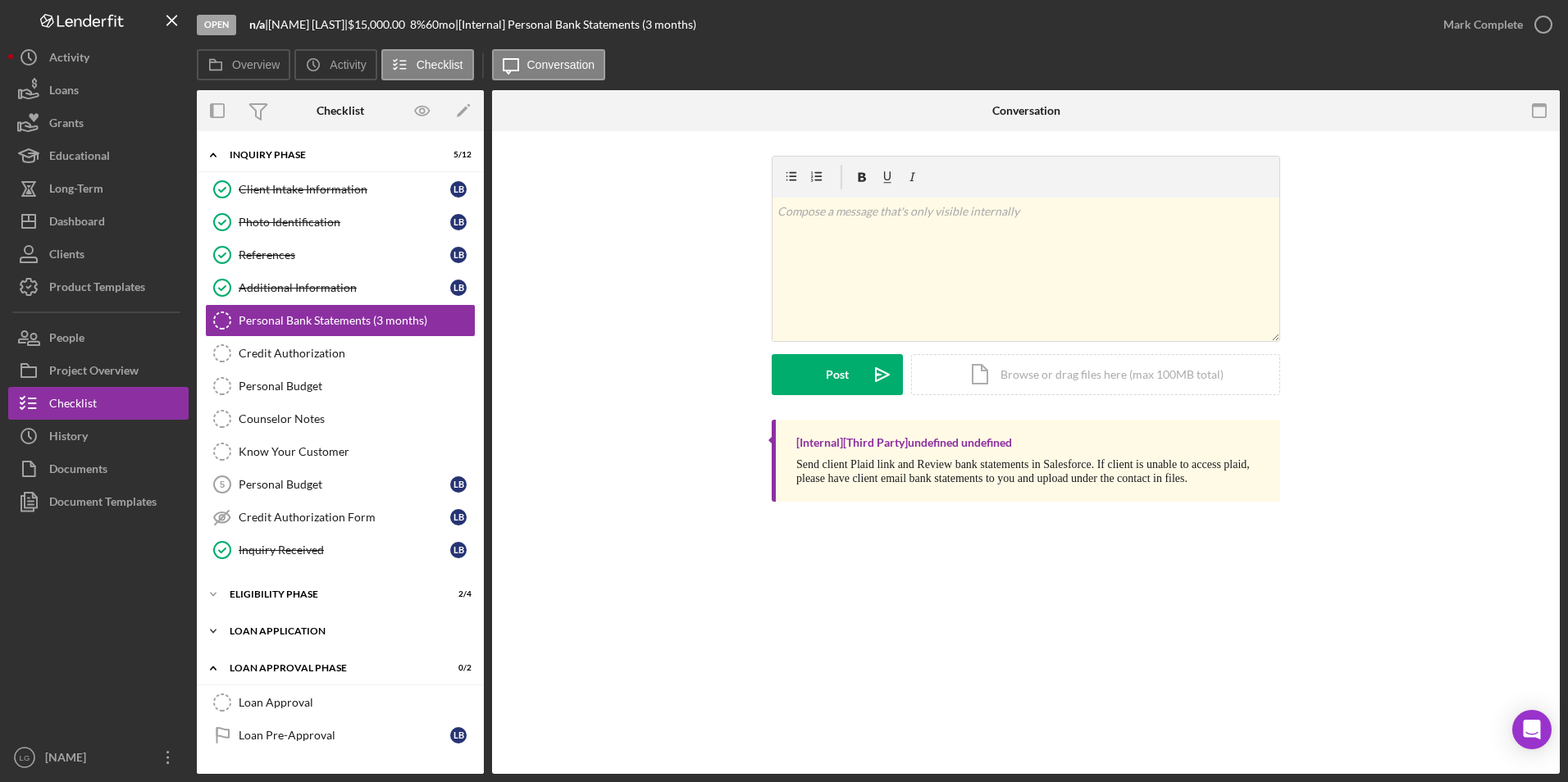 drag, startPoint x: 268, startPoint y: 639, endPoint x: 268, endPoint y: 625, distance: 14 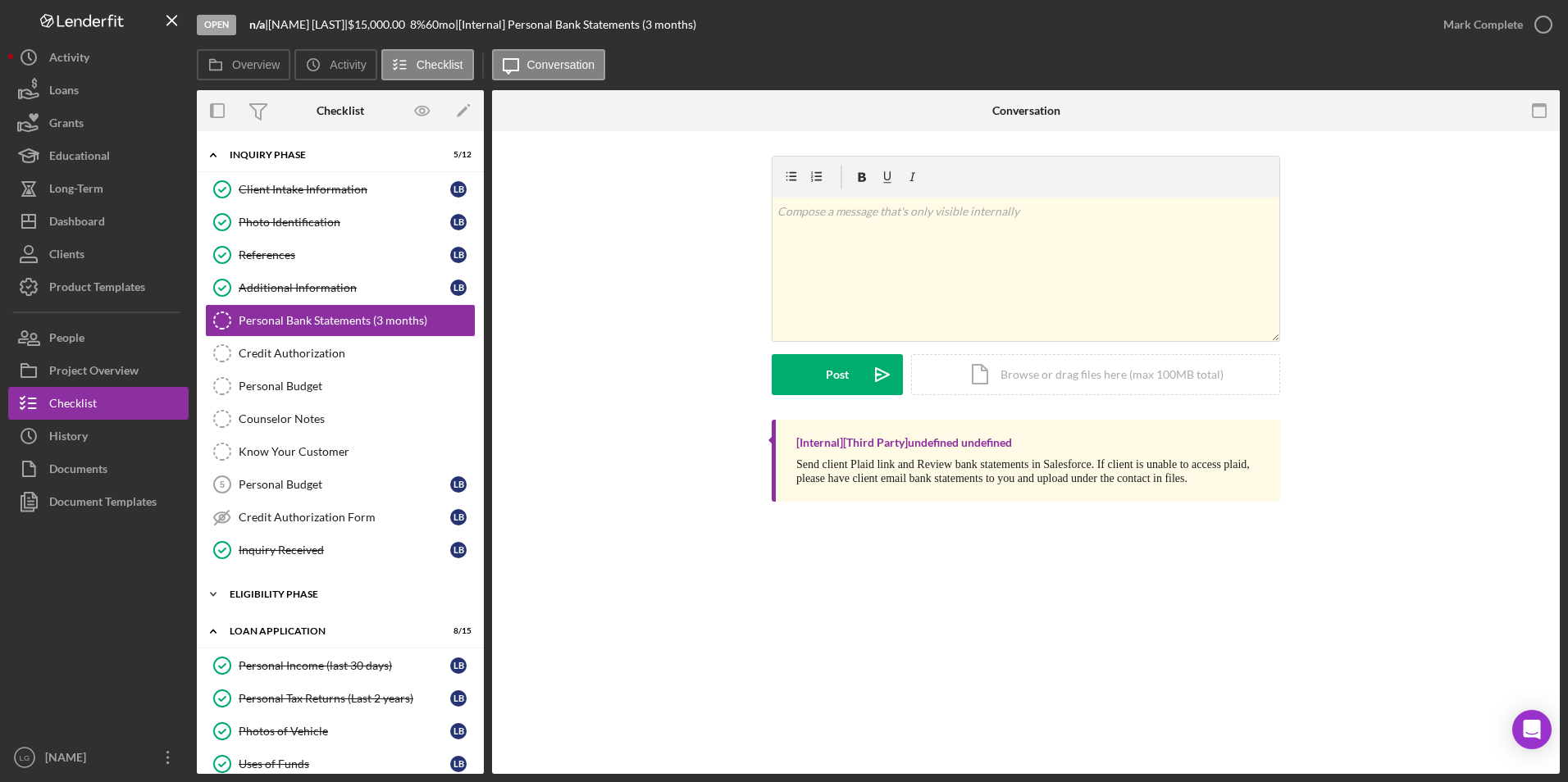 click on "Eligibility Phase" at bounding box center [346, 594] 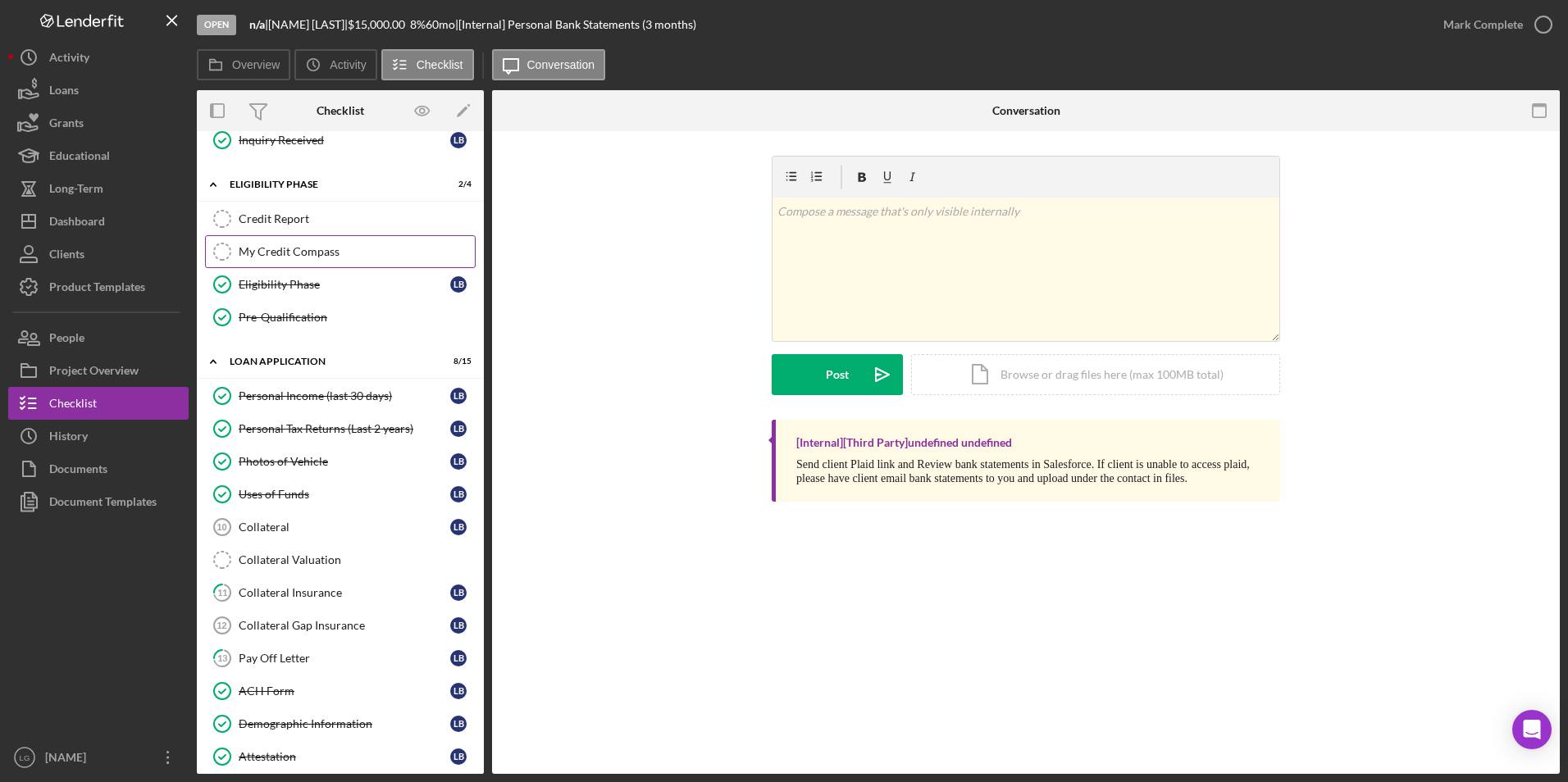 scroll, scrollTop: 574, scrollLeft: 0, axis: vertical 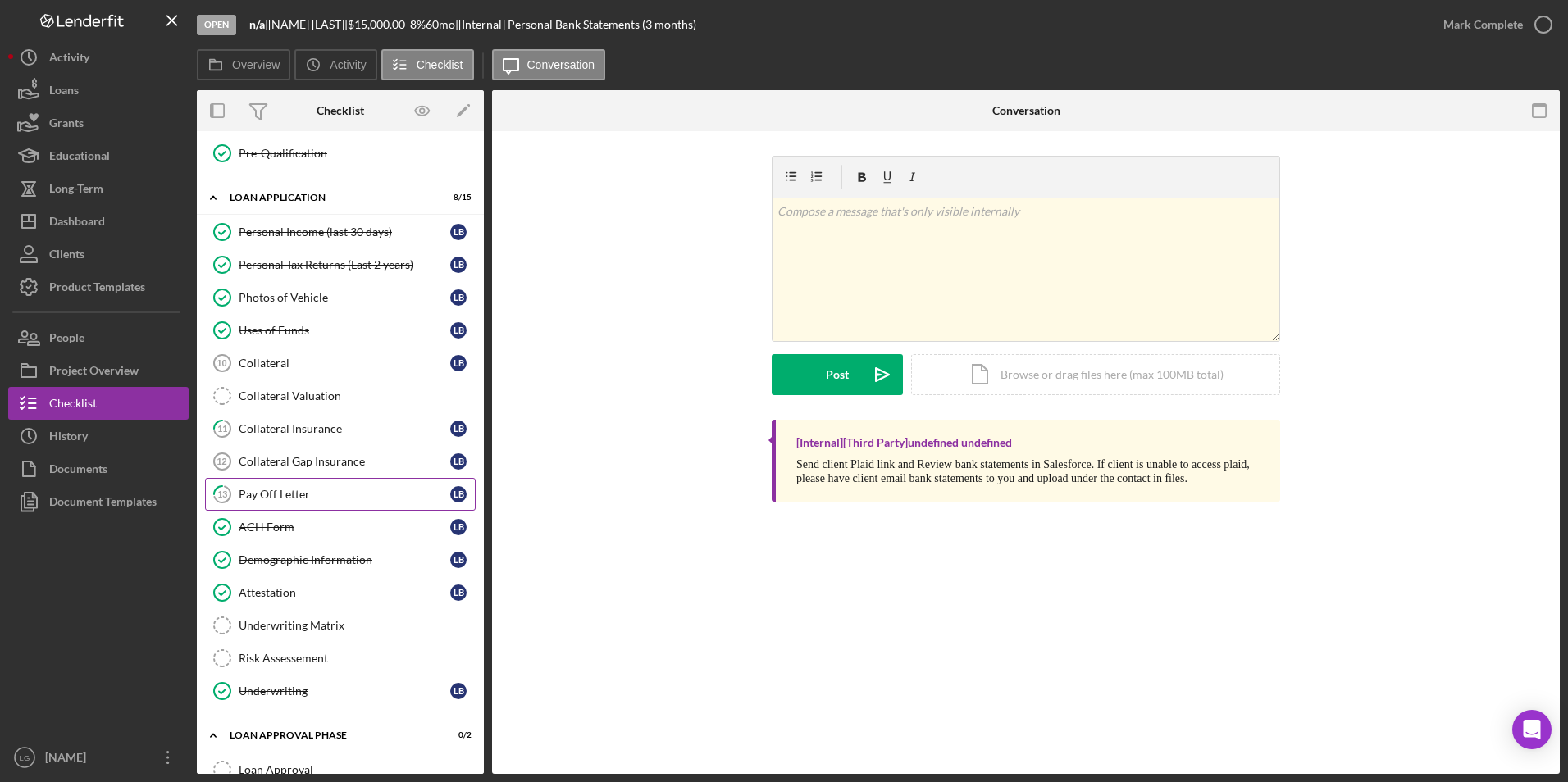 click on "Pay Off Letter" at bounding box center [344, 494] 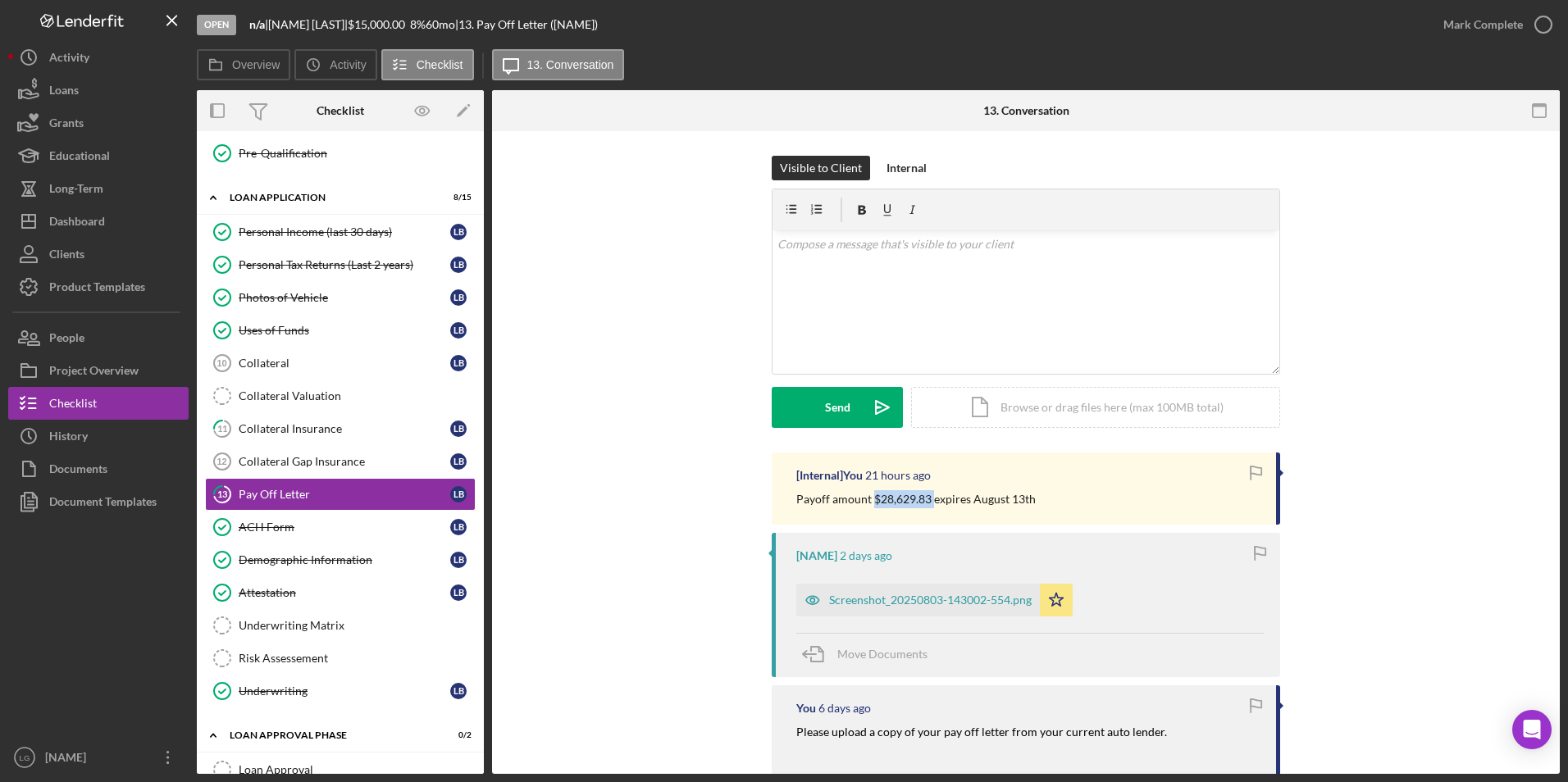 drag, startPoint x: 896, startPoint y: 498, endPoint x: 871, endPoint y: 501, distance: 25.179357 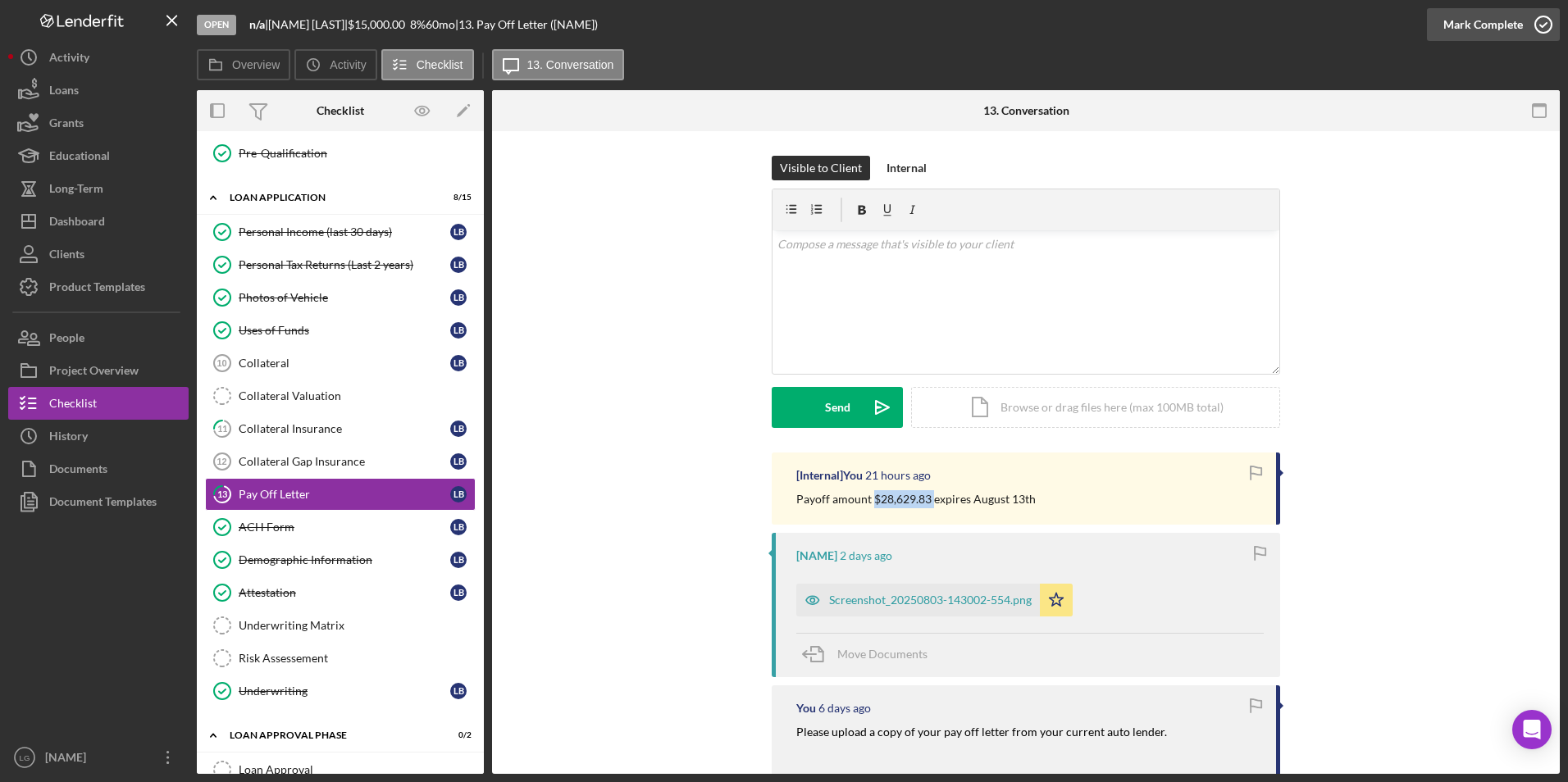 drag, startPoint x: 887, startPoint y: 507, endPoint x: 1470, endPoint y: 20, distance: 759.6433 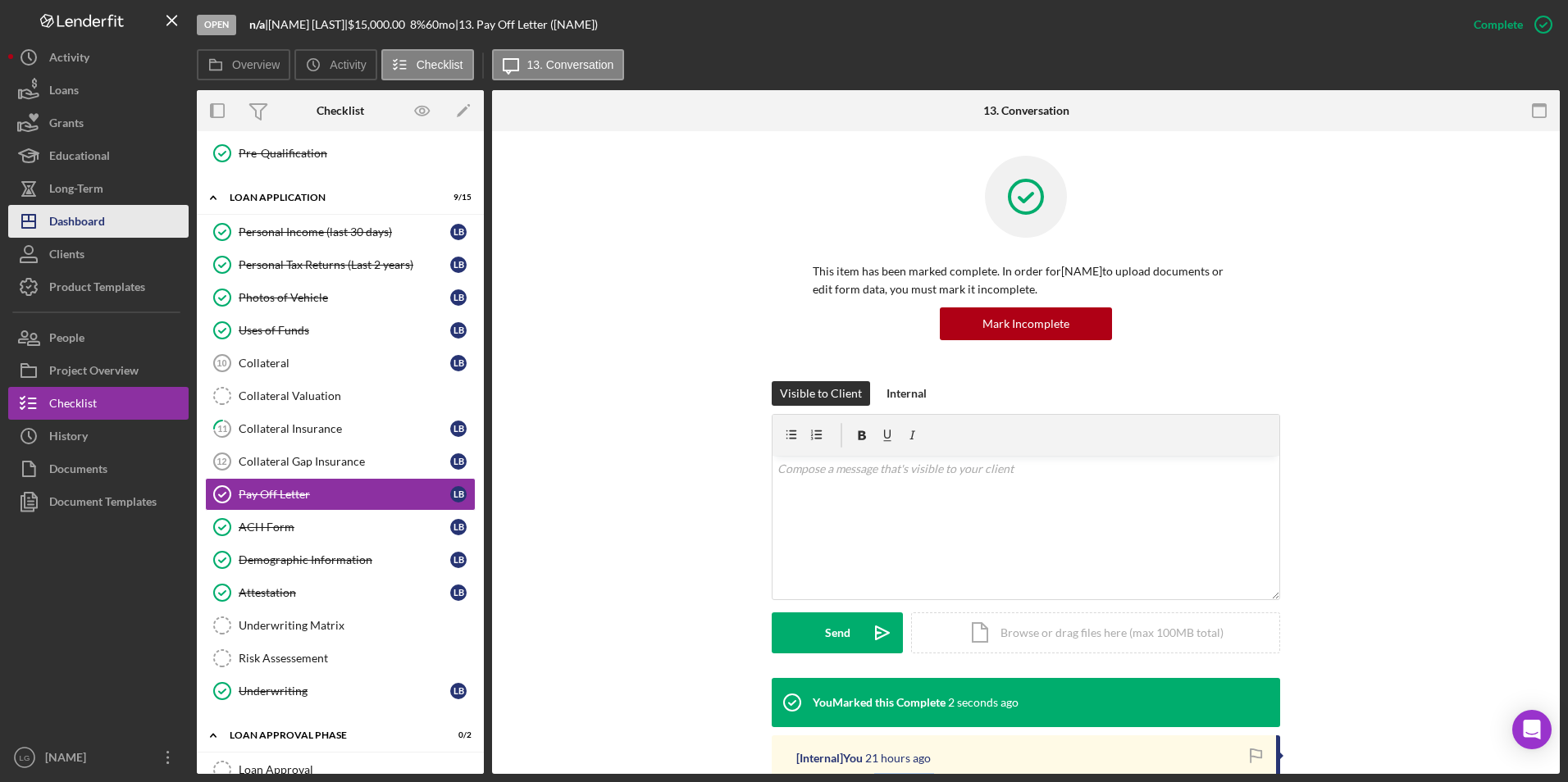 click on "Dashboard" at bounding box center (77, 223) 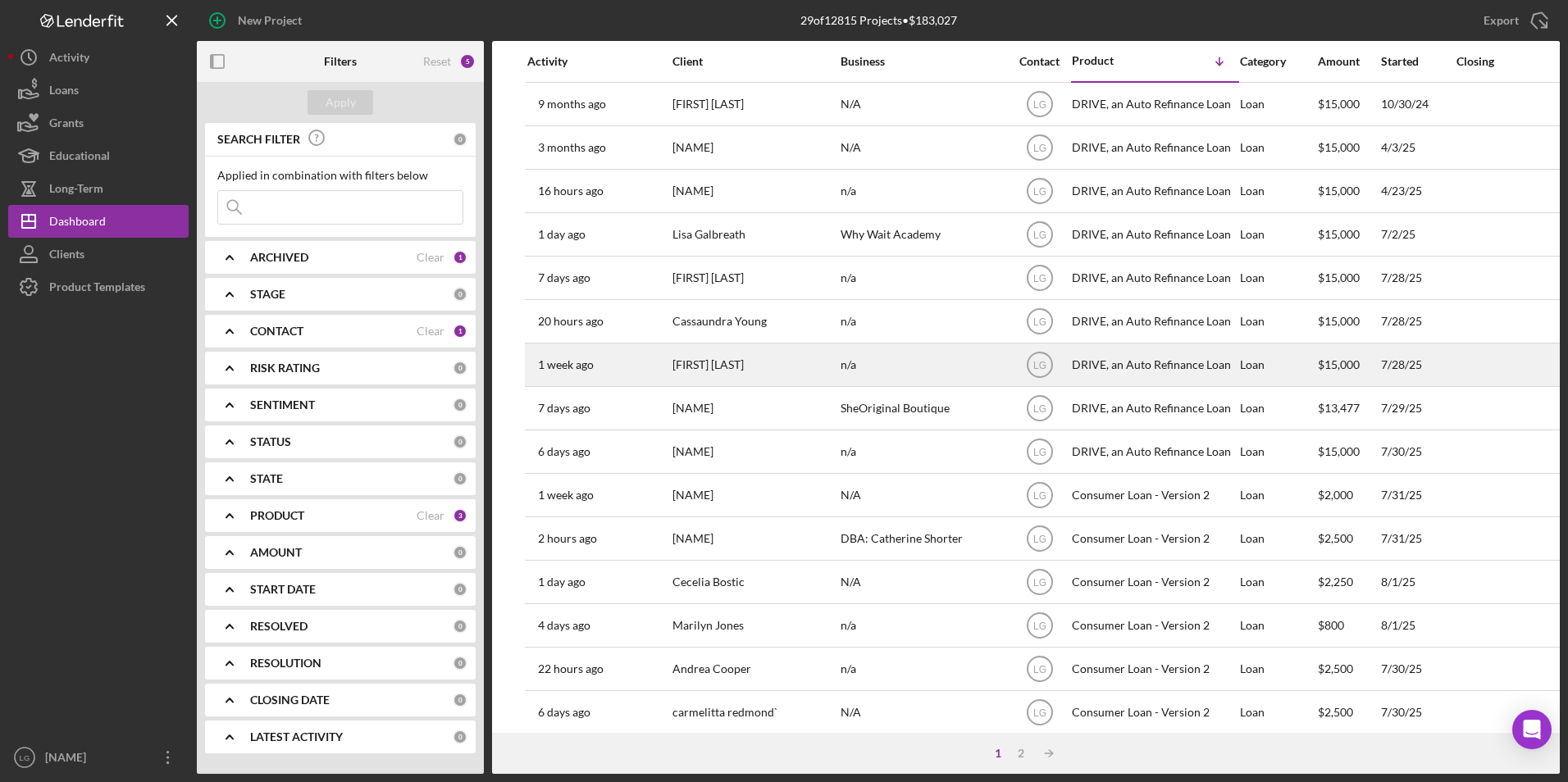 click on "[FIRST] [LAST]" at bounding box center [754, 365] 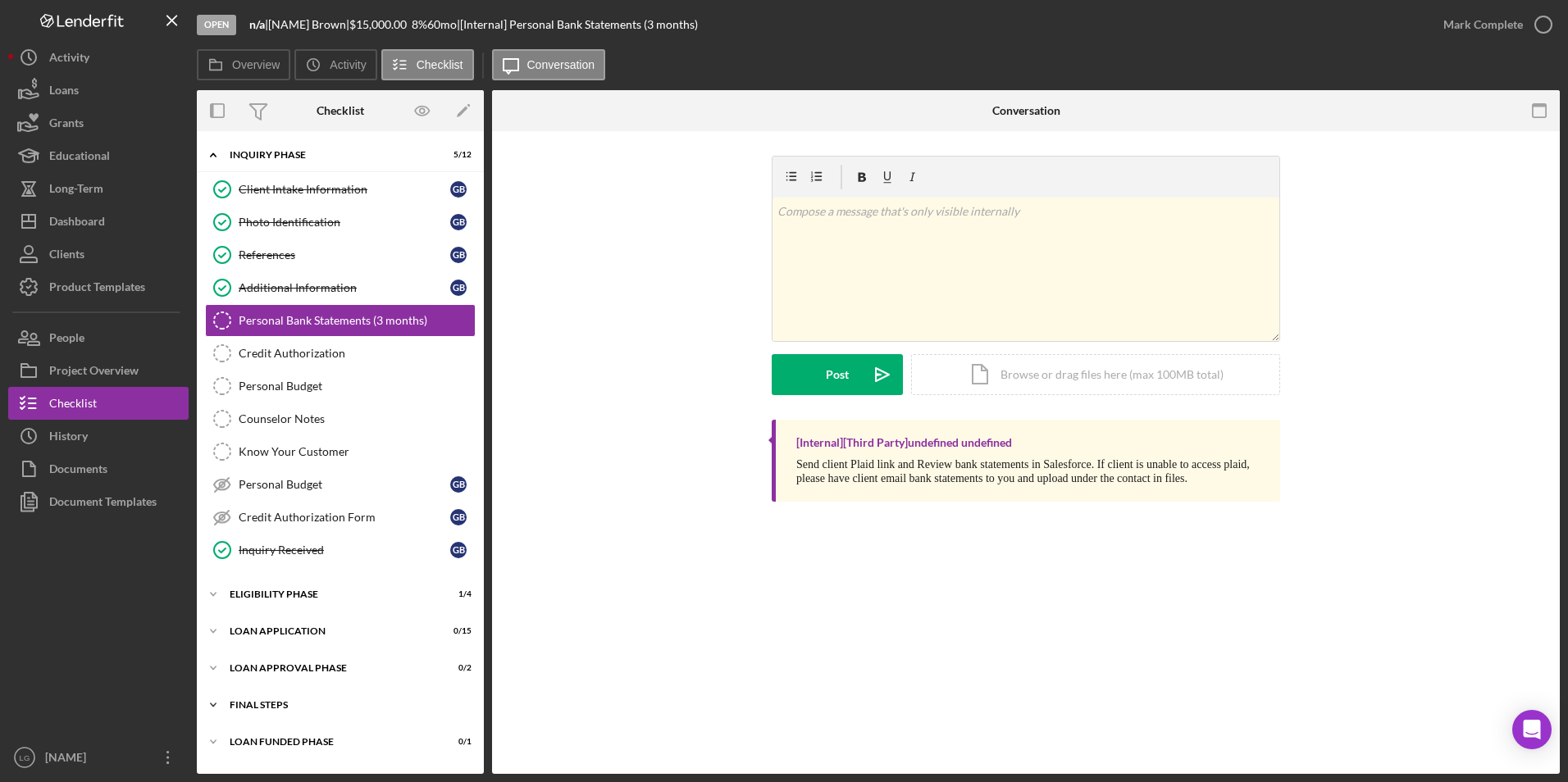 click on "FINAL STEPS" at bounding box center (346, 705) 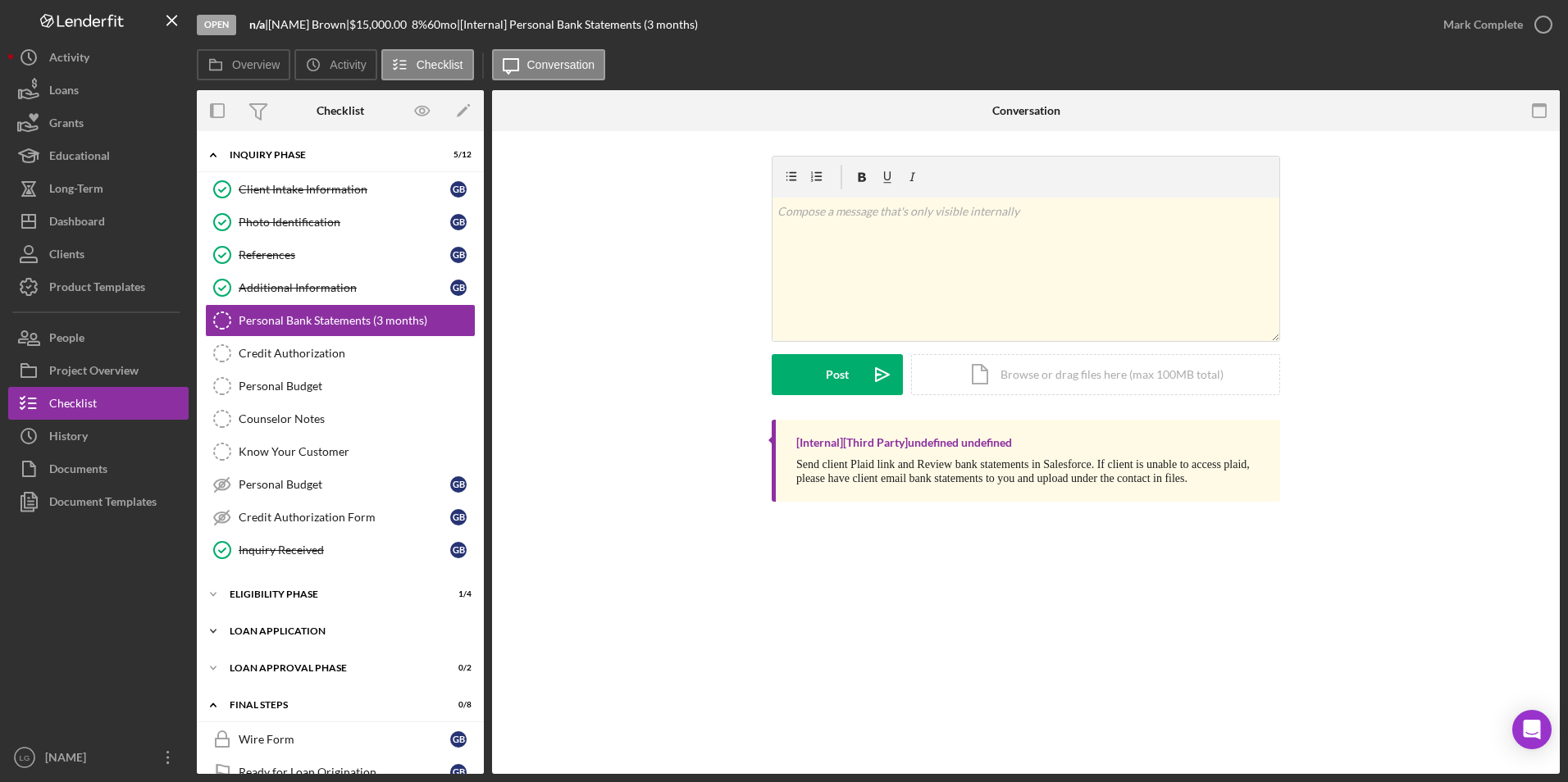 click on "Loan Approval Phase" at bounding box center (330, 668) 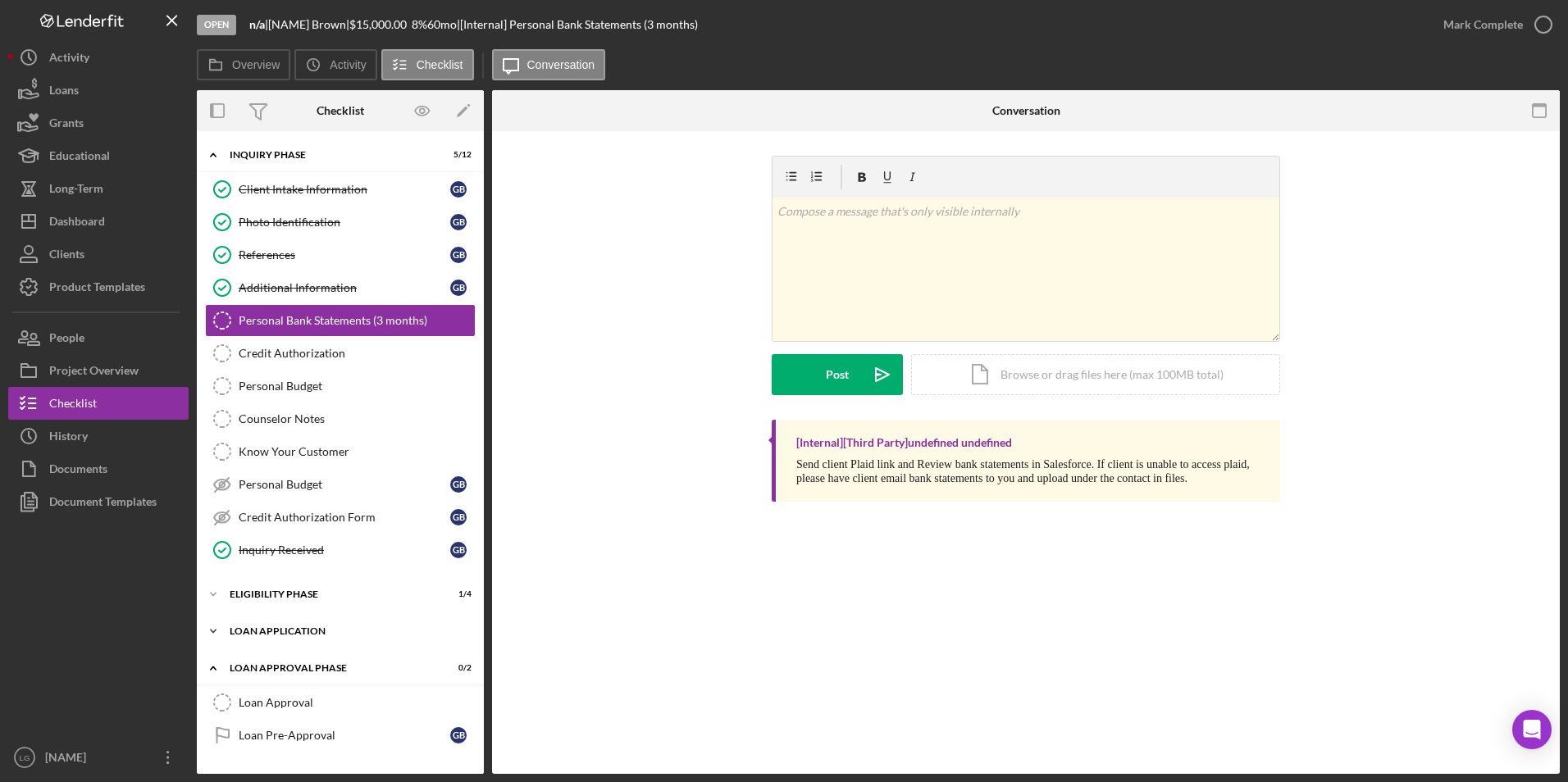 click on "Icon/Expander" 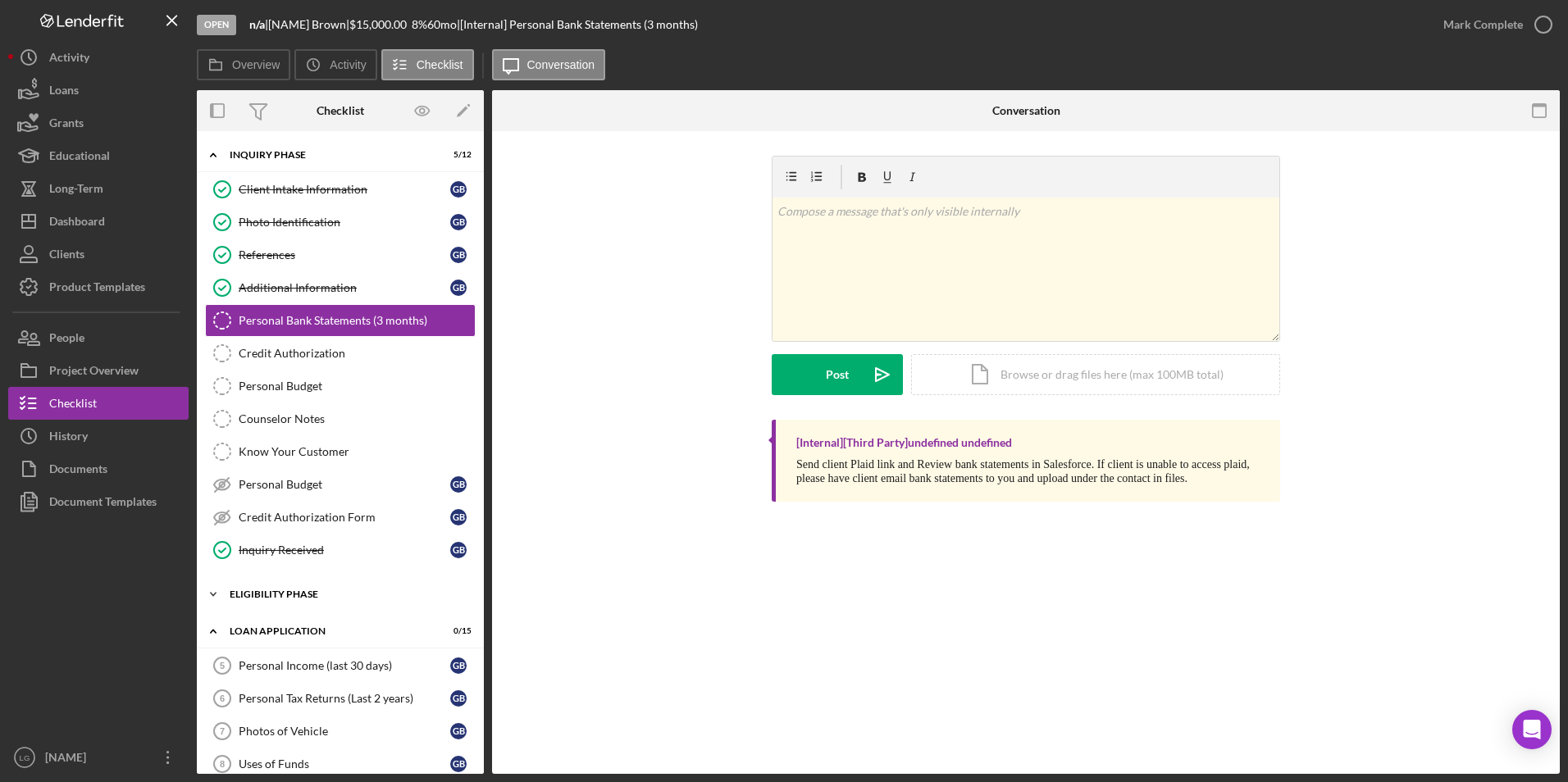 click on "Icon/Expander" 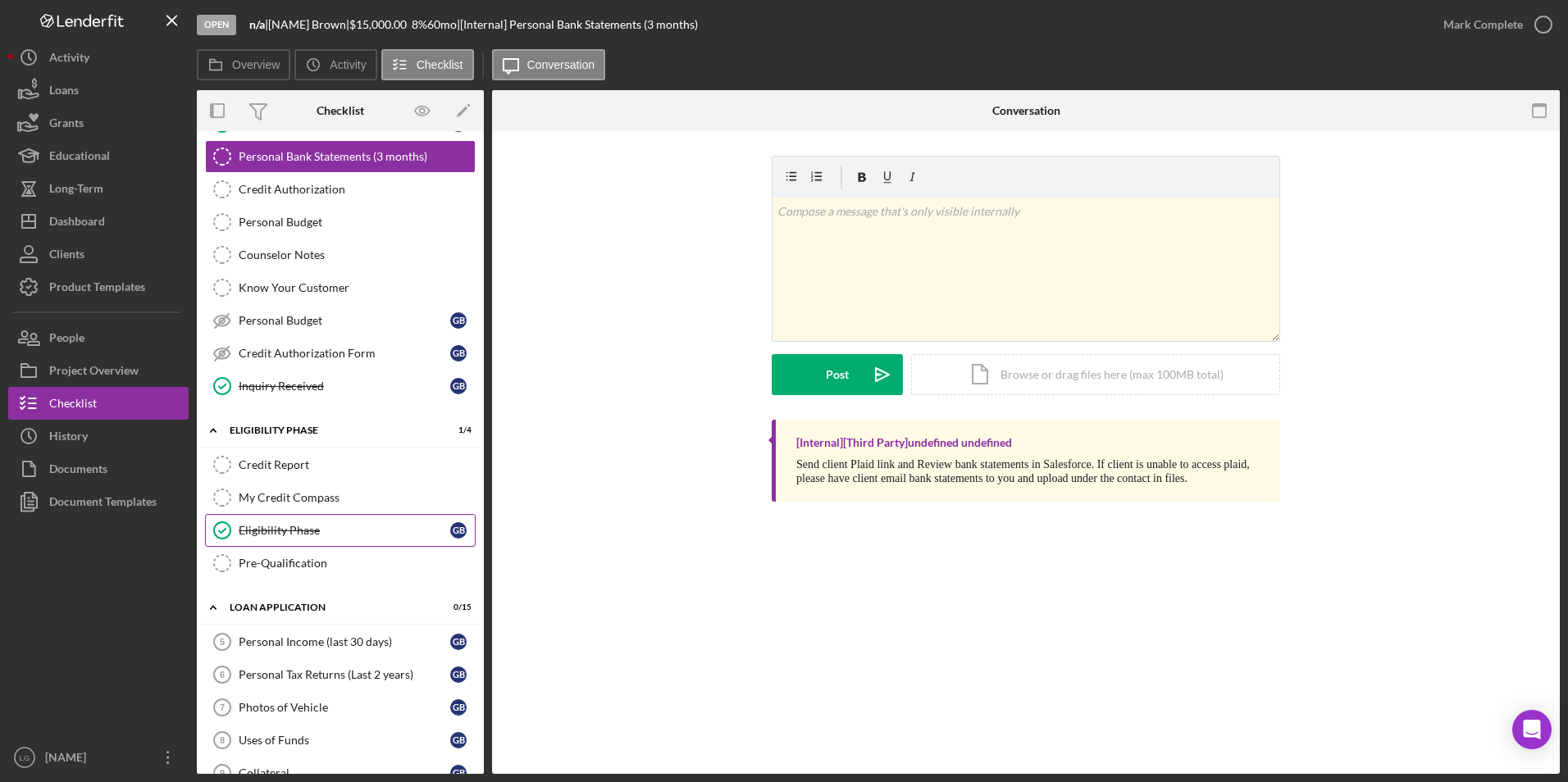 scroll, scrollTop: 328, scrollLeft: 0, axis: vertical 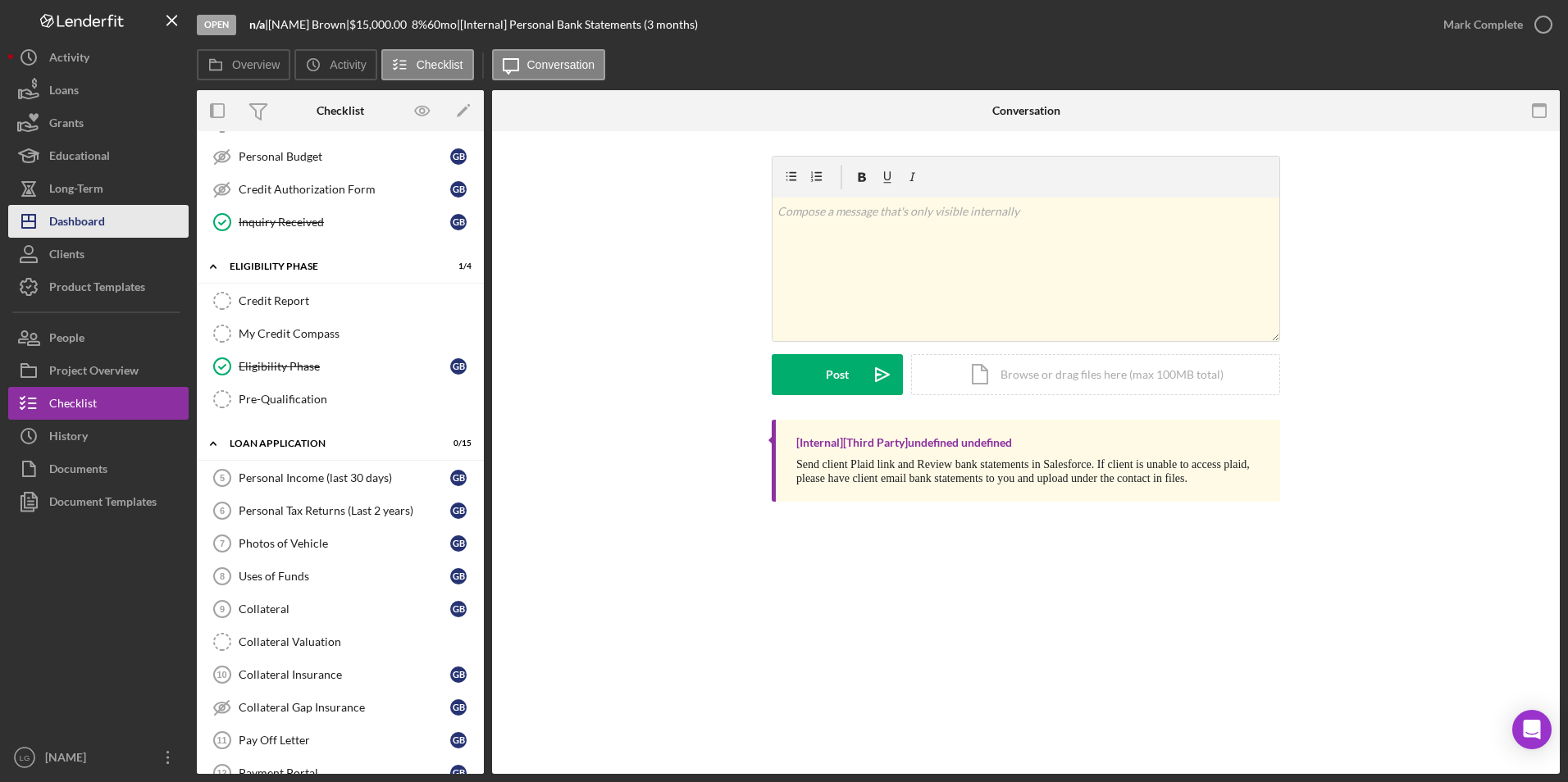 click on "Dashboard" at bounding box center (77, 223) 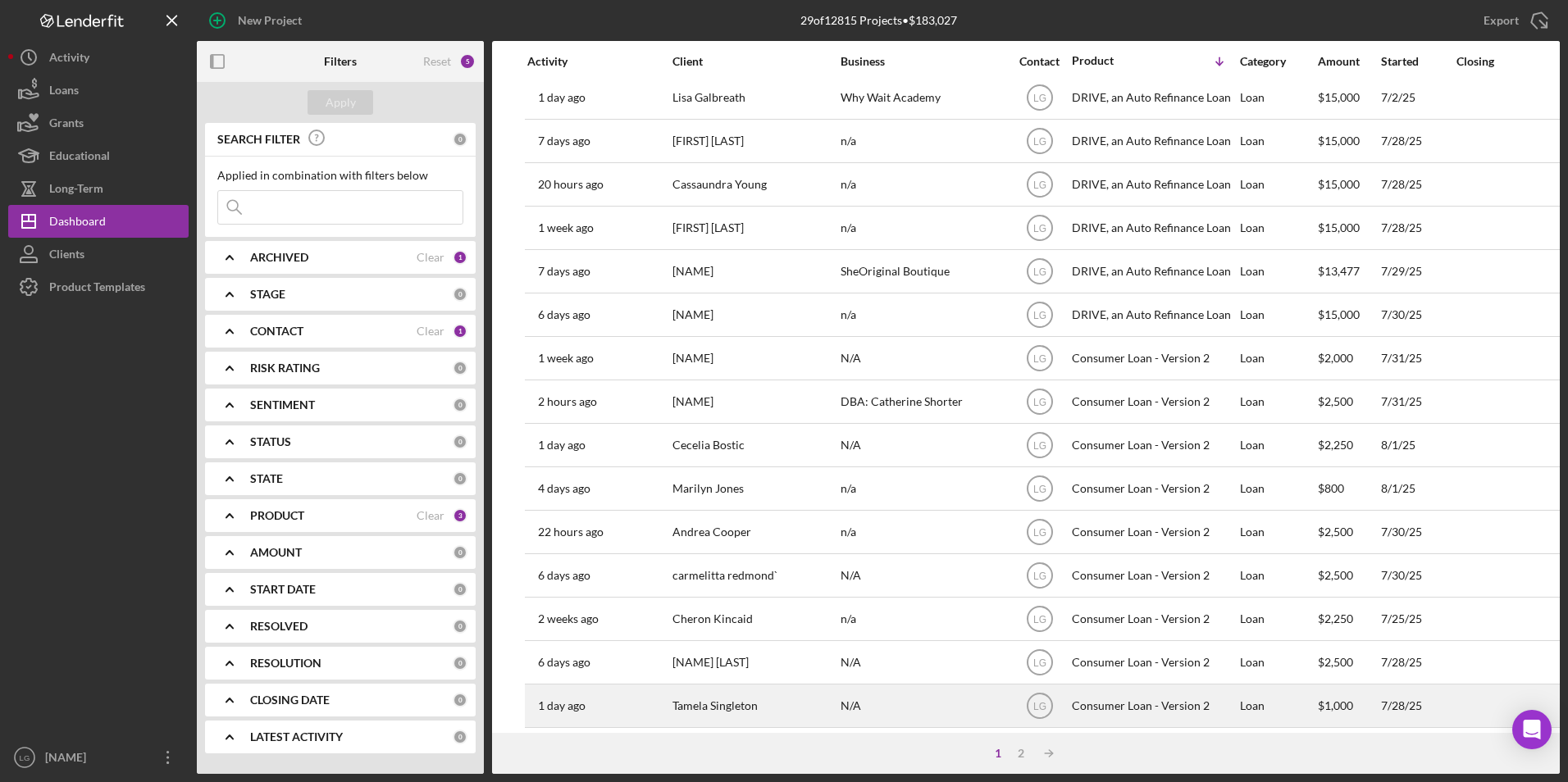 scroll, scrollTop: 0, scrollLeft: 0, axis: both 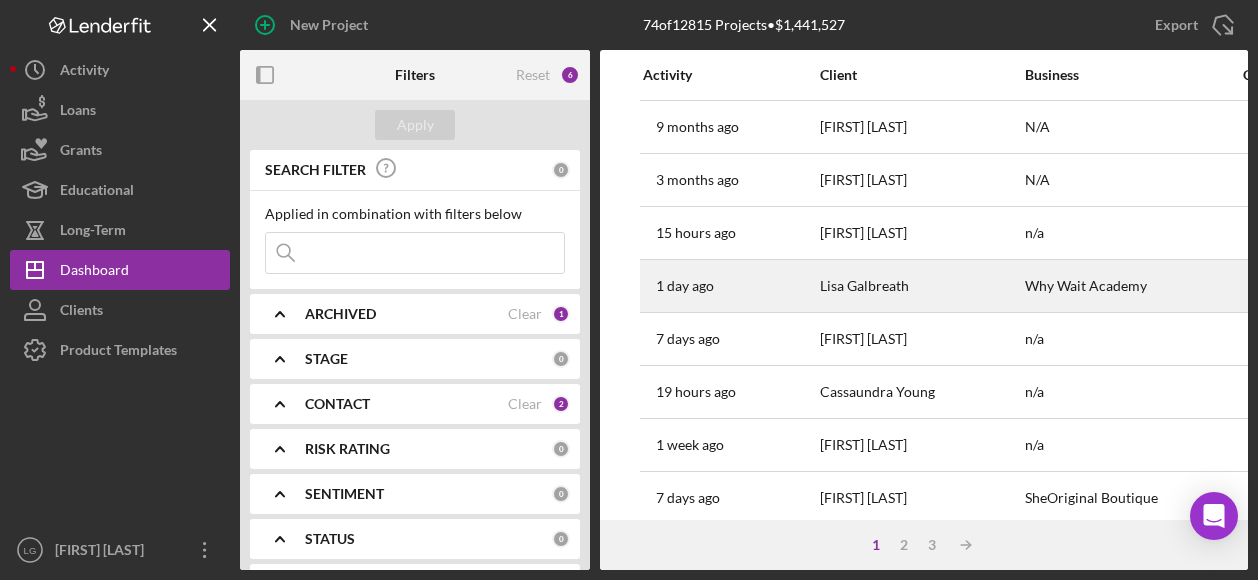 click on "1 day ago [FIRST] [LAST]" at bounding box center (730, 286) 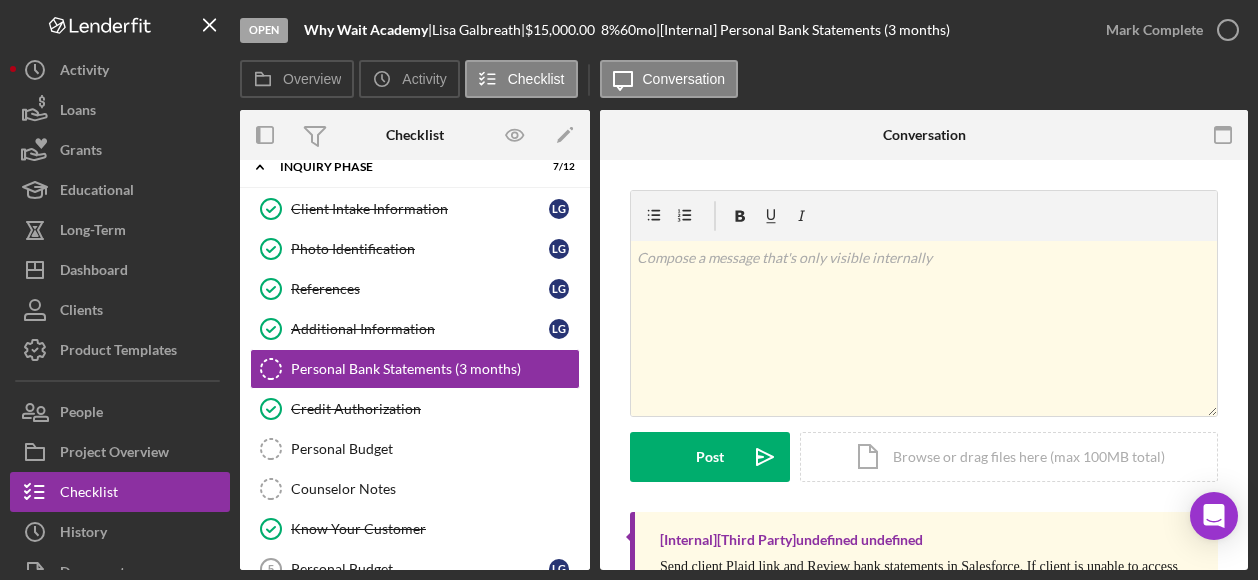 scroll, scrollTop: 23, scrollLeft: 0, axis: vertical 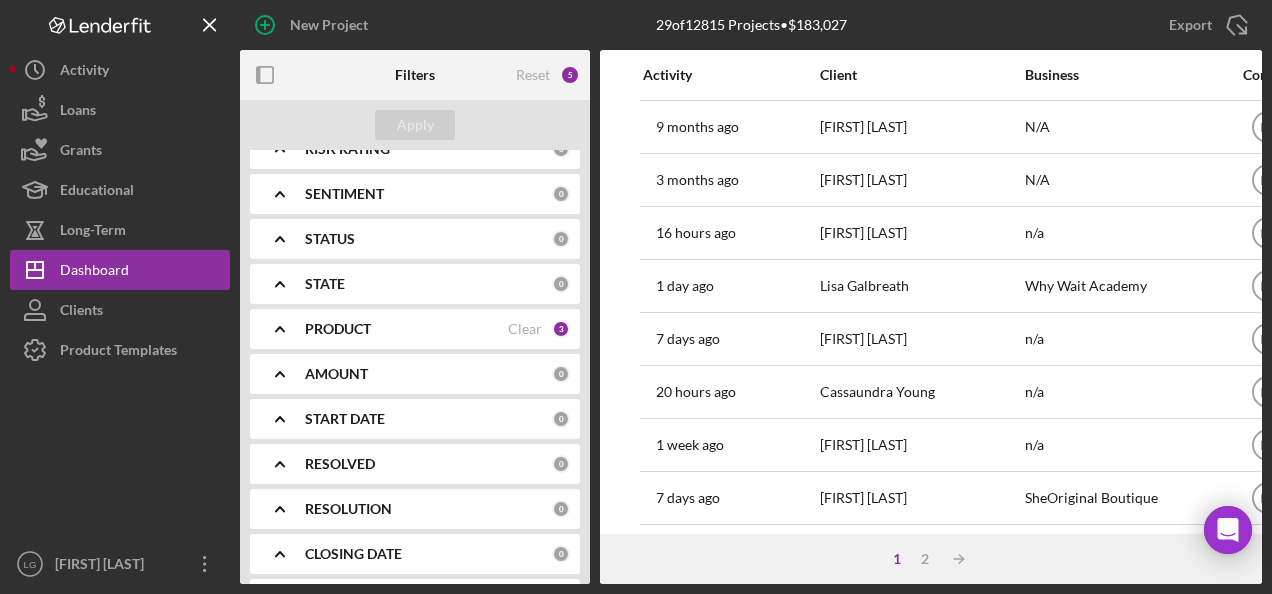 click on "PRODUCT   Clear 3" at bounding box center [437, 329] 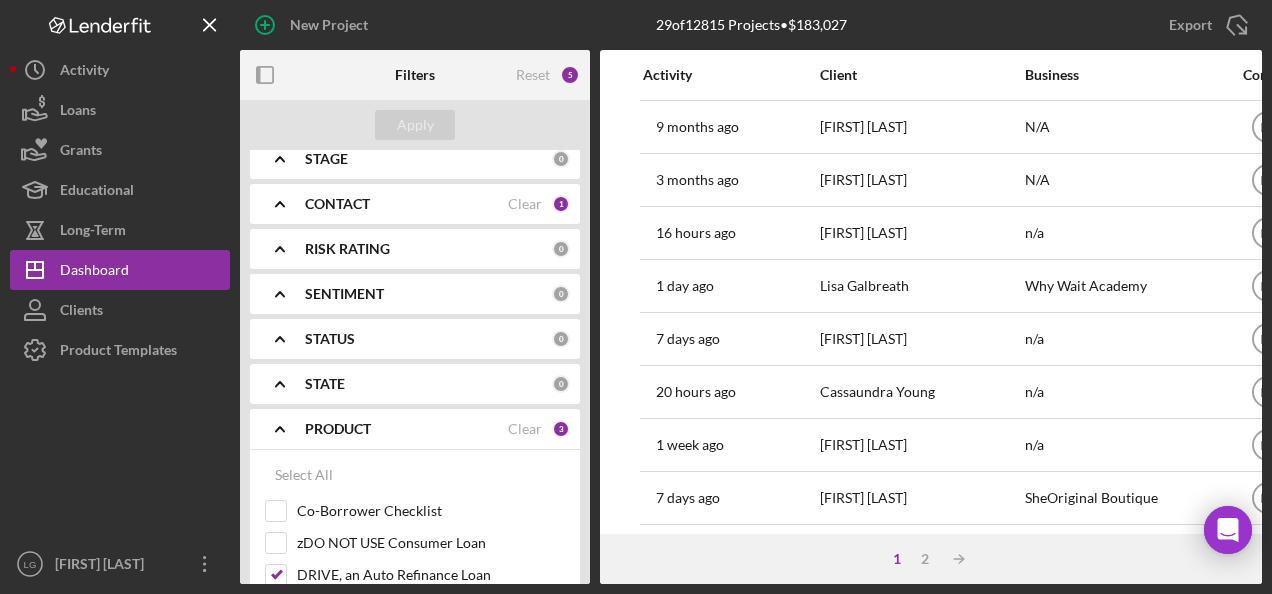 scroll, scrollTop: 0, scrollLeft: 0, axis: both 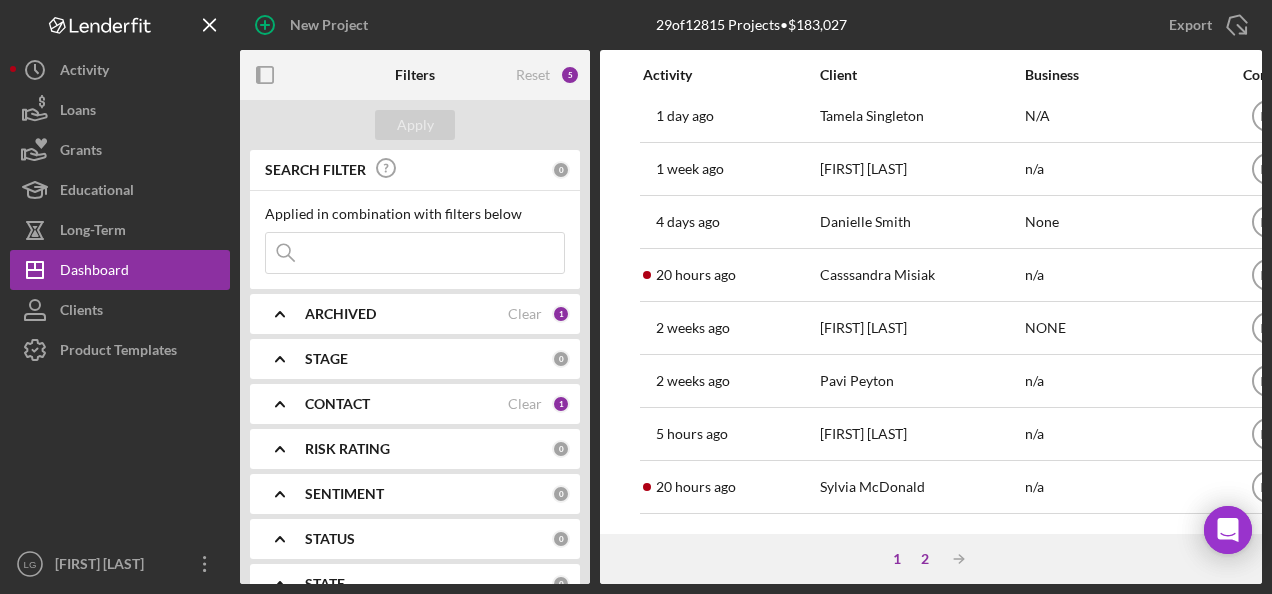 click on "2" at bounding box center (925, 559) 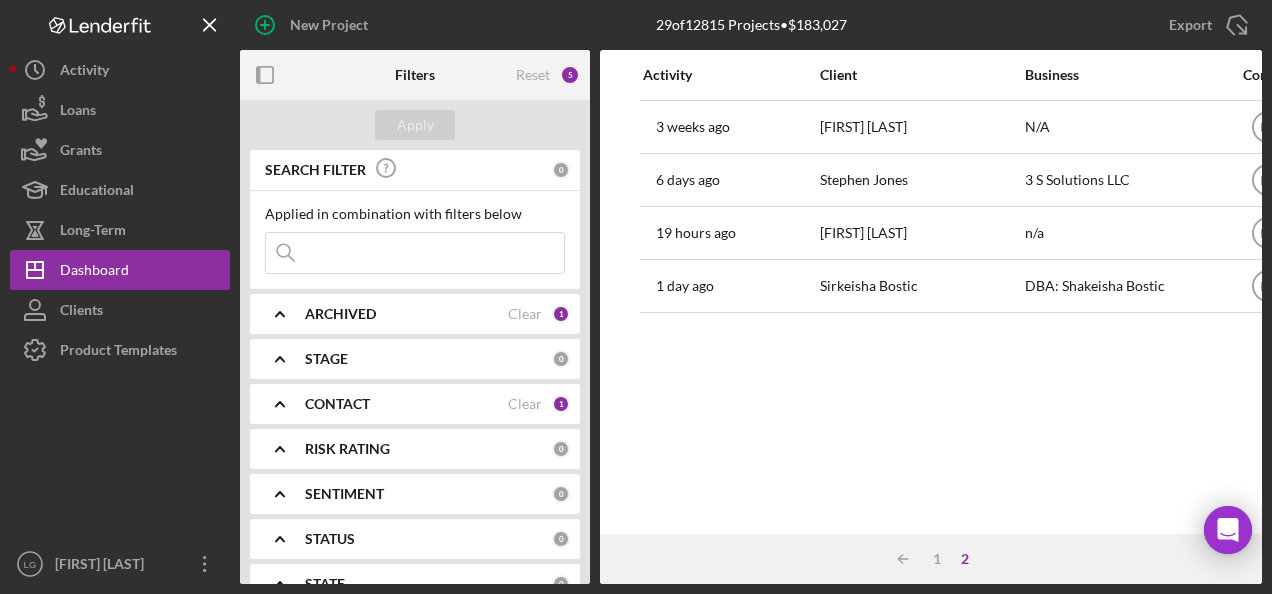 scroll, scrollTop: 0, scrollLeft: 0, axis: both 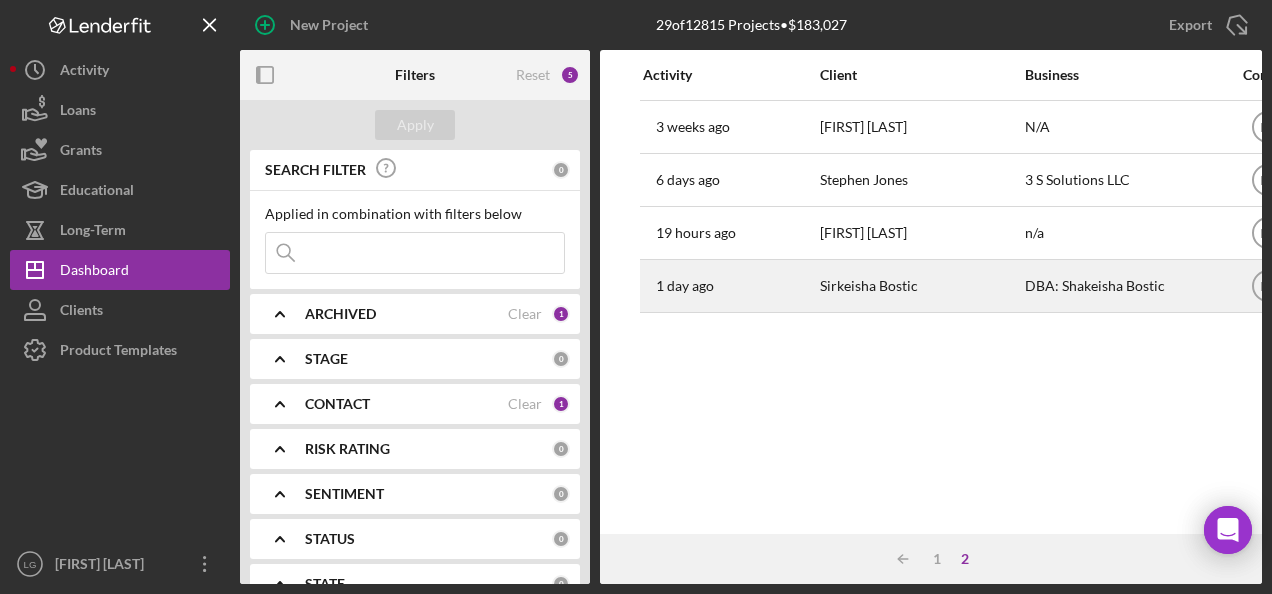 click on "Sirkeisha Bostic" at bounding box center [920, 286] 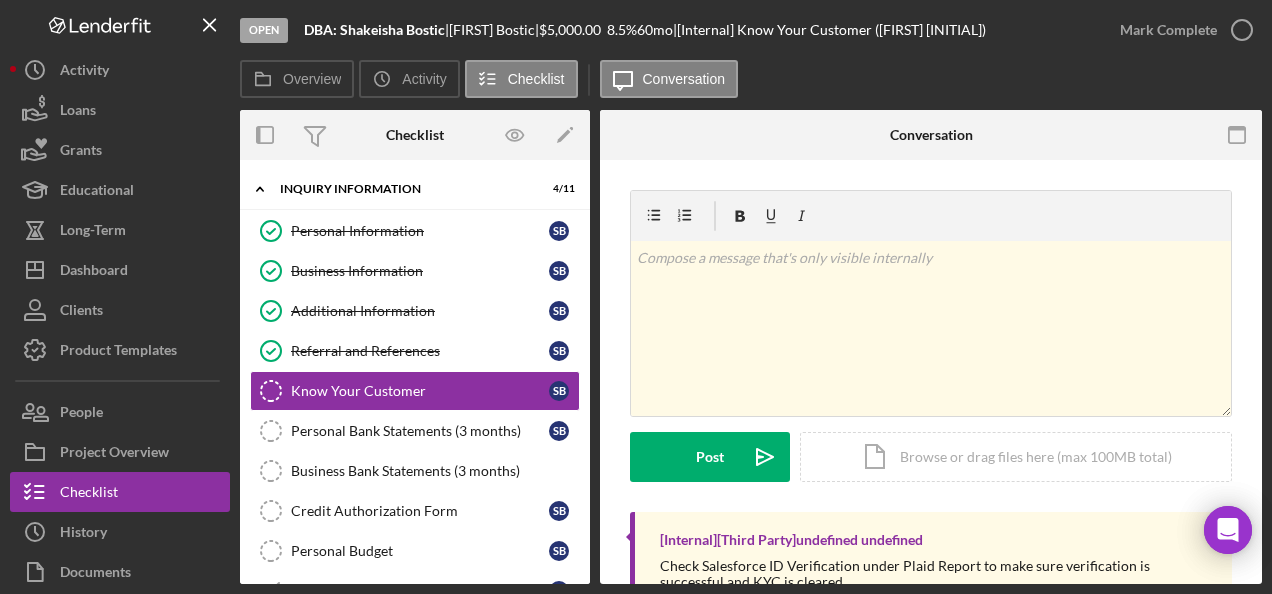 scroll, scrollTop: 16, scrollLeft: 0, axis: vertical 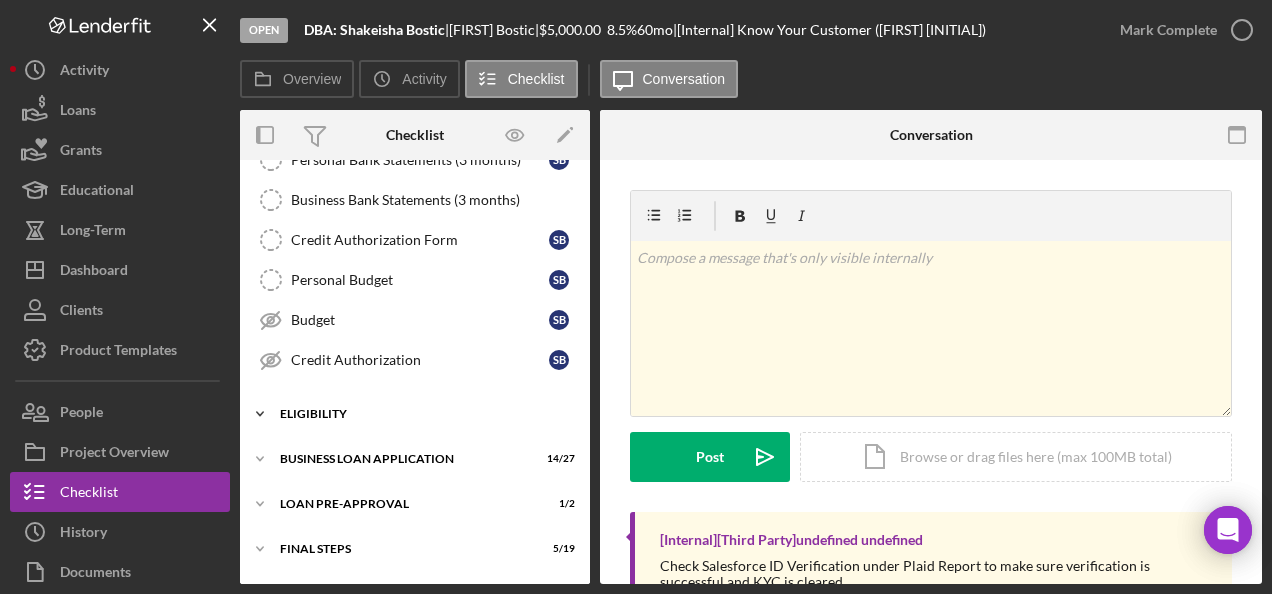 click on "Icon/Expander ELIGIBILITY  2 / 4" at bounding box center [415, 414] 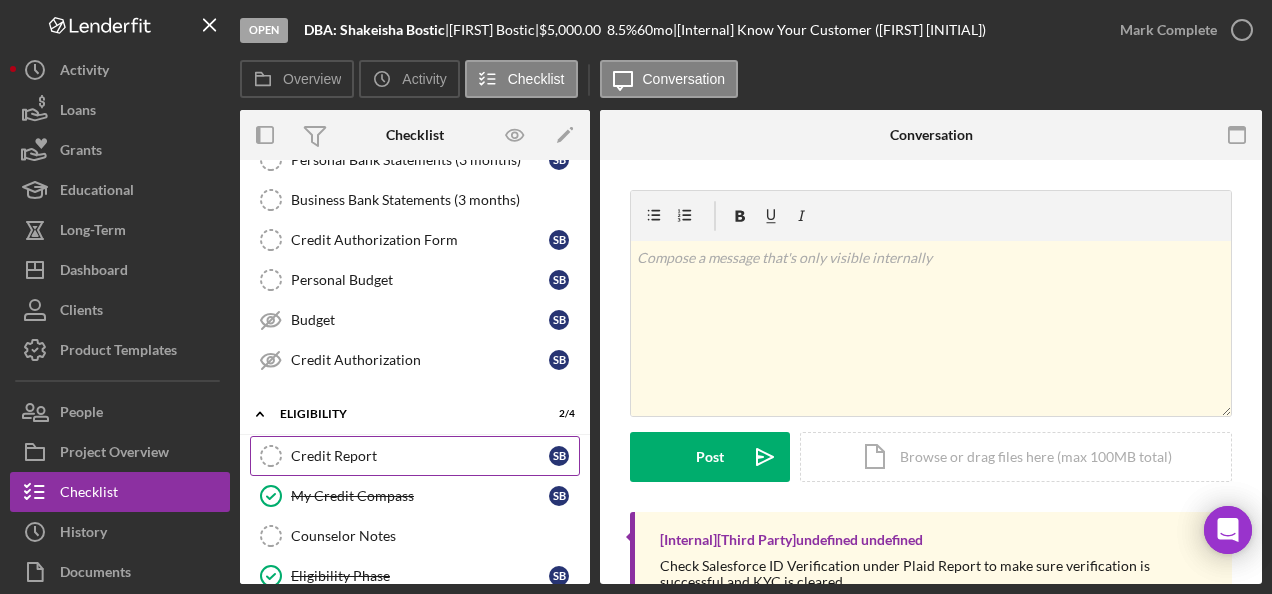 click on "Credit Report Credit Report S B" at bounding box center (415, 456) 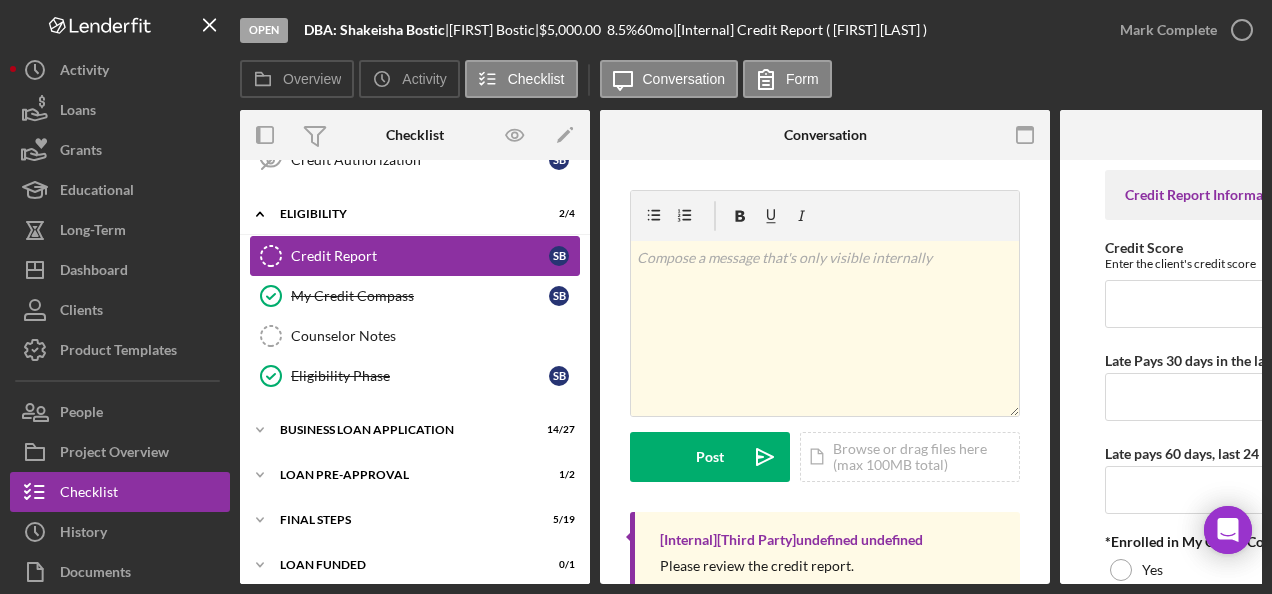scroll, scrollTop: 478, scrollLeft: 0, axis: vertical 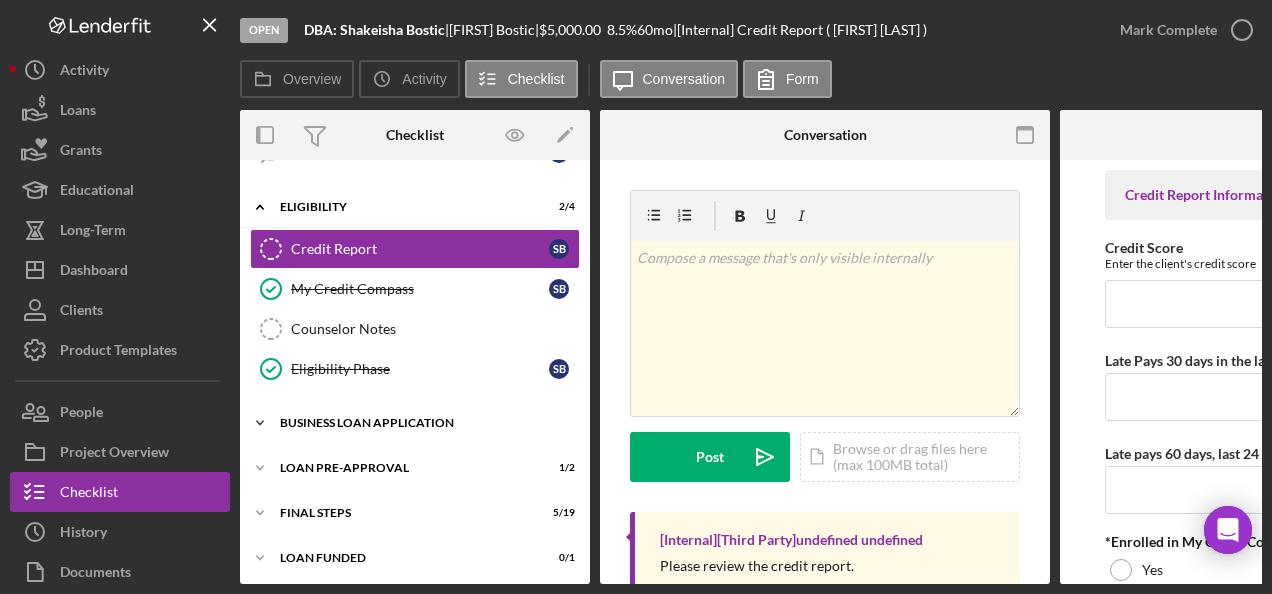 click on "BUSINESS LOAN APPLICATION" at bounding box center [422, 423] 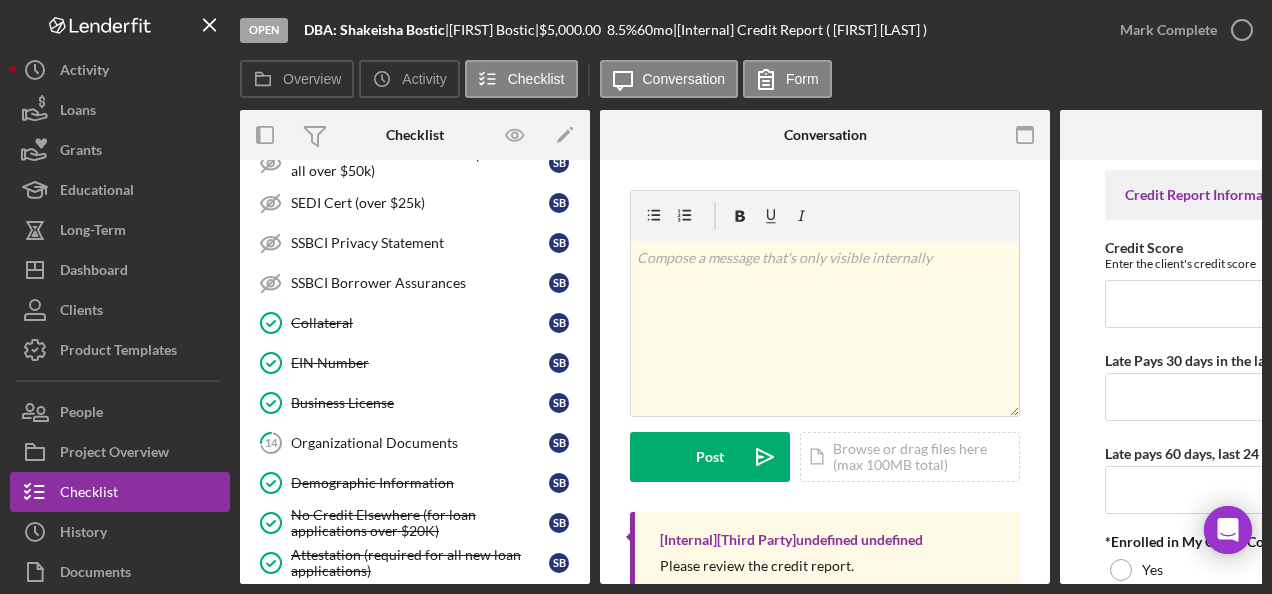 scroll, scrollTop: 1551, scrollLeft: 0, axis: vertical 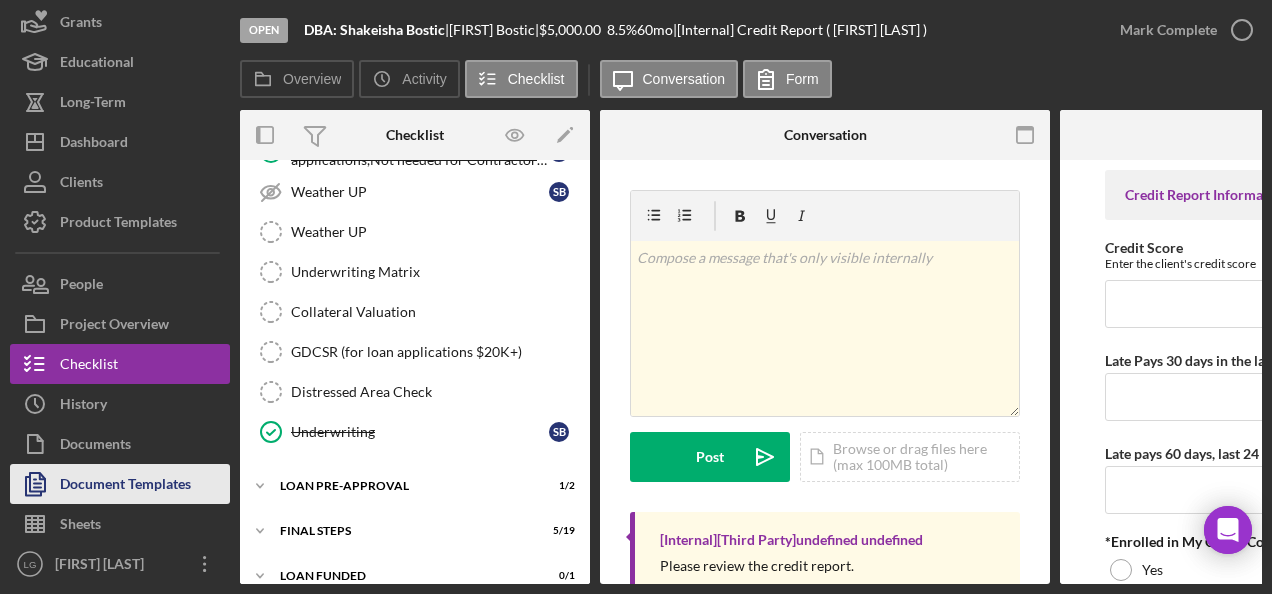 click on "Document Templates" at bounding box center (125, 486) 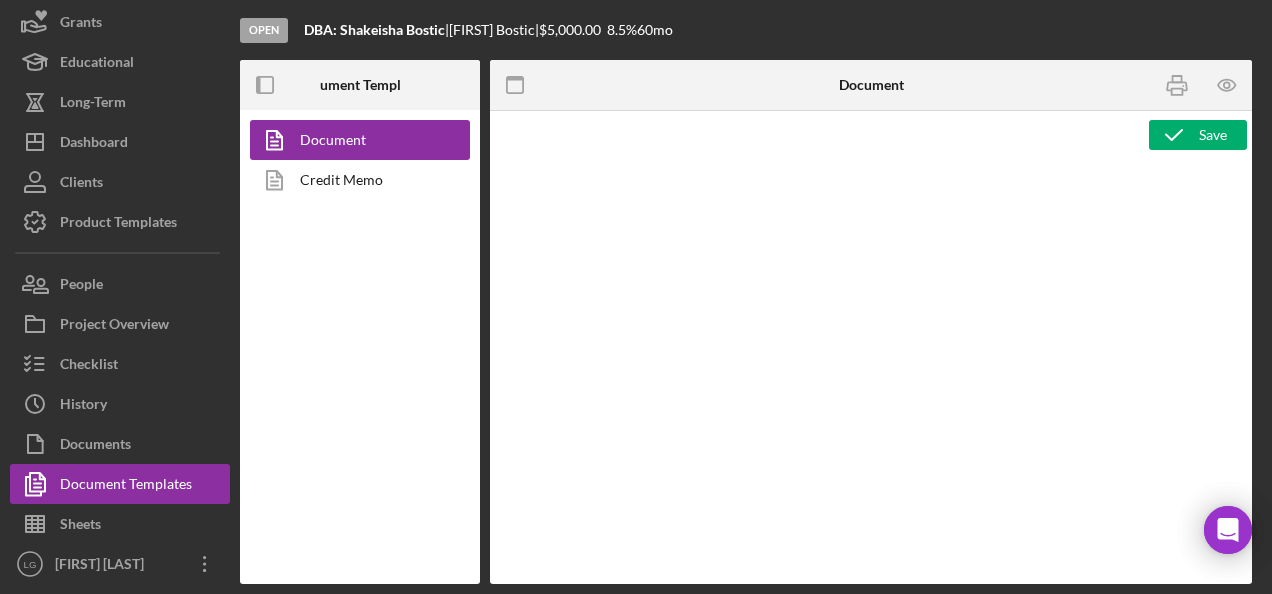 type on "Copy and paste, or create, your document template here." 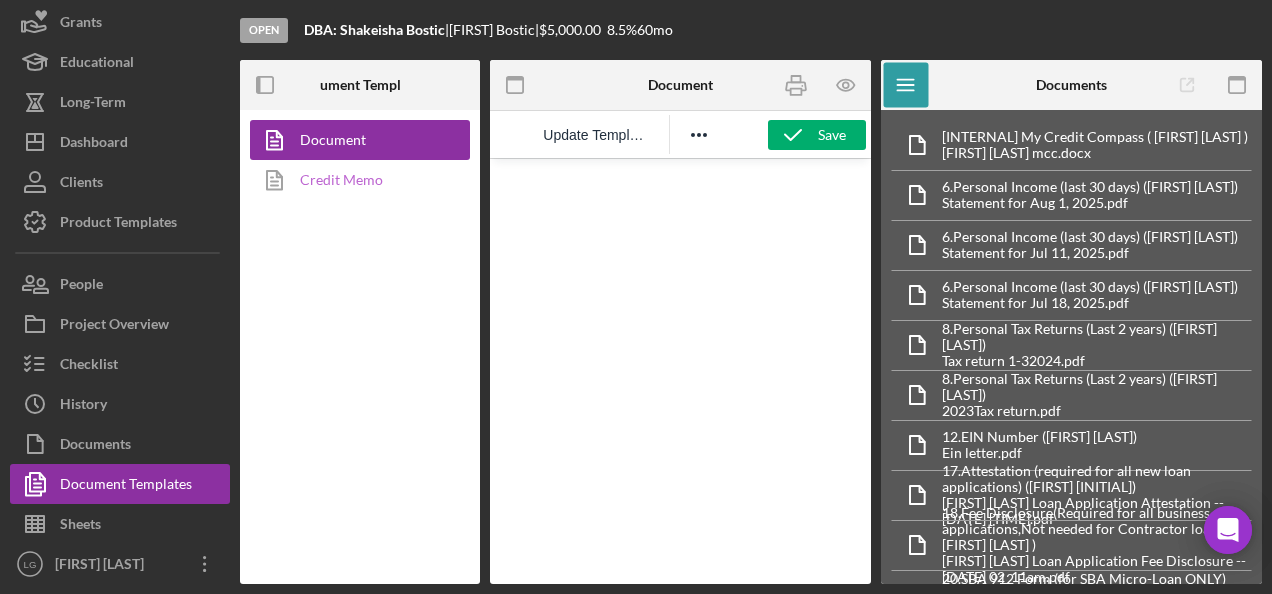click on "Credit Memo" at bounding box center [355, 180] 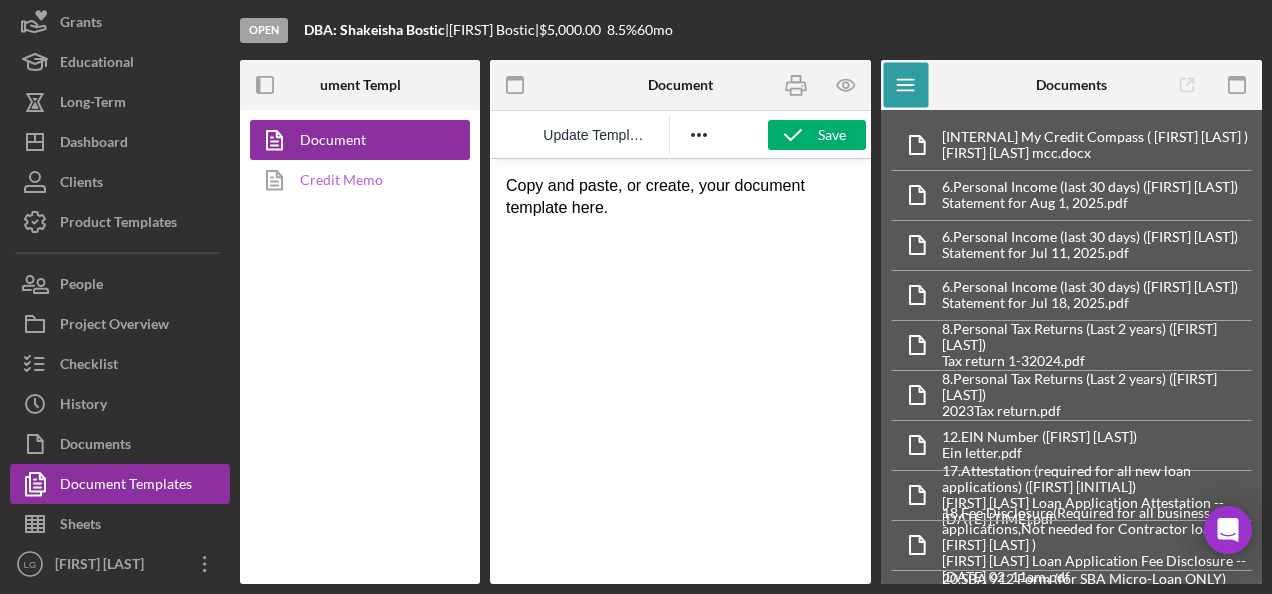 scroll, scrollTop: 0, scrollLeft: 0, axis: both 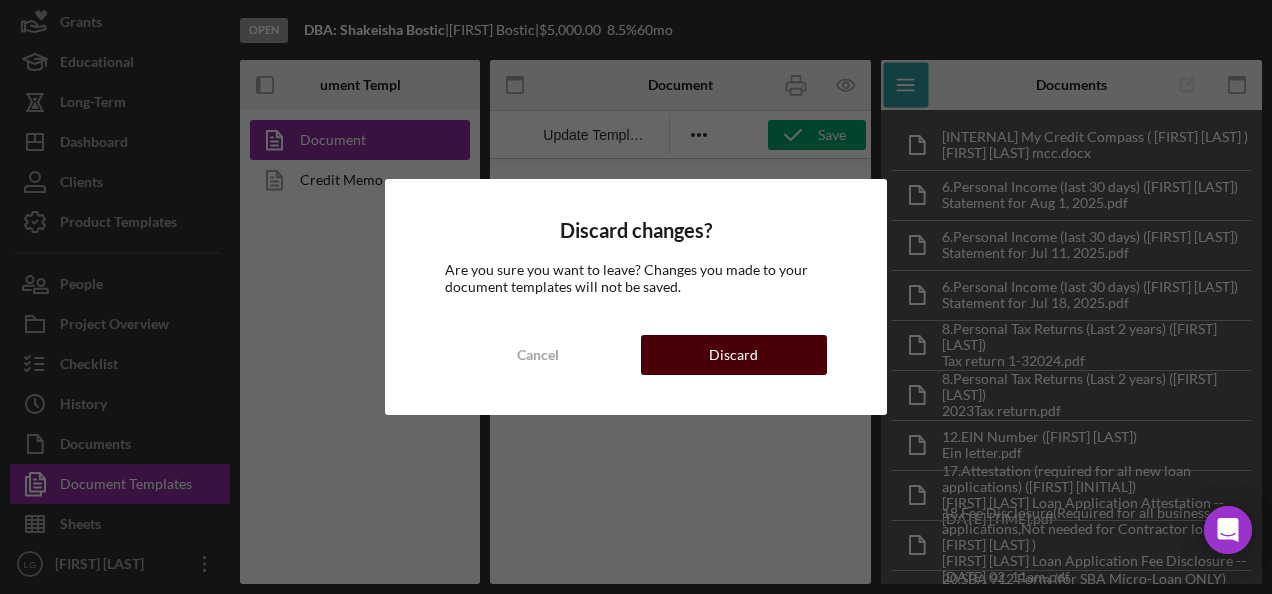 click on "Discard" at bounding box center (733, 355) 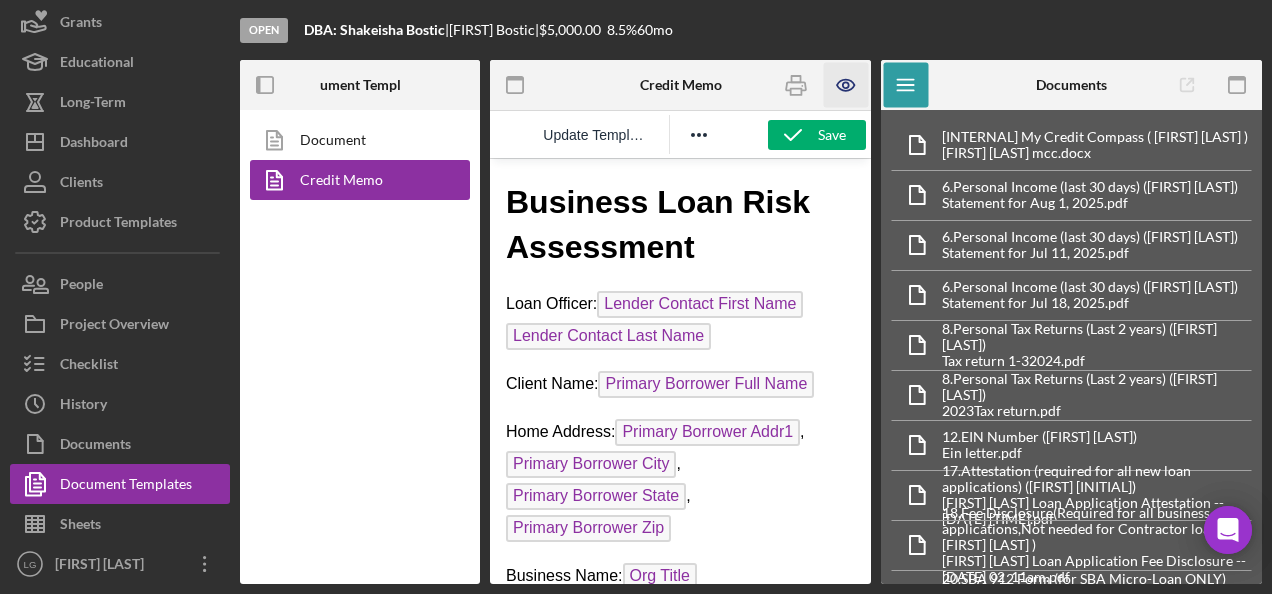 scroll, scrollTop: 0, scrollLeft: 0, axis: both 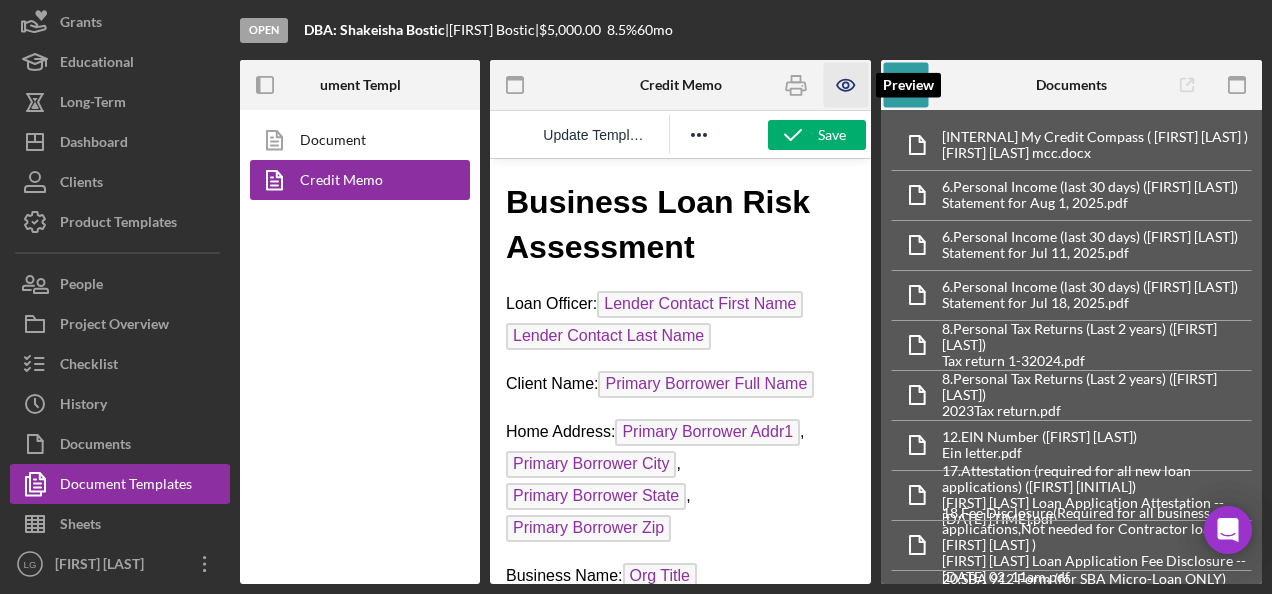click 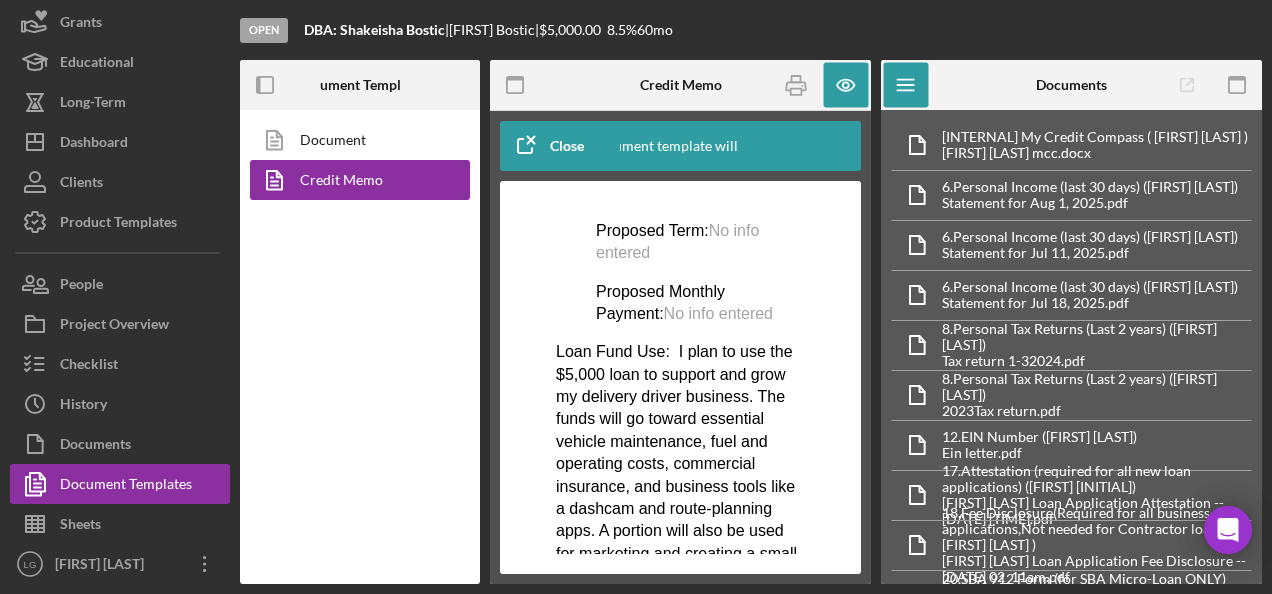 scroll, scrollTop: 800, scrollLeft: 0, axis: vertical 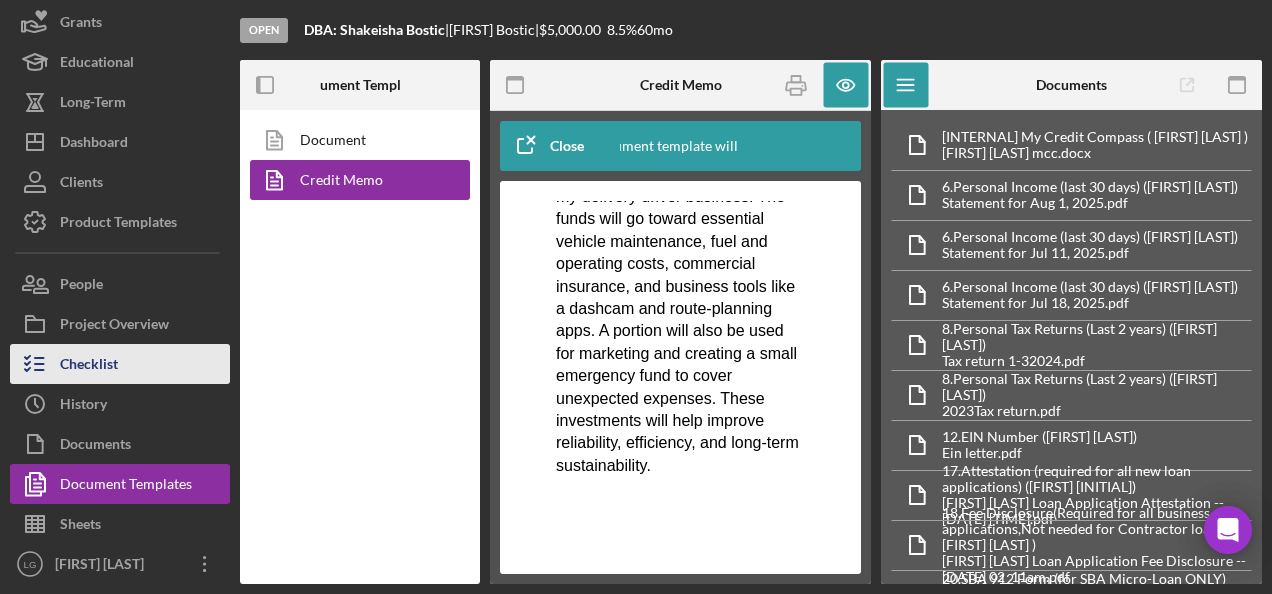 click on "Checklist" at bounding box center [120, 364] 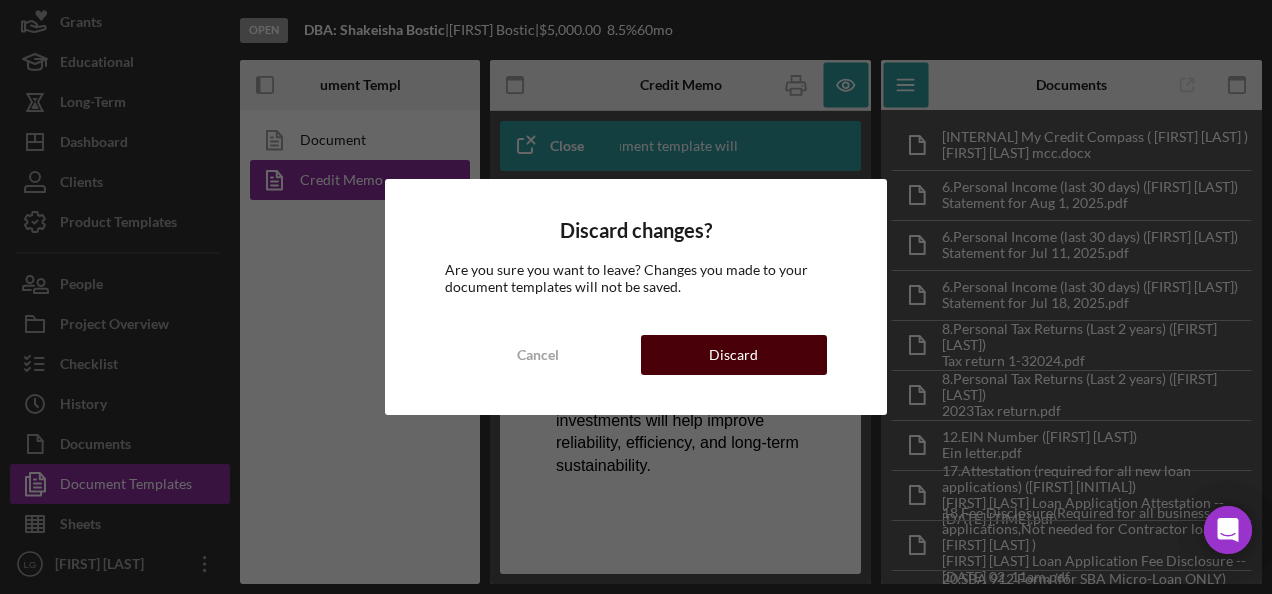 click on "Cancel Discard" at bounding box center [636, 355] 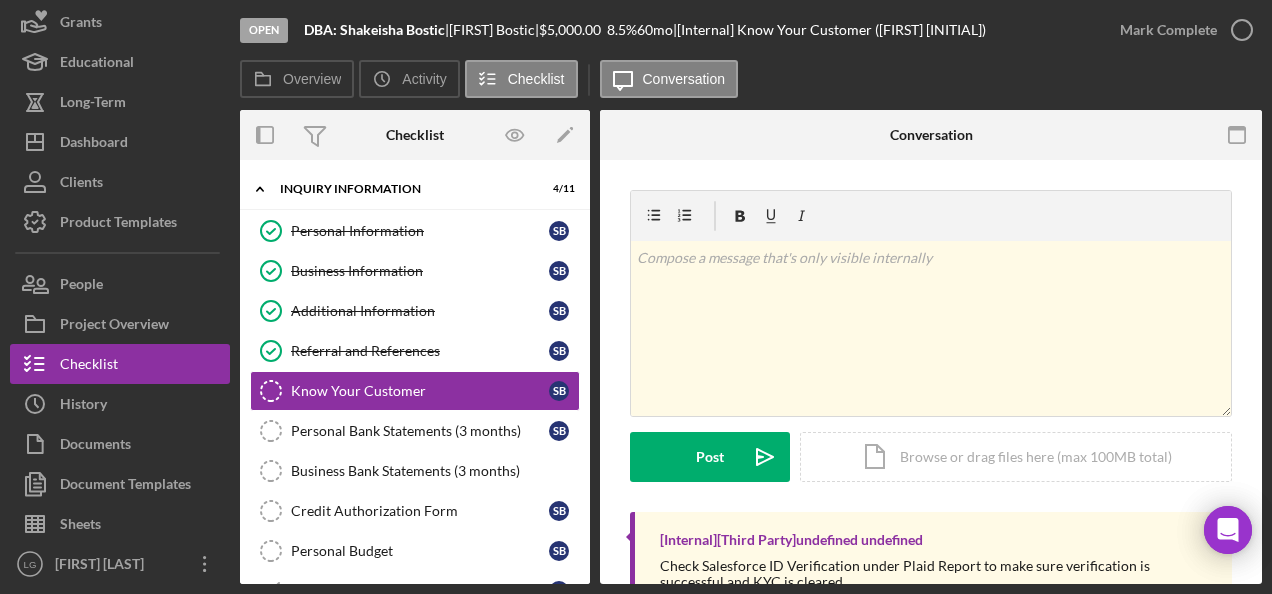 scroll, scrollTop: 16, scrollLeft: 0, axis: vertical 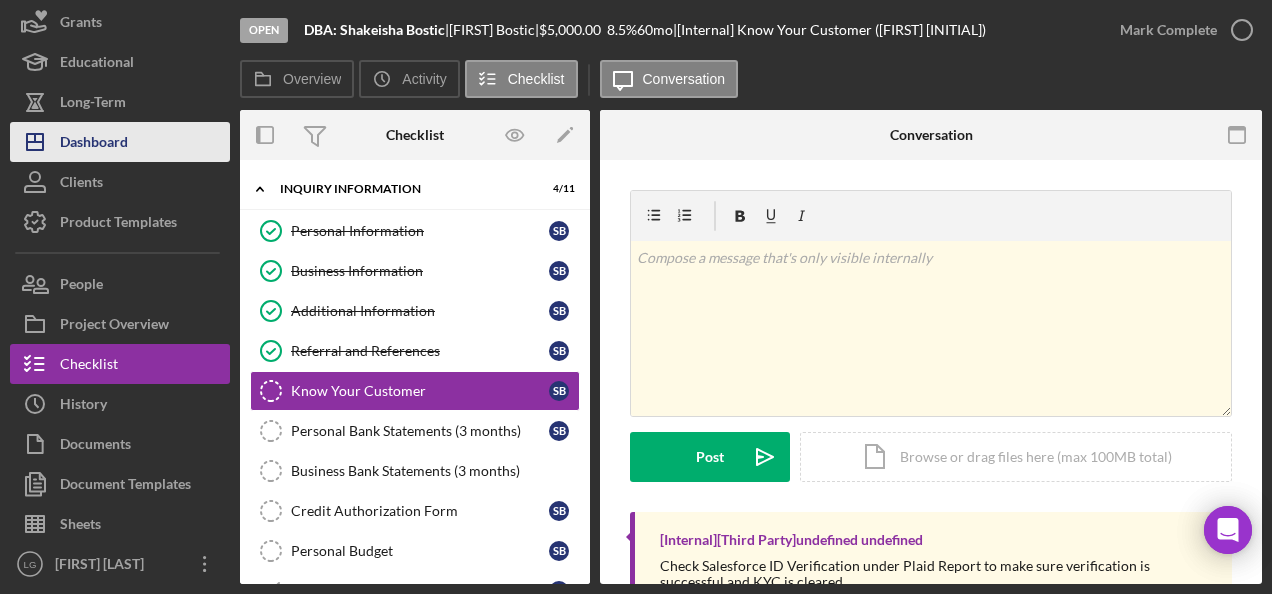 click on "Dashboard" at bounding box center (94, 144) 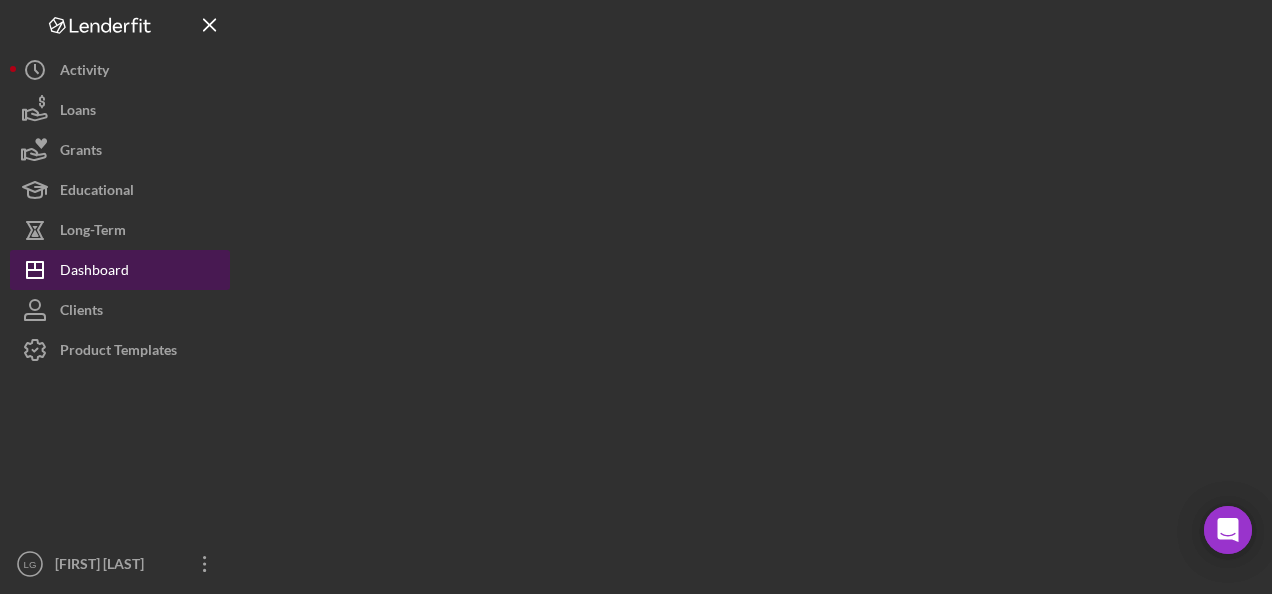 scroll, scrollTop: 0, scrollLeft: 0, axis: both 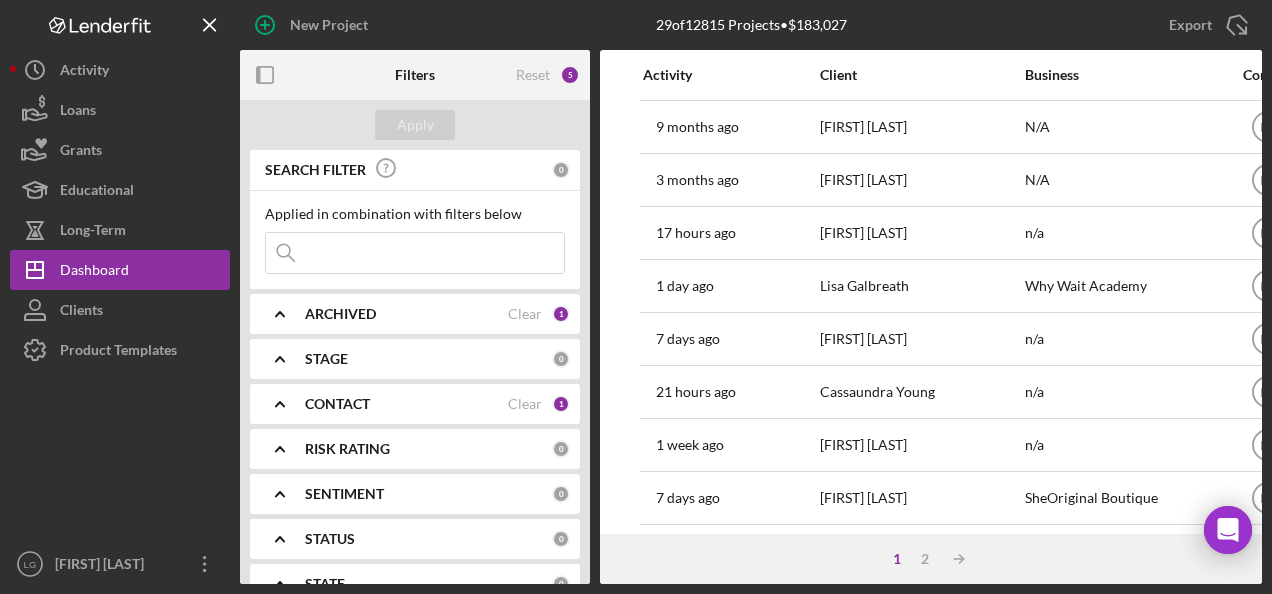 click at bounding box center [415, 253] 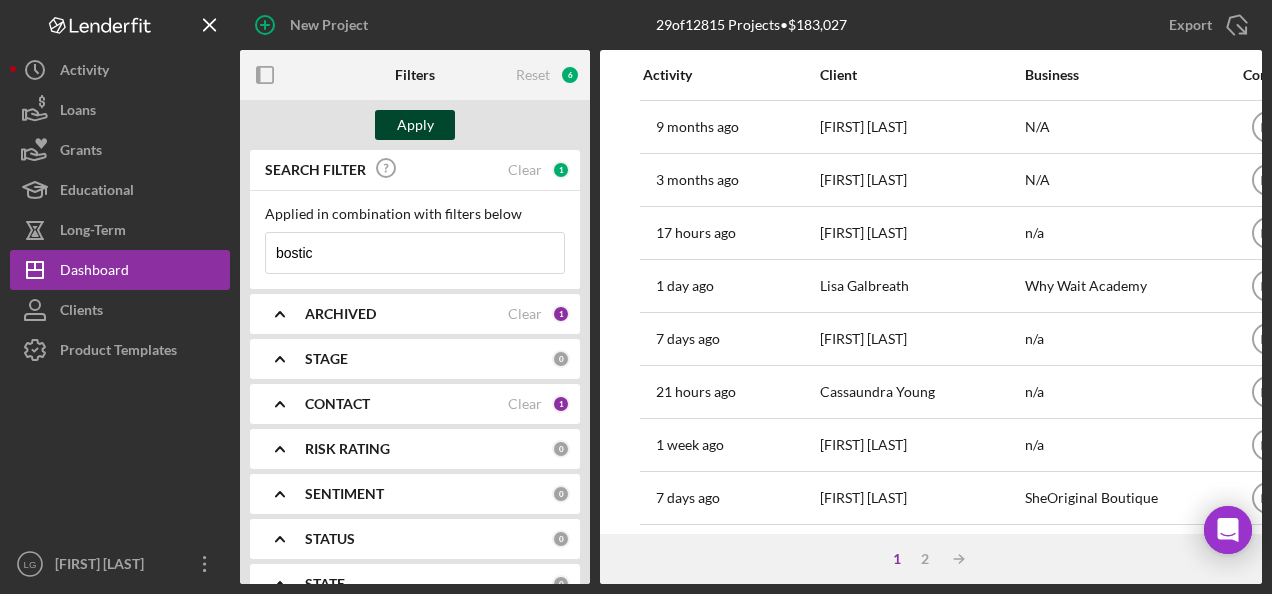 type on "bostic" 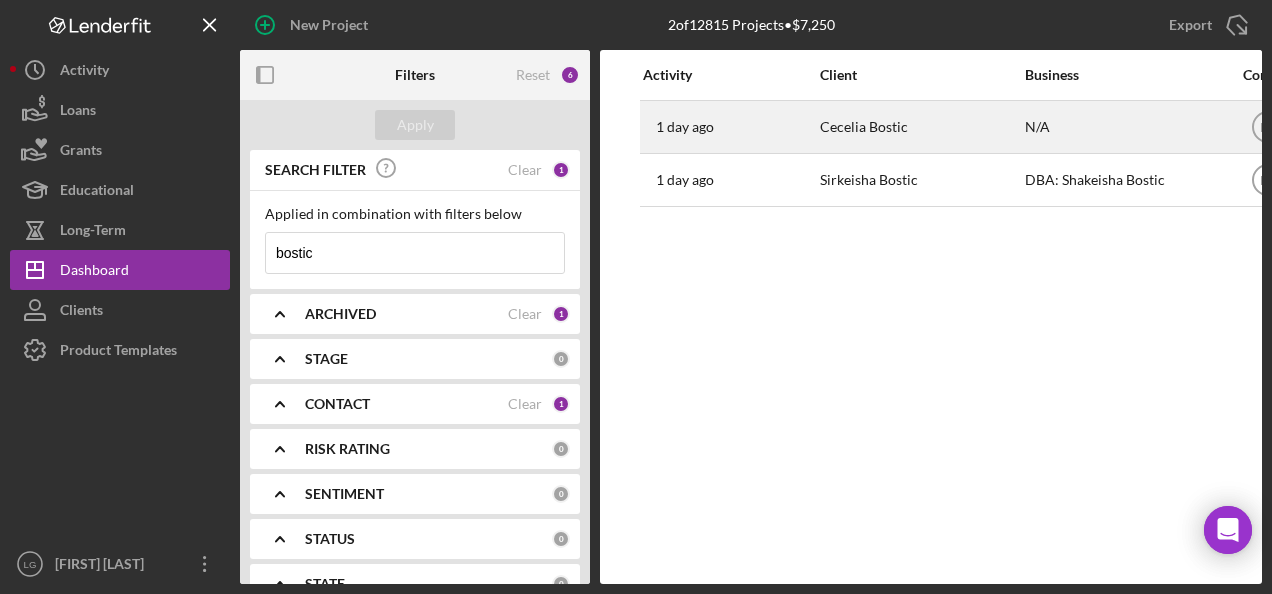 click on "1 day ago [FIRST] [LAST]" at bounding box center [730, 127] 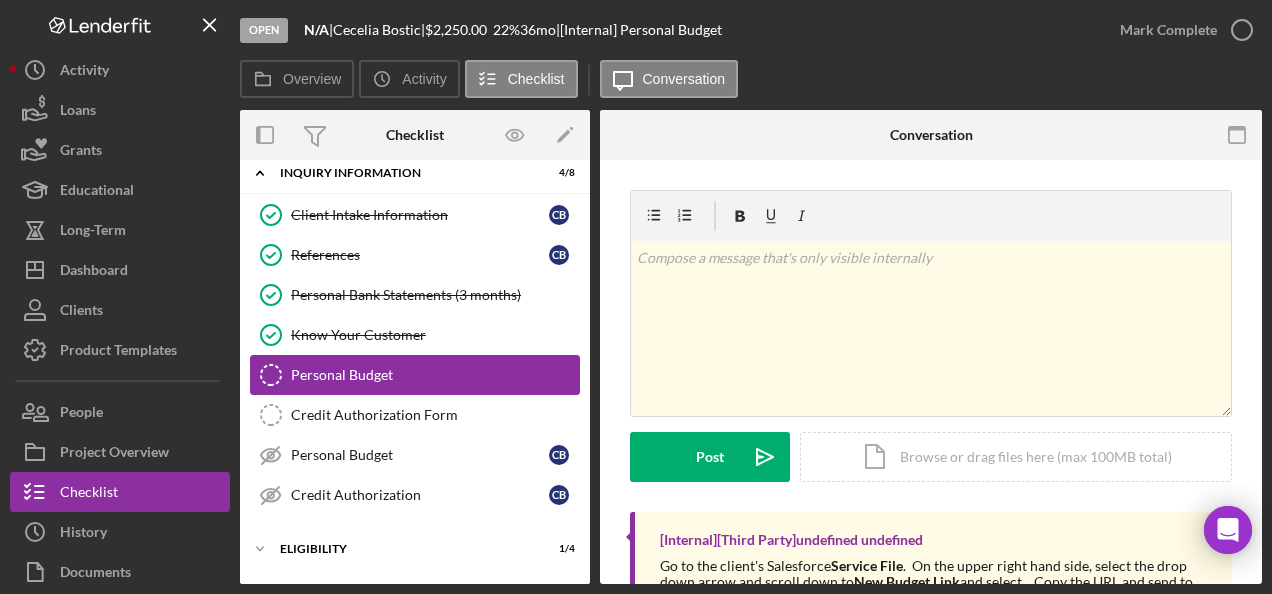 scroll, scrollTop: 186, scrollLeft: 0, axis: vertical 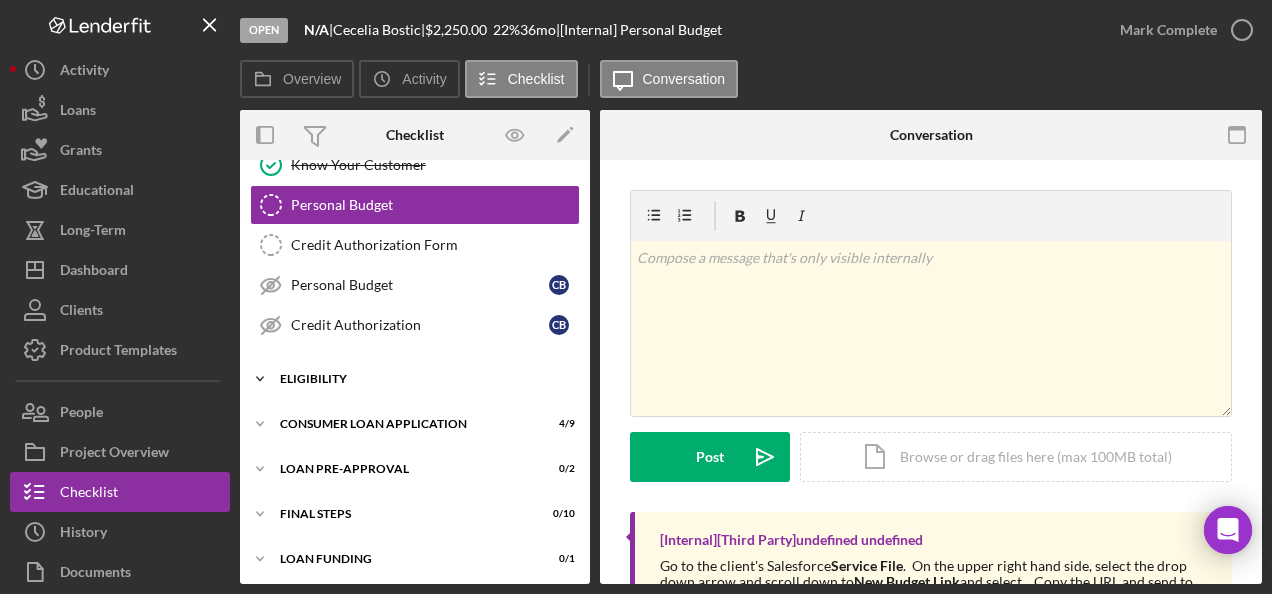 click on "Icon/Expander" 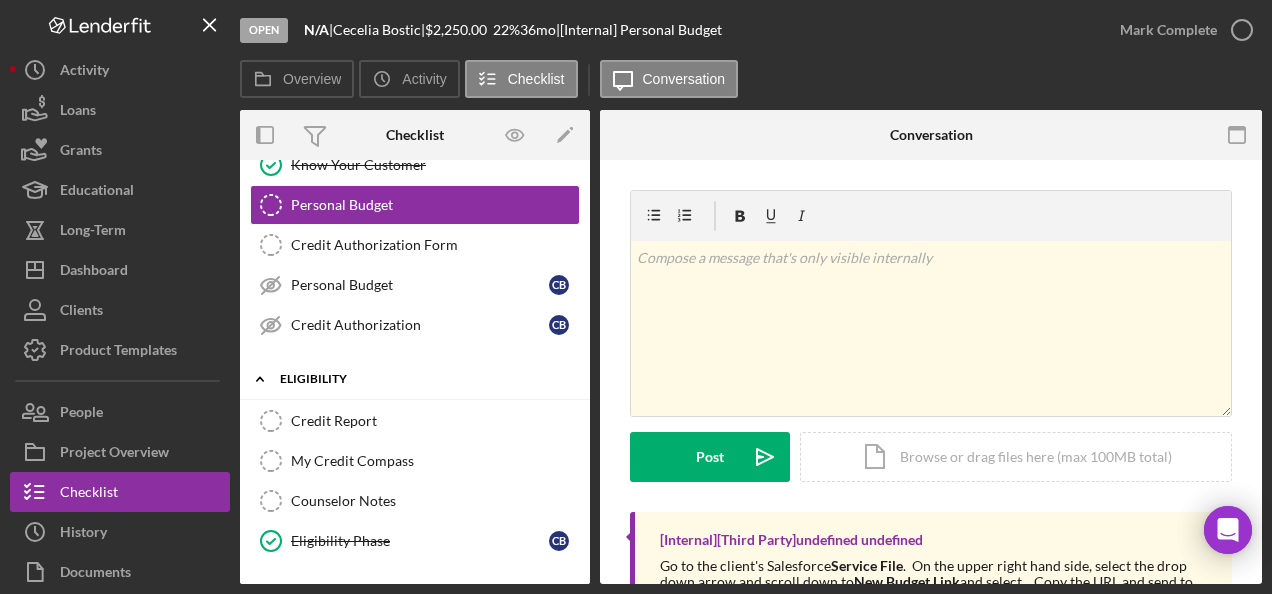 click on "Eligibility" at bounding box center [422, 379] 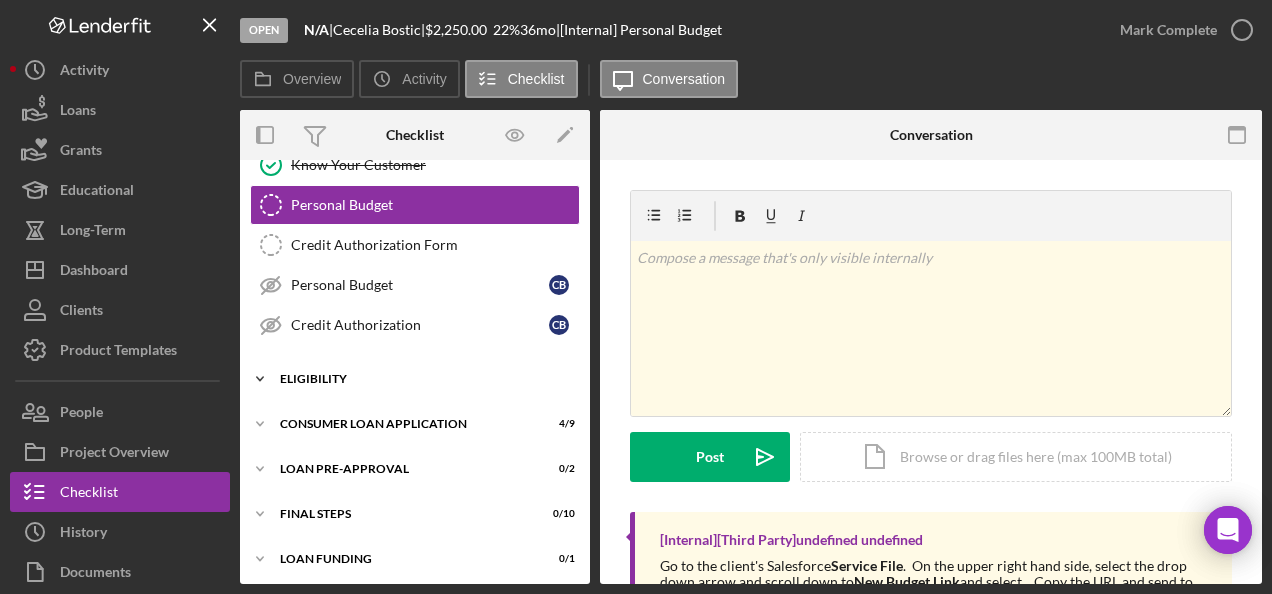 click on "Eligibility" at bounding box center [422, 379] 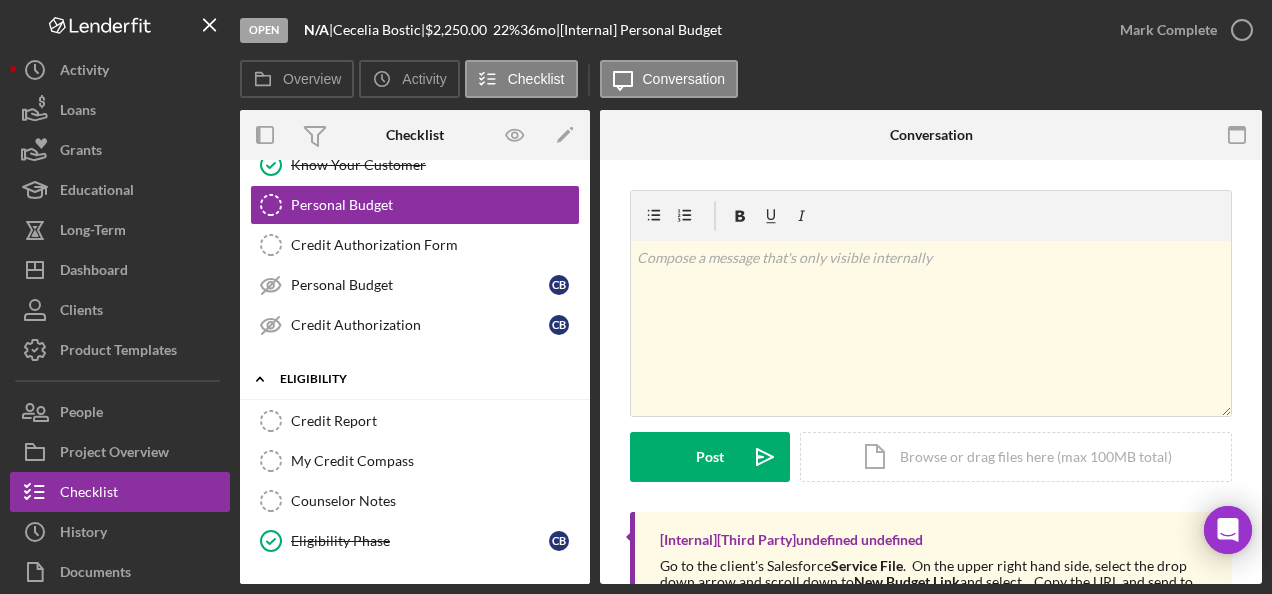 scroll, scrollTop: 354, scrollLeft: 0, axis: vertical 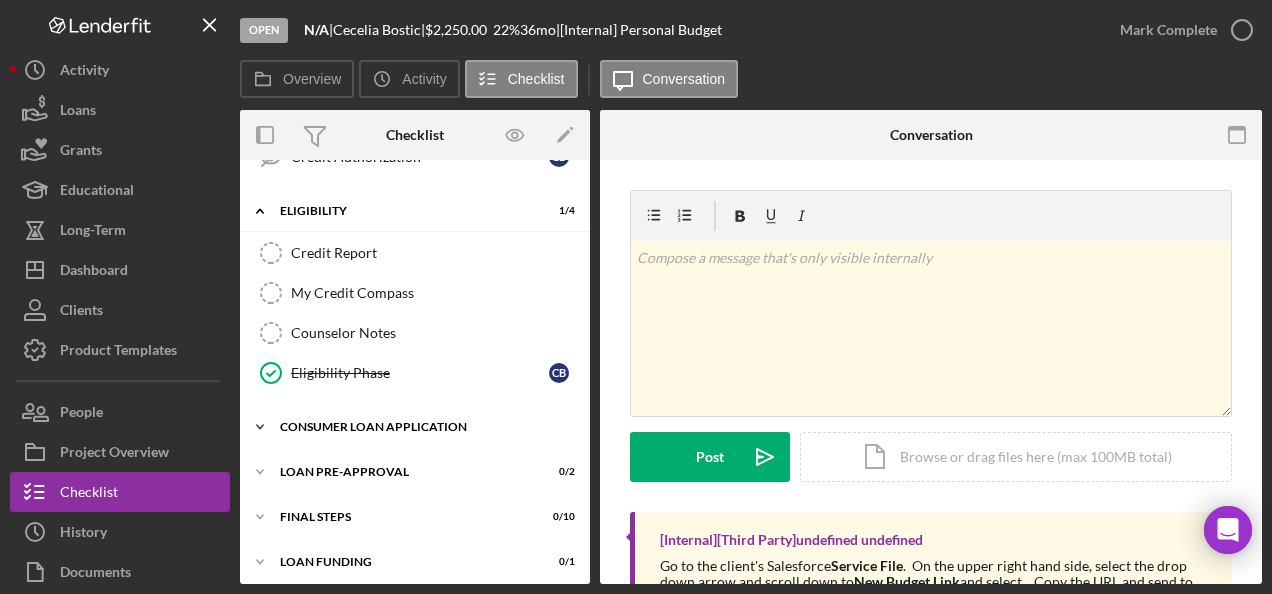click on "Consumer Loan Application" at bounding box center (422, 427) 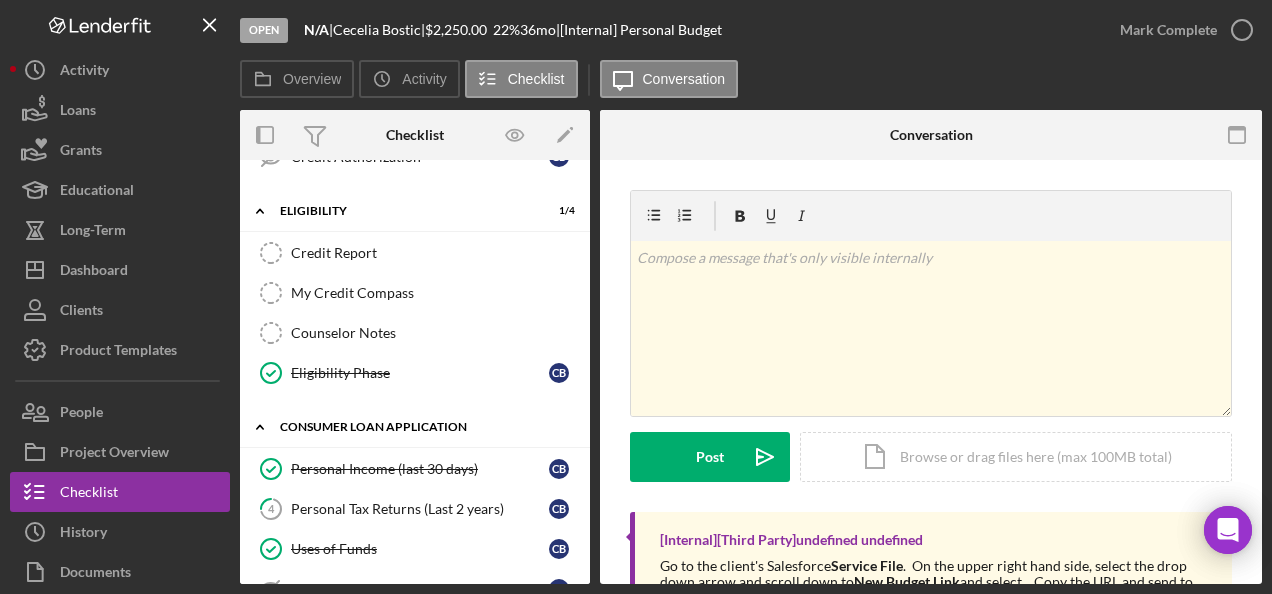 scroll, scrollTop: 654, scrollLeft: 0, axis: vertical 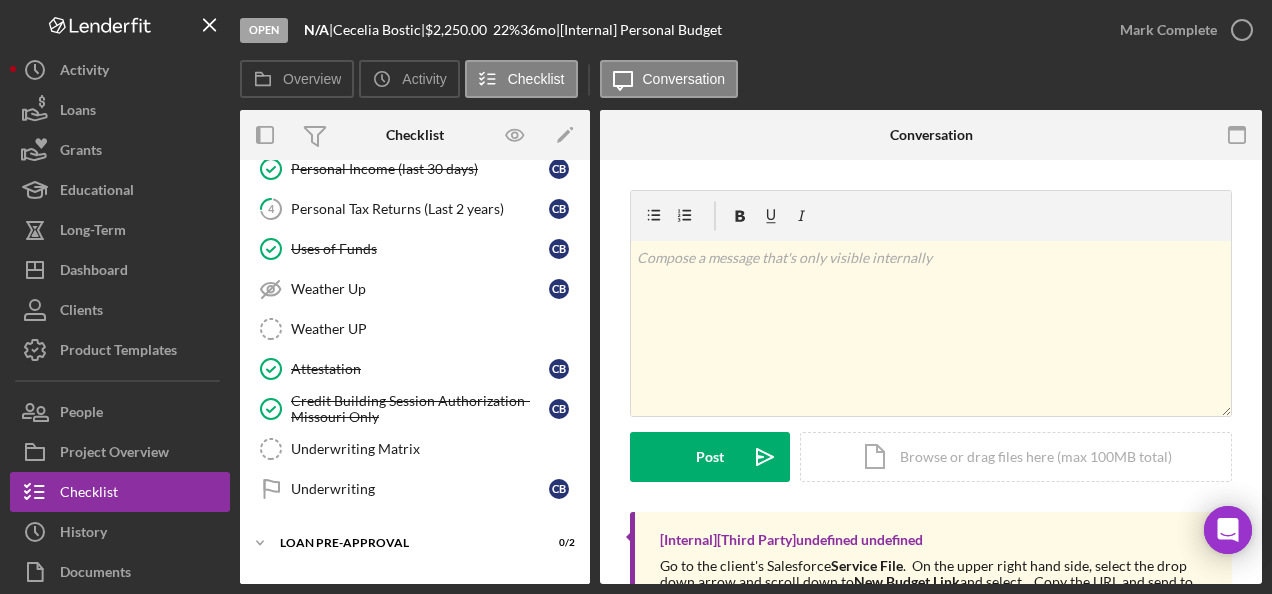 click on "Icon/Expander Loan Pre-Approval 0 / 2" at bounding box center [415, 543] 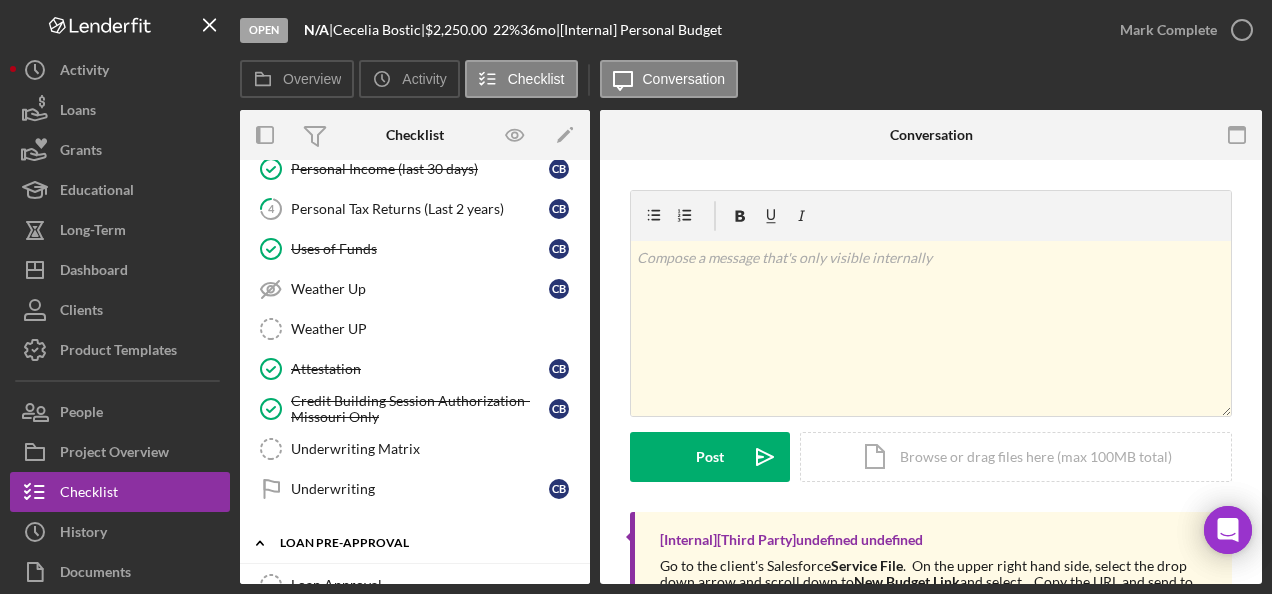 scroll, scrollTop: 808, scrollLeft: 0, axis: vertical 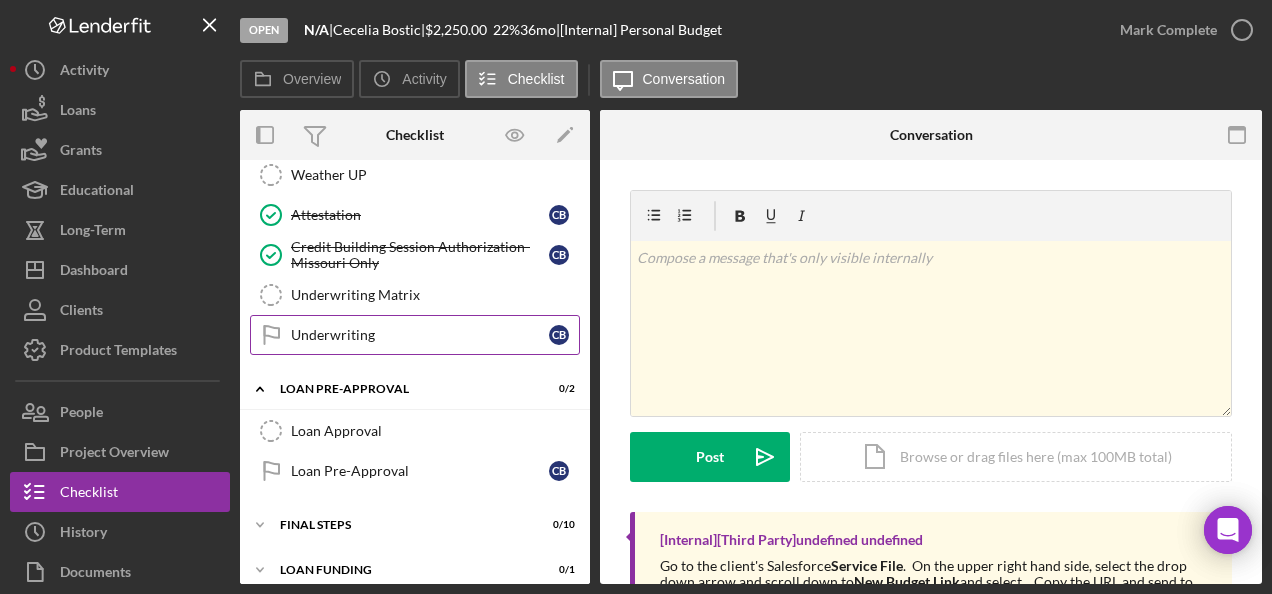 click on "Underwriting" at bounding box center [420, 335] 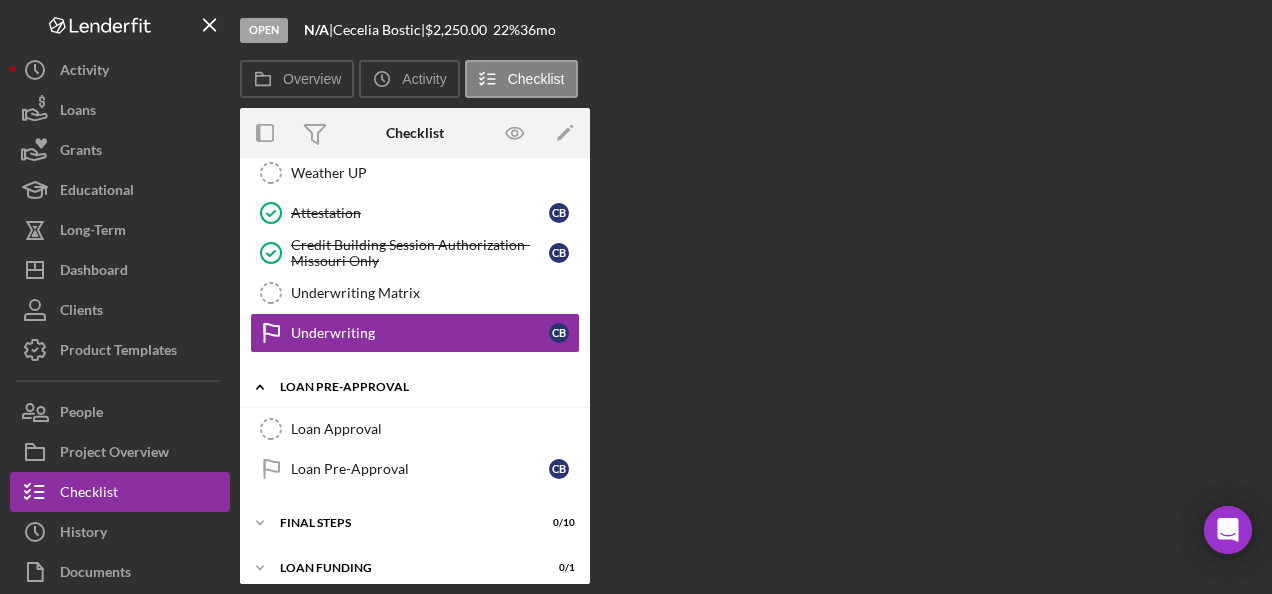 scroll, scrollTop: 808, scrollLeft: 0, axis: vertical 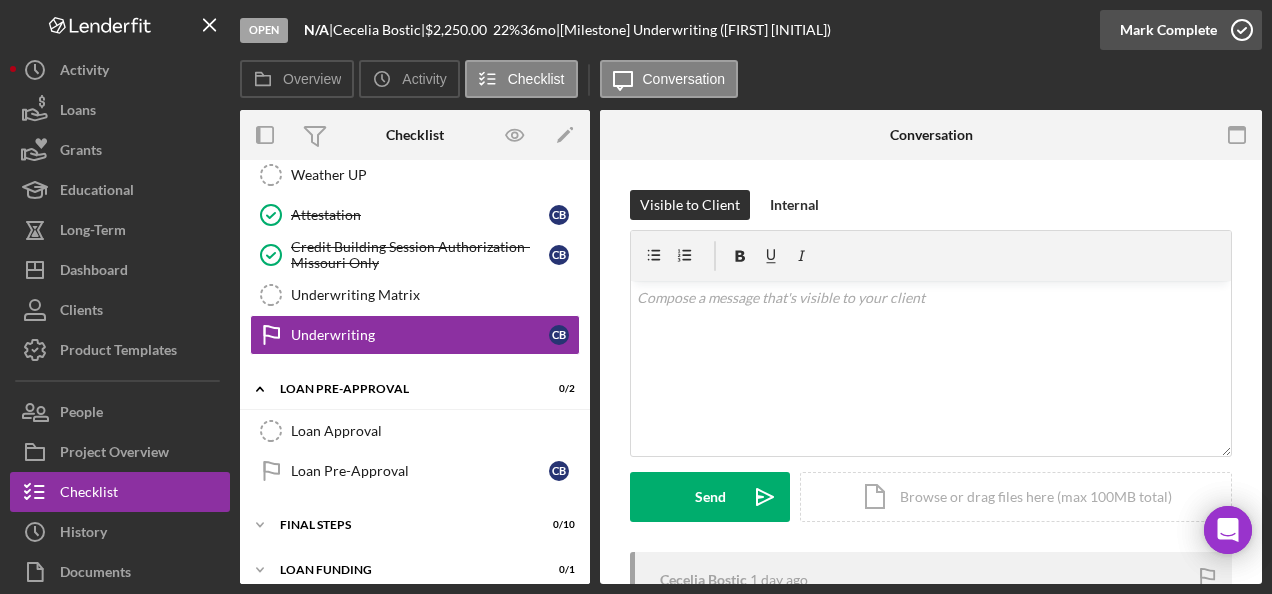click on "Mark Complete" at bounding box center (1168, 30) 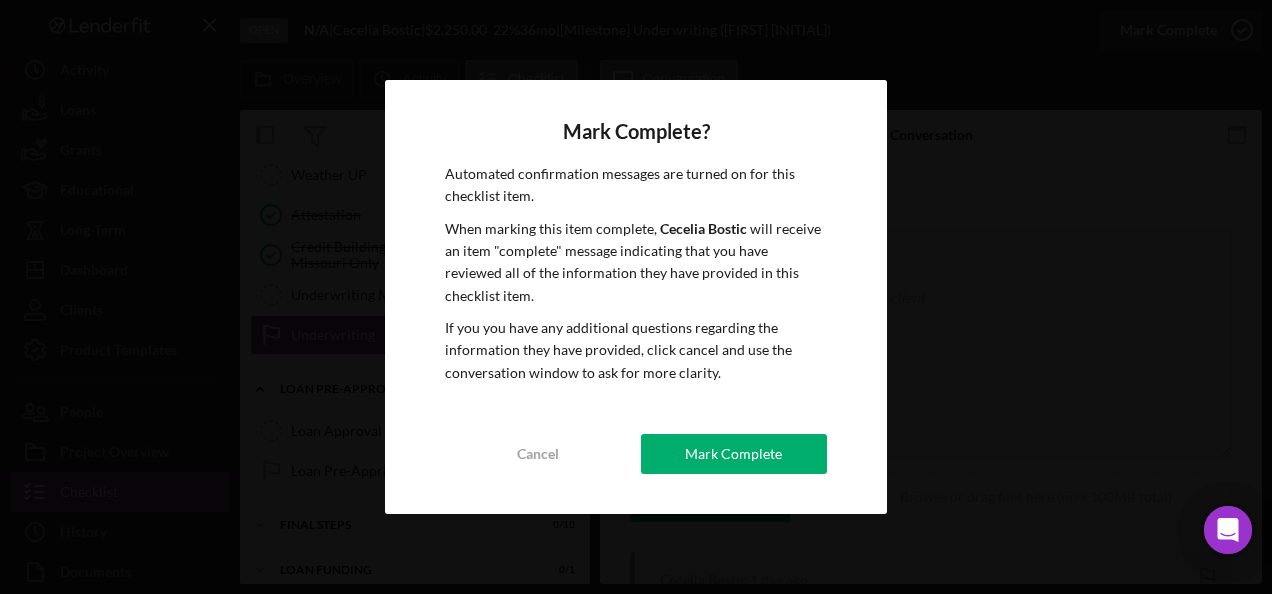 click on "When marking this item complete,  [FIRST]  [LAST]  will receive an item "complete" message indicating that you have reviewed all of the information they have provided in this checklist item. If you you have any additional questions regarding the information they have provided, click cancel and use the conversation window to ask for more clarity. Cancel Mark Complete" at bounding box center [636, 297] 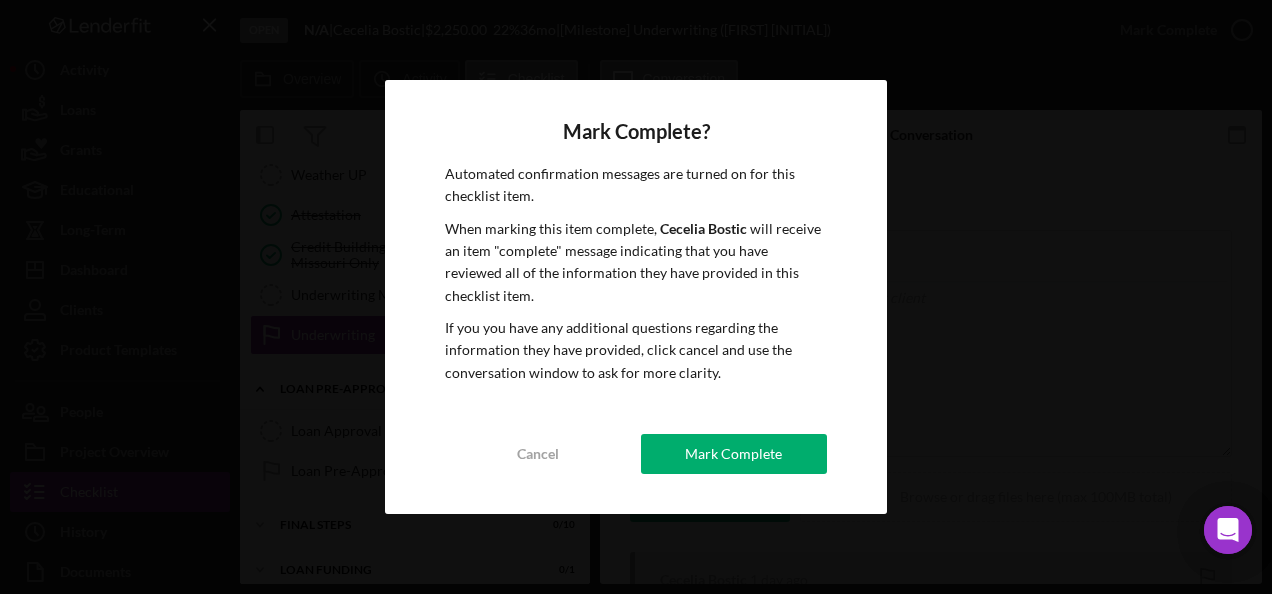 click on "When marking this item complete,  [FIRST]  [LAST]  will receive an item "complete" message indicating that you have reviewed all of the information they have provided in this checklist item. If you you have any additional questions regarding the information they have provided, click cancel and use the conversation window to ask for more clarity. Cancel Mark Complete" at bounding box center (636, 297) 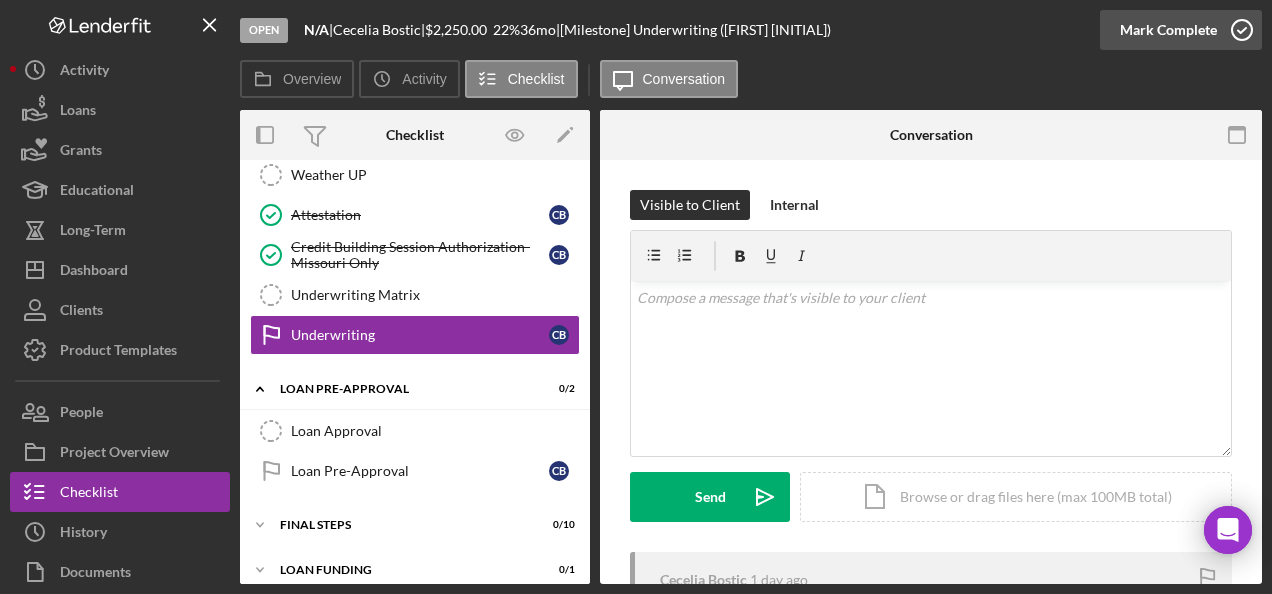 click on "Mark Complete" at bounding box center (1168, 30) 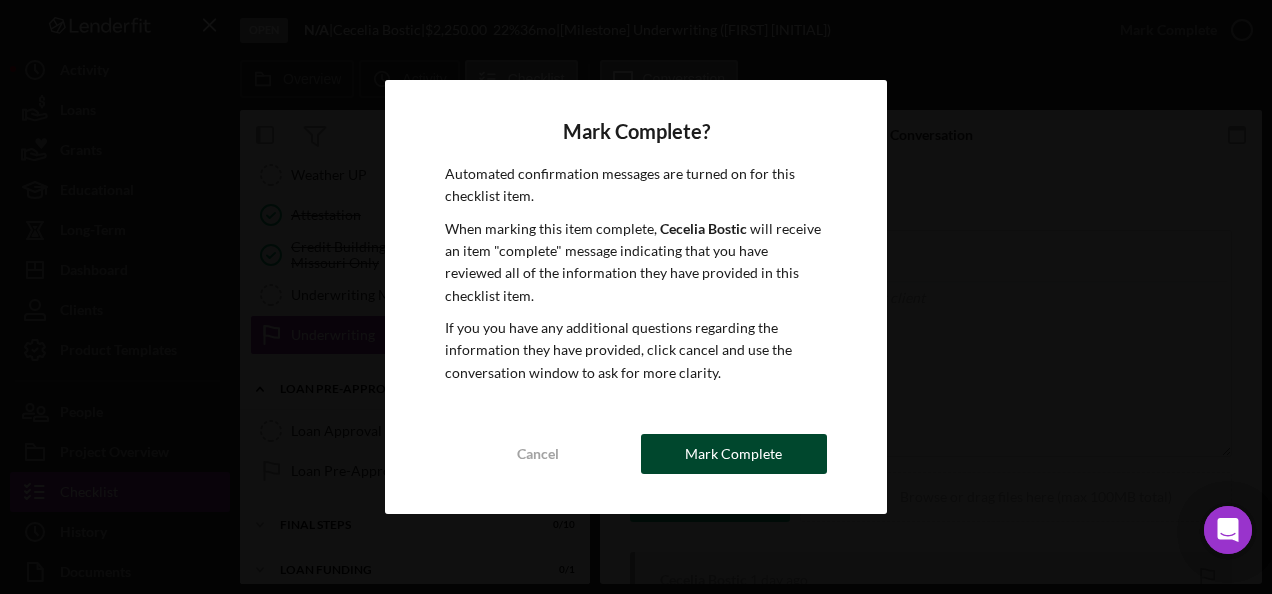 click on "Mark Complete" at bounding box center [733, 454] 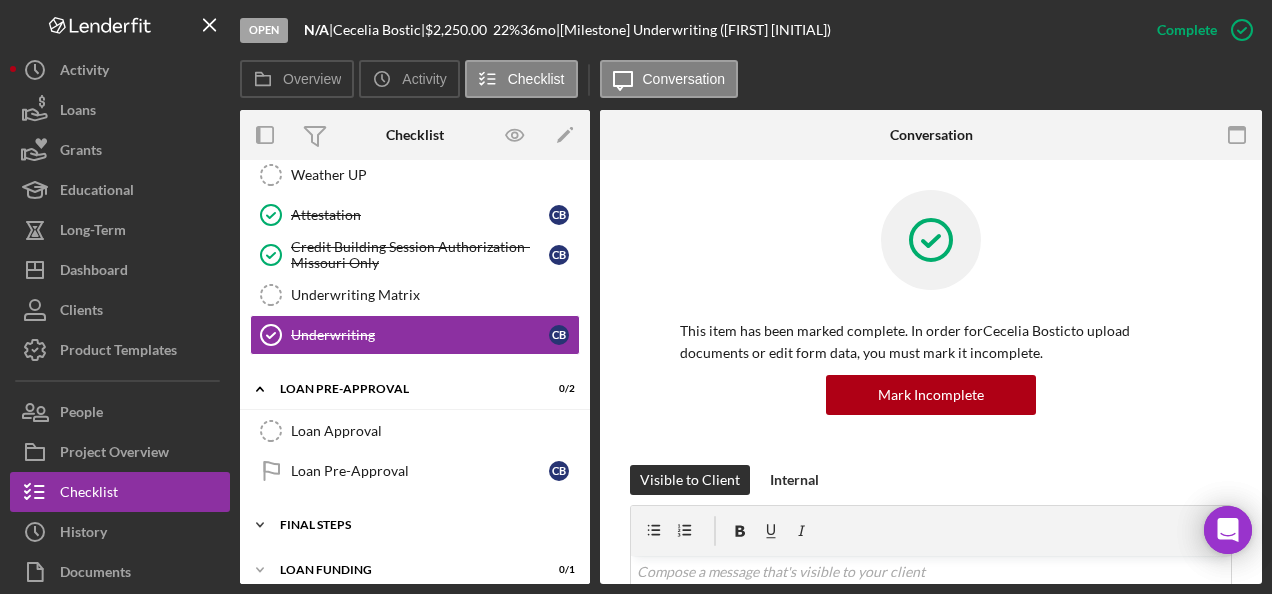 click on "FINAL STEPS" at bounding box center [422, 525] 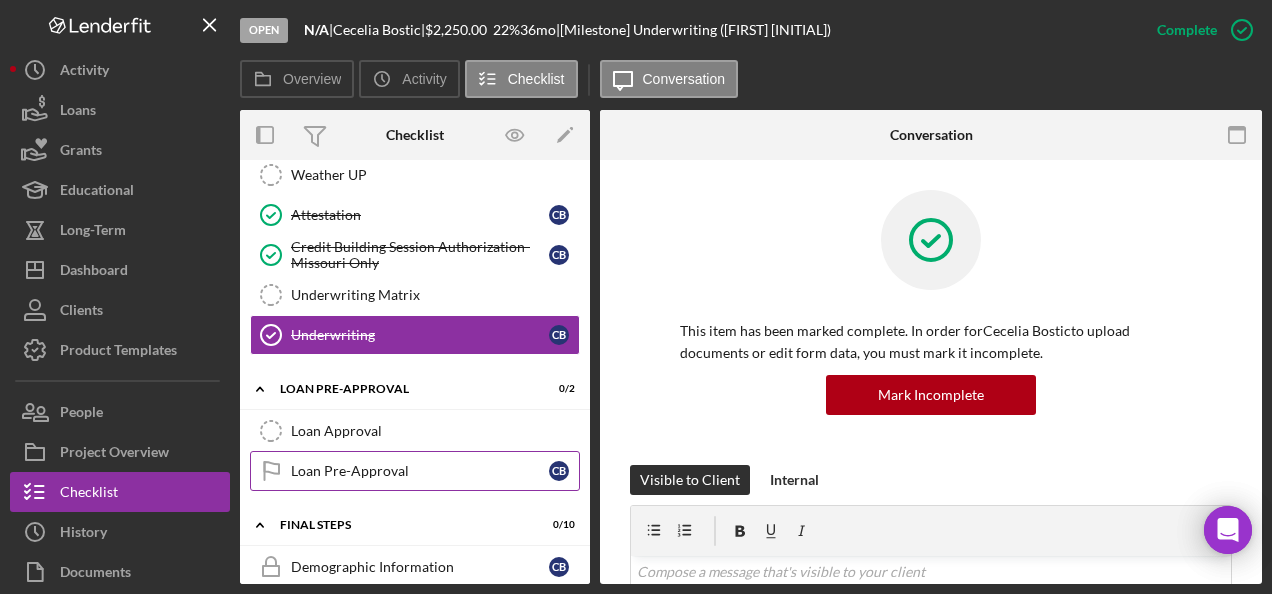 click on "Loan Pre-Approval" at bounding box center (420, 471) 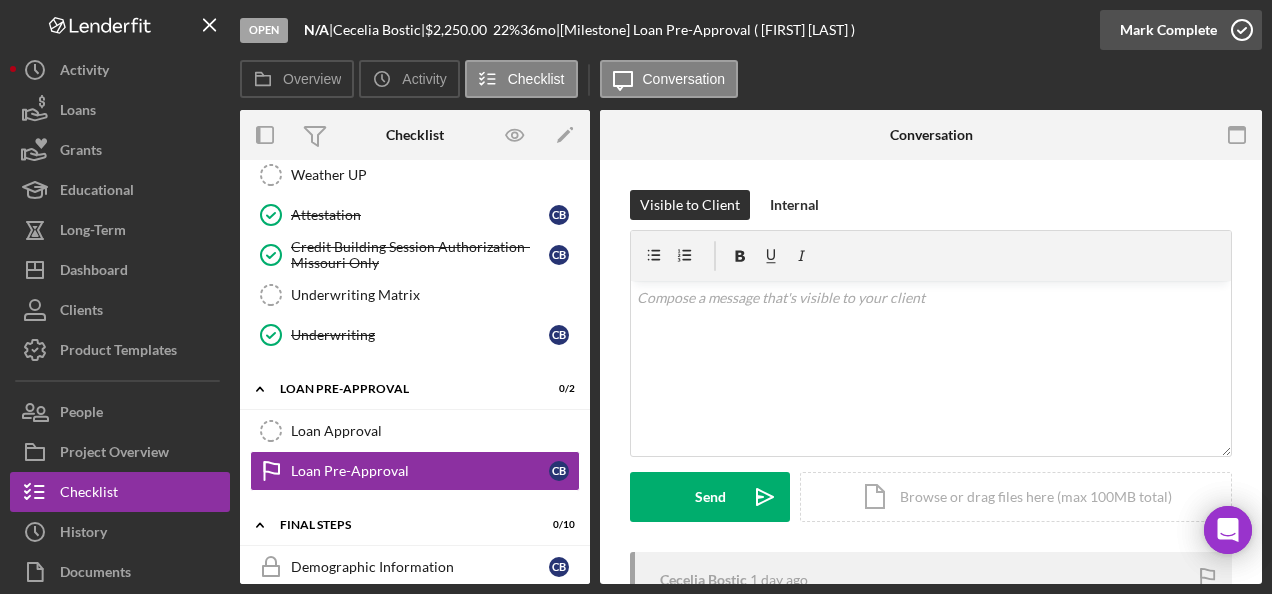 click on "Mark Complete" at bounding box center [1181, 30] 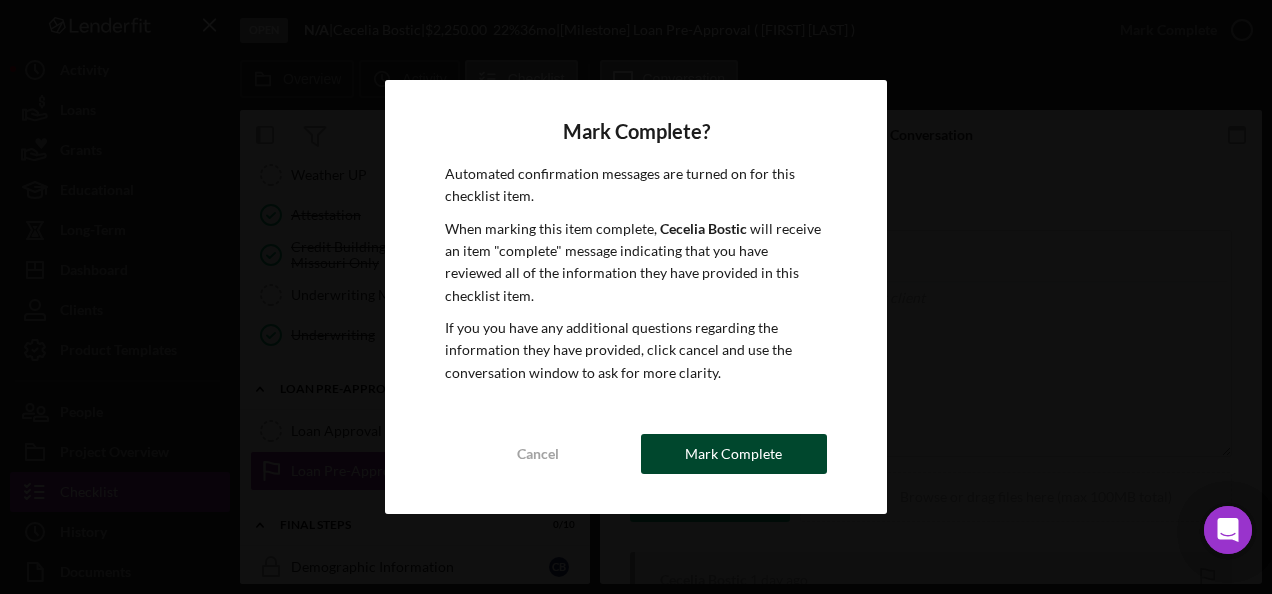 click on "Mark Complete" at bounding box center [733, 454] 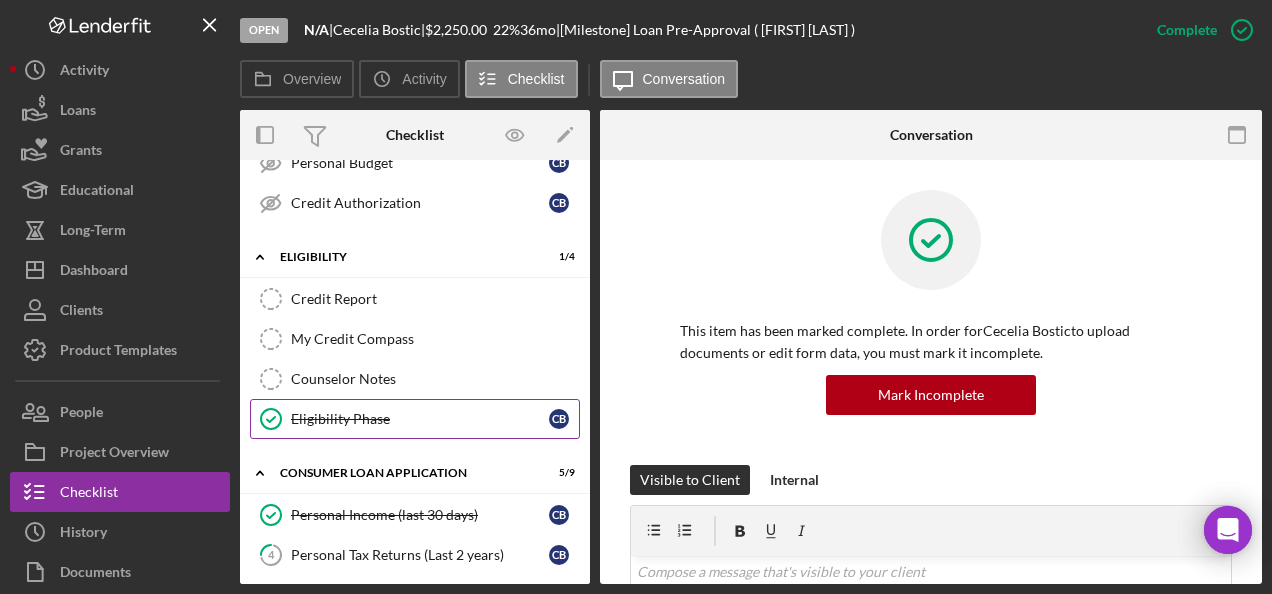 scroll, scrollTop: 508, scrollLeft: 0, axis: vertical 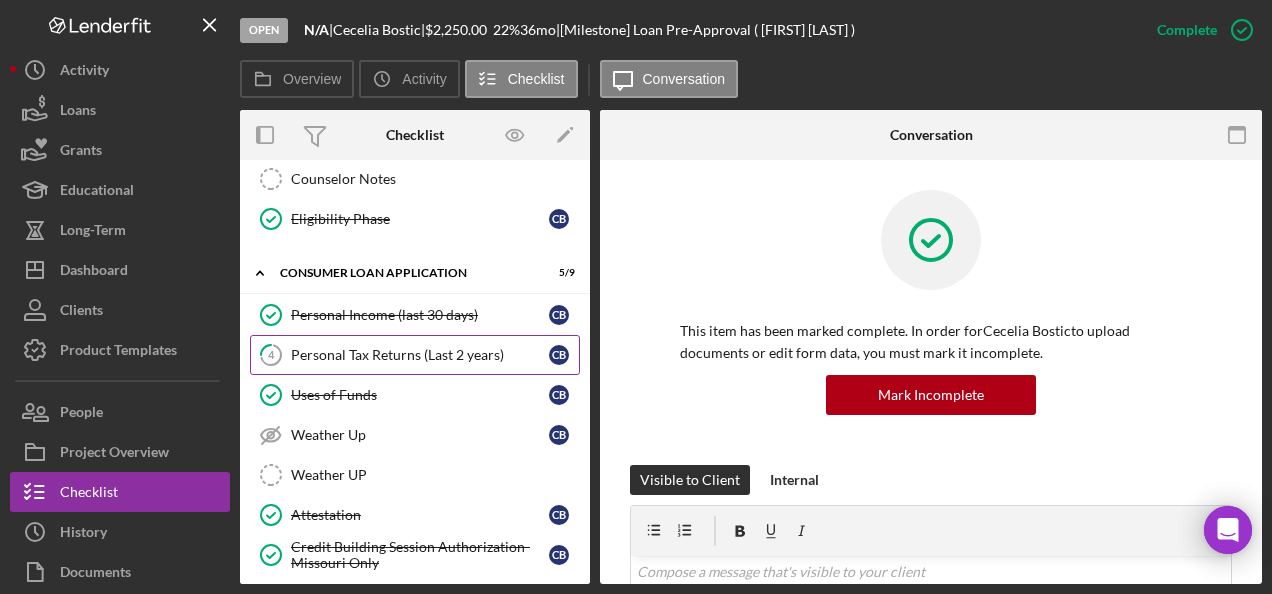 click on "4" 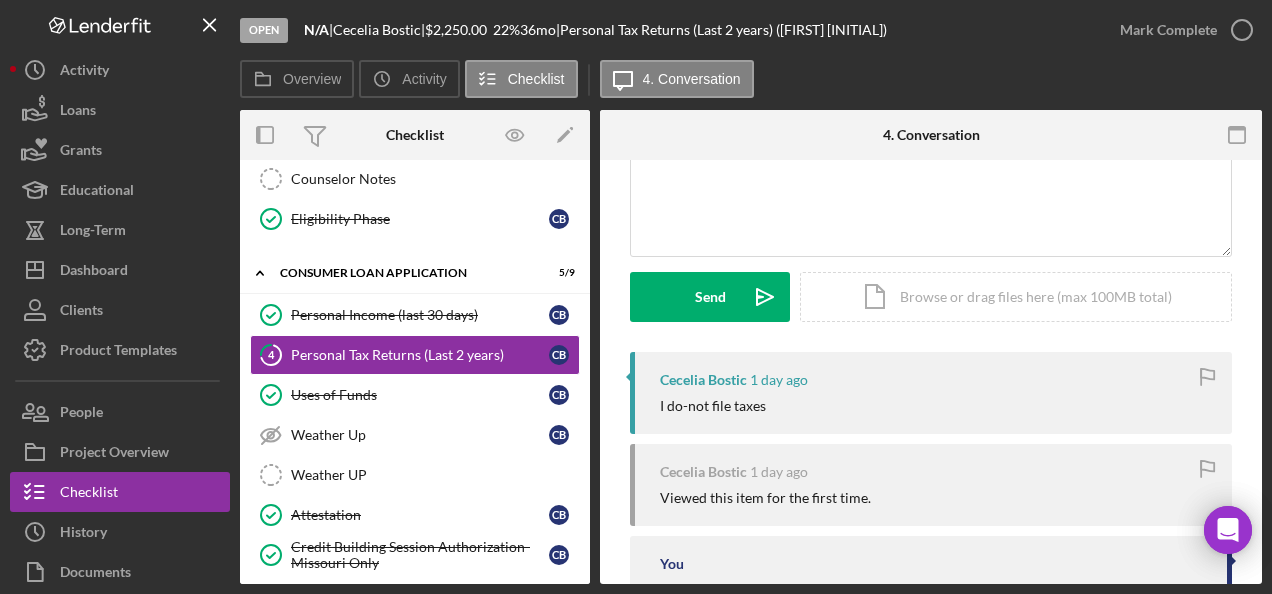 scroll, scrollTop: 290, scrollLeft: 0, axis: vertical 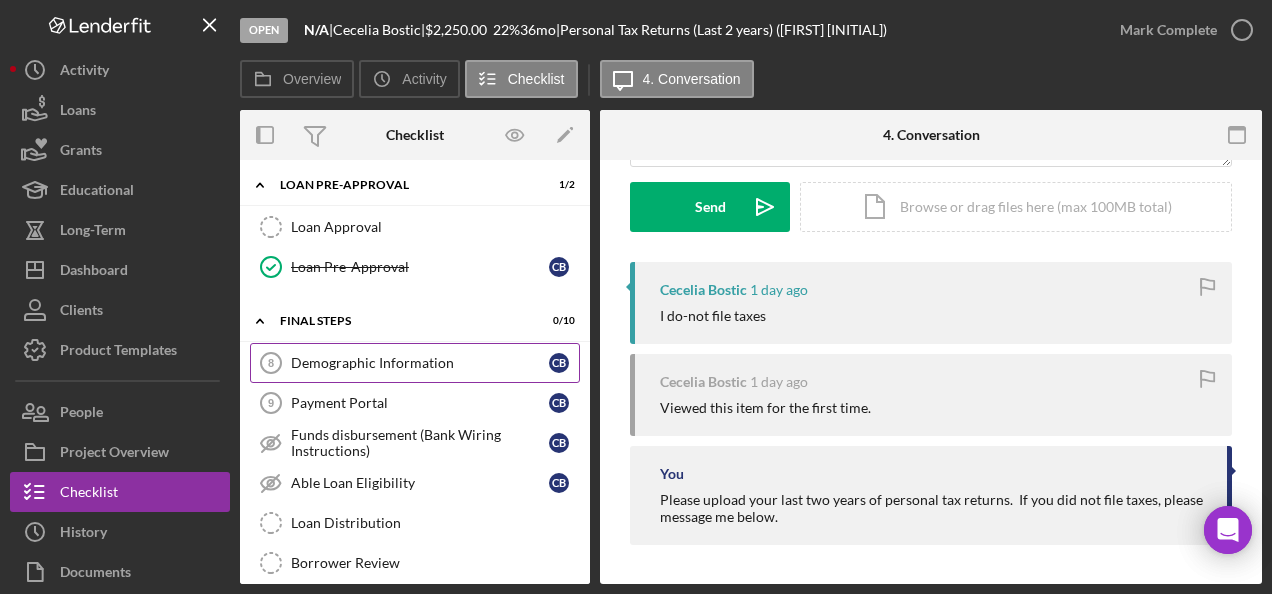 click on "Demographic Information" at bounding box center [420, 363] 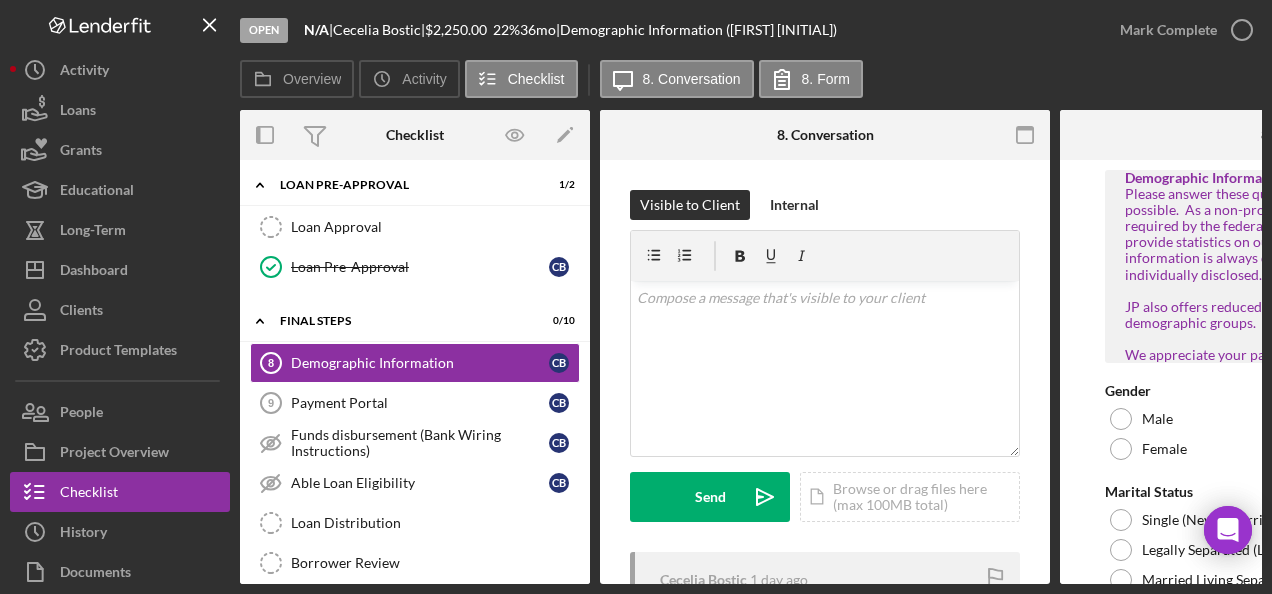 scroll, scrollTop: 200, scrollLeft: 0, axis: vertical 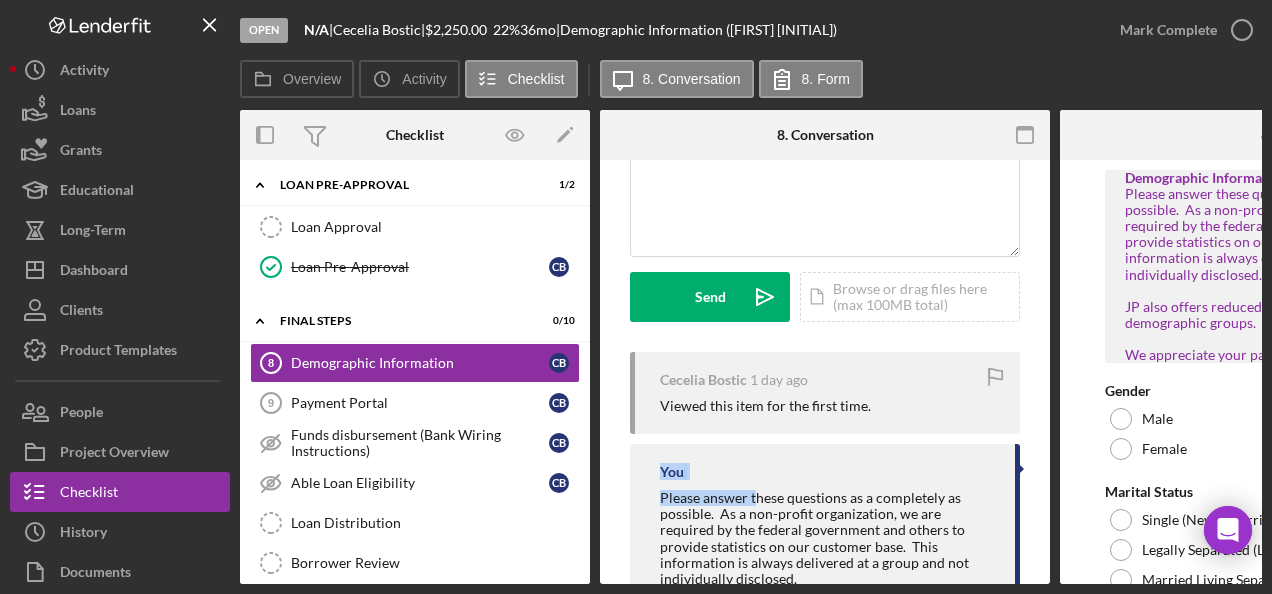 drag, startPoint x: 650, startPoint y: 466, endPoint x: 718, endPoint y: 498, distance: 75.153175 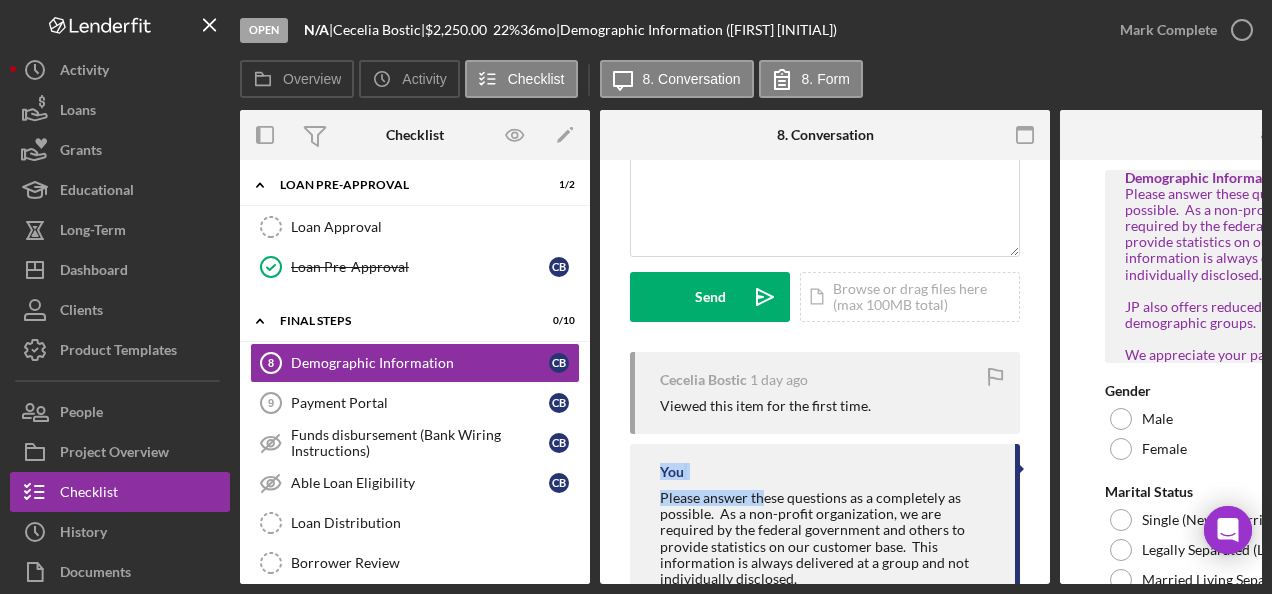 click on "You
Please answer these questions as a completely as possible.  As a non-profit organization, we are required by the federal government and others to provide statistics on our customer base.  This information is always delivered at a group and not individually disclosed.
JP also offers reduced pricing for certain demographic groups. By disclosing your demographic information, you may be eligible for a lower-cost loan.
We appreciate your participation!" at bounding box center [825, 573] 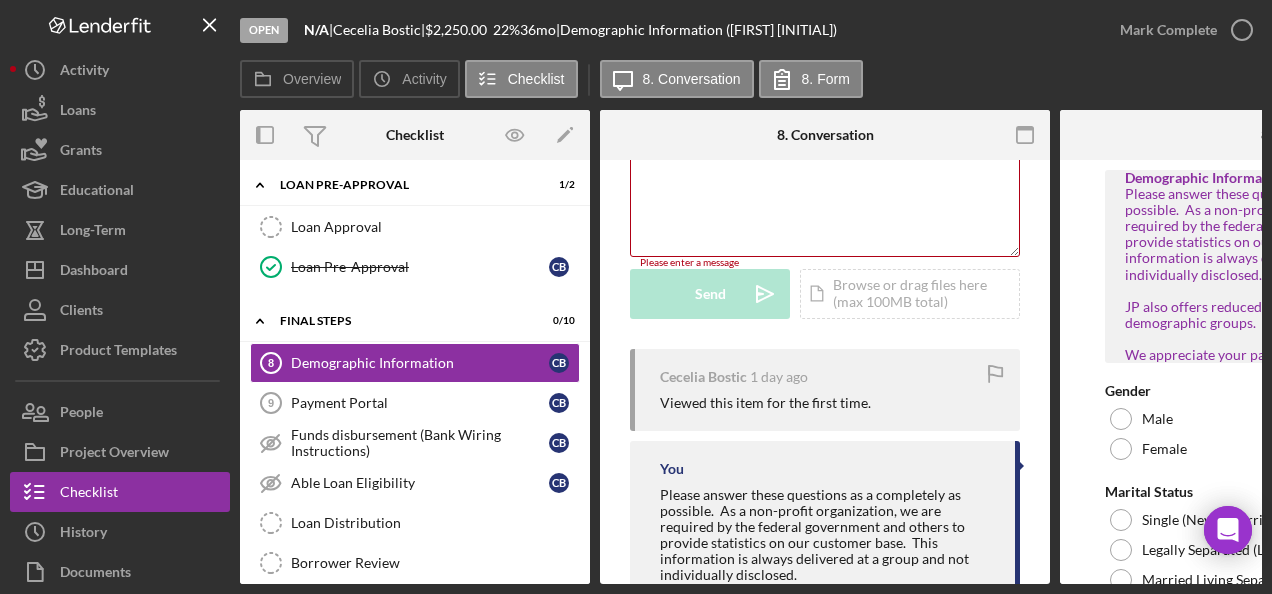 scroll, scrollTop: 361, scrollLeft: 0, axis: vertical 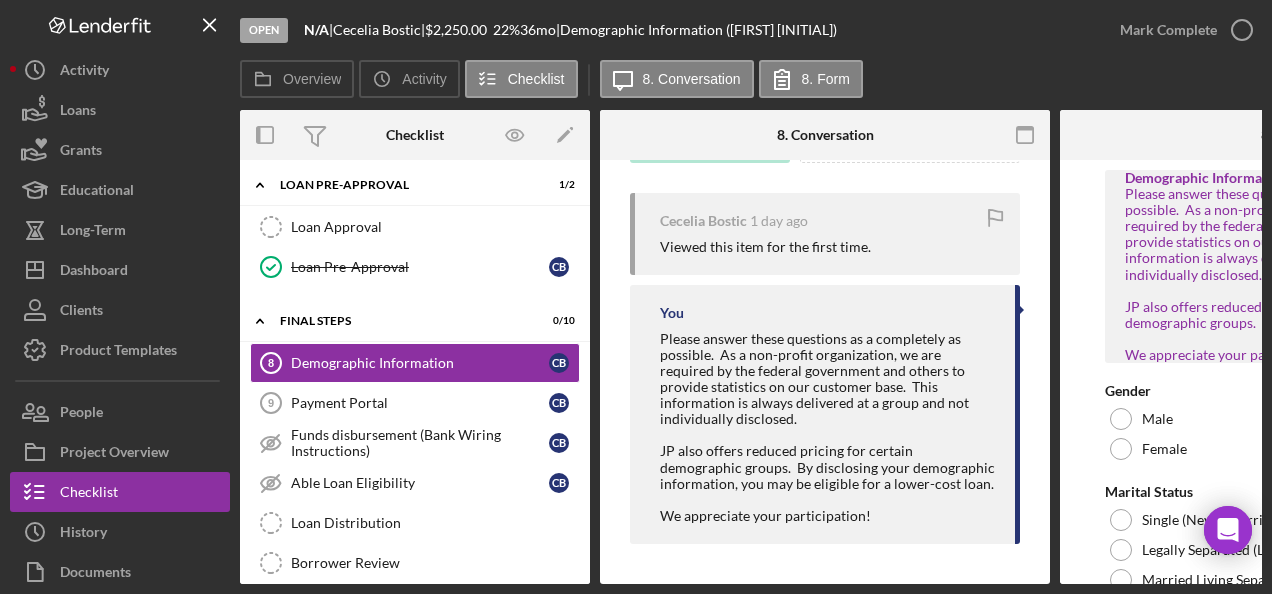click on "[FIRST] [LAST]  1 day ago" at bounding box center (830, 221) 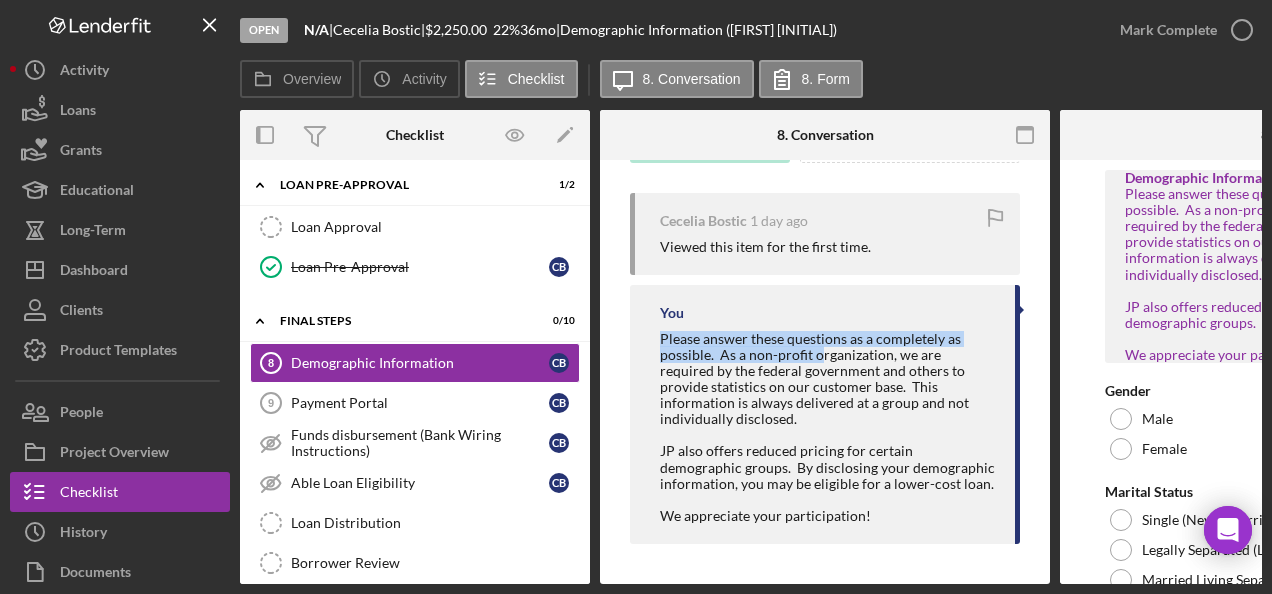 click on "You
Please answer these questions as a completely as possible.  As a non-profit organization, we are required by the federal government and others to provide statistics on our customer base.  This information is always delivered at a group and not individually disclosed.
JP also offers reduced pricing for certain demographic groups. By disclosing your demographic information, you may be eligible for a lower-cost loan.
We appreciate your participation!" at bounding box center (825, 414) 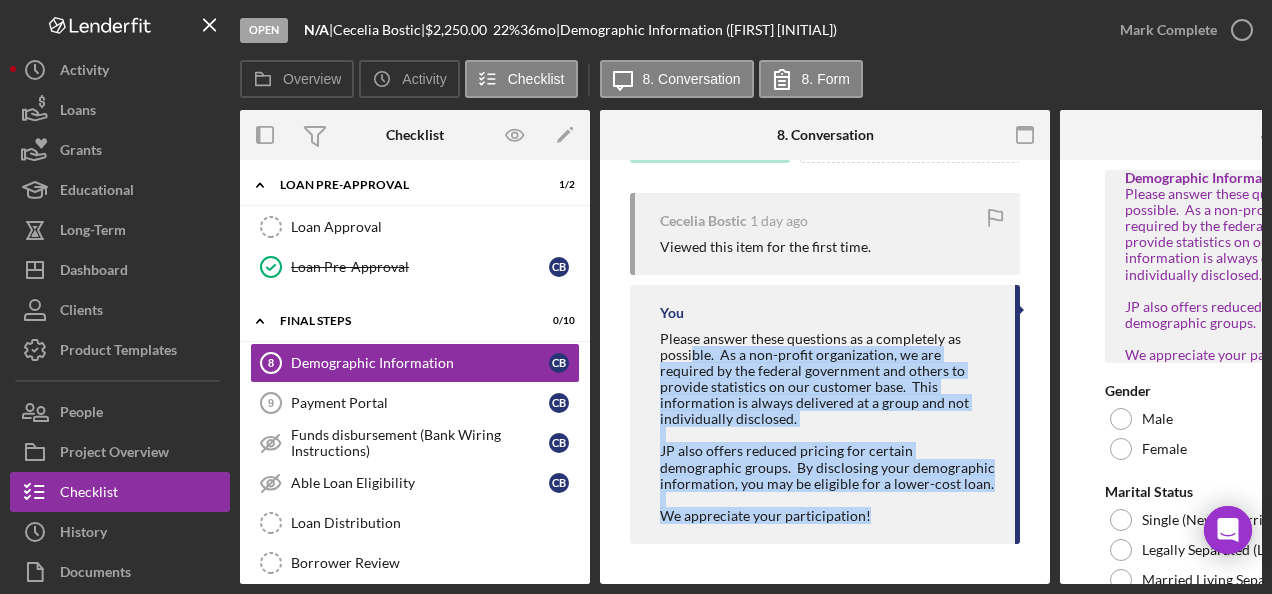 drag, startPoint x: 858, startPoint y: 454, endPoint x: 691, endPoint y: 346, distance: 198.87936 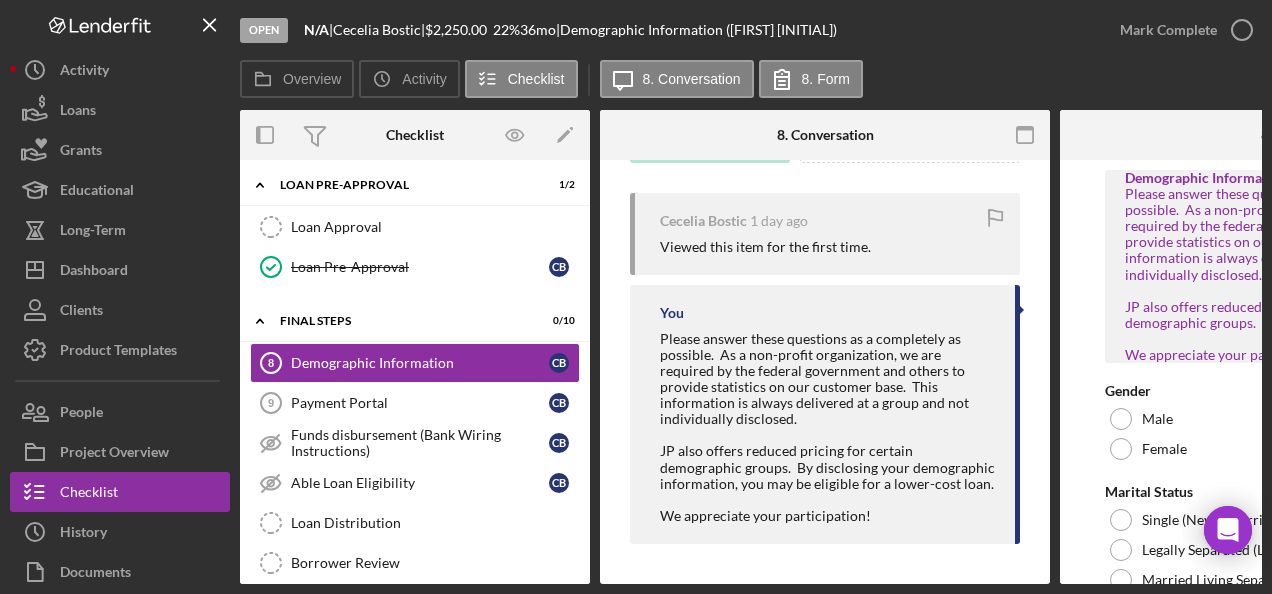 drag, startPoint x: 691, startPoint y: 346, endPoint x: 649, endPoint y: 336, distance: 43.174065 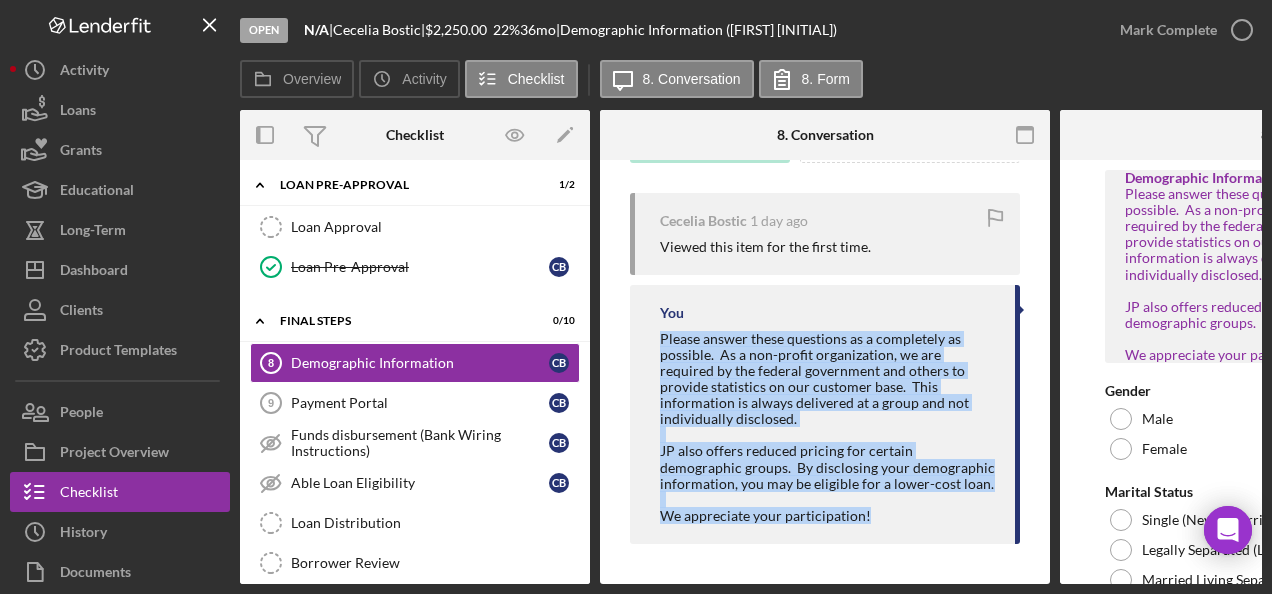 drag, startPoint x: 649, startPoint y: 336, endPoint x: 880, endPoint y: 511, distance: 289.80338 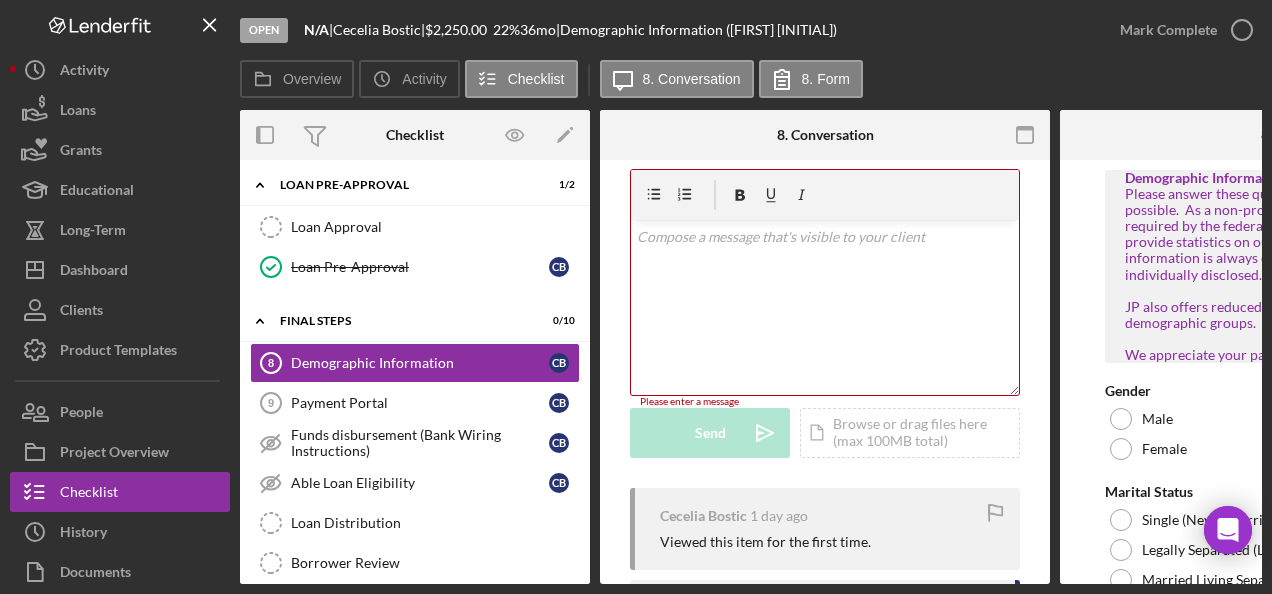click at bounding box center (825, 237) 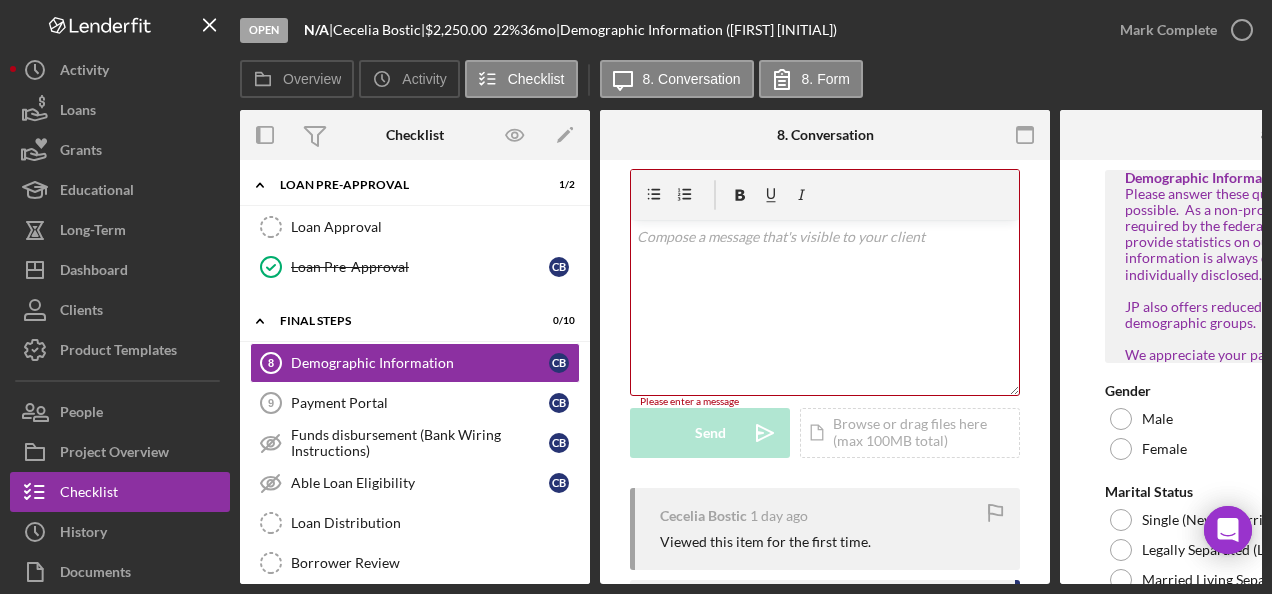 scroll, scrollTop: 151, scrollLeft: 0, axis: vertical 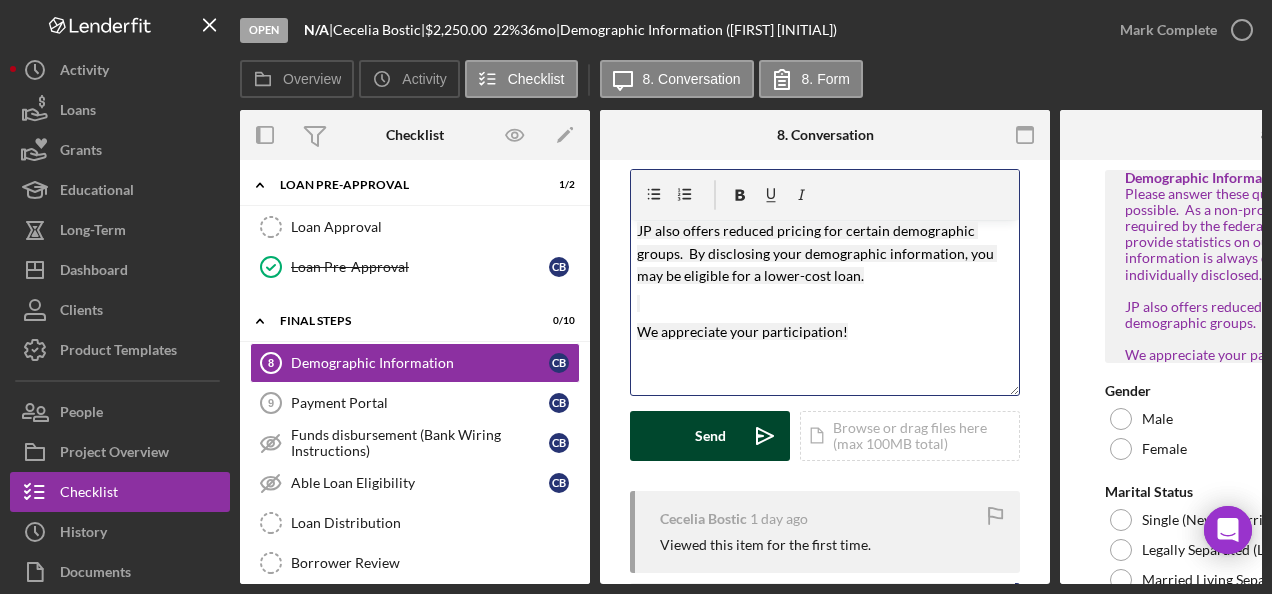 click on "Send" at bounding box center [710, 436] 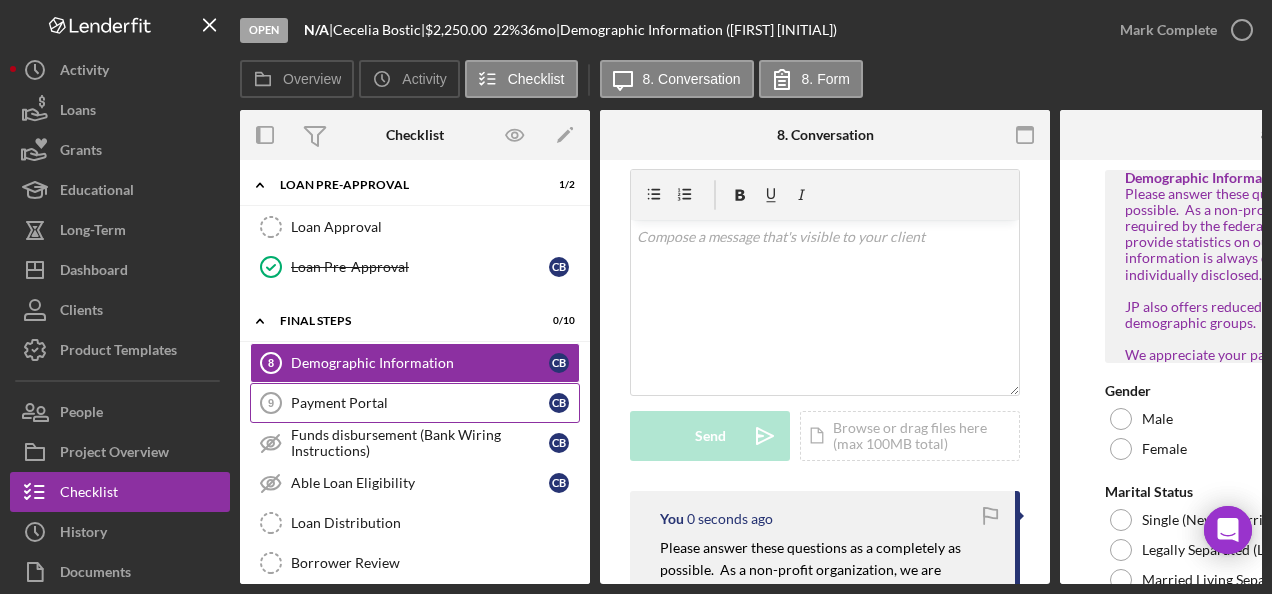scroll, scrollTop: 0, scrollLeft: 0, axis: both 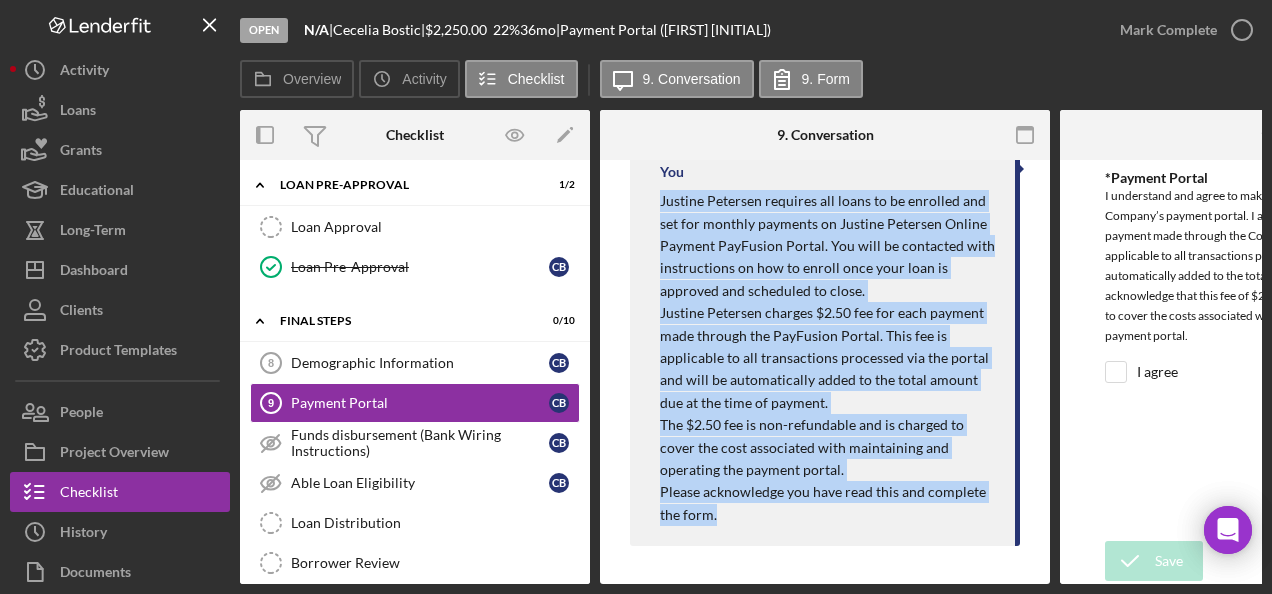 drag, startPoint x: 639, startPoint y: 198, endPoint x: 889, endPoint y: 536, distance: 420.40933 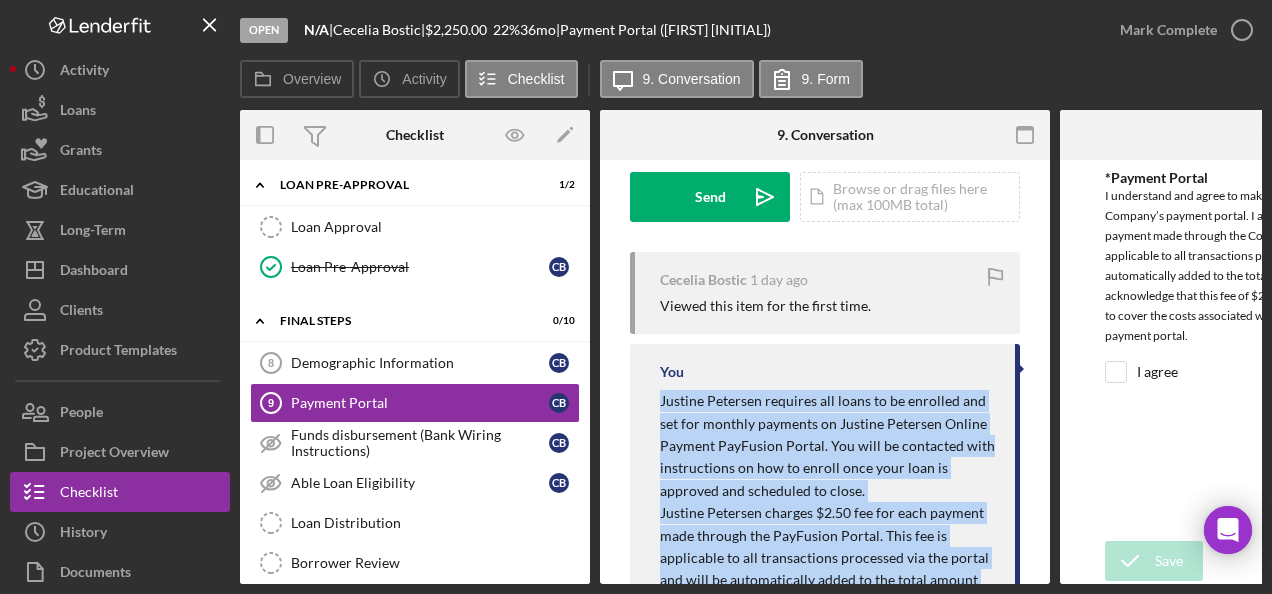 scroll, scrollTop: 0, scrollLeft: 0, axis: both 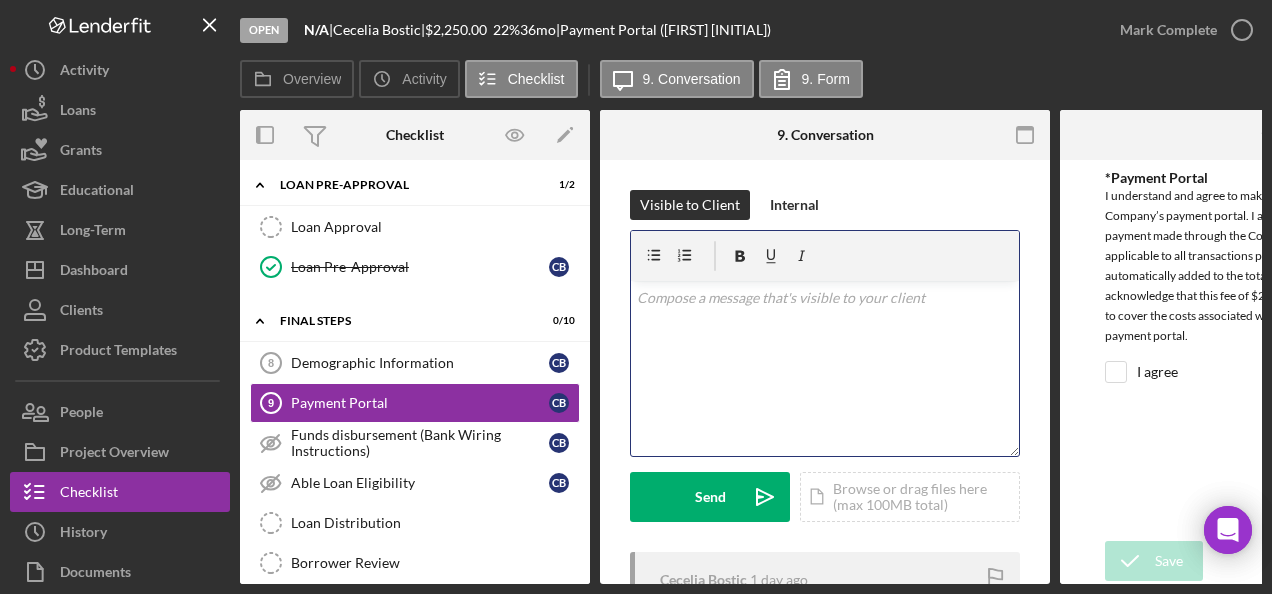 click on "v Color teal Color pink Remove color Add row above Add row below Add column before Add column after Merge cells Split cells Remove column Remove row Remove table" at bounding box center (825, 368) 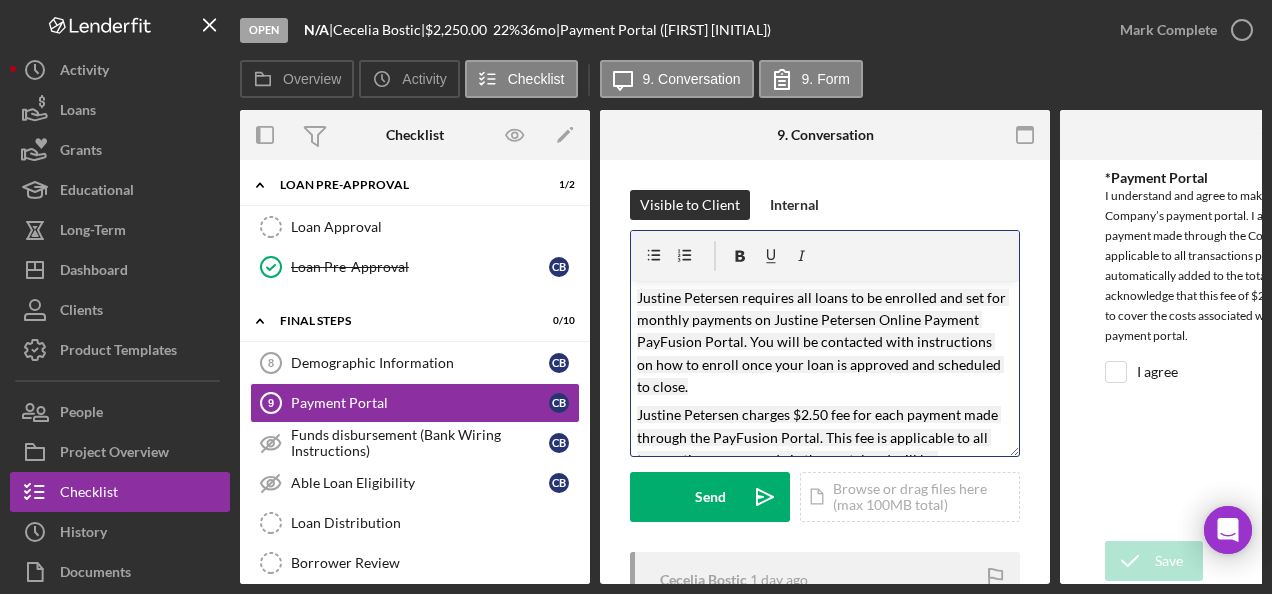 scroll, scrollTop: 185, scrollLeft: 0, axis: vertical 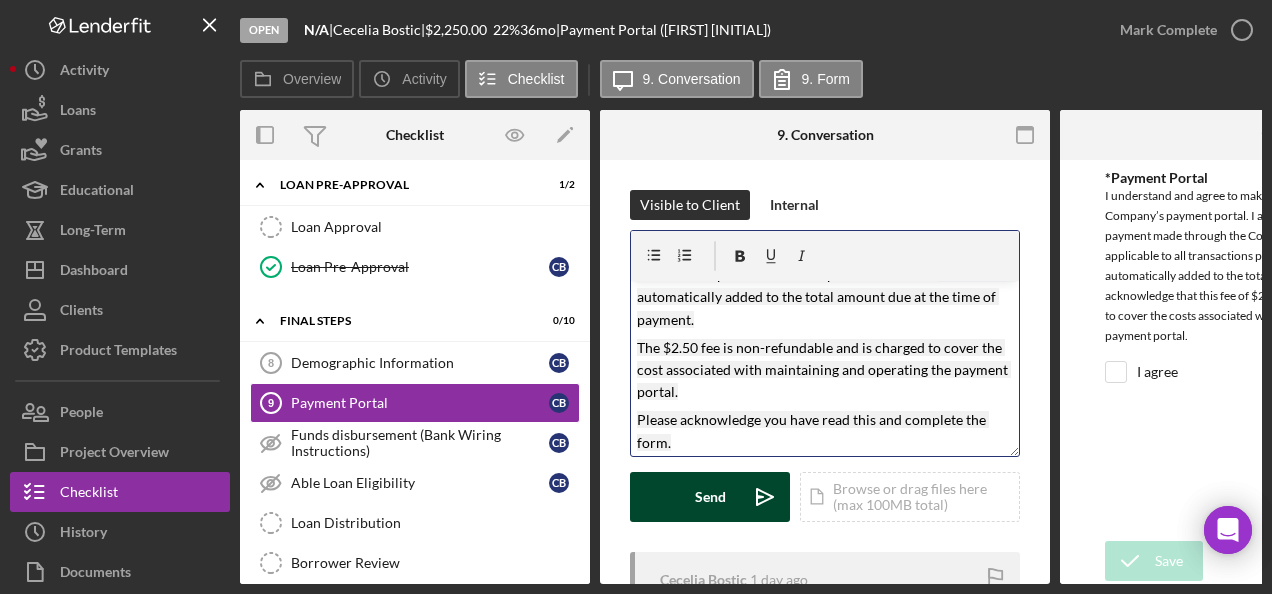 click on "Send Icon/icon-invite-send" at bounding box center (710, 497) 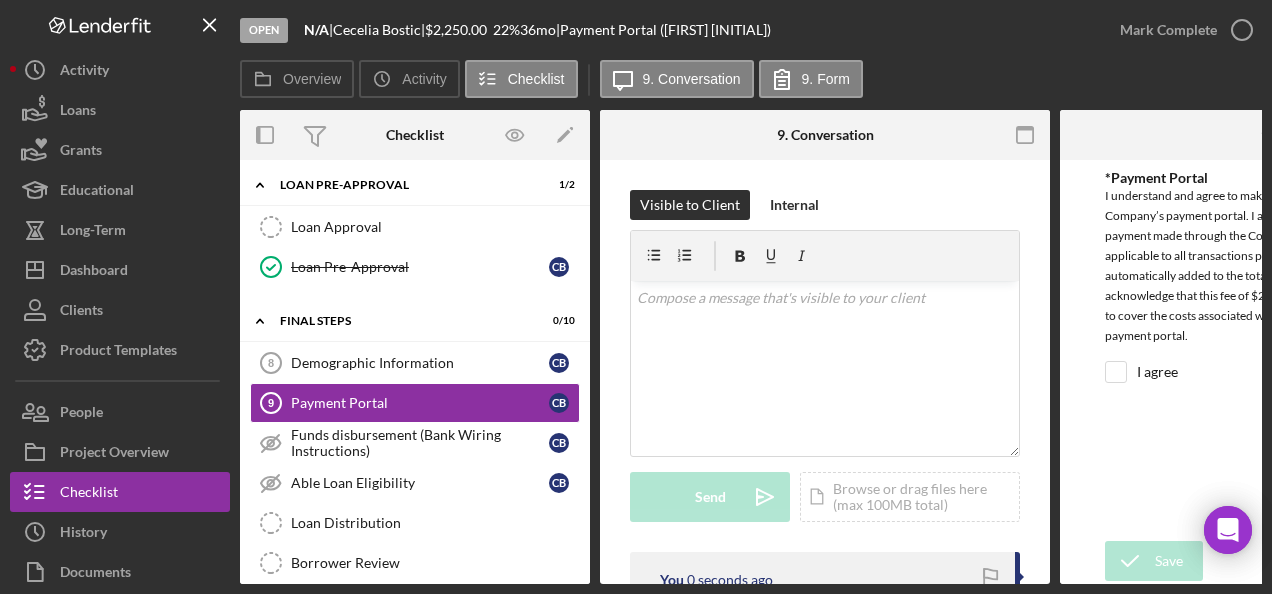 scroll, scrollTop: 0, scrollLeft: 0, axis: both 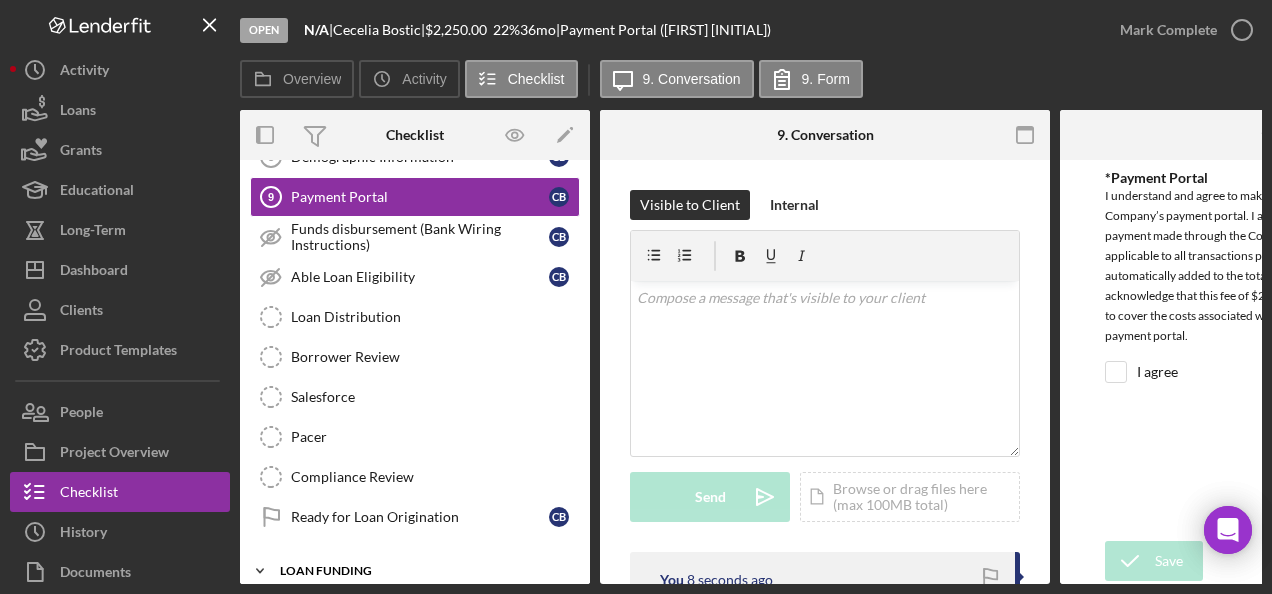 click on "Loan Funding" at bounding box center (422, 571) 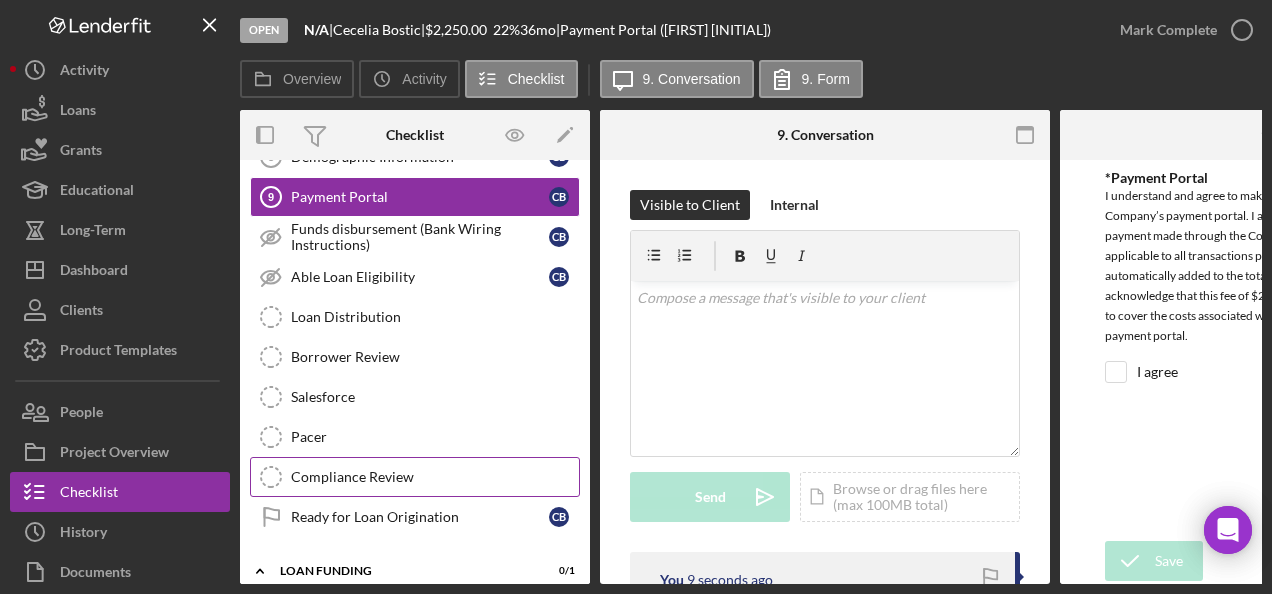 scroll, scrollTop: 1268, scrollLeft: 0, axis: vertical 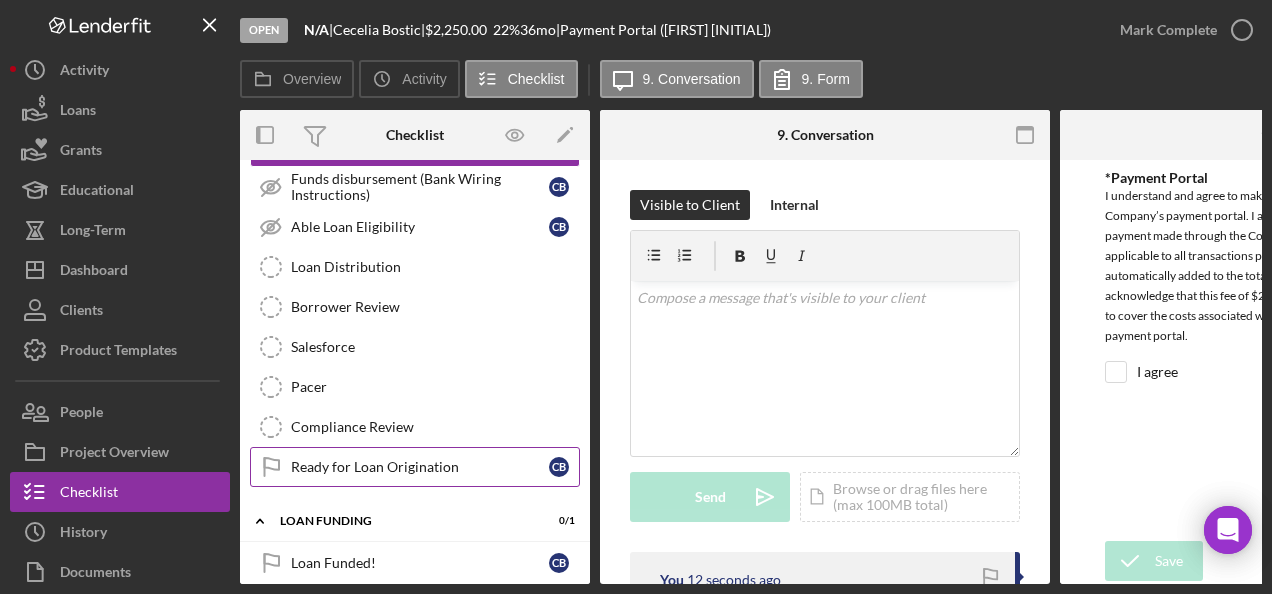 click on "Ready for Loan Origination" at bounding box center [420, 467] 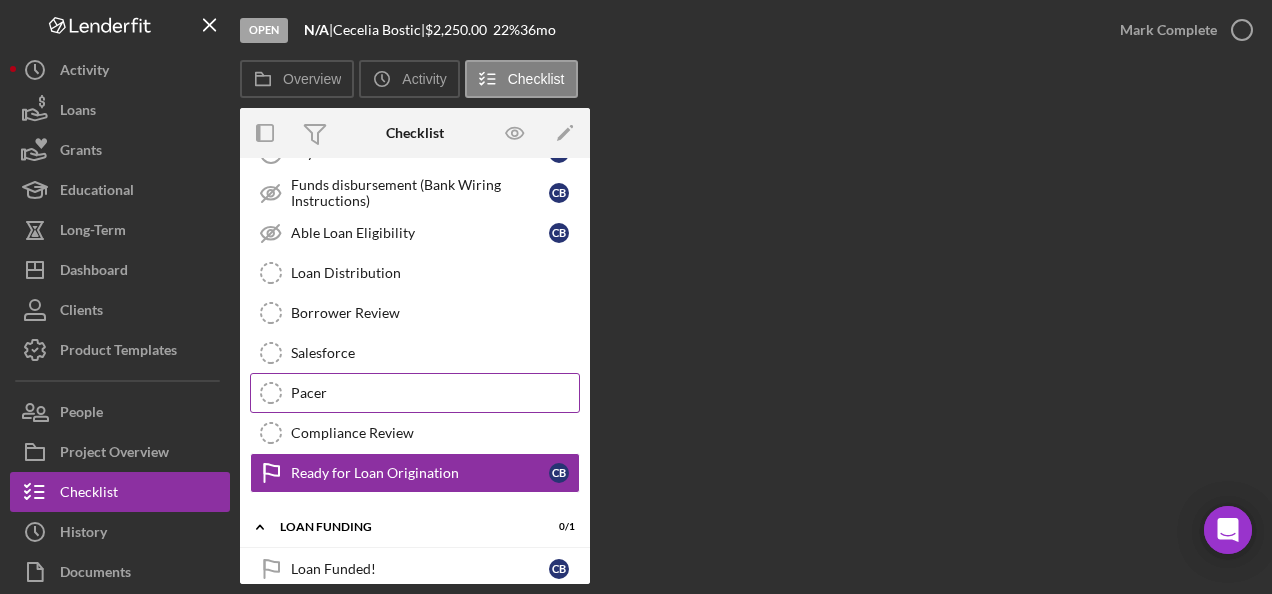 scroll, scrollTop: 1262, scrollLeft: 0, axis: vertical 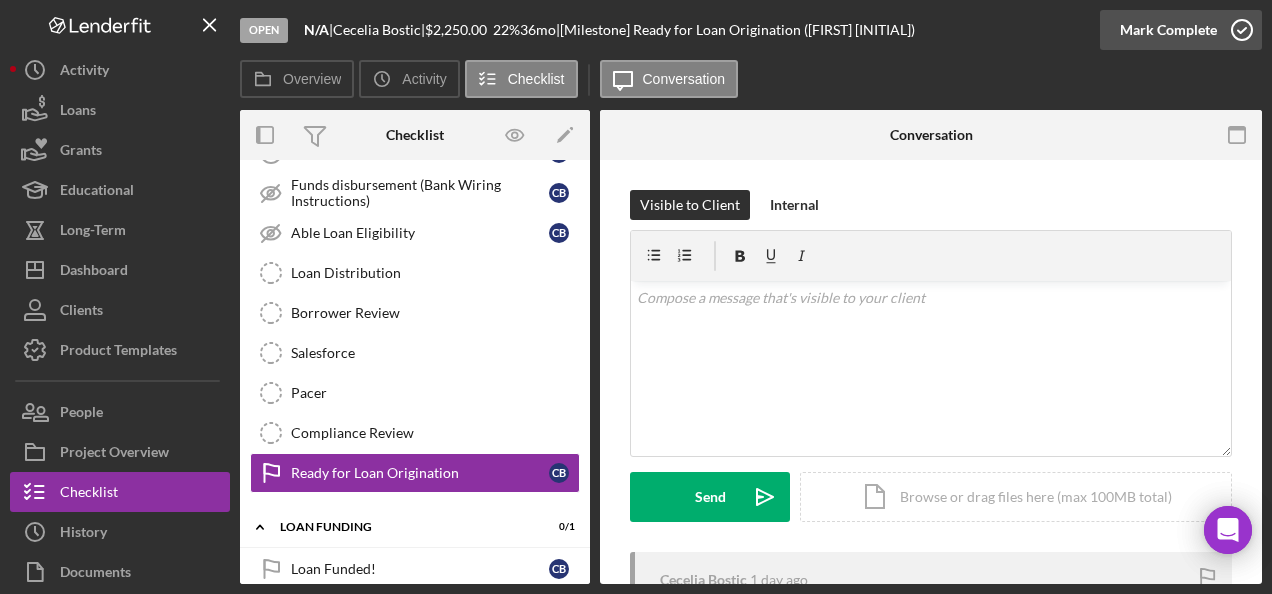 click on "Mark Complete" at bounding box center [1168, 30] 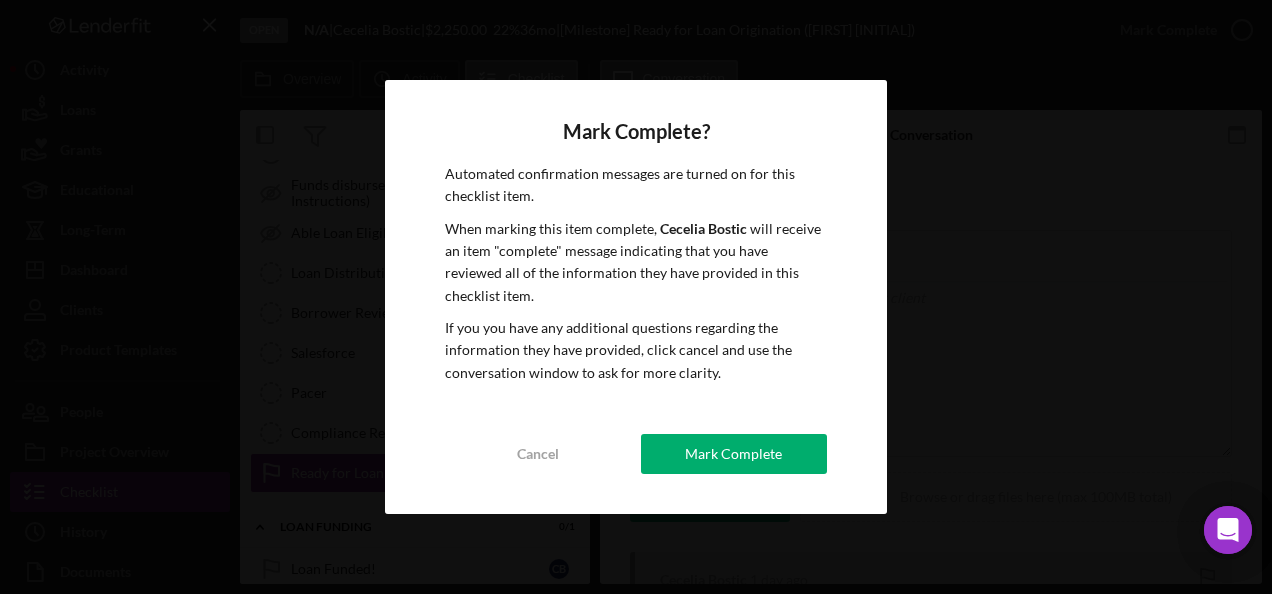 click on "Mark Complete" at bounding box center [734, 454] 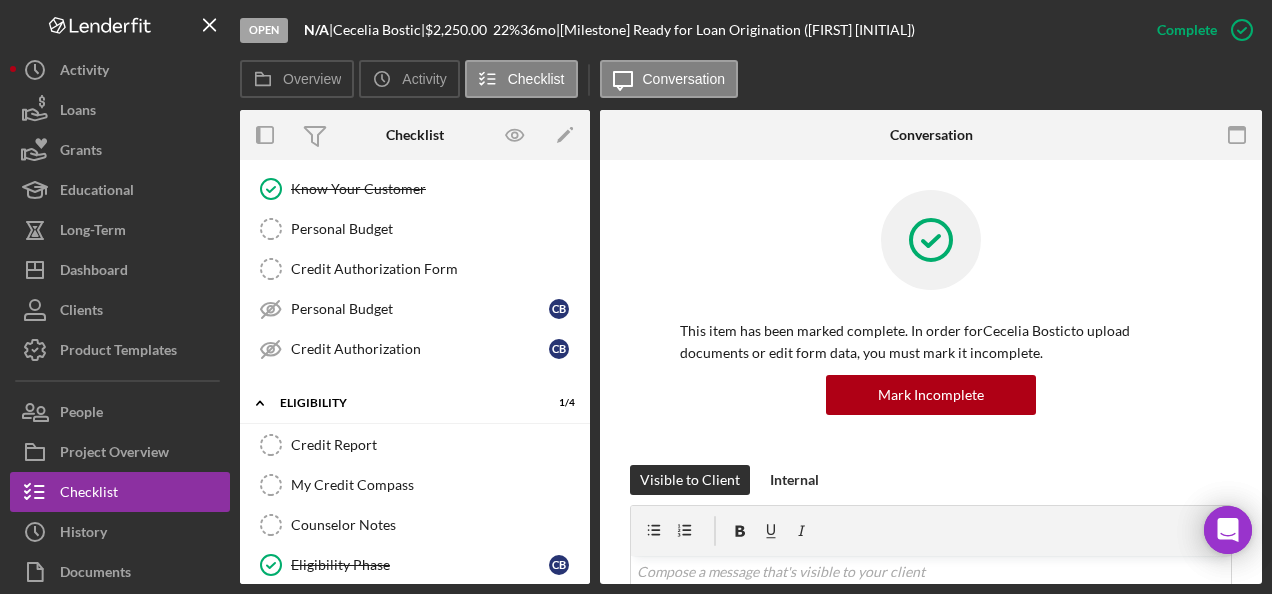 scroll, scrollTop: 0, scrollLeft: 0, axis: both 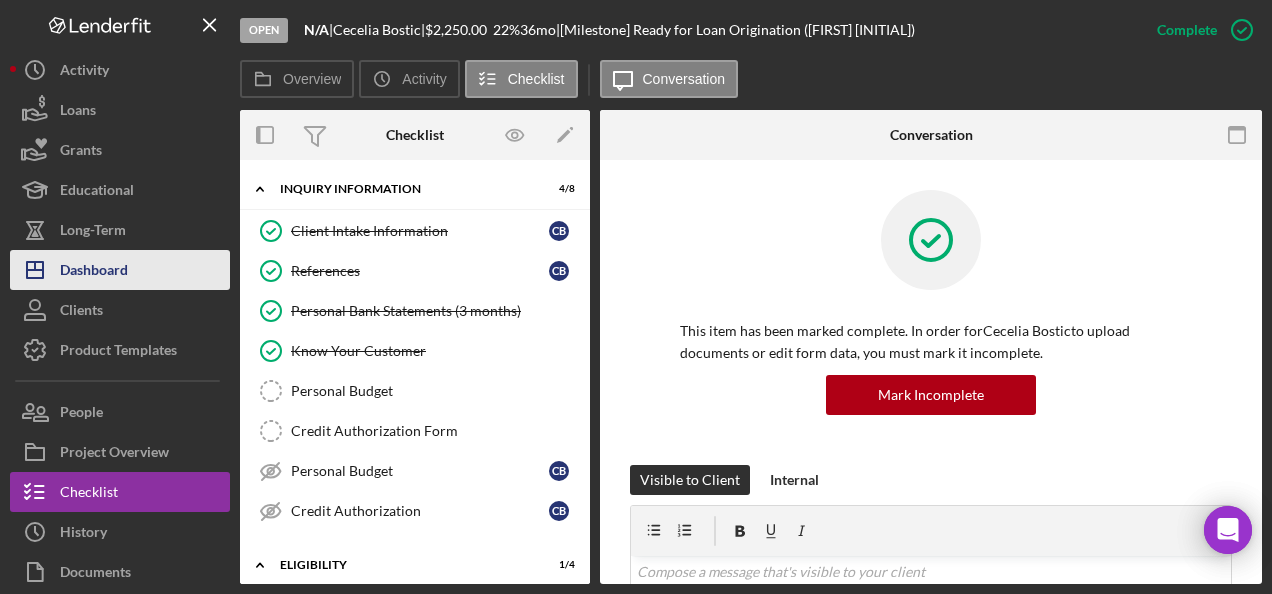 click on "Dashboard" at bounding box center [94, 272] 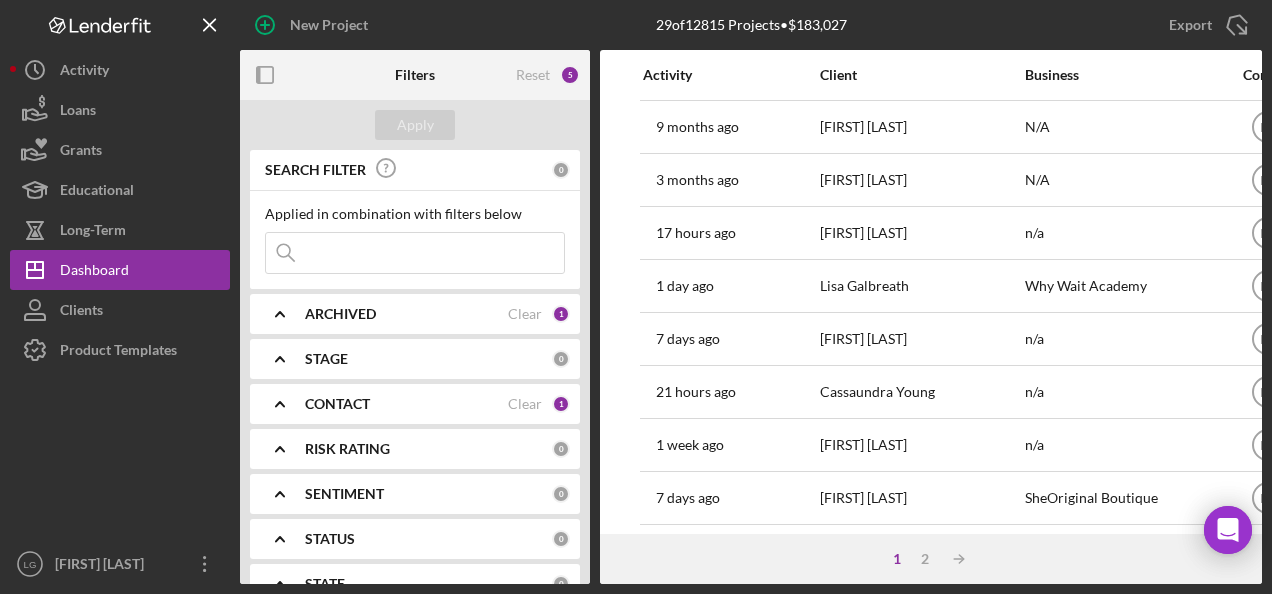 click at bounding box center (415, 253) 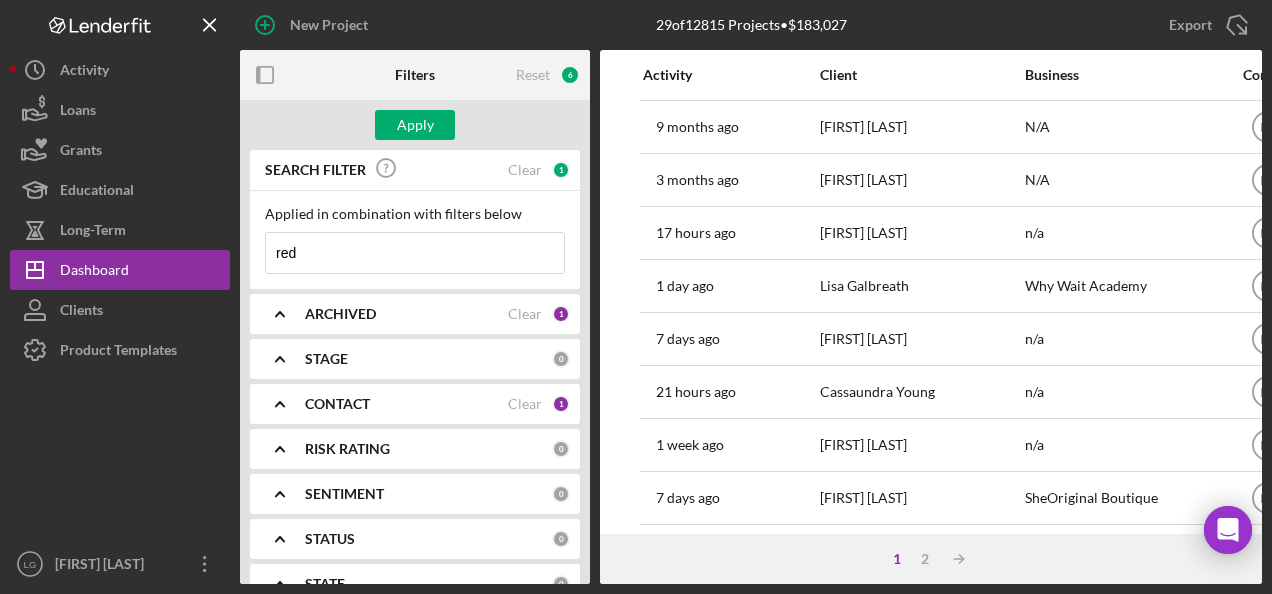 type on "[CITY]" 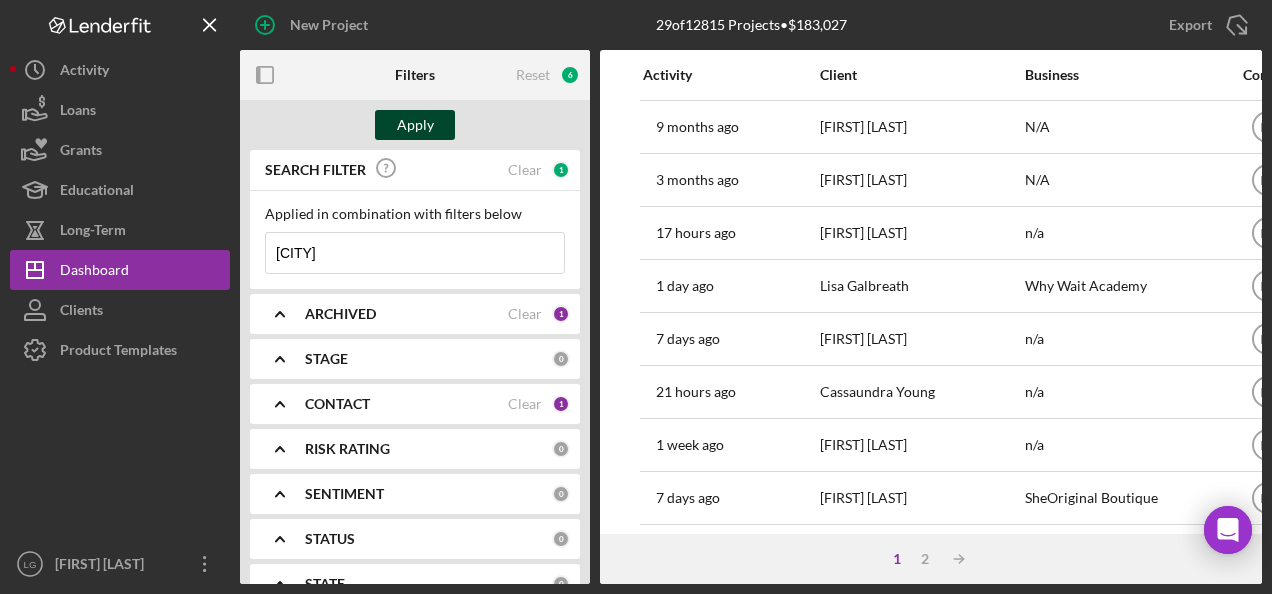 click on "Apply" at bounding box center (415, 125) 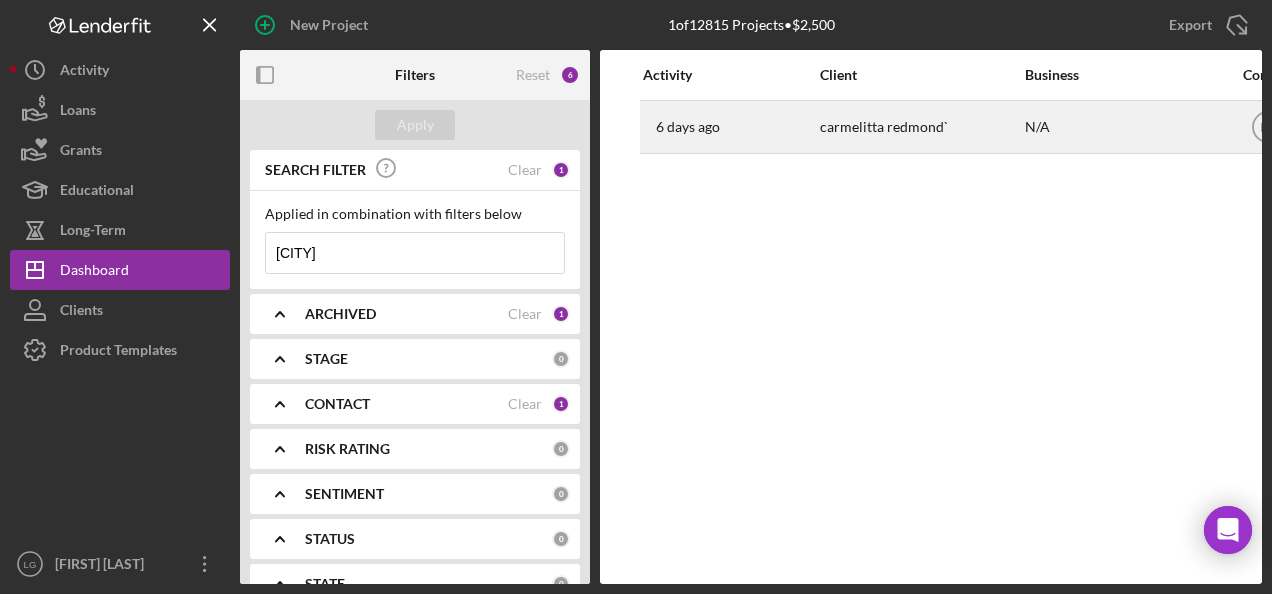 click on "carmelitta redmond`" at bounding box center (920, 127) 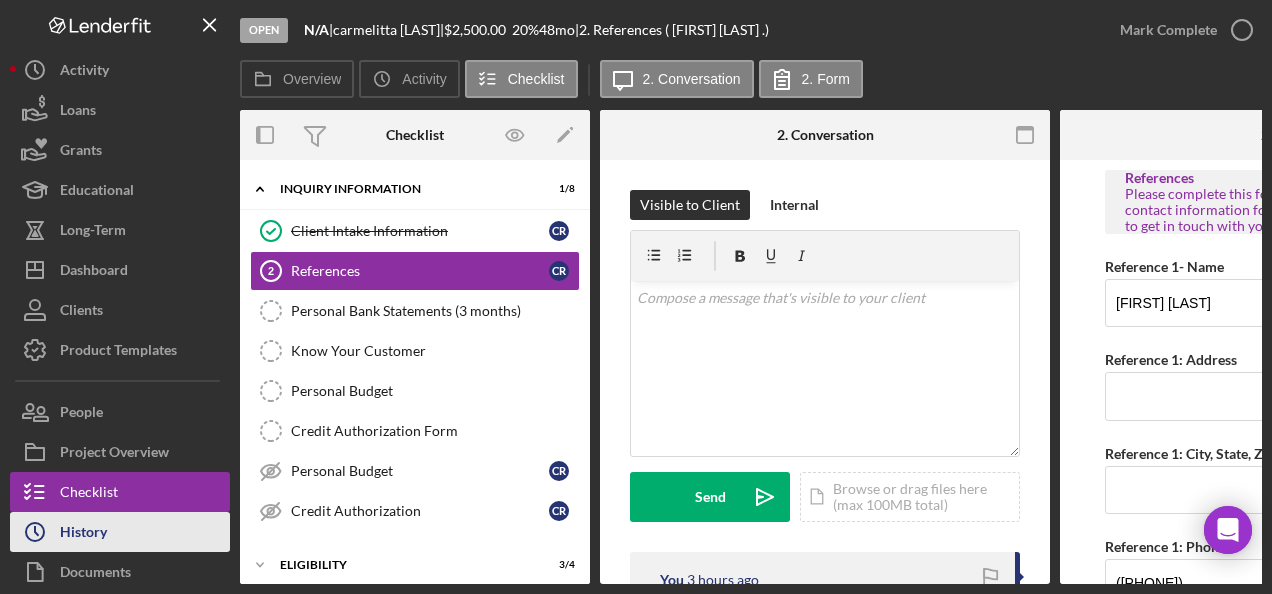 scroll, scrollTop: 128, scrollLeft: 0, axis: vertical 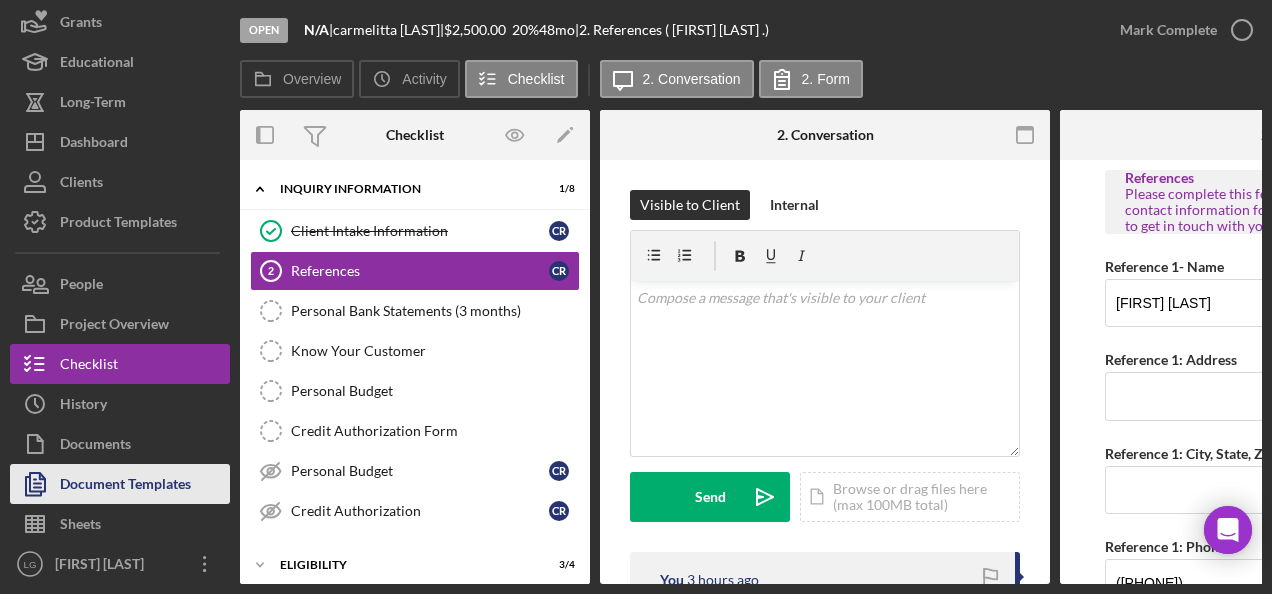click on "Document Templates" at bounding box center (120, 484) 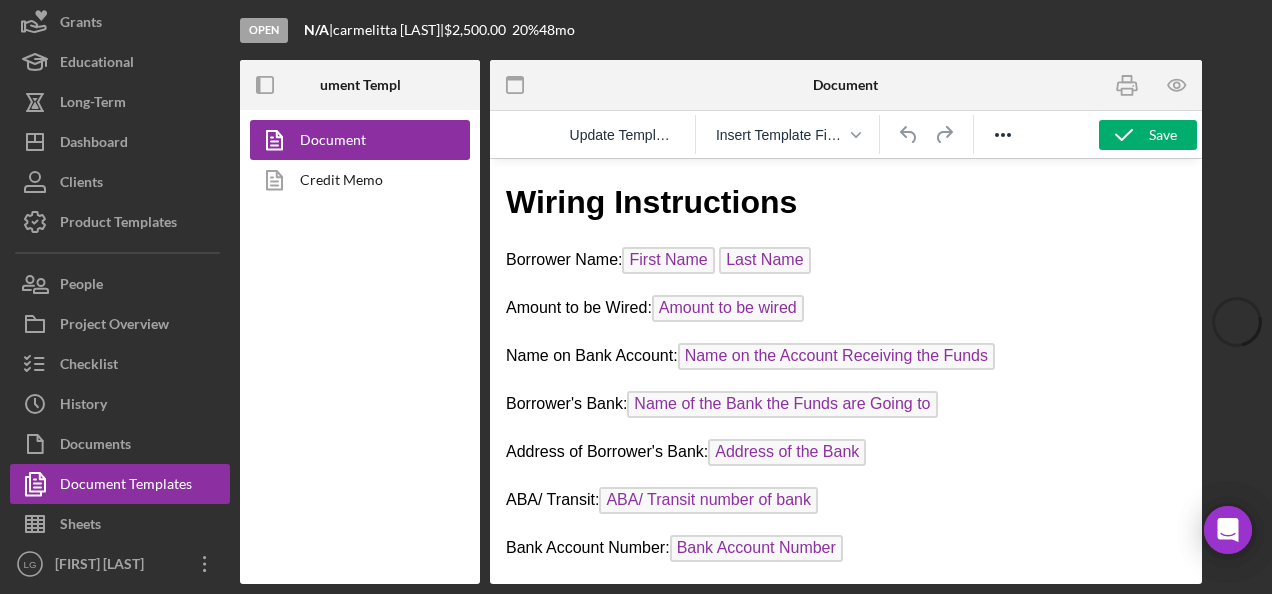 scroll, scrollTop: 0, scrollLeft: 0, axis: both 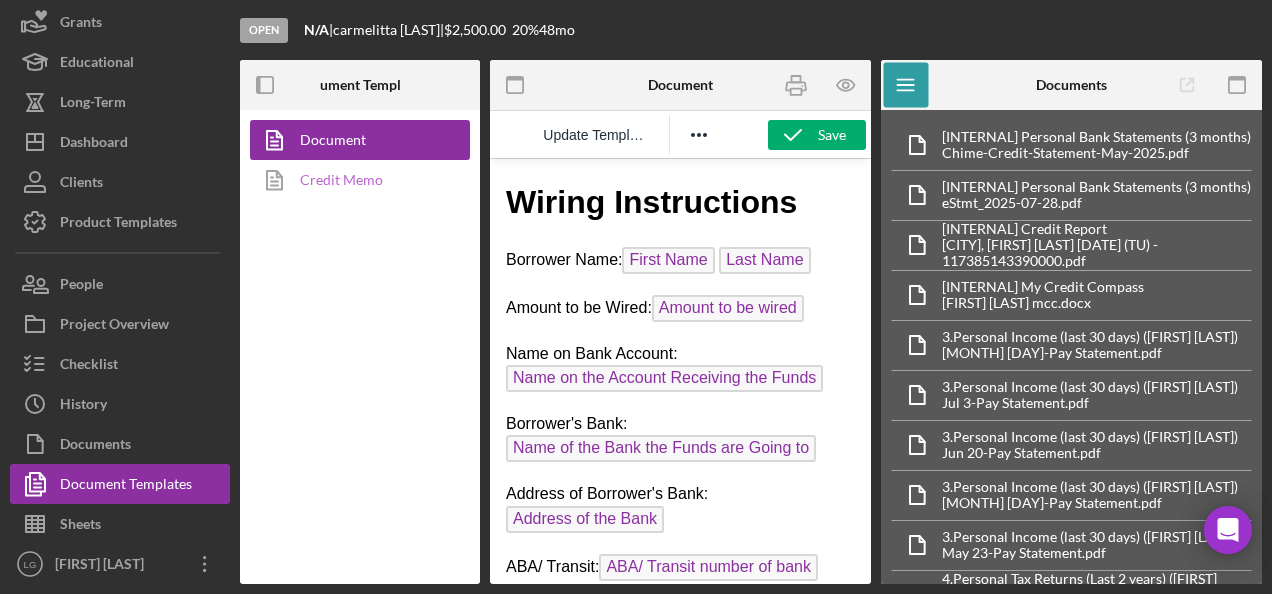 click on "Credit Memo" at bounding box center [355, 180] 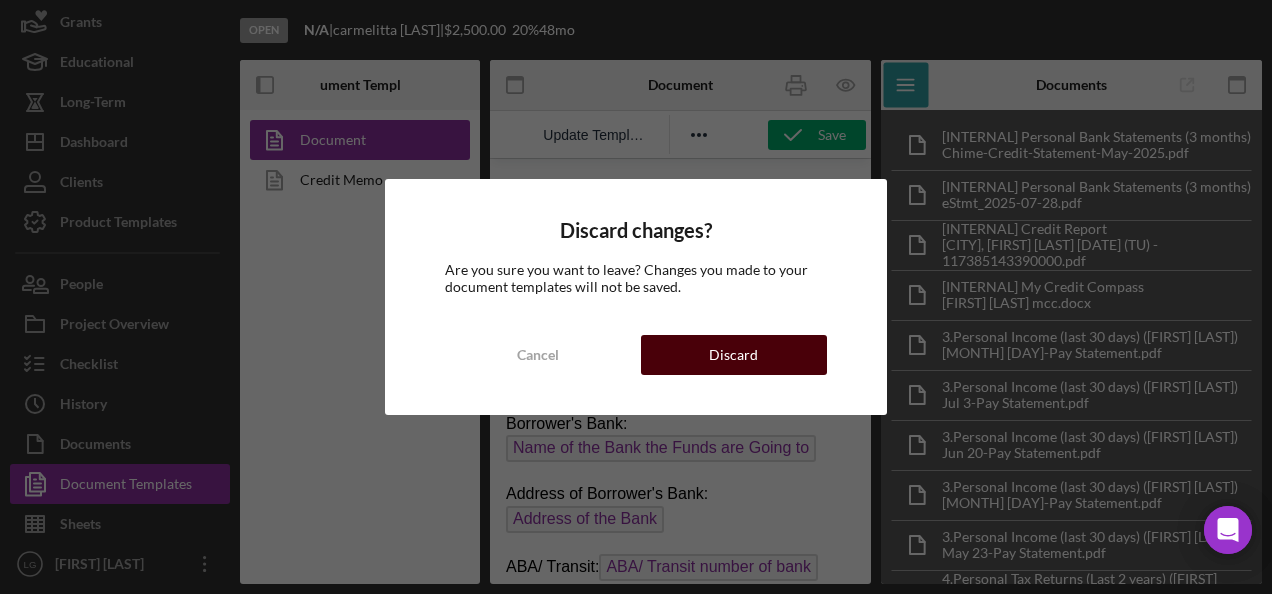 click on "Discard" at bounding box center (733, 355) 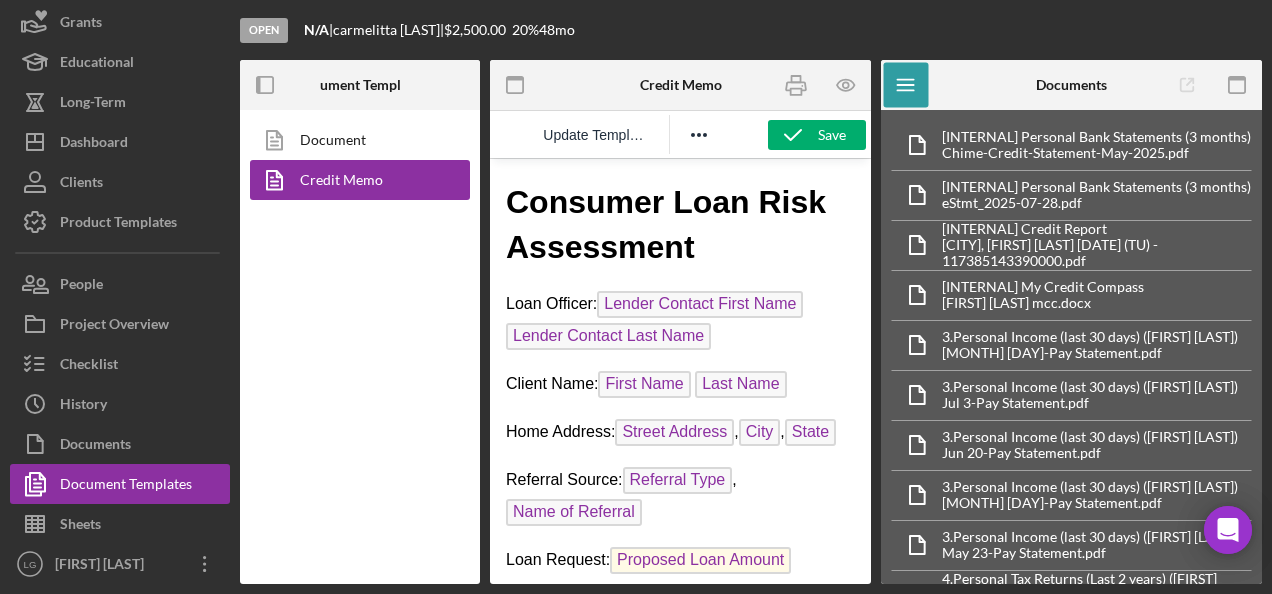scroll, scrollTop: 0, scrollLeft: 0, axis: both 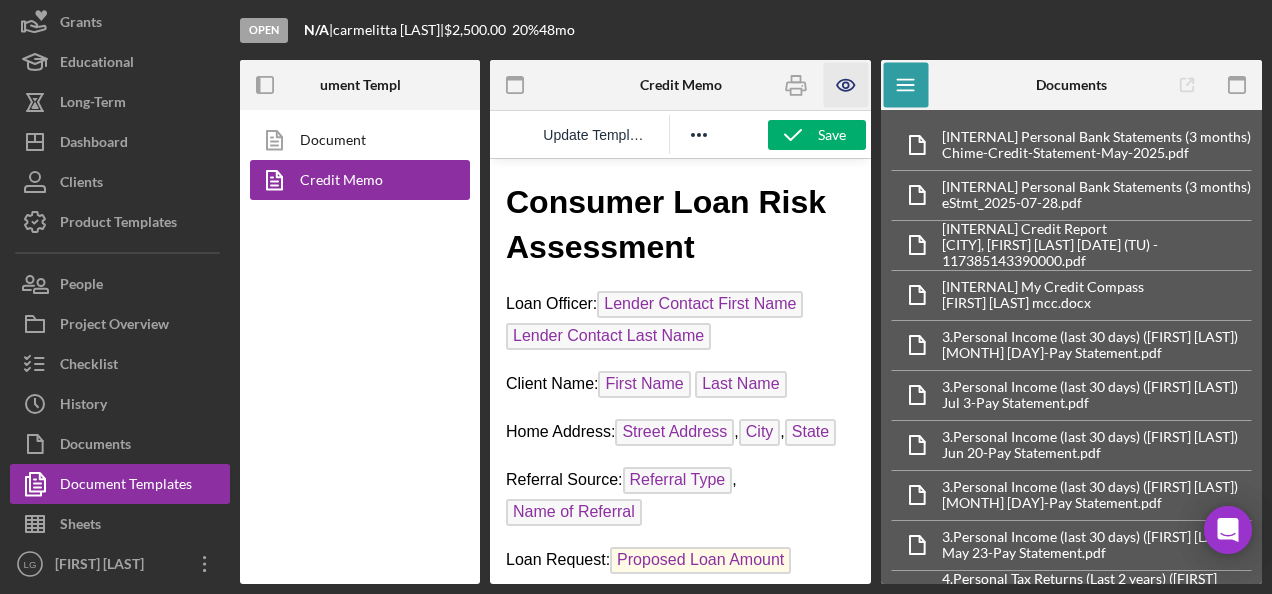 click 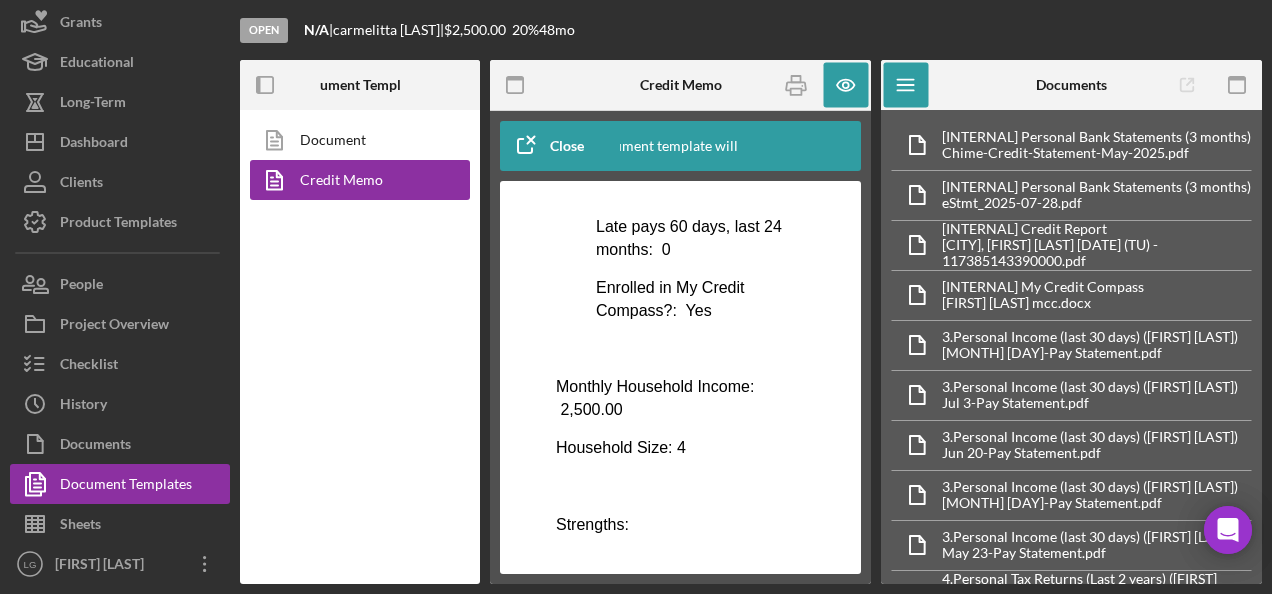 scroll, scrollTop: 1580, scrollLeft: 0, axis: vertical 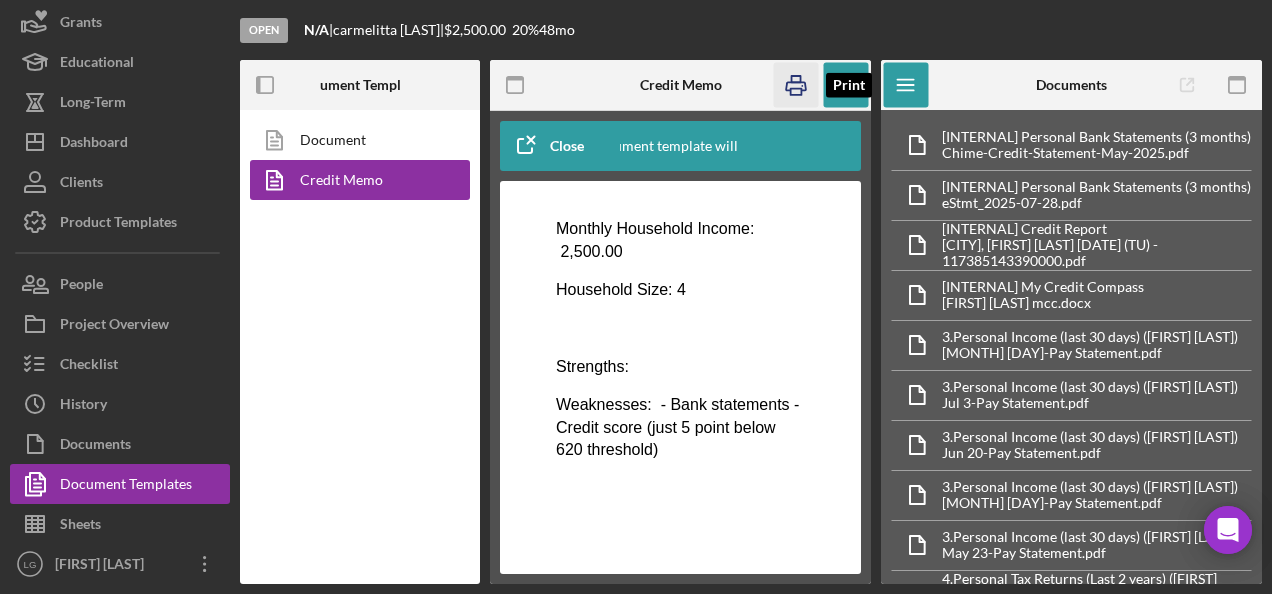 click 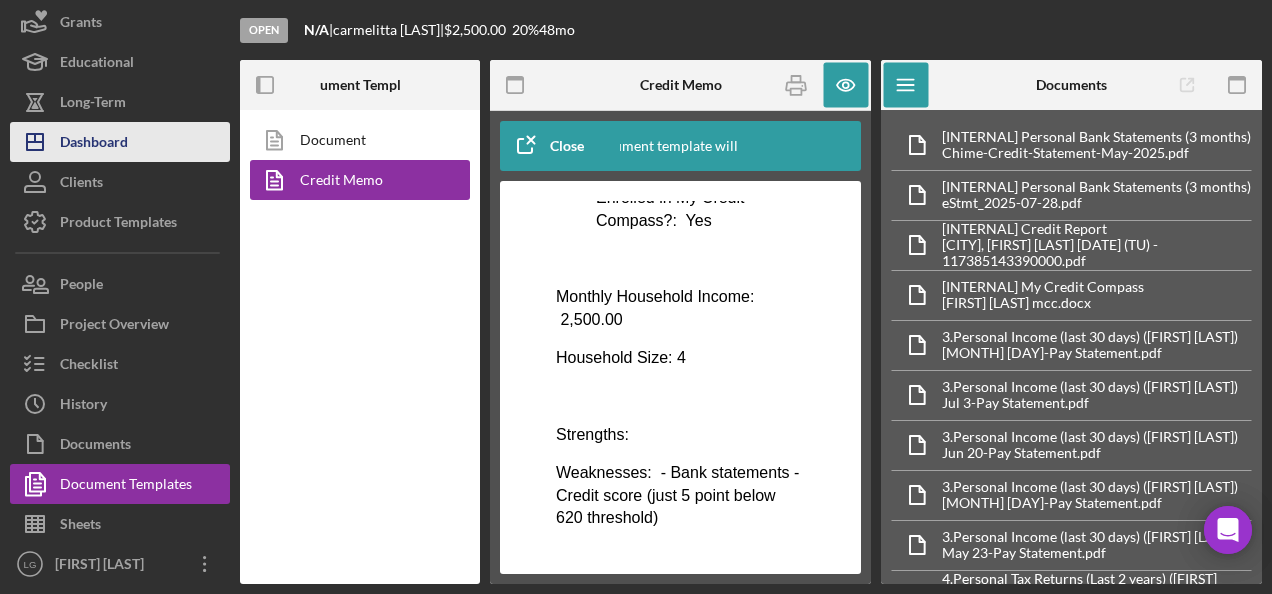 click on "Dashboard" at bounding box center [94, 144] 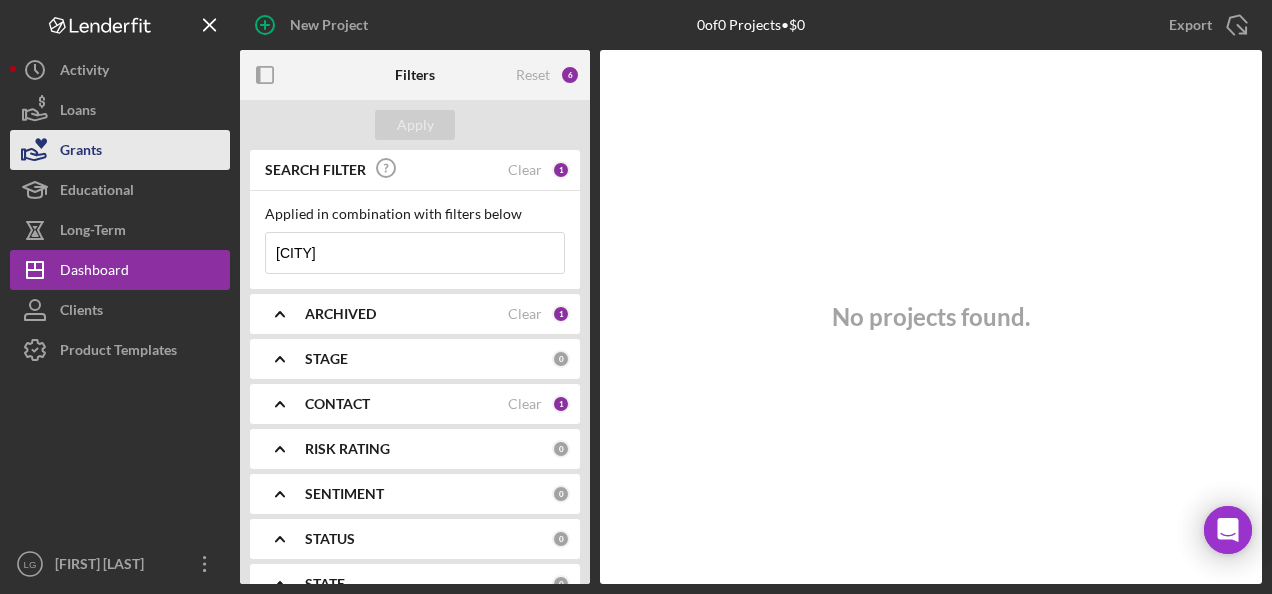 scroll, scrollTop: 0, scrollLeft: 0, axis: both 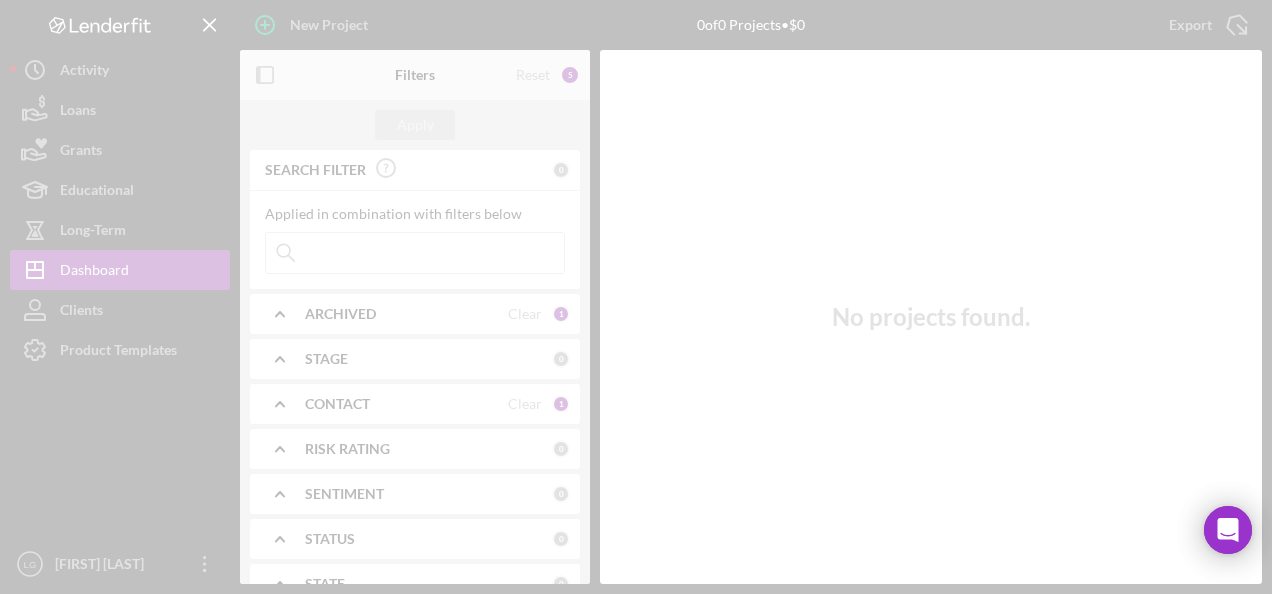 type 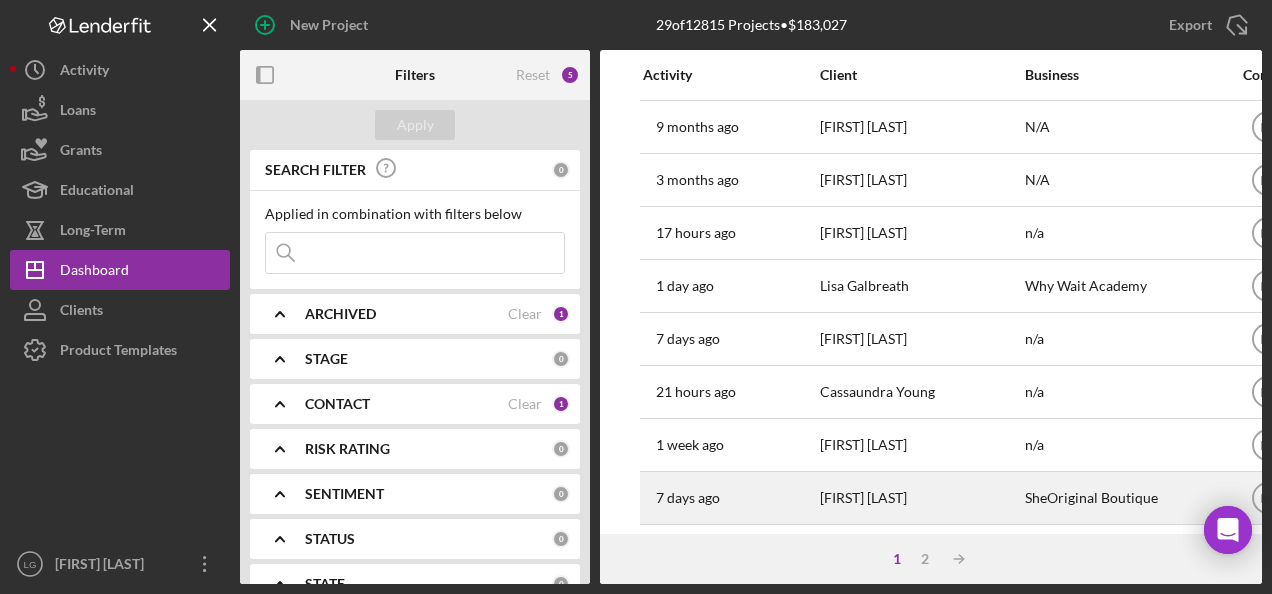 click on "[FIRST] [LAST]" at bounding box center [920, 498] 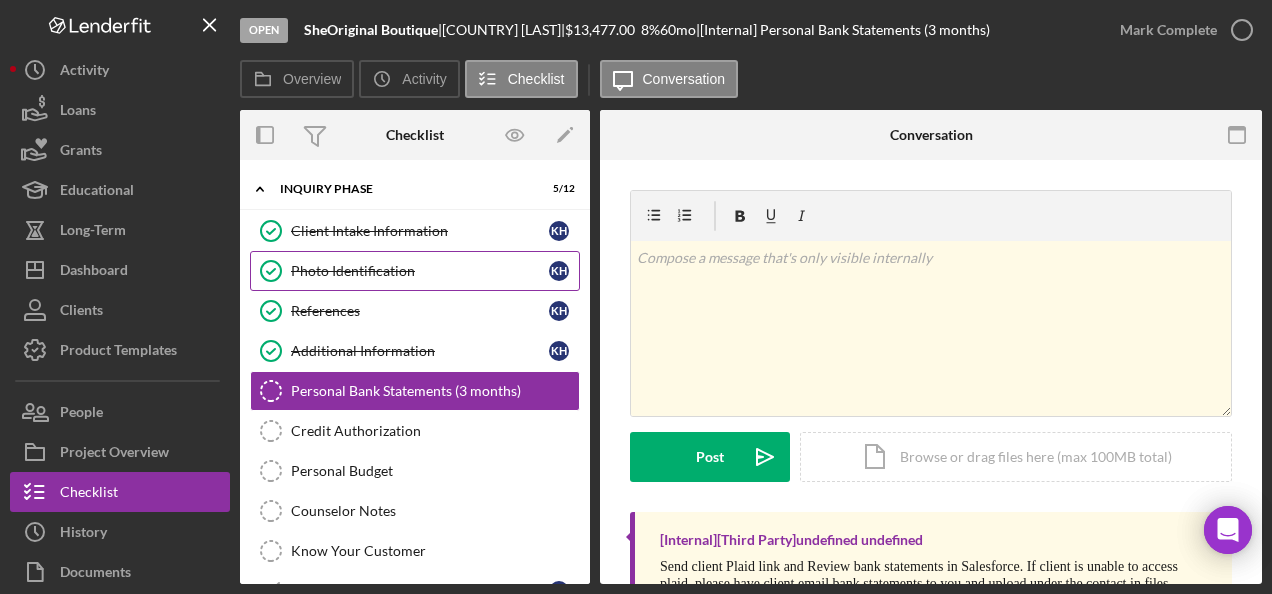 scroll, scrollTop: 16, scrollLeft: 0, axis: vertical 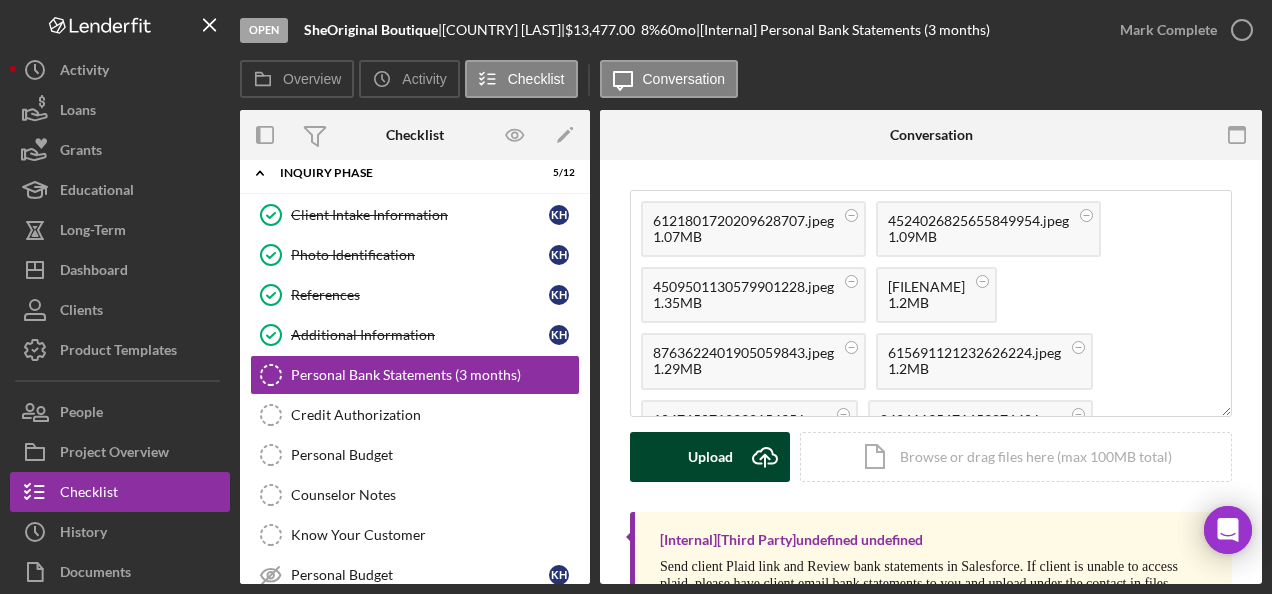 click on "Upload Icon/Upload" at bounding box center (710, 457) 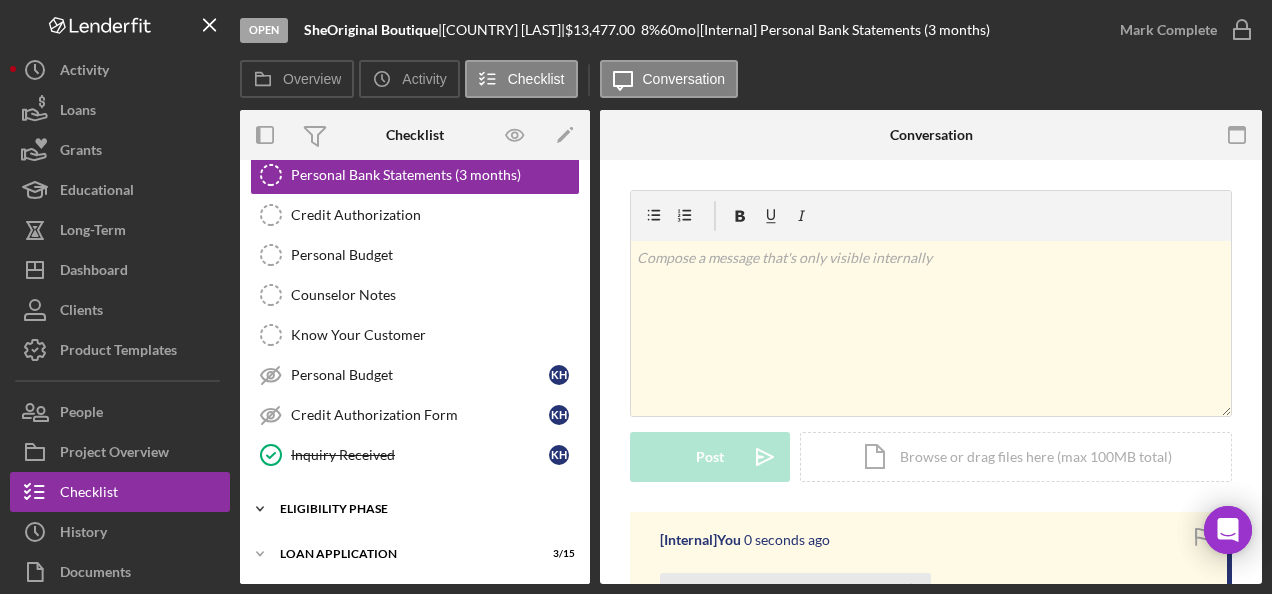 scroll, scrollTop: 344, scrollLeft: 0, axis: vertical 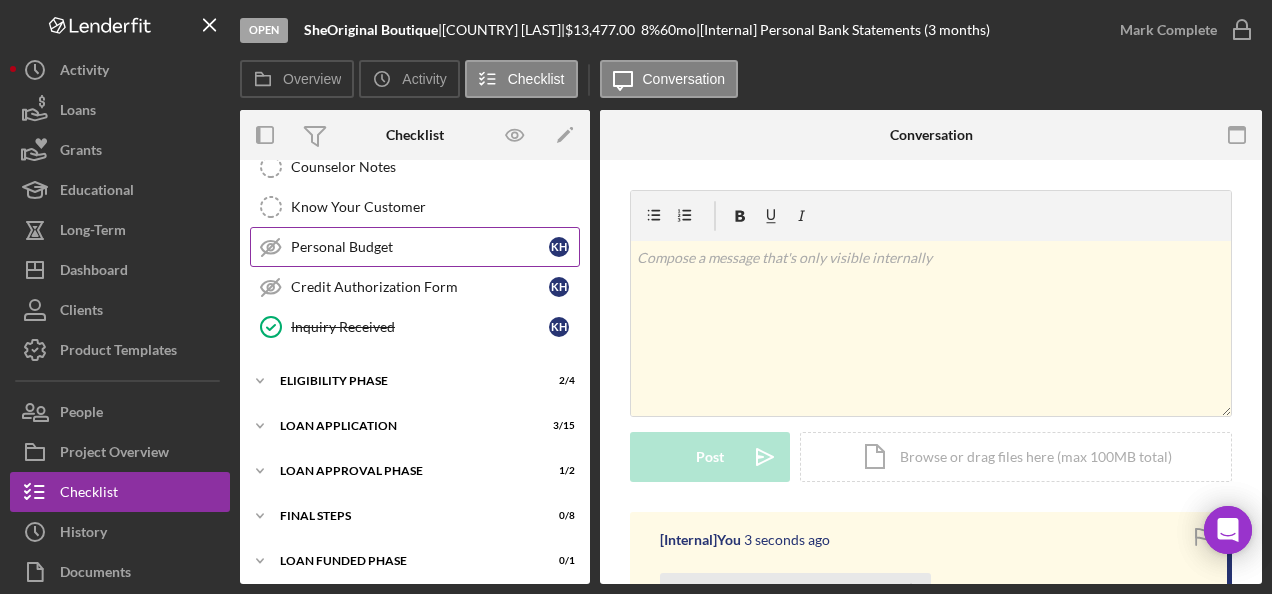 click on "Personal Budget" at bounding box center (420, 247) 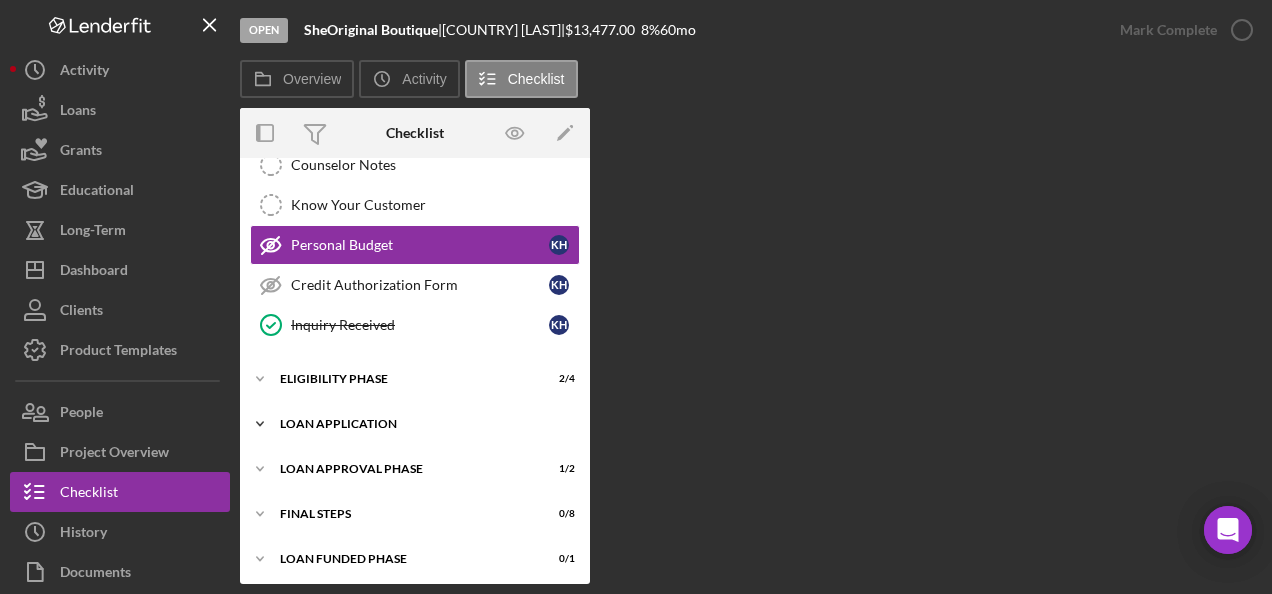 scroll, scrollTop: 344, scrollLeft: 0, axis: vertical 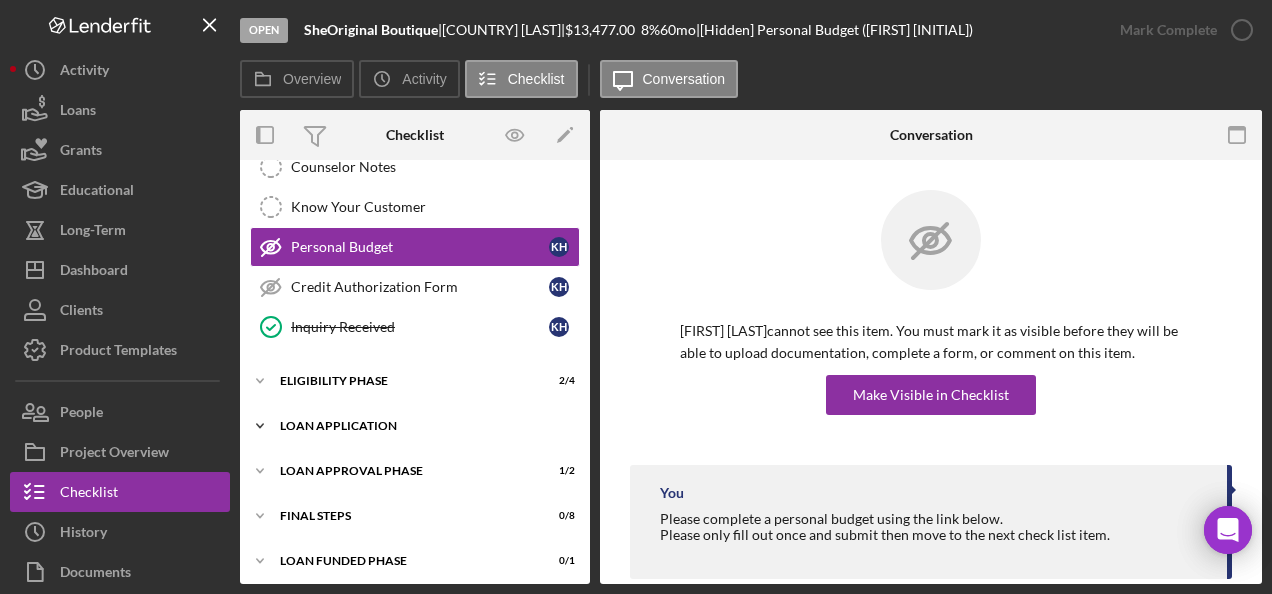 click on "Loan Application" at bounding box center (422, 426) 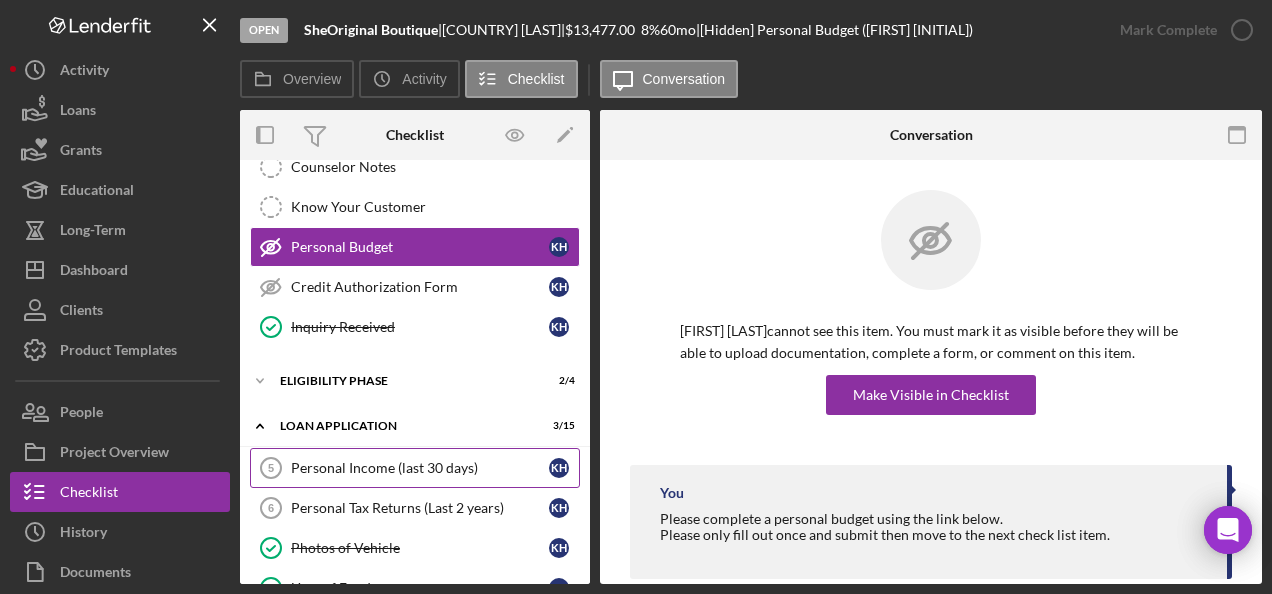 click on "Personal Income (last 30 days)" at bounding box center (420, 468) 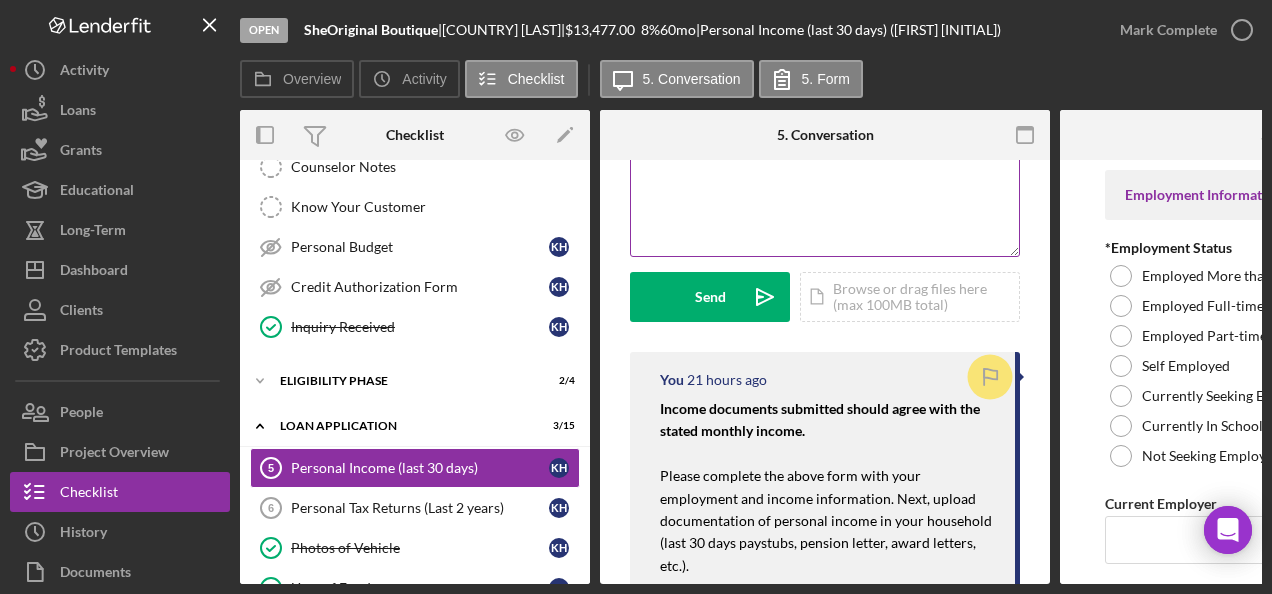 scroll, scrollTop: 0, scrollLeft: 0, axis: both 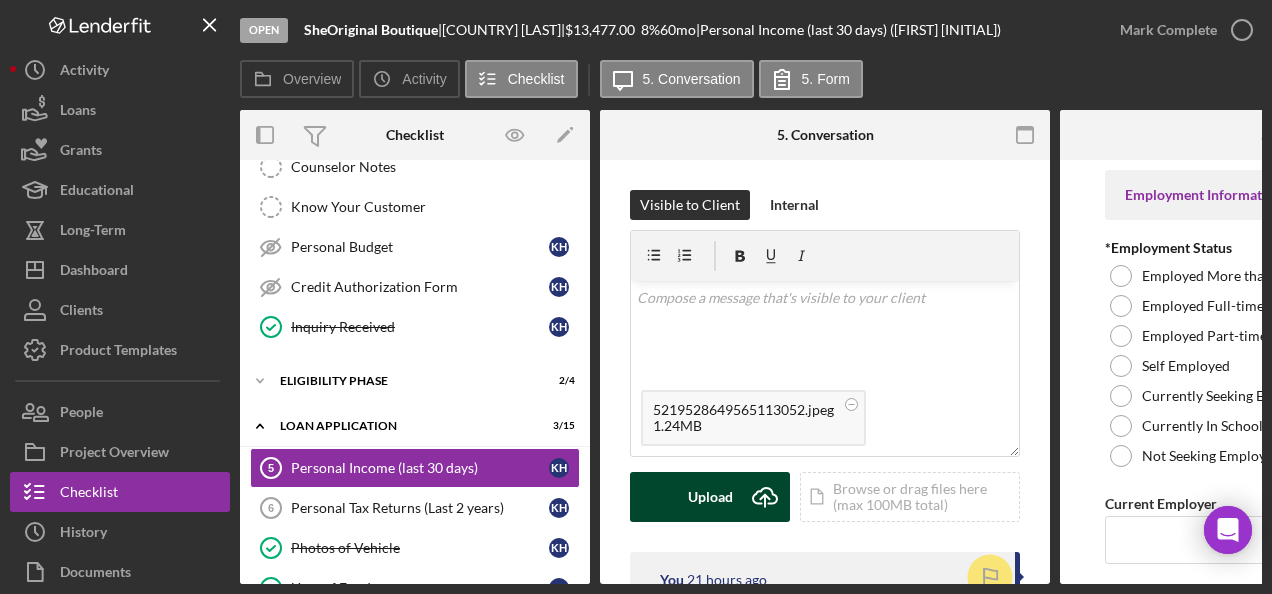 click on "Upload" at bounding box center (710, 497) 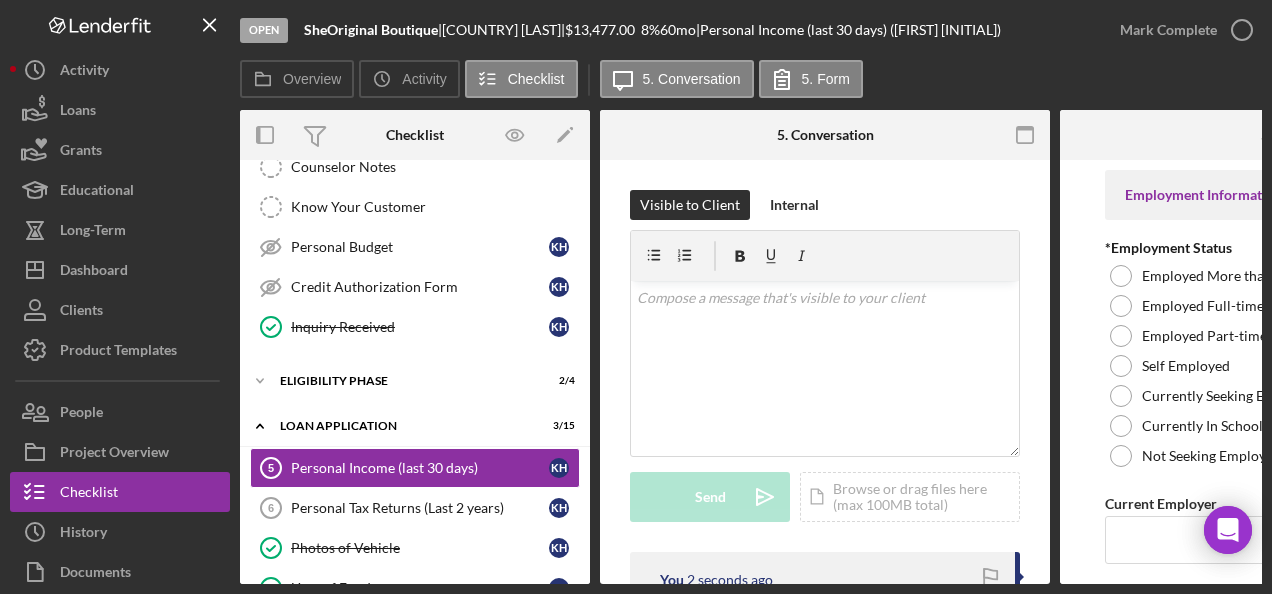 scroll, scrollTop: 200, scrollLeft: 0, axis: vertical 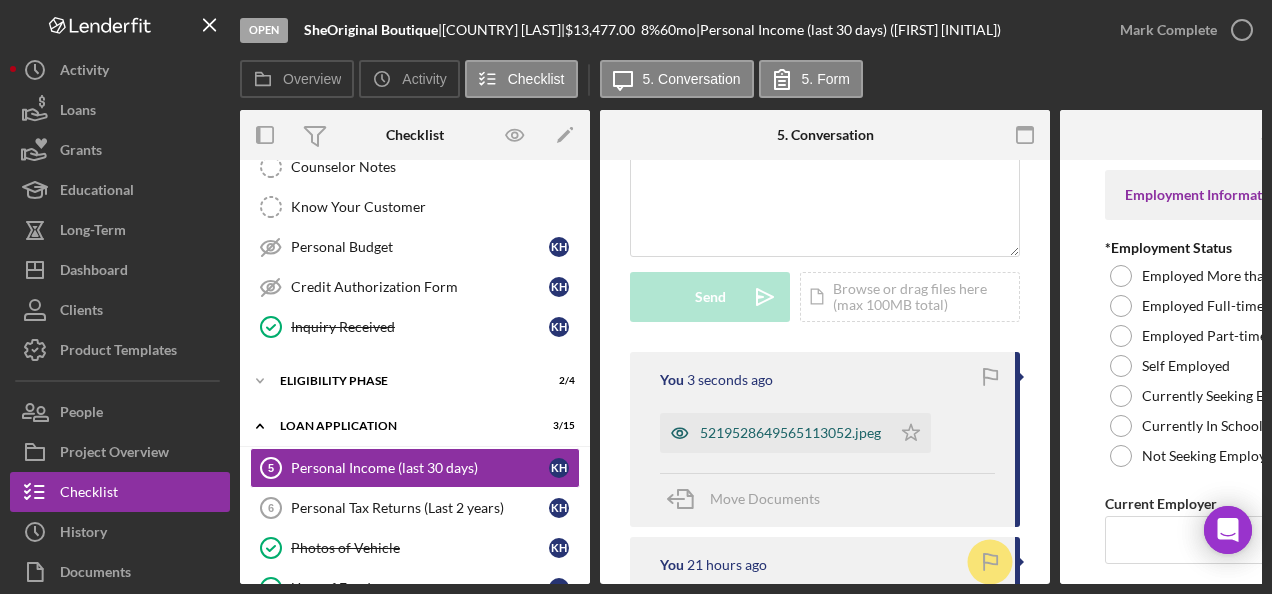 click on "5219528649565113052.jpeg" at bounding box center [790, 433] 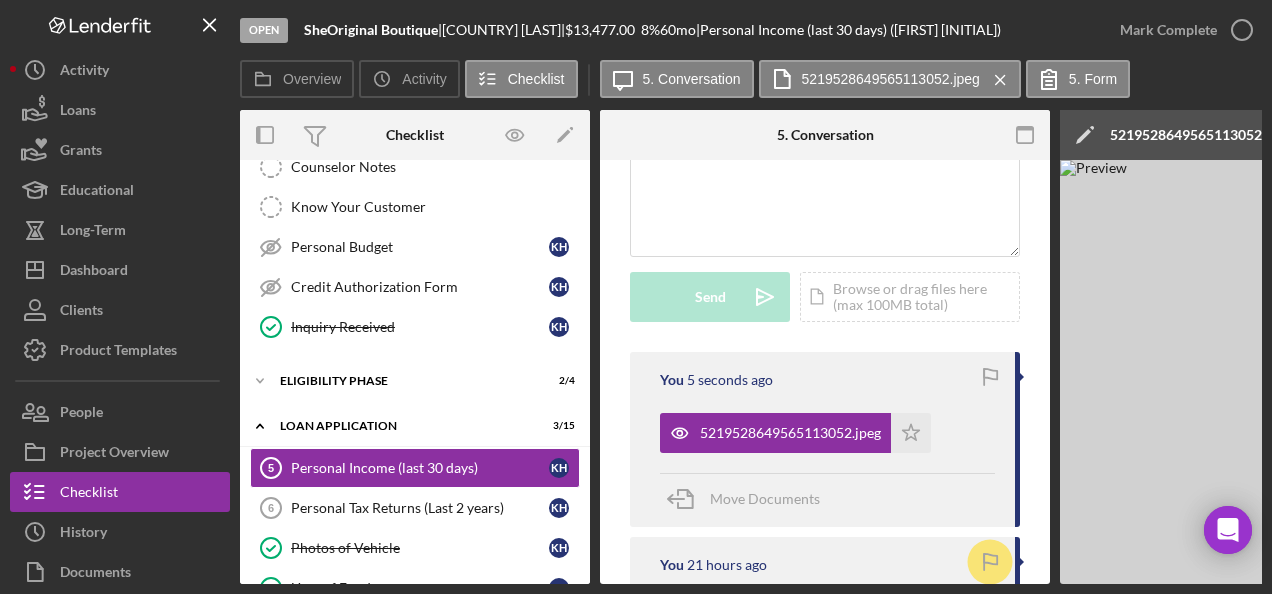 type 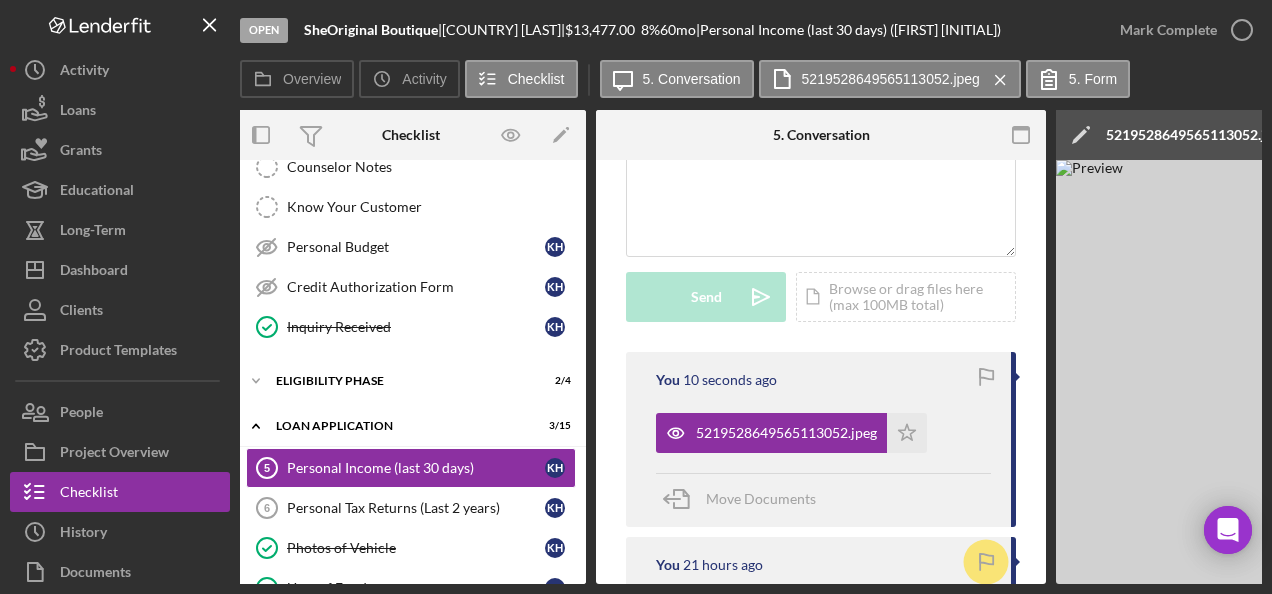 scroll, scrollTop: 0, scrollLeft: 5, axis: horizontal 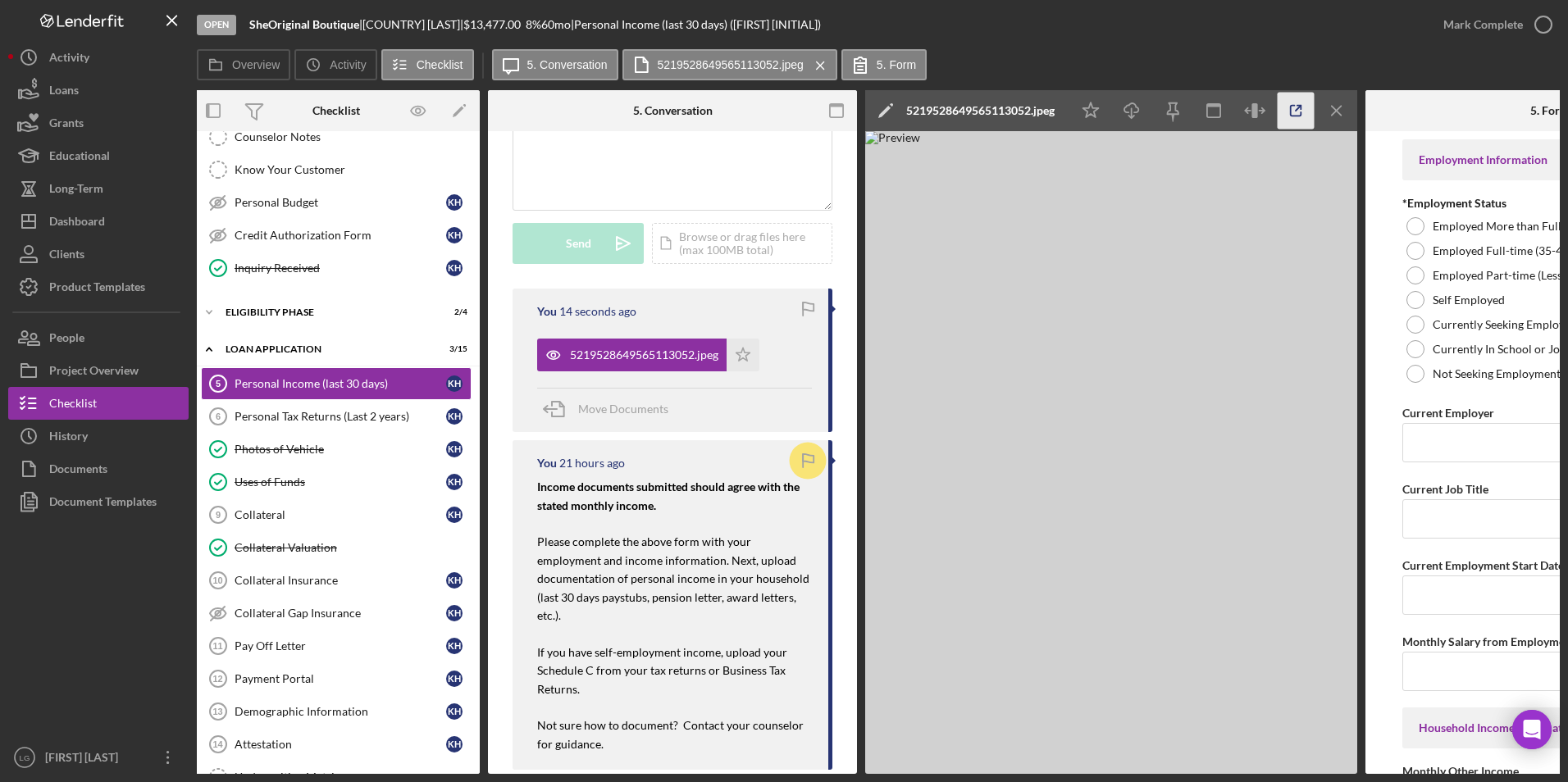 click 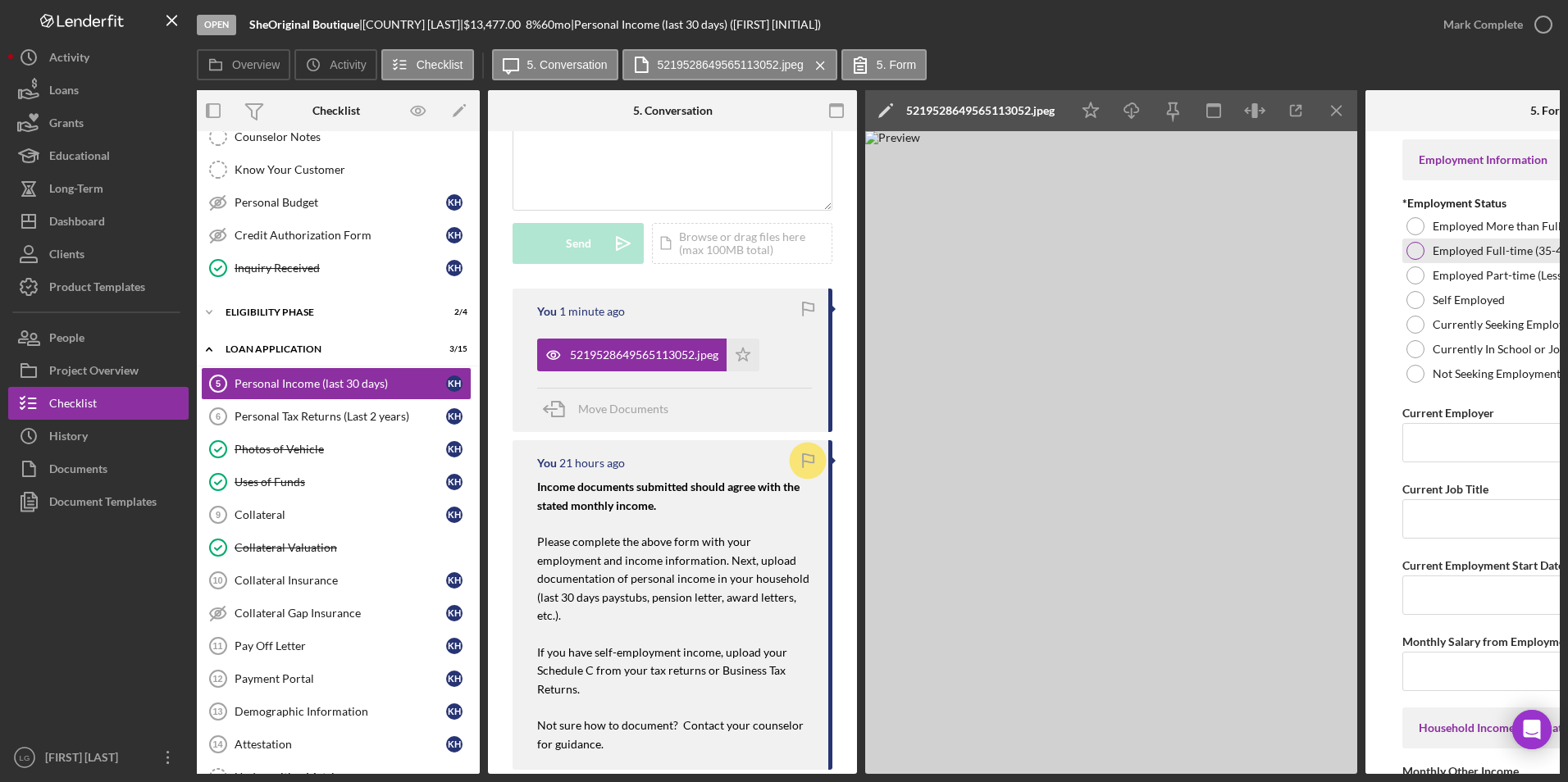 click at bounding box center [1415, 251] 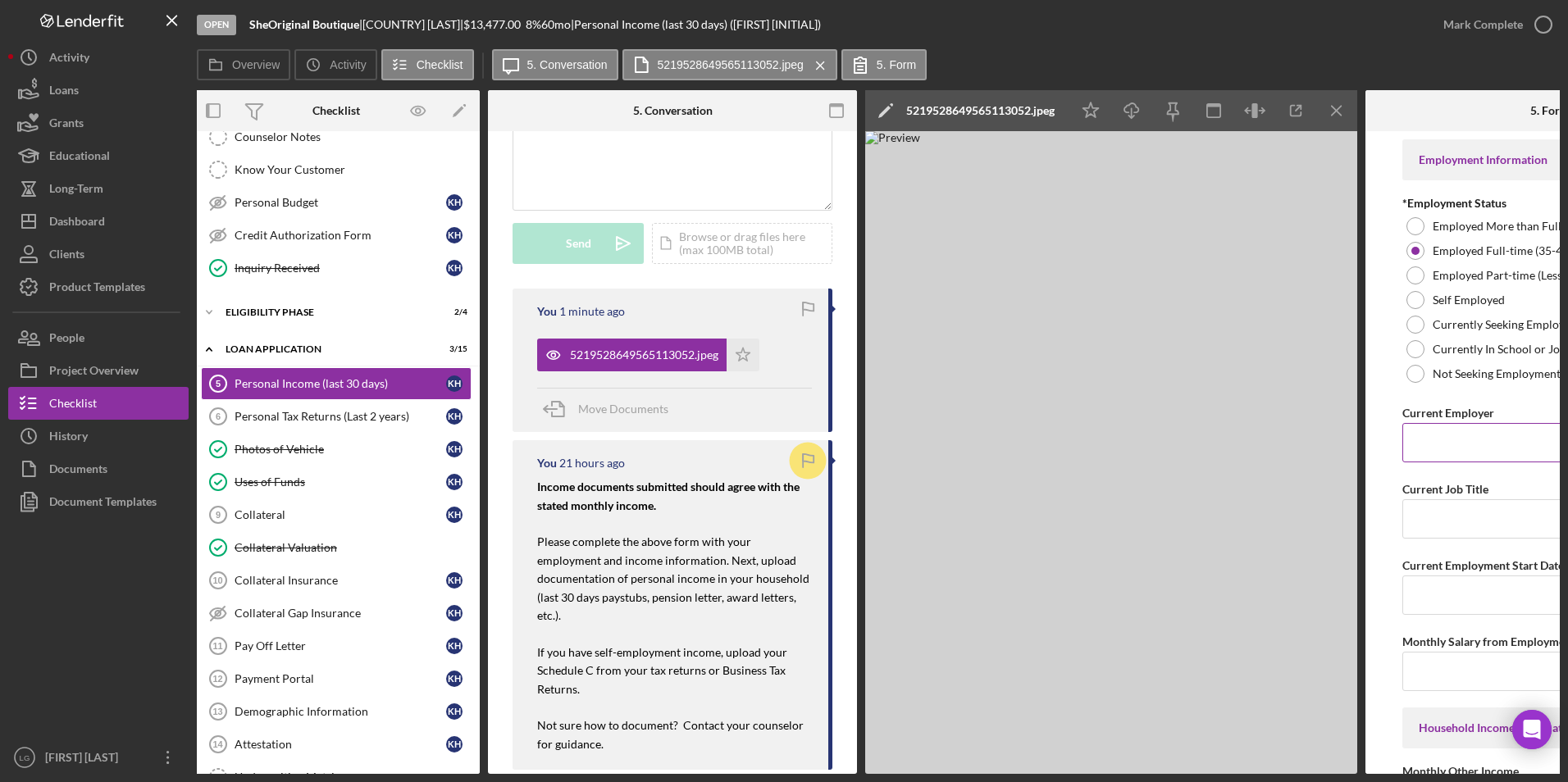 click on "Current Employer" at bounding box center (1550, 443) 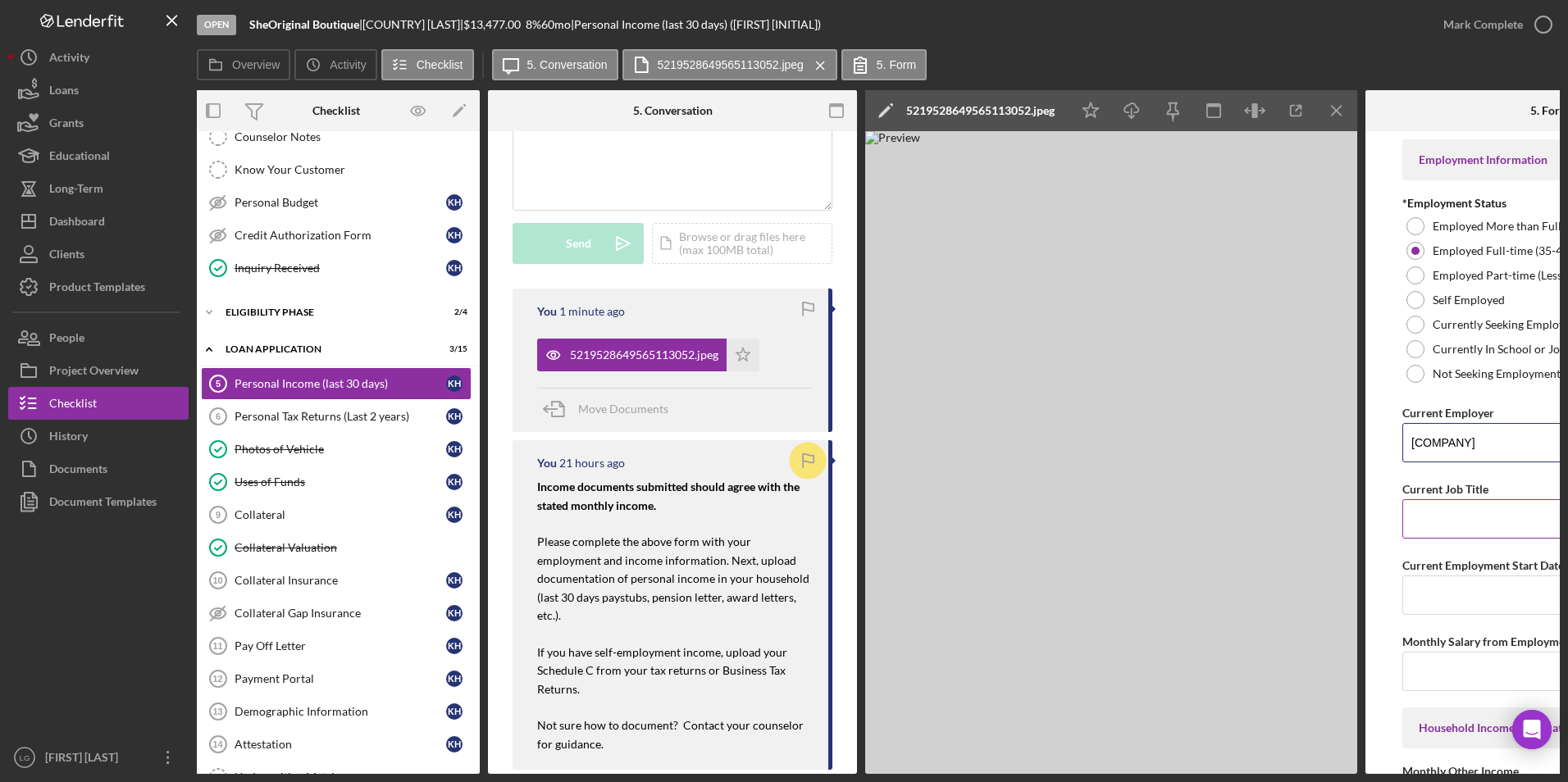 type on "[COMPANY]" 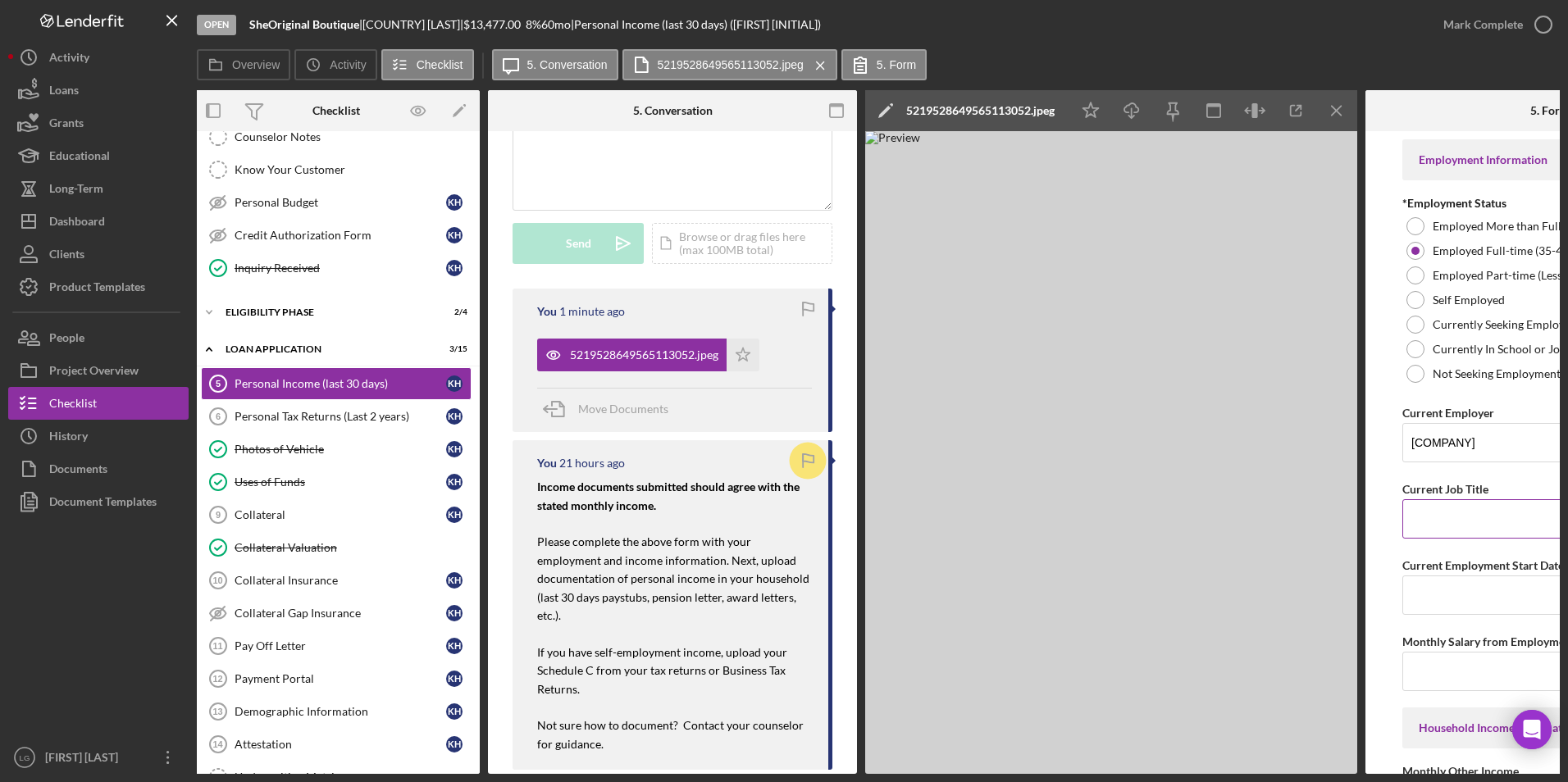 click on "Current Job Title" at bounding box center (1550, 519) 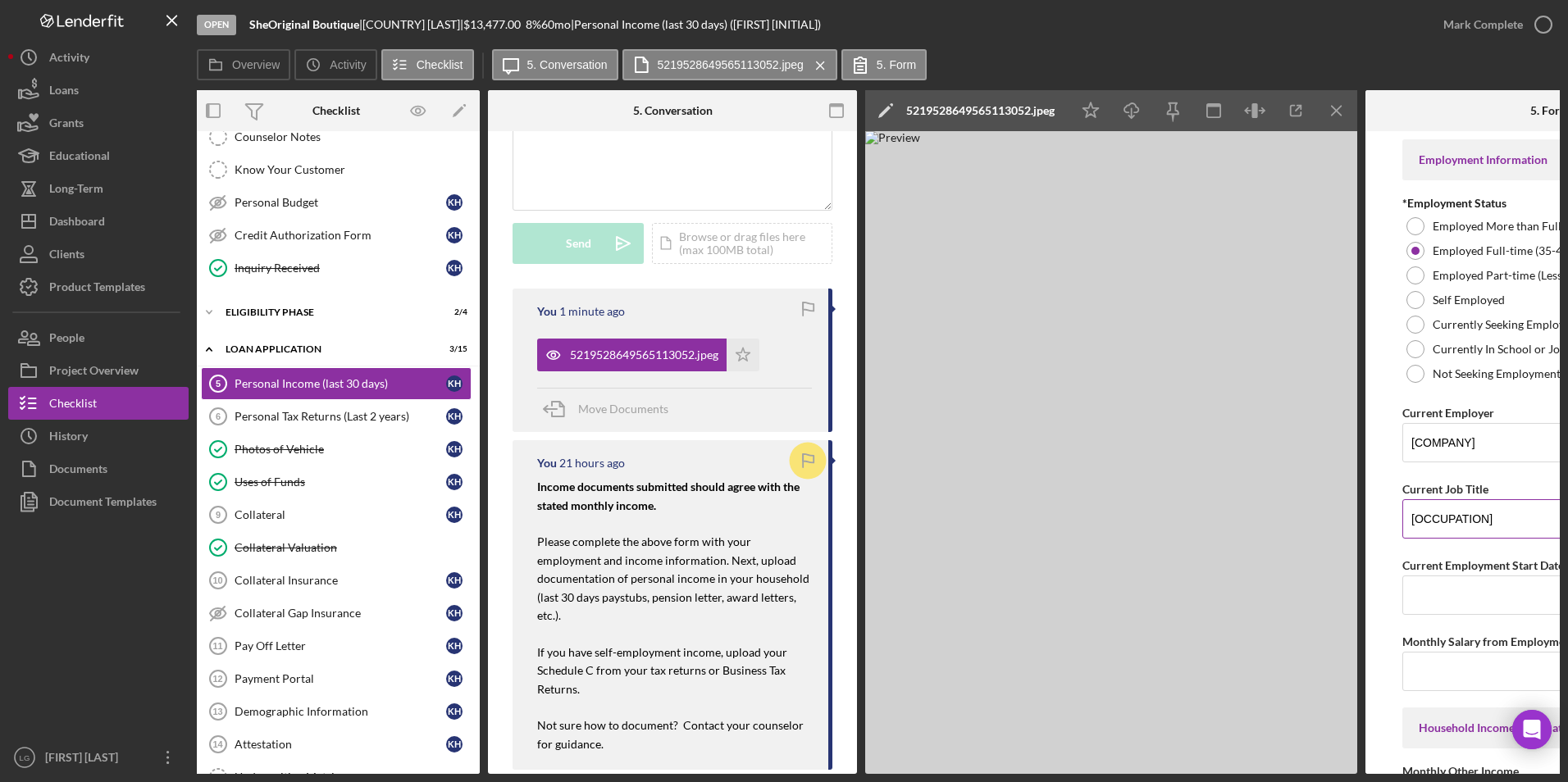 scroll, scrollTop: 164, scrollLeft: 0, axis: vertical 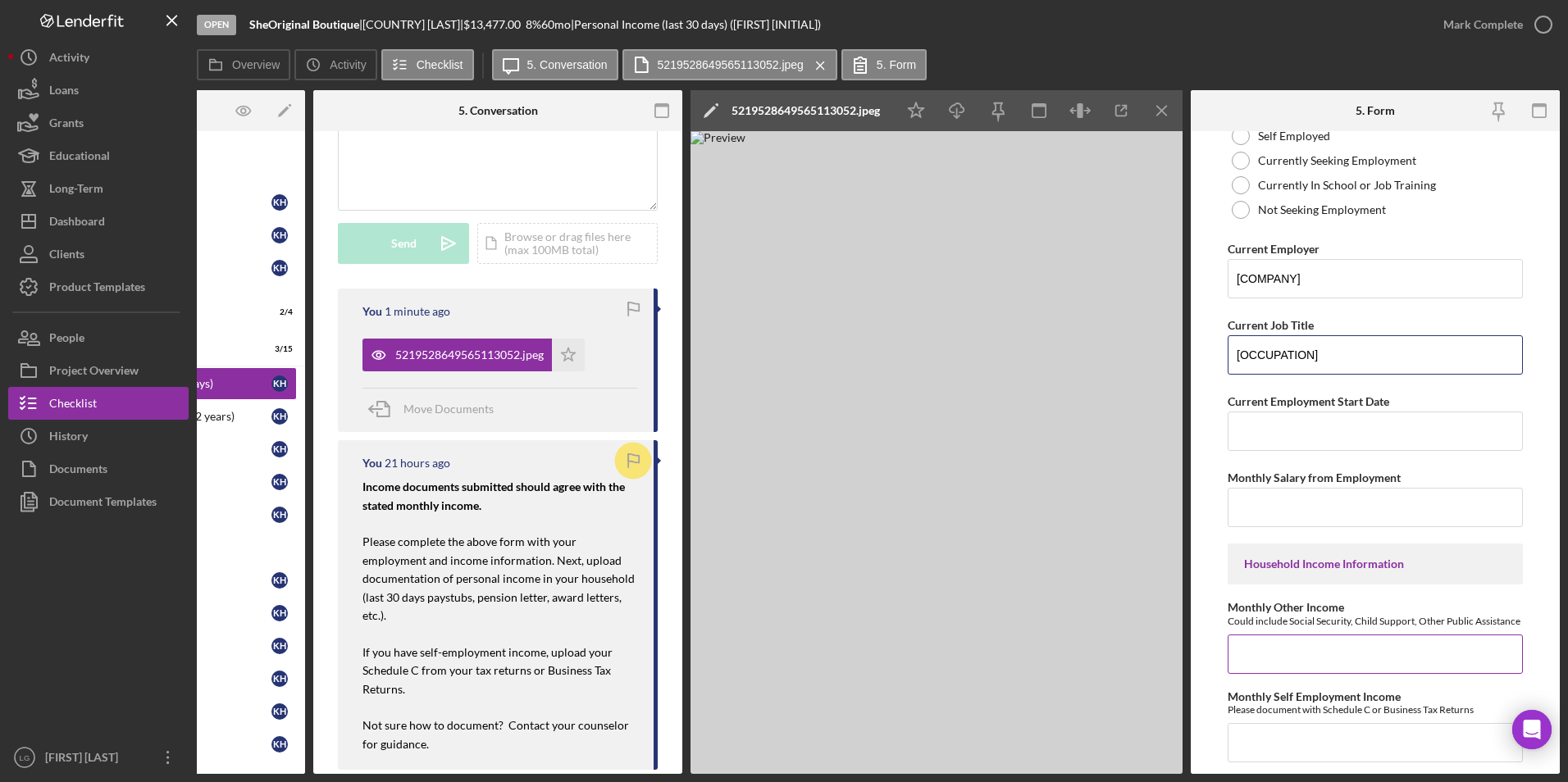 type on "[OCCUPATION]" 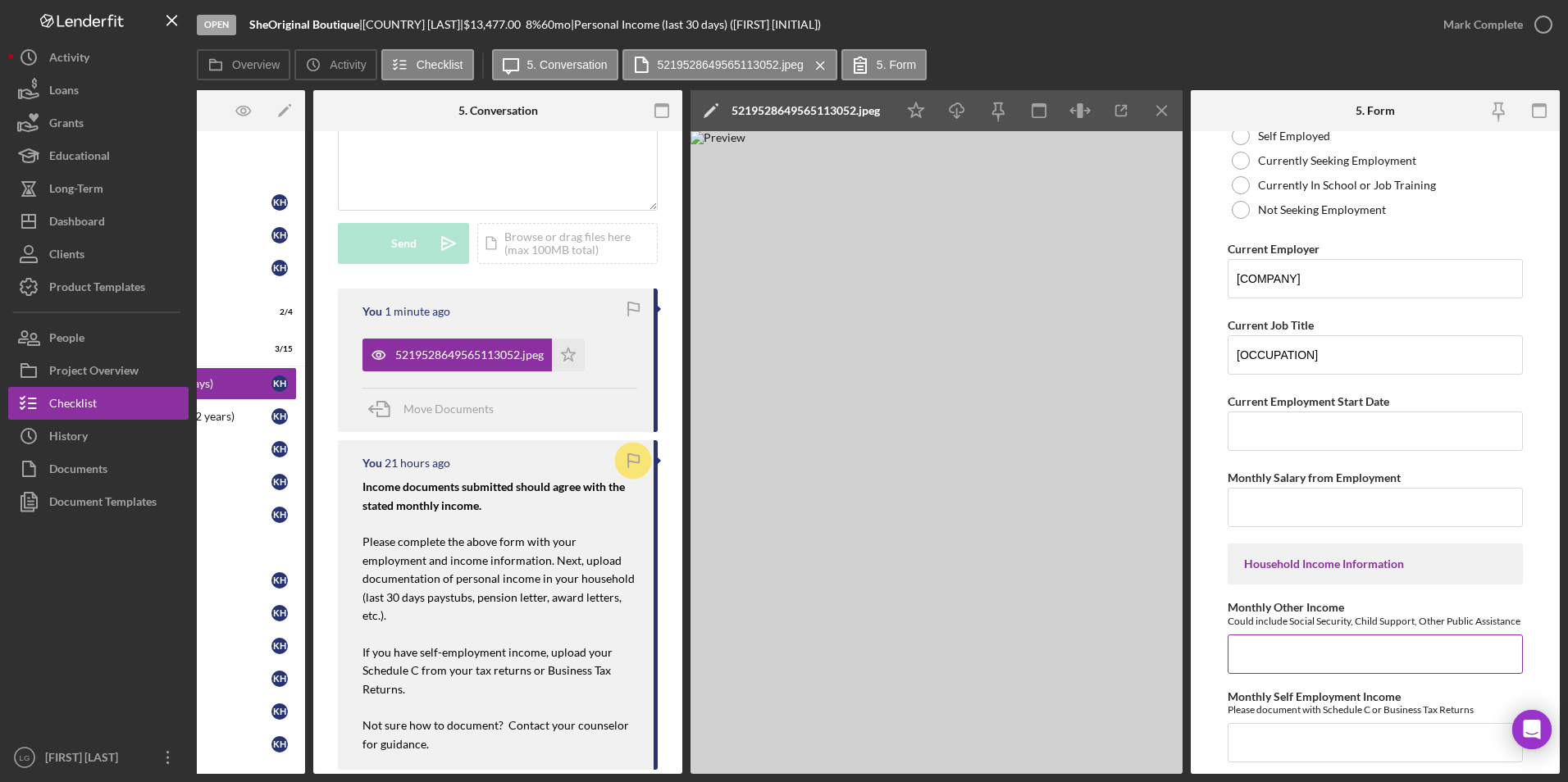 click on "Monthly Other Income" at bounding box center (1375, 654) 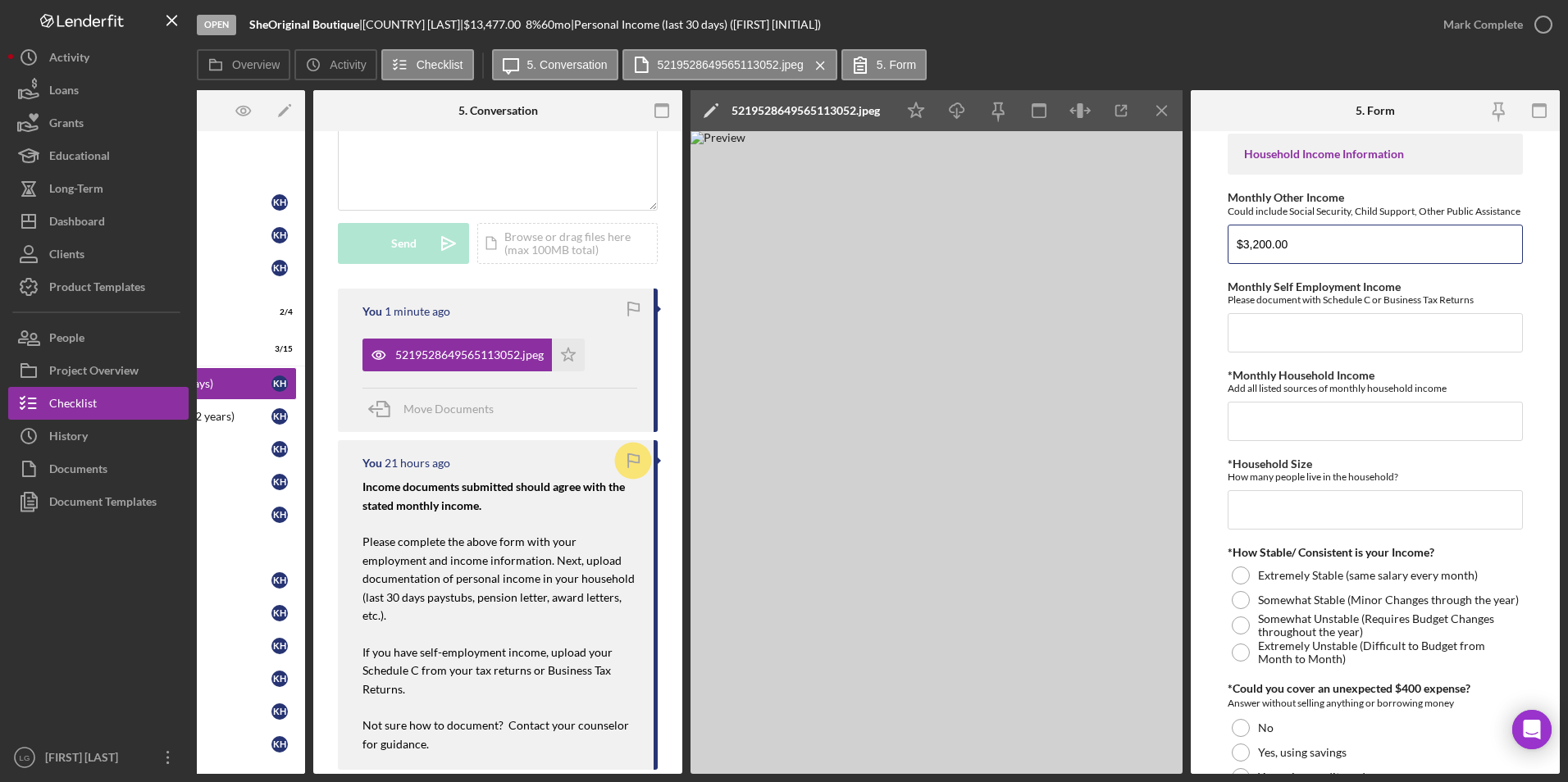 scroll, scrollTop: 656, scrollLeft: 0, axis: vertical 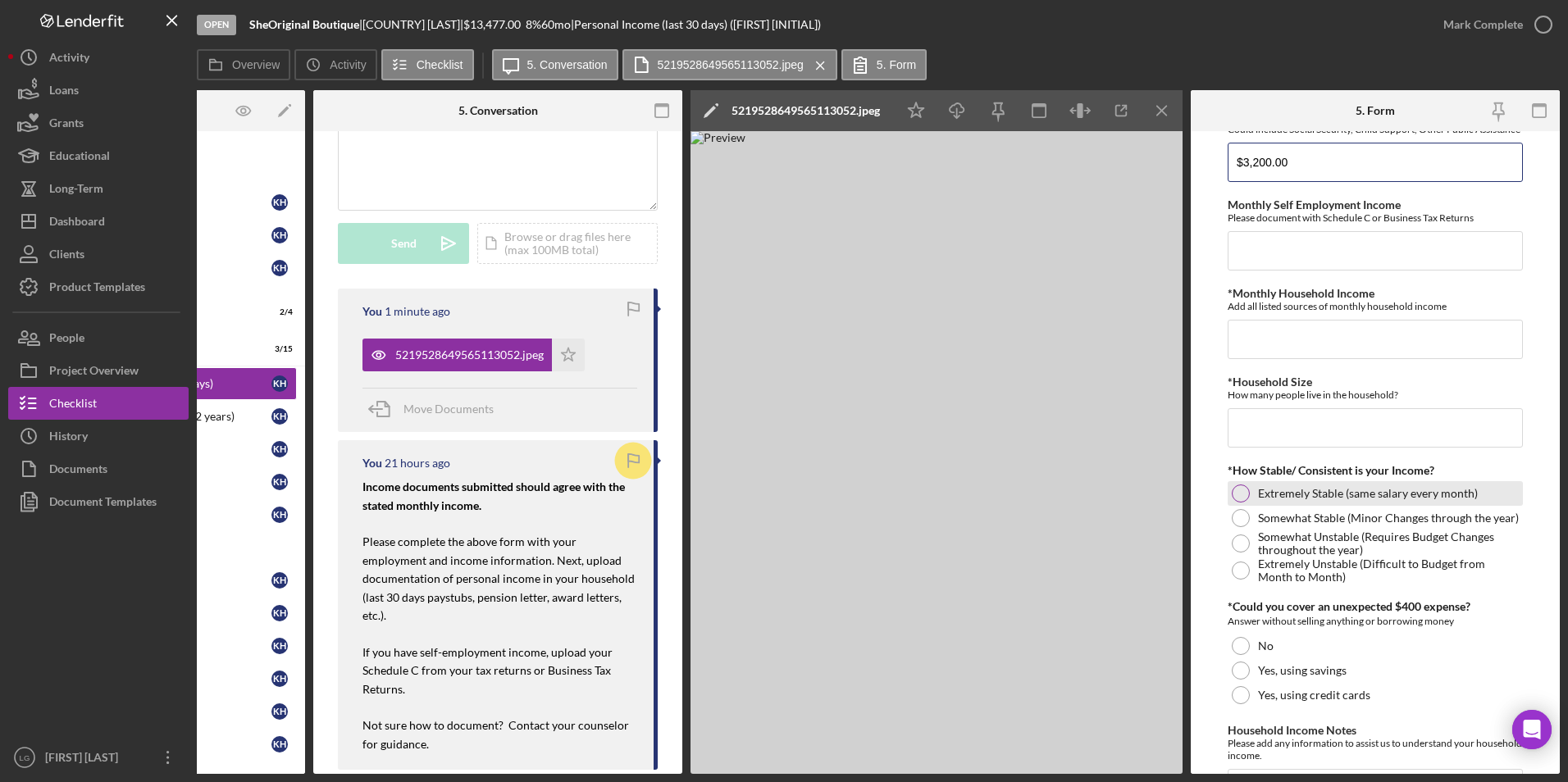 type on "$3,200.00" 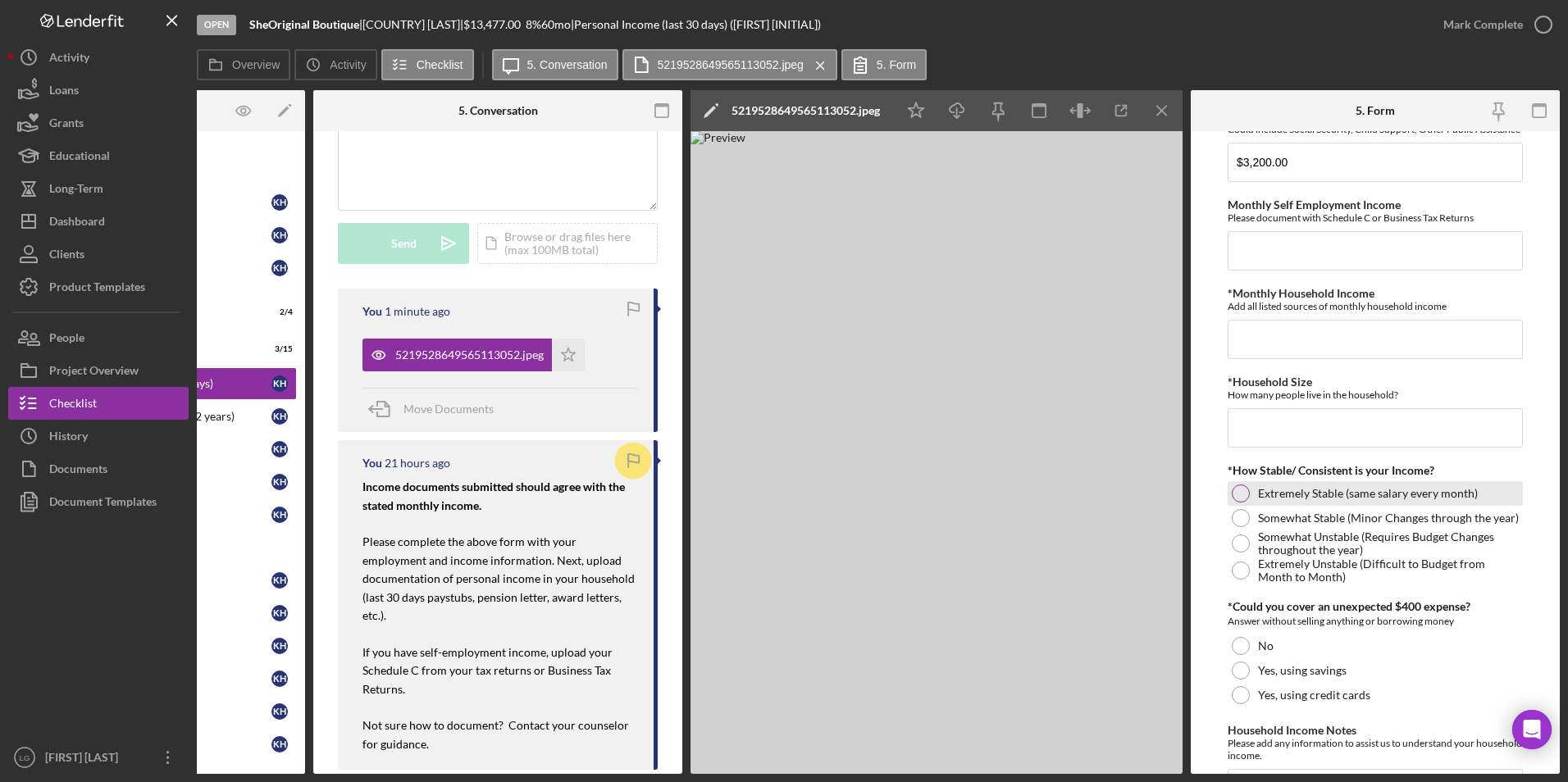 click on "Extremely Stable (same salary every month)" at bounding box center (1375, 493) 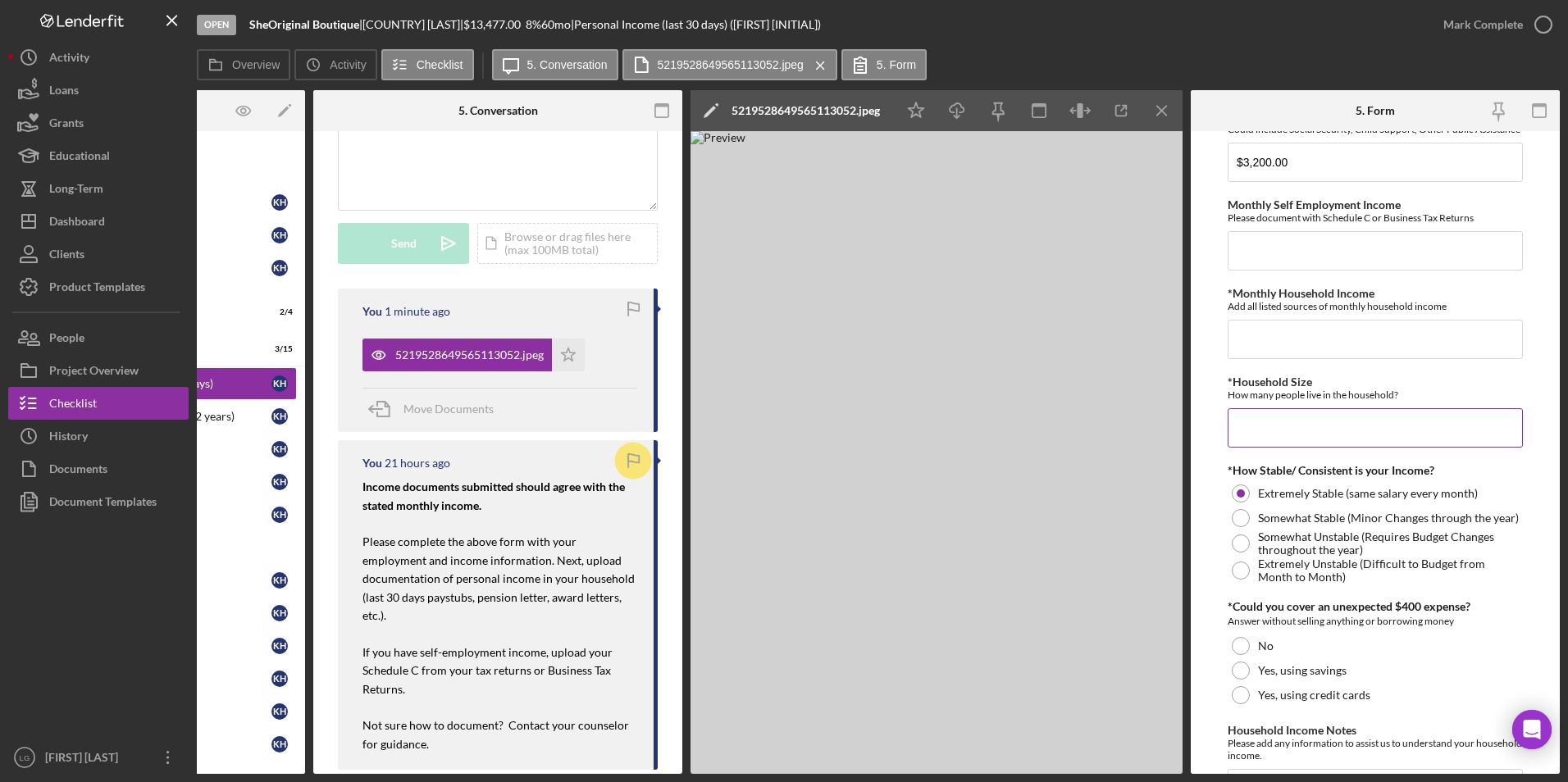 click on "*Household Size" at bounding box center (1375, 428) 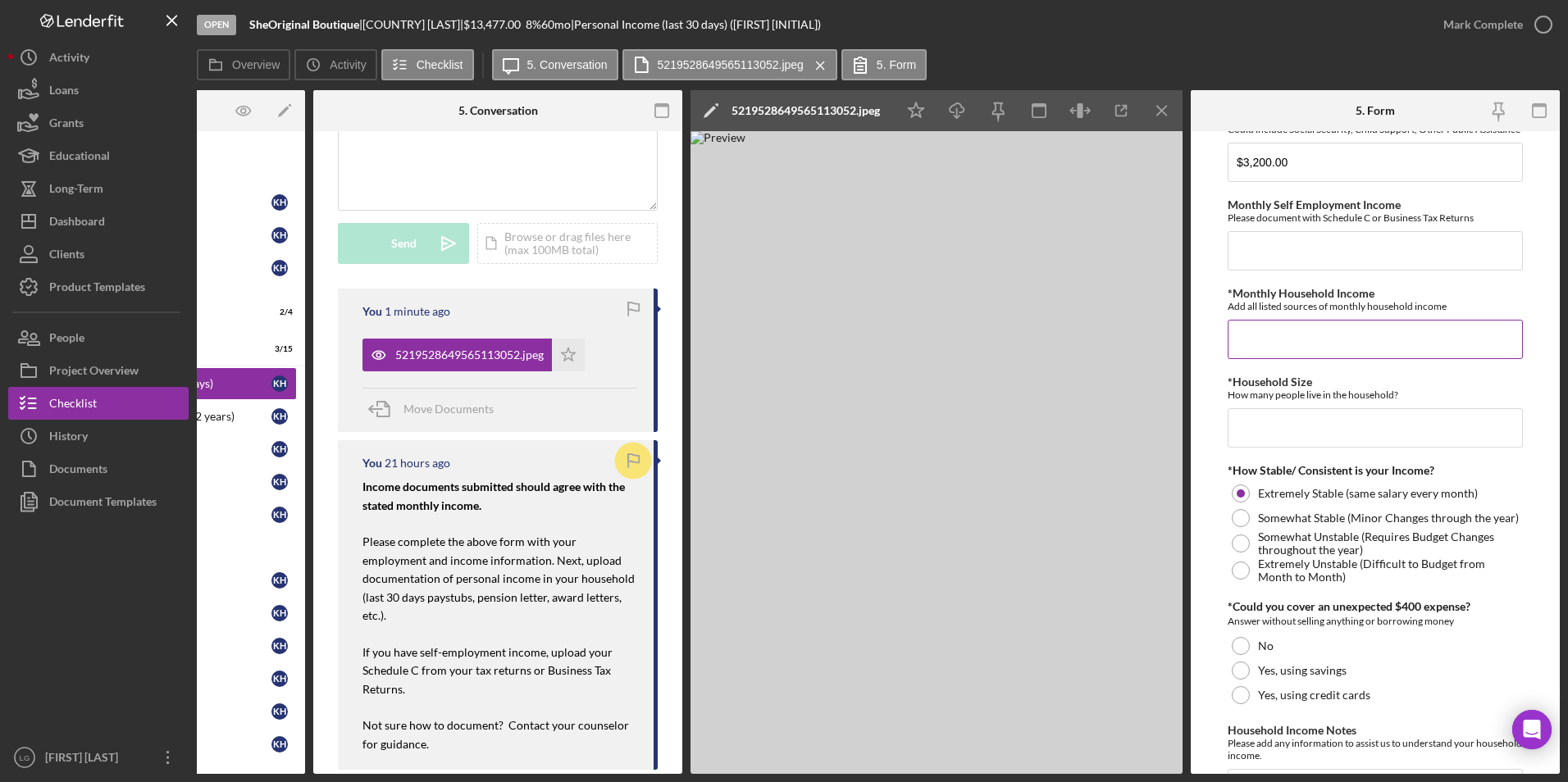 click on "*Monthly Household Income" at bounding box center [1375, 339] 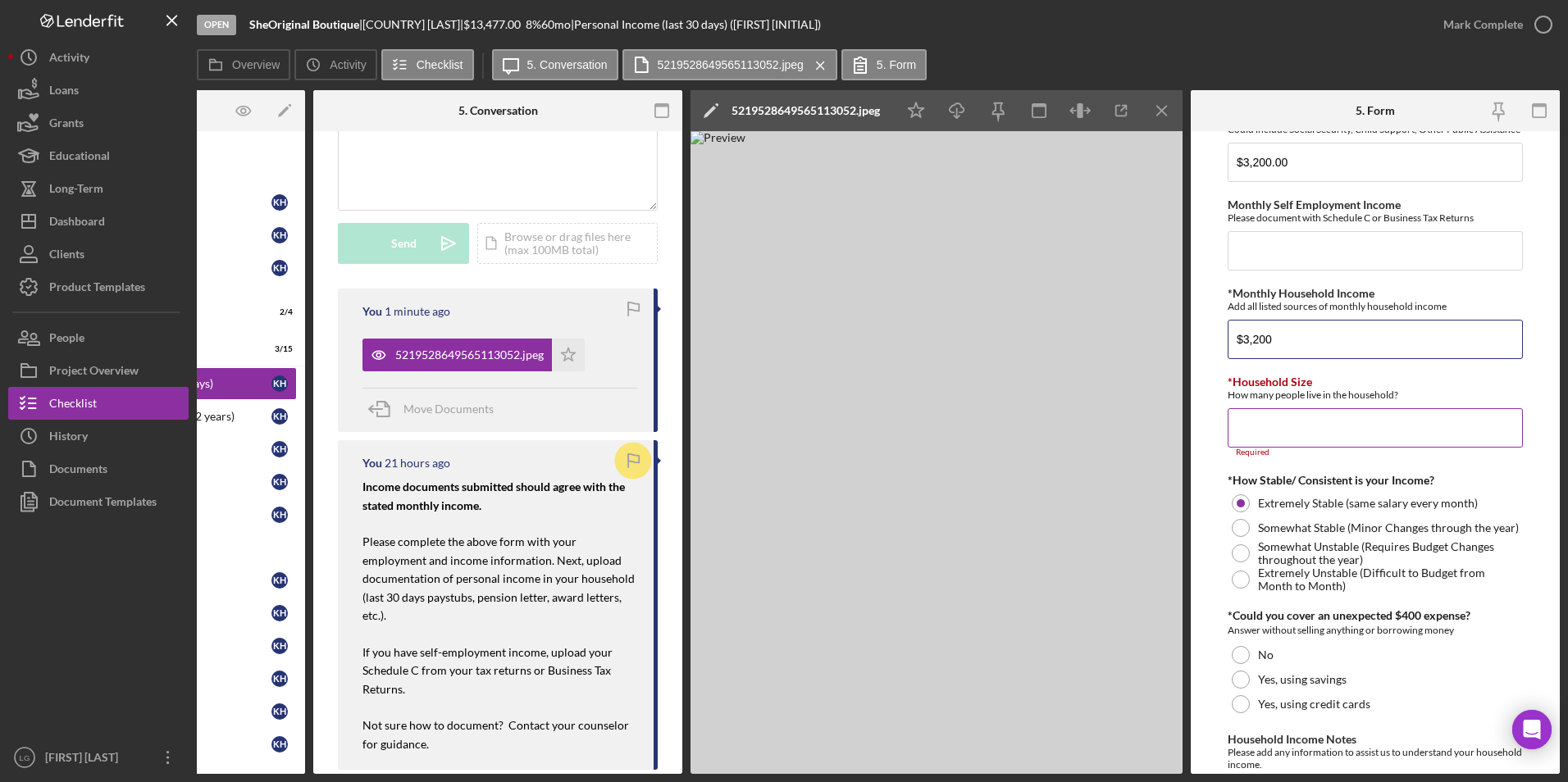 type on "$3,200" 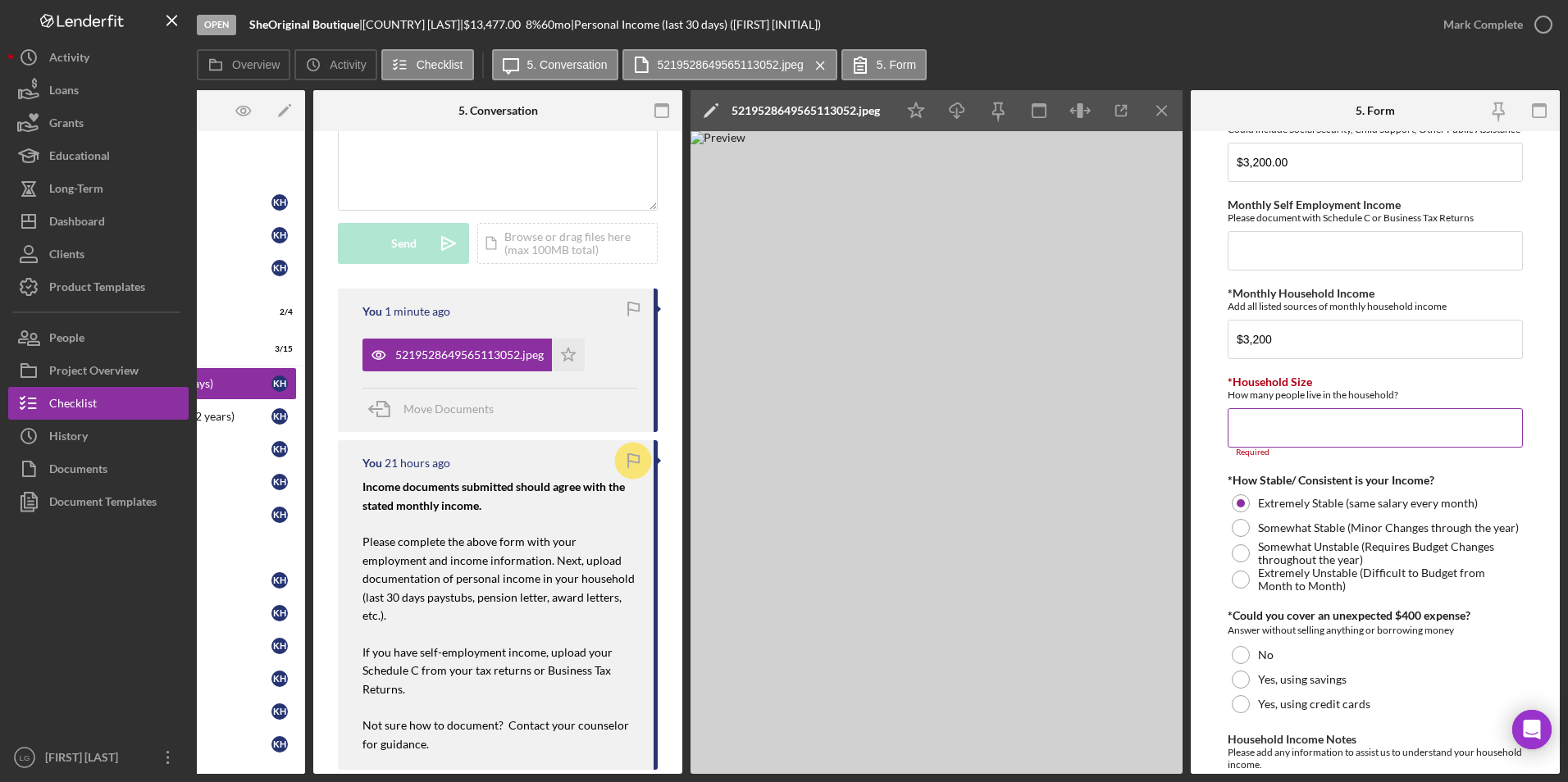 click on "*Household Size" at bounding box center (1375, 428) 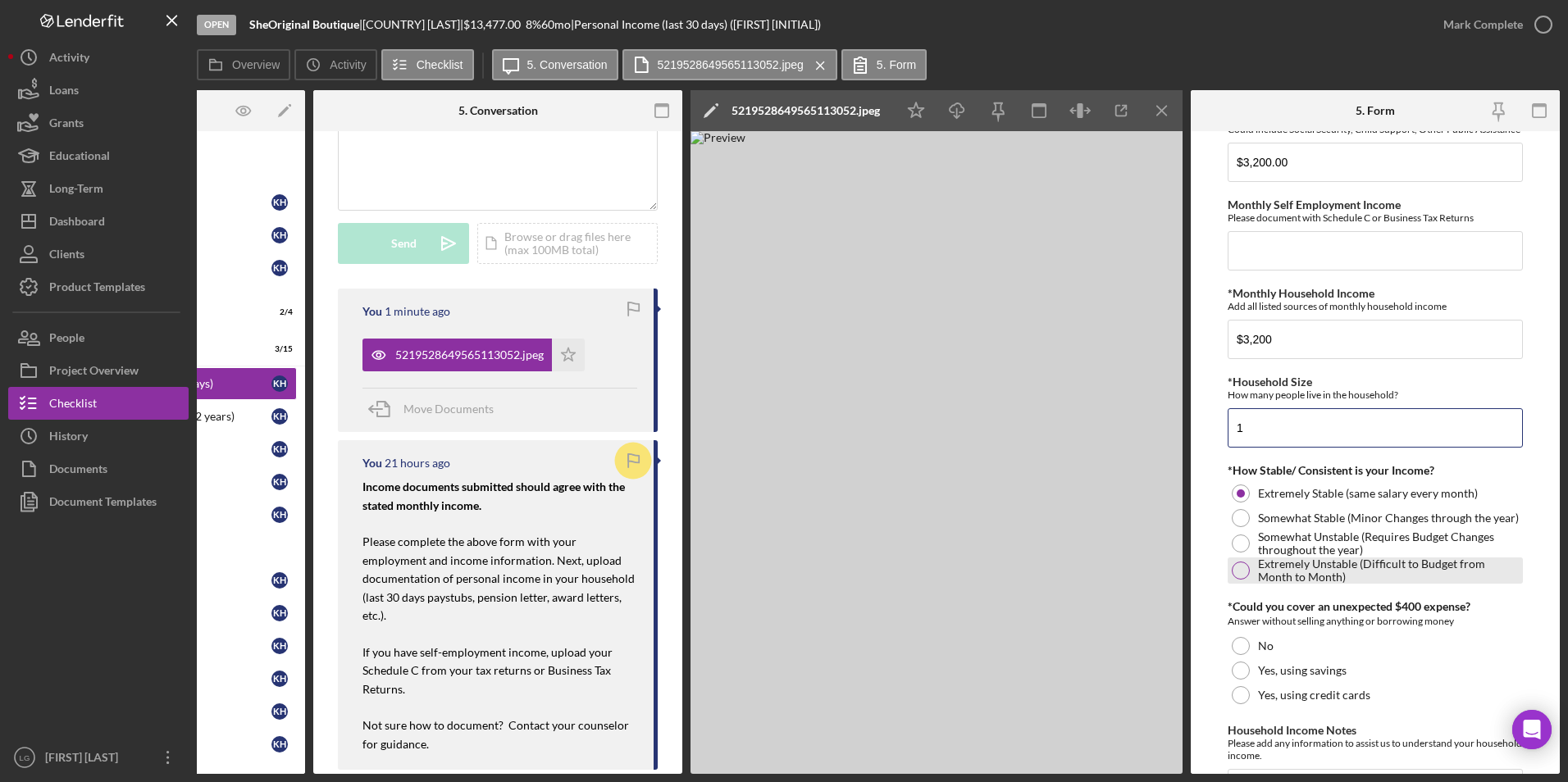 scroll, scrollTop: 812, scrollLeft: 0, axis: vertical 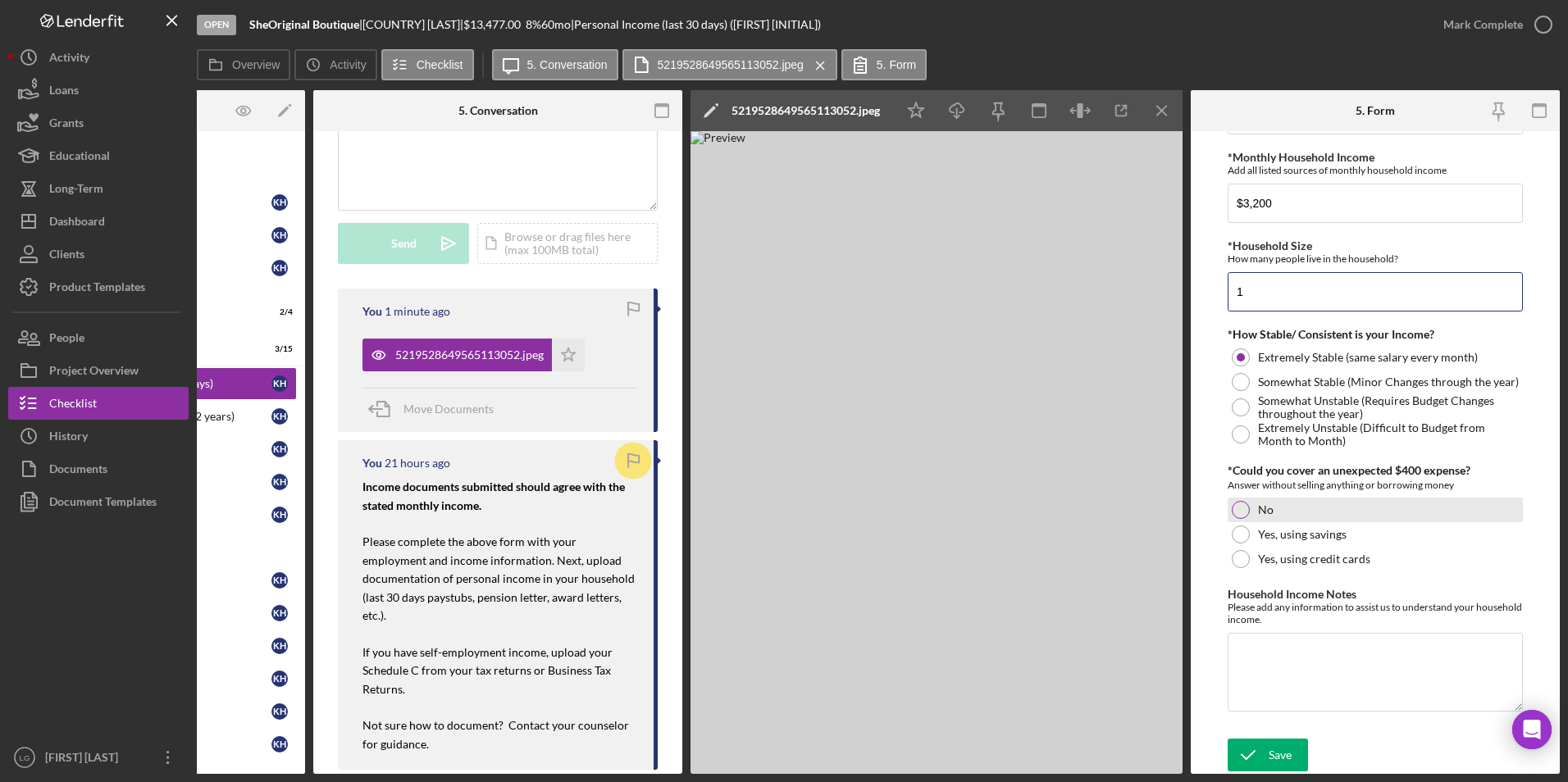 type on "1" 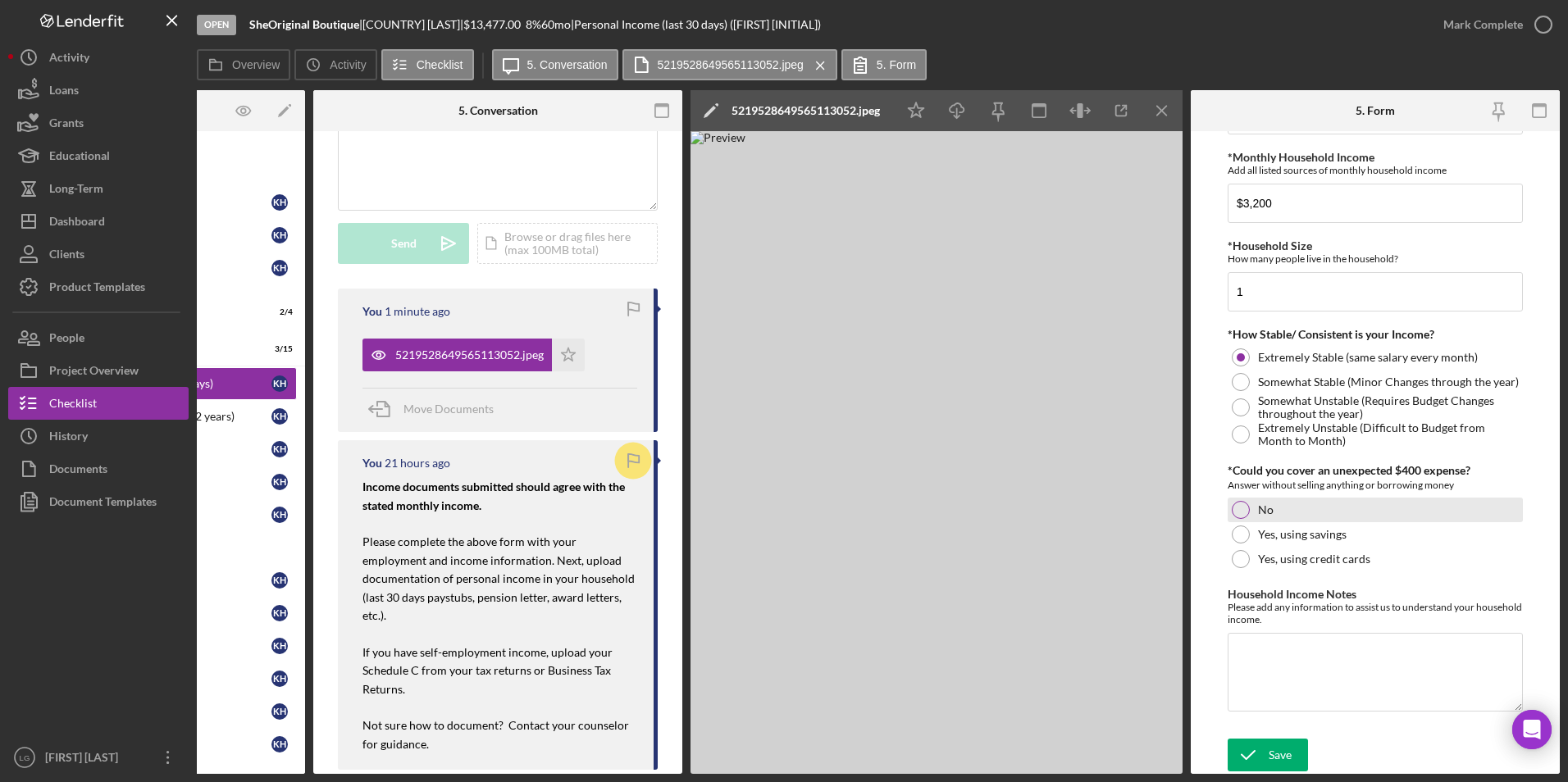 click at bounding box center (1241, 510) 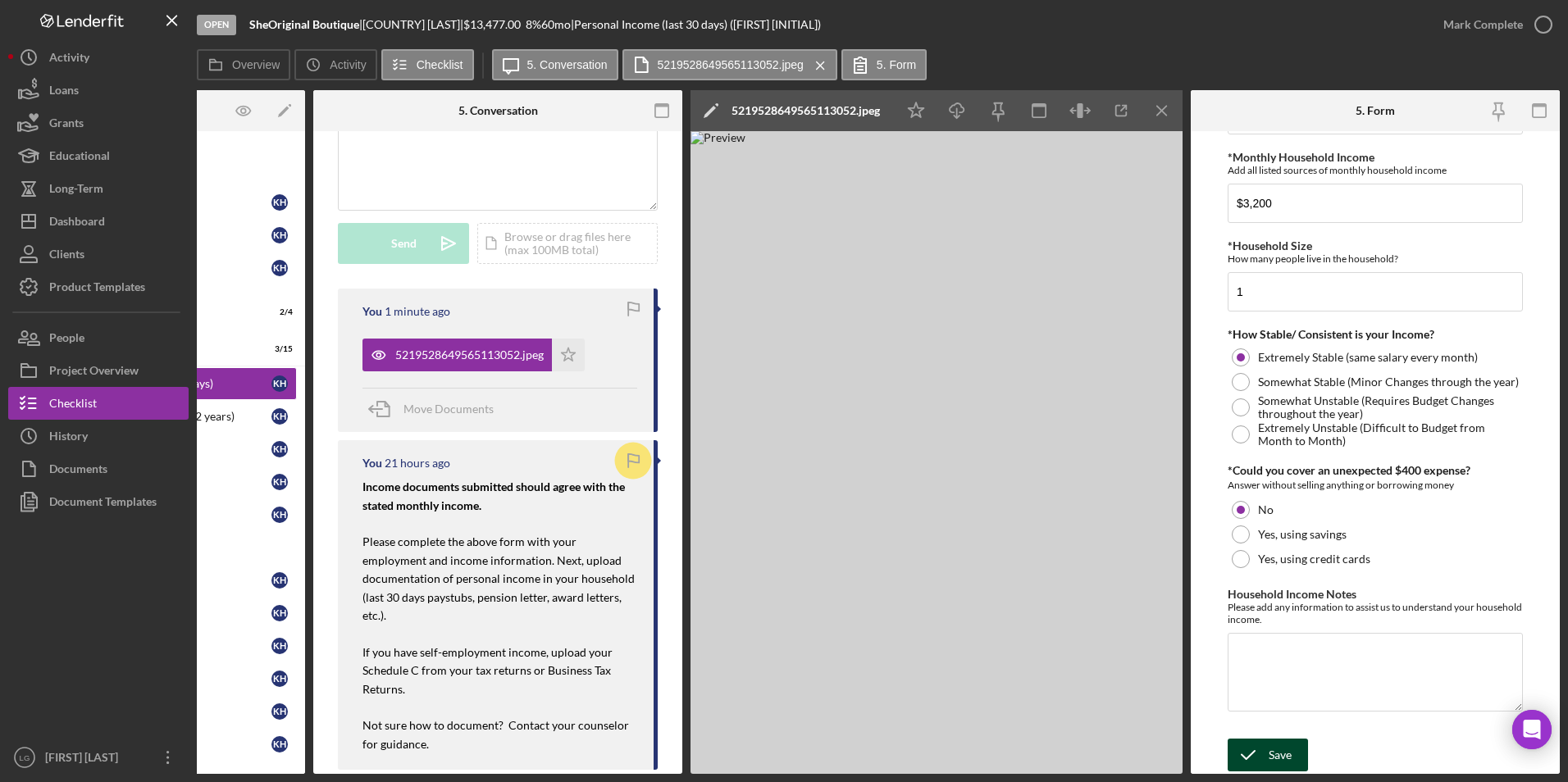 click on "Save" at bounding box center (1268, 755) 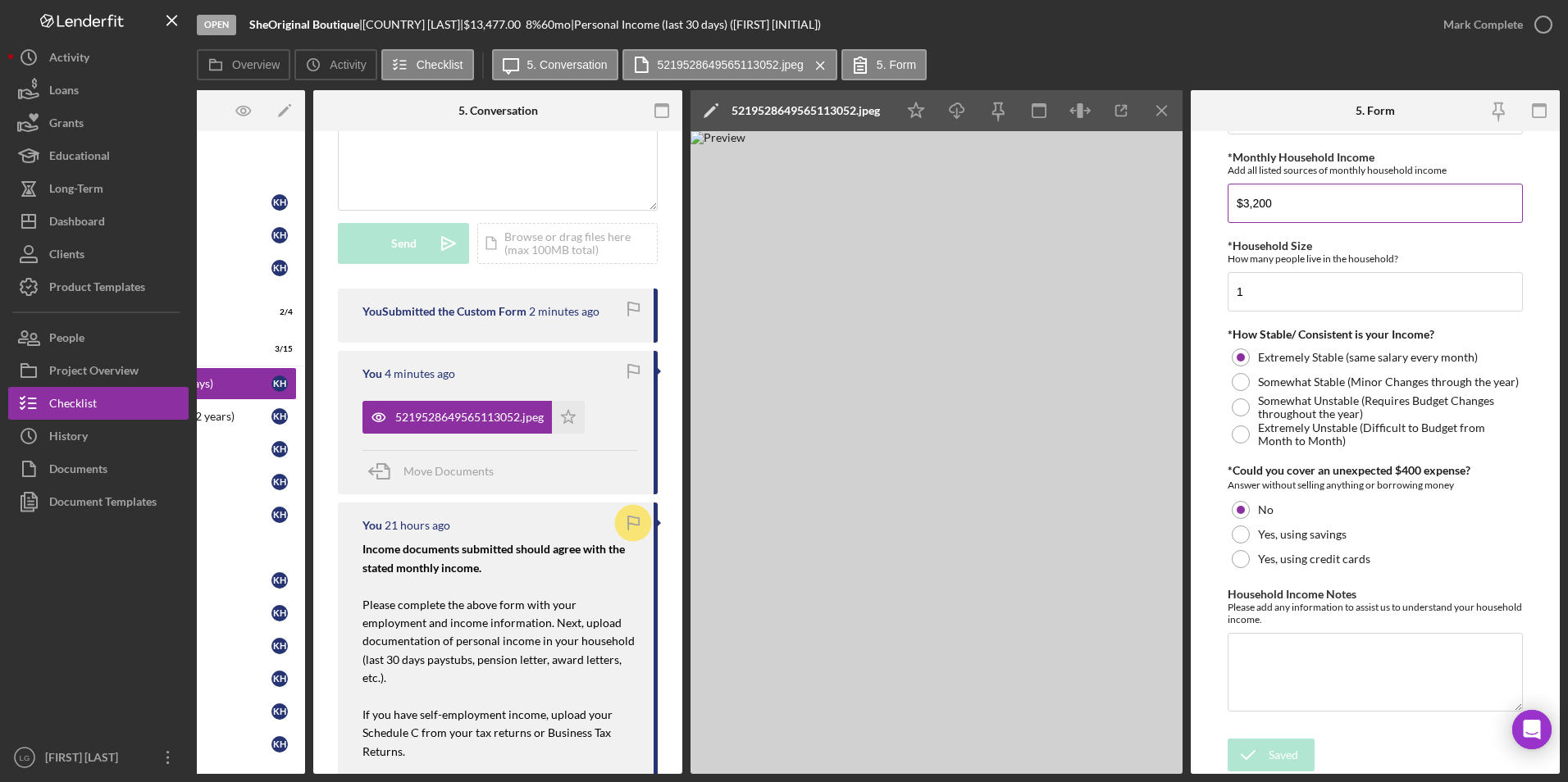 drag, startPoint x: 1269, startPoint y: 188, endPoint x: 1228, endPoint y: 193, distance: 41.303753 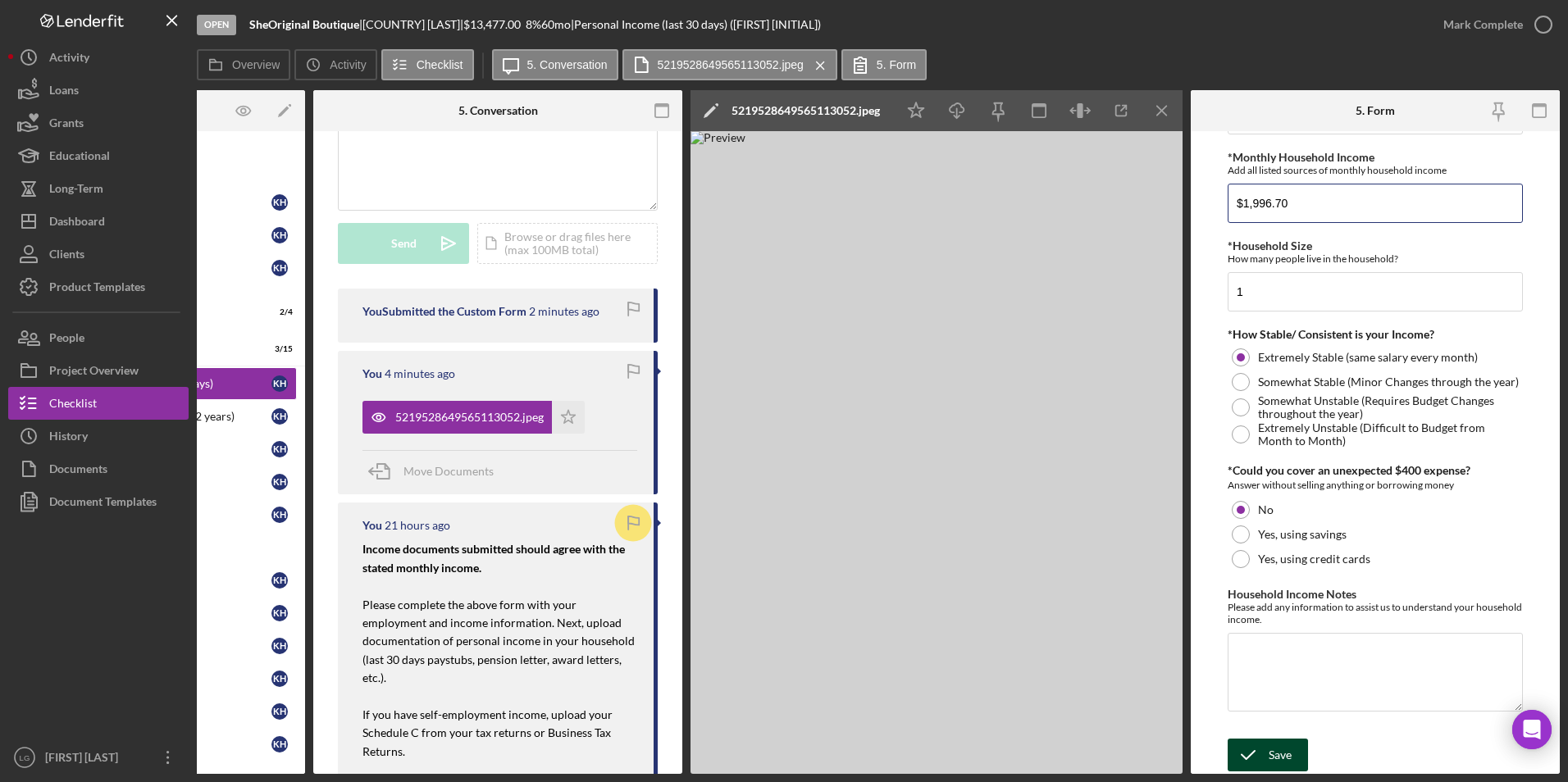 type on "$1,996.70" 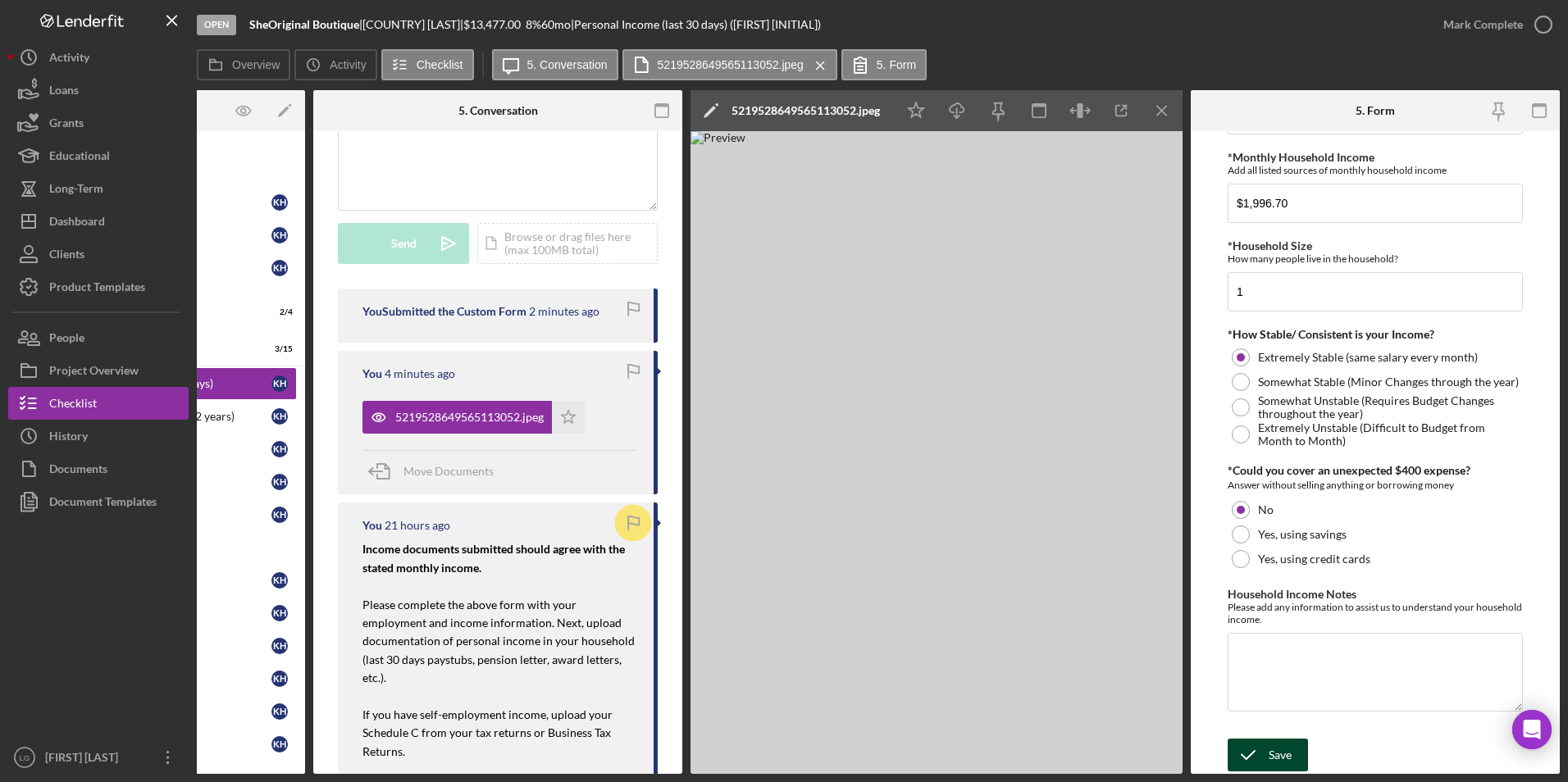 click on "Save" at bounding box center [1280, 755] 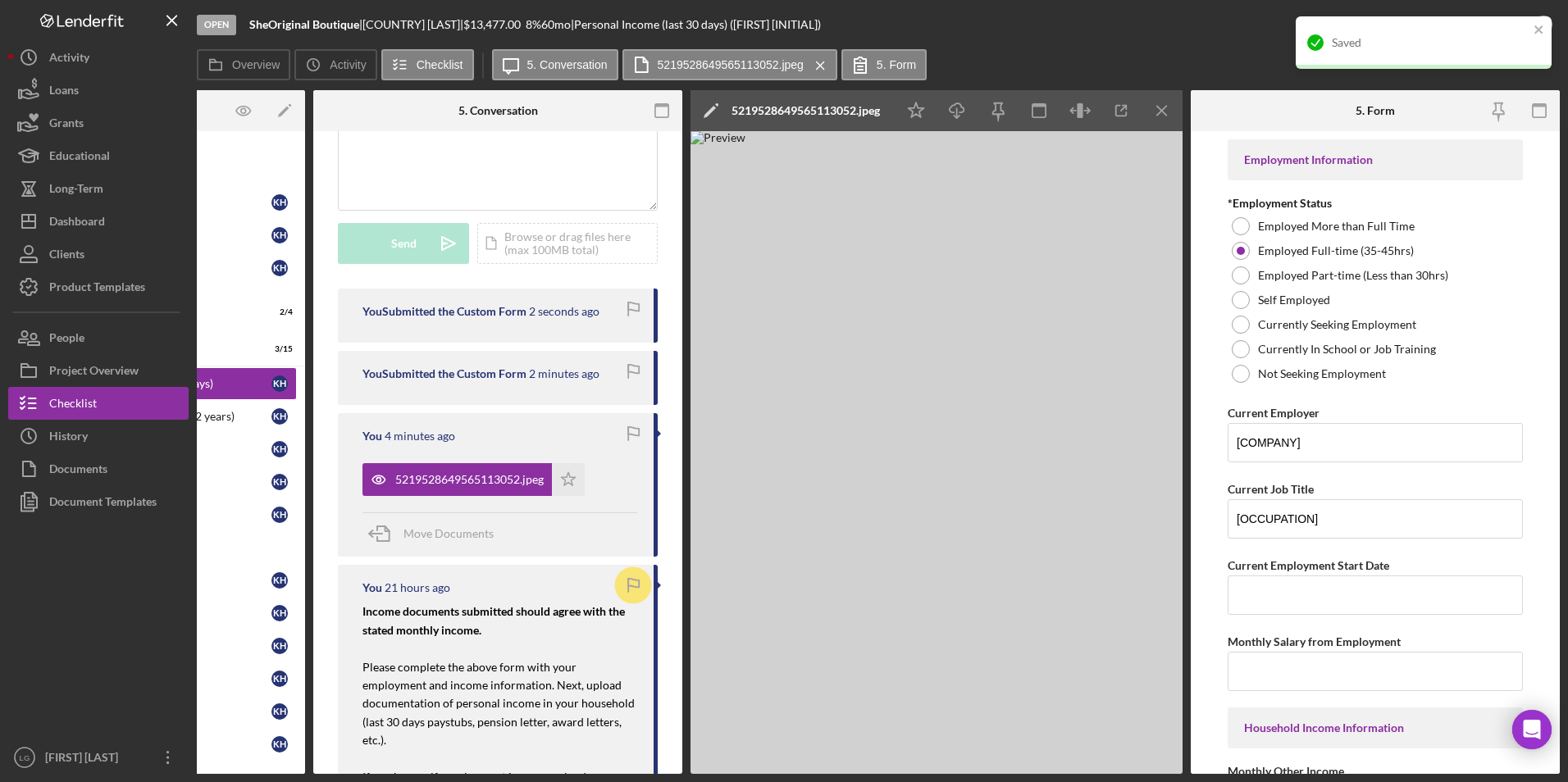 scroll, scrollTop: 164, scrollLeft: 0, axis: vertical 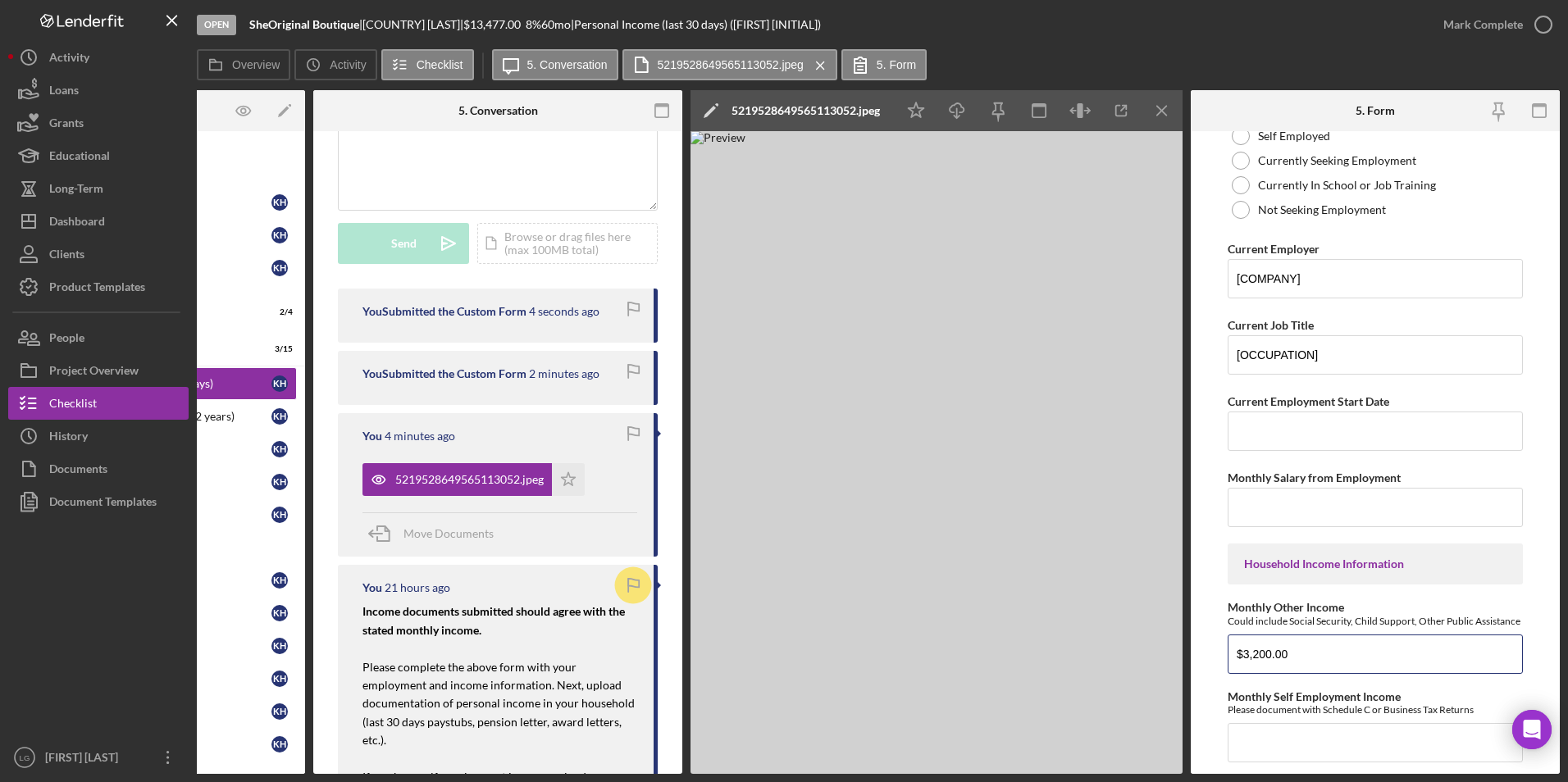 drag, startPoint x: 1290, startPoint y: 658, endPoint x: 1192, endPoint y: 658, distance: 98 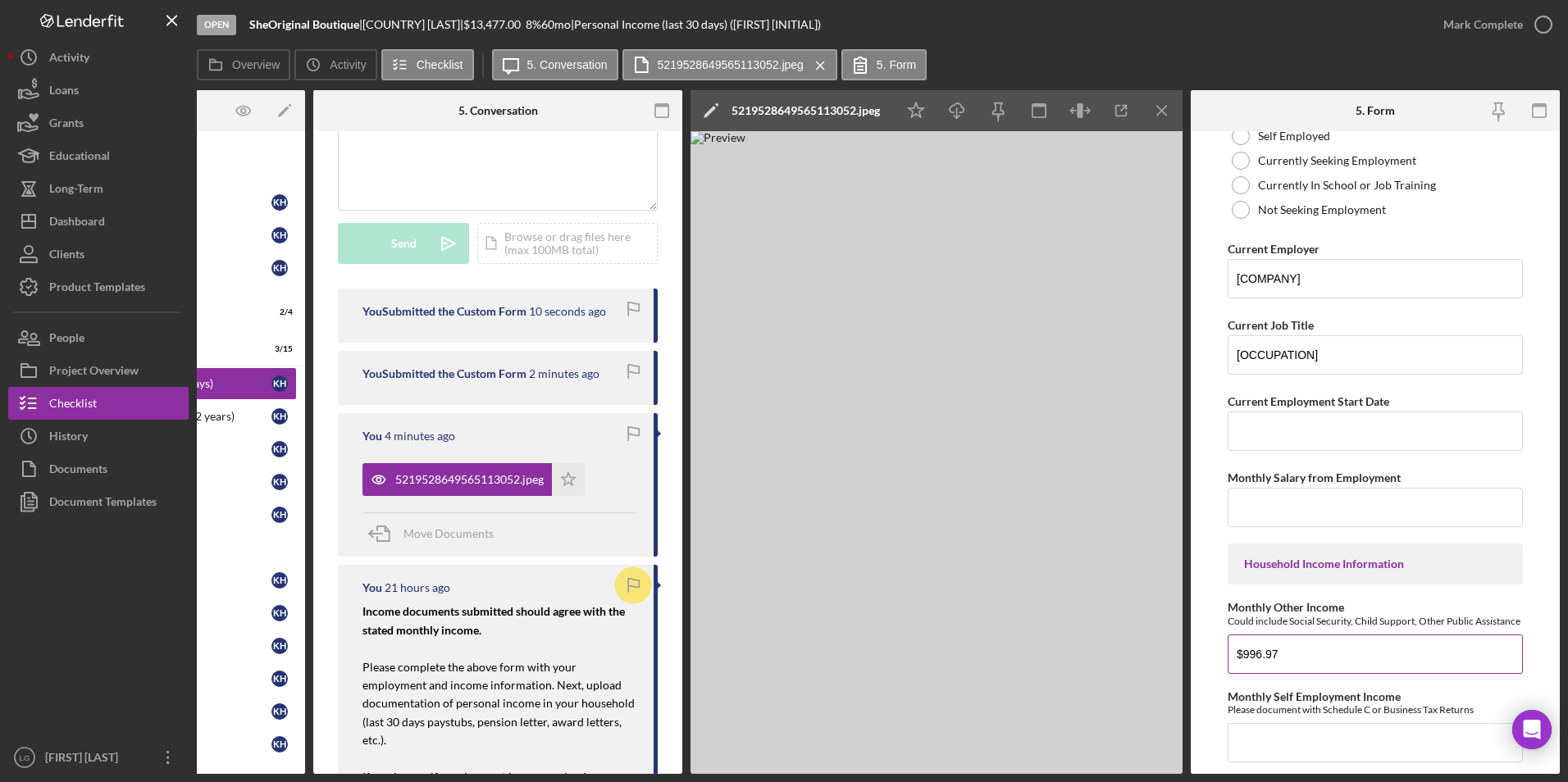 click on "$996.97" at bounding box center [1375, 654] 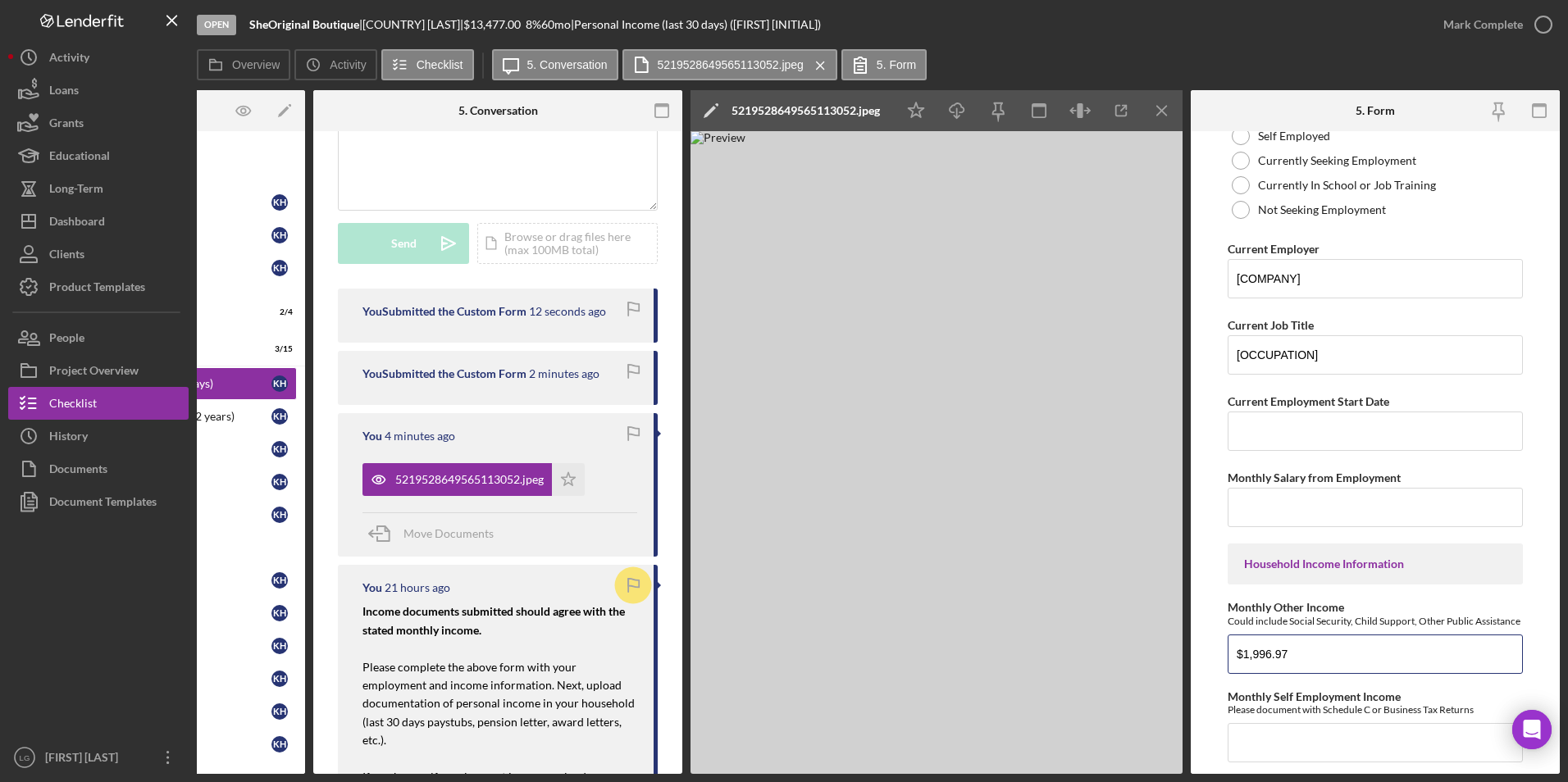 scroll, scrollTop: 0, scrollLeft: 0, axis: both 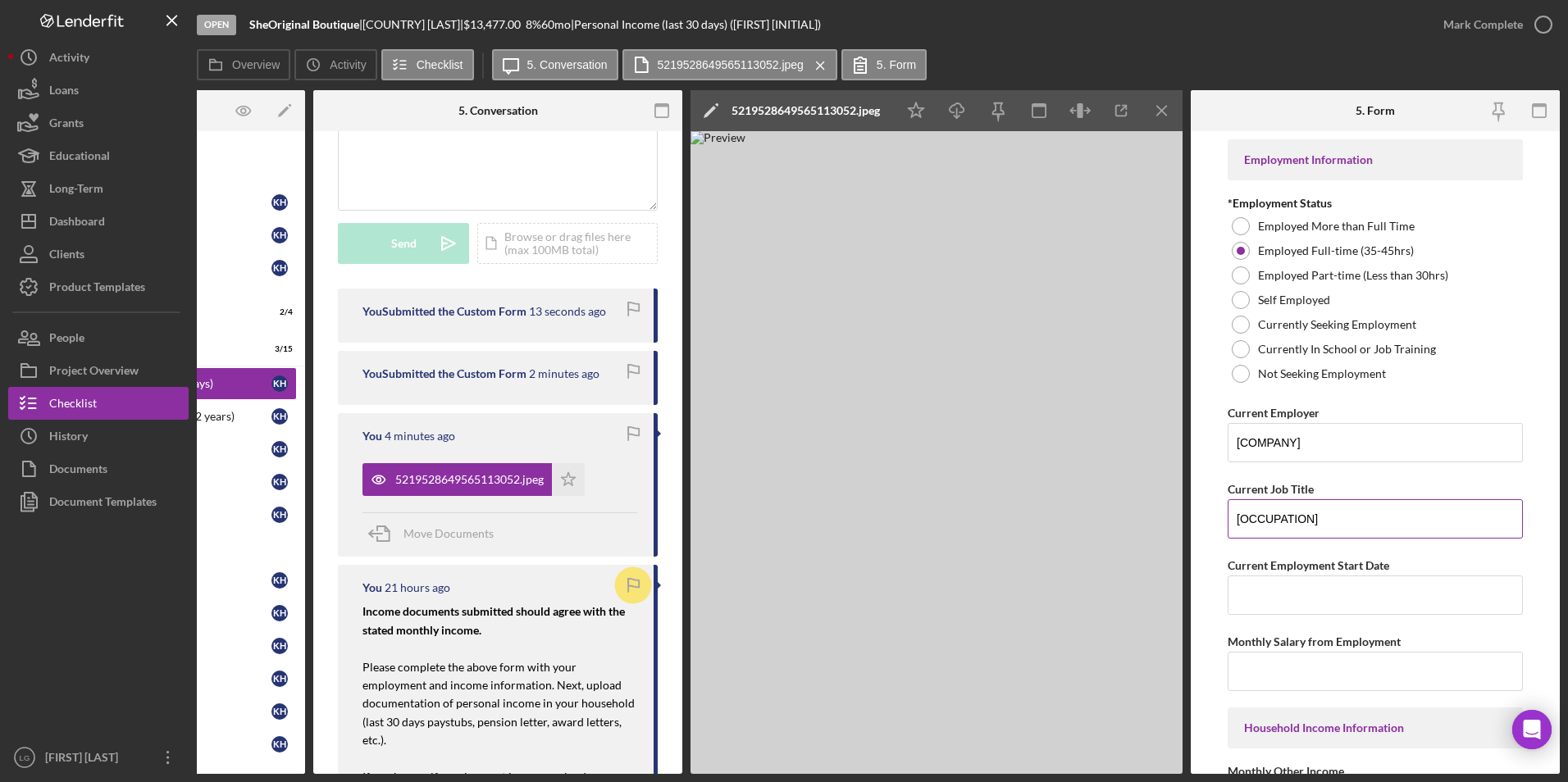 type on "$1,996.97" 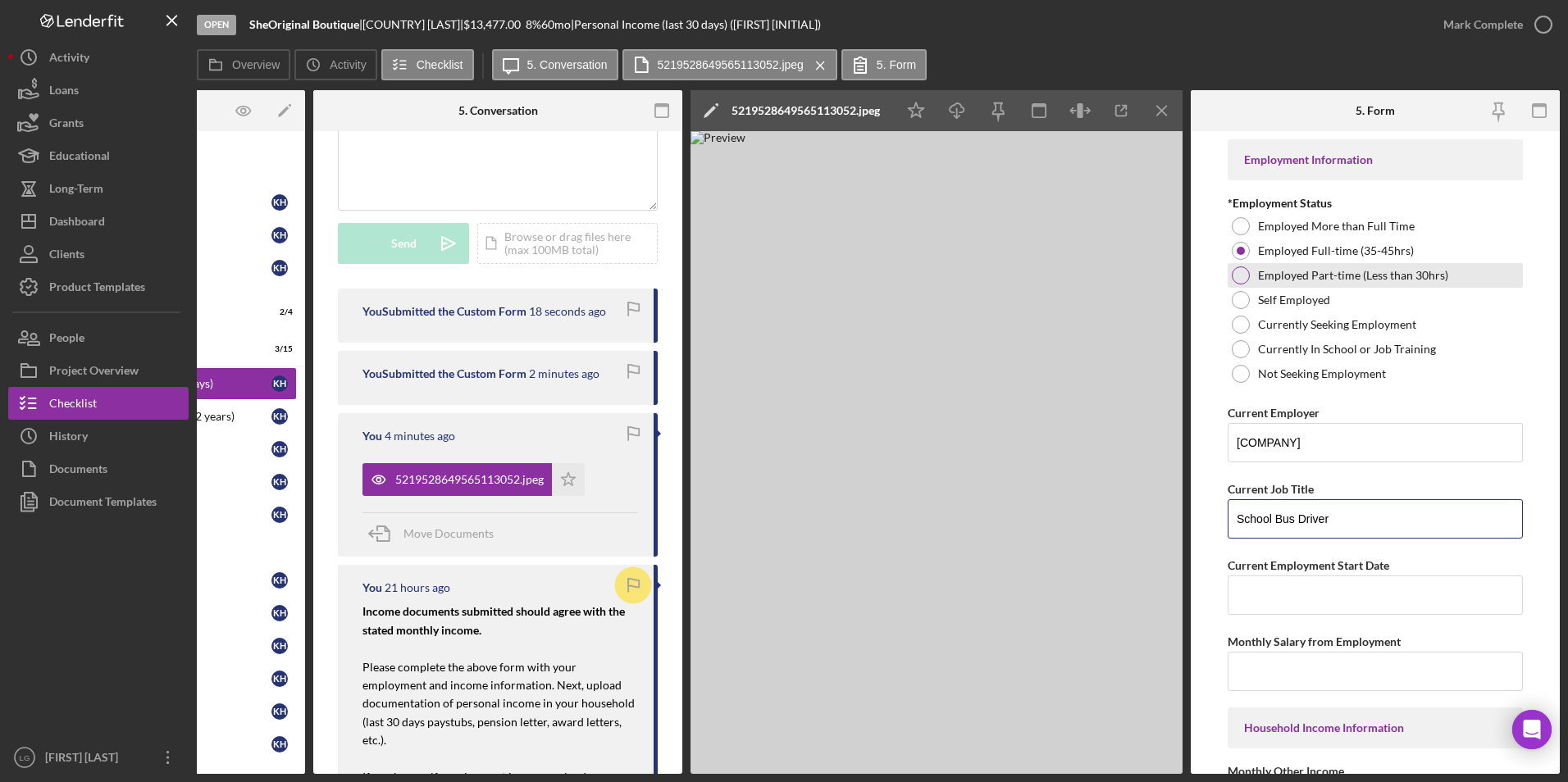 type on "School Bus Driver" 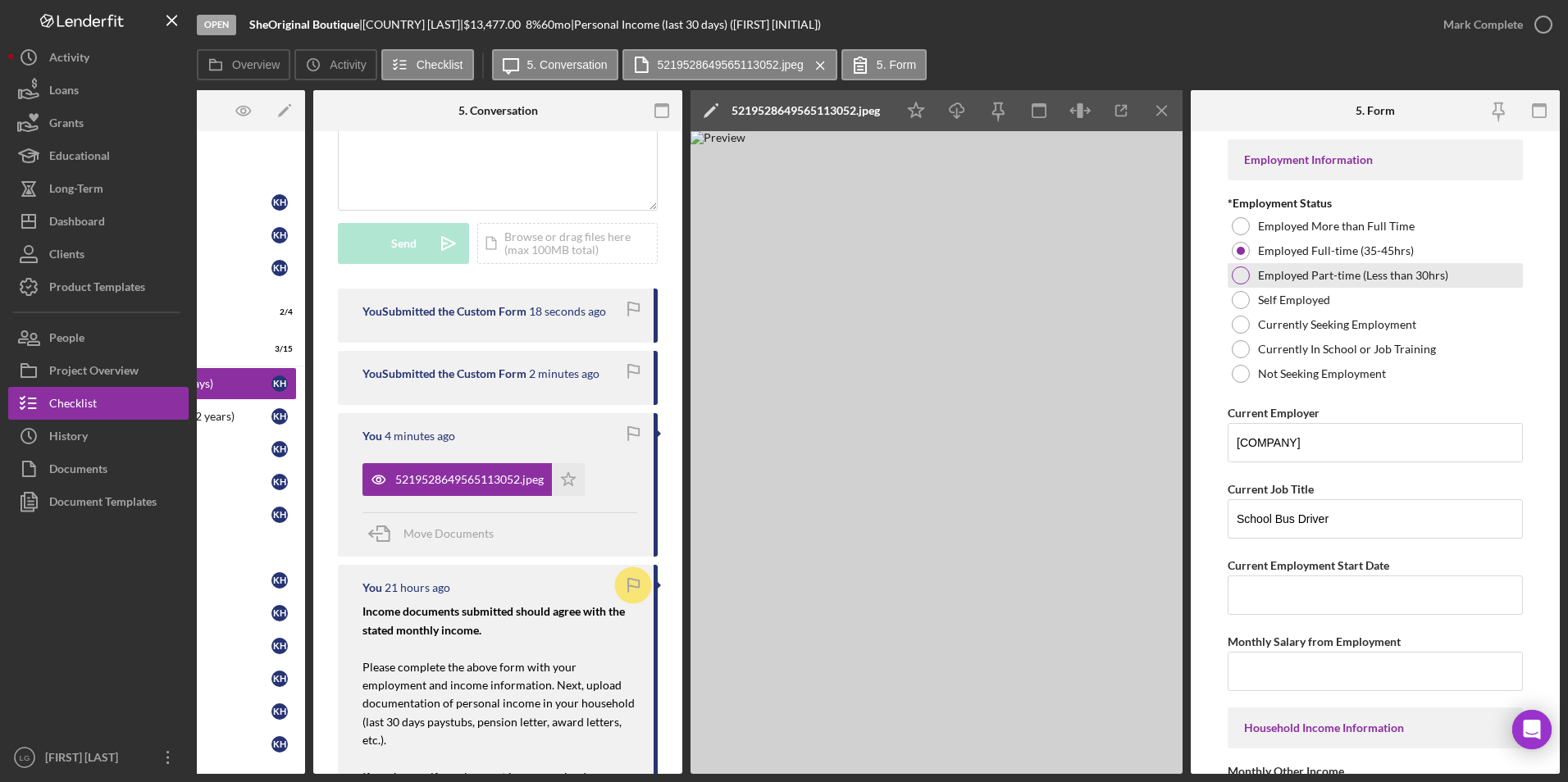 click at bounding box center (1241, 275) 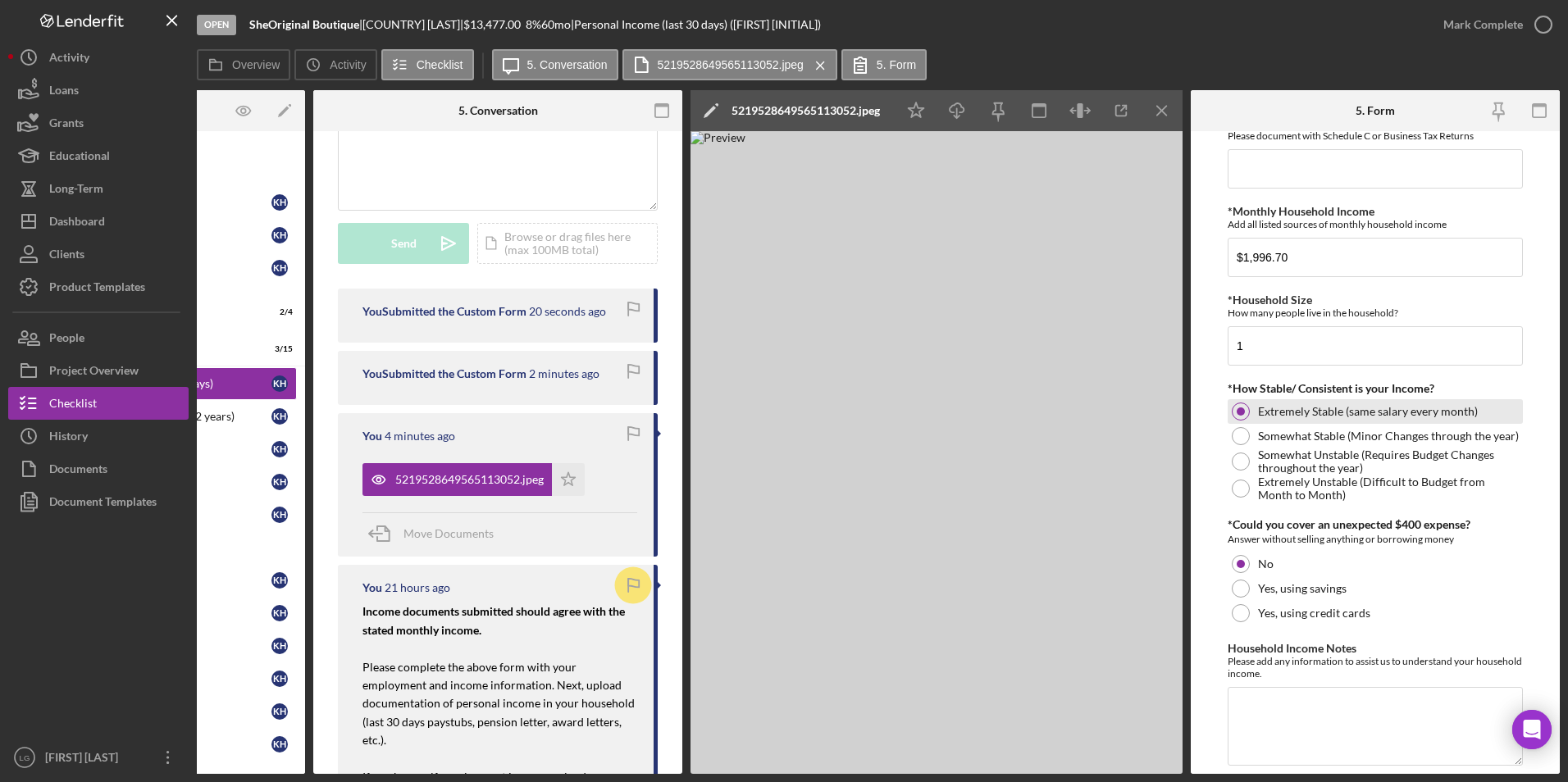 scroll, scrollTop: 812, scrollLeft: 0, axis: vertical 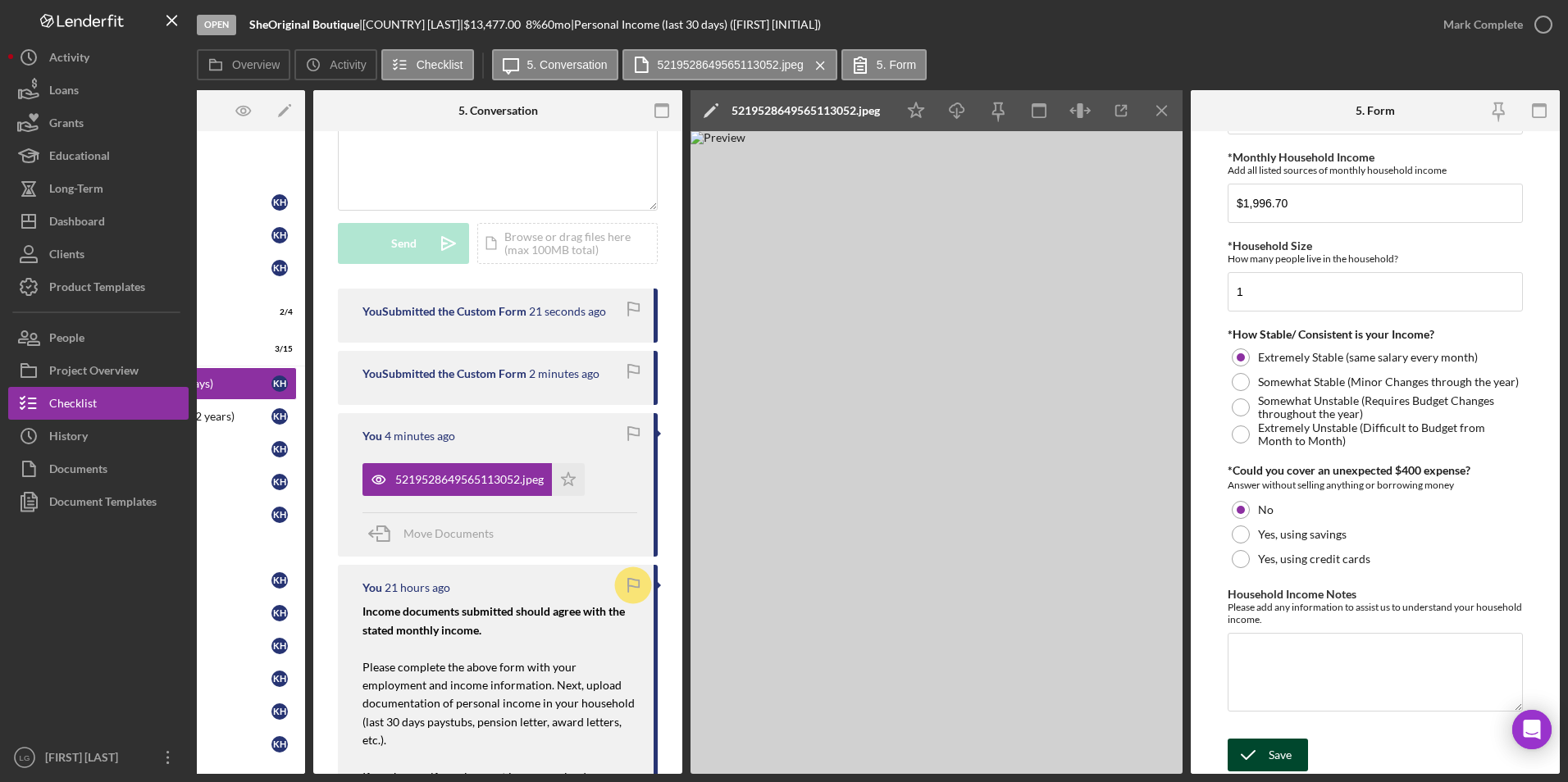 click 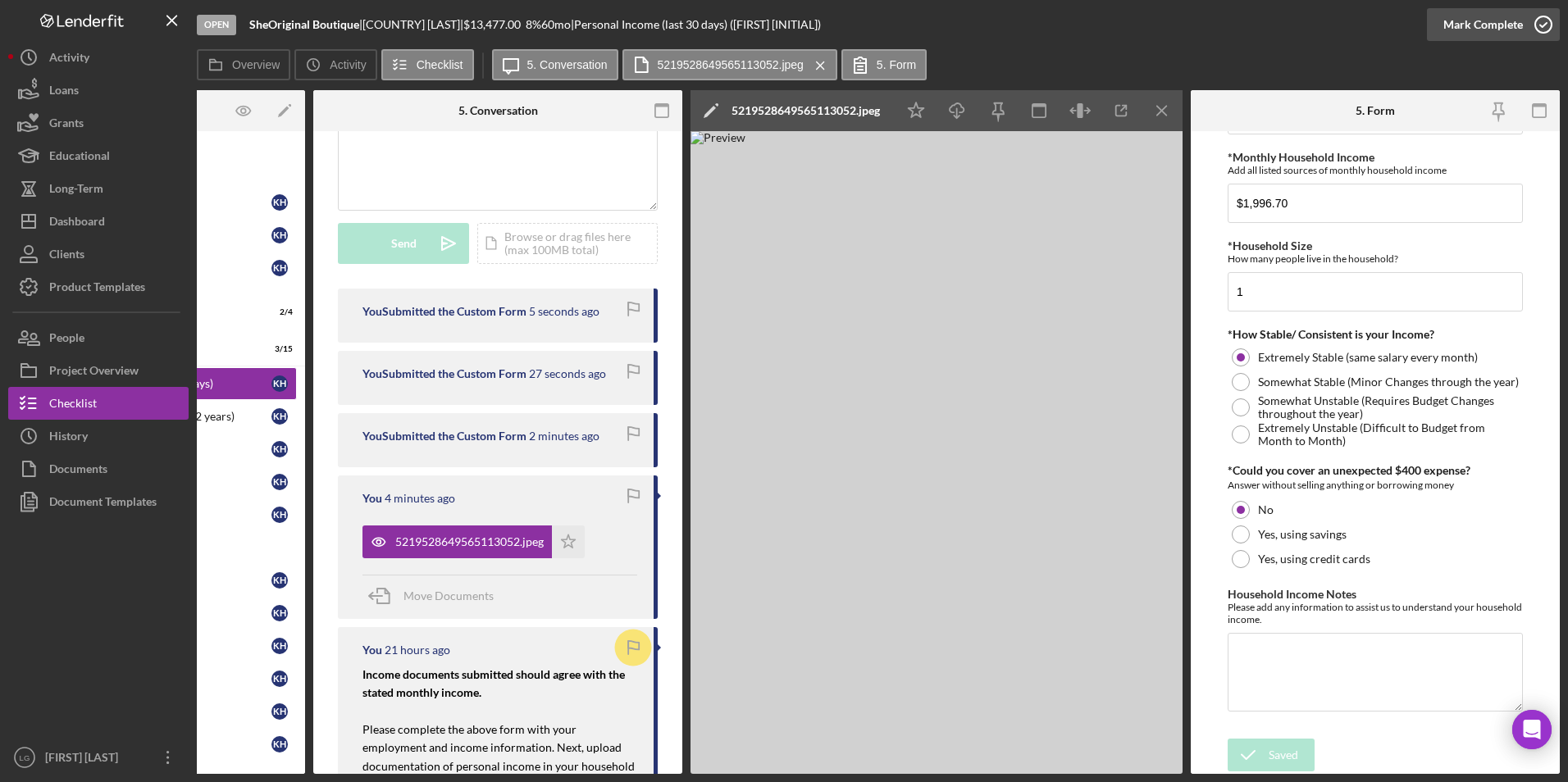click on "Mark Complete" at bounding box center (1483, 25) 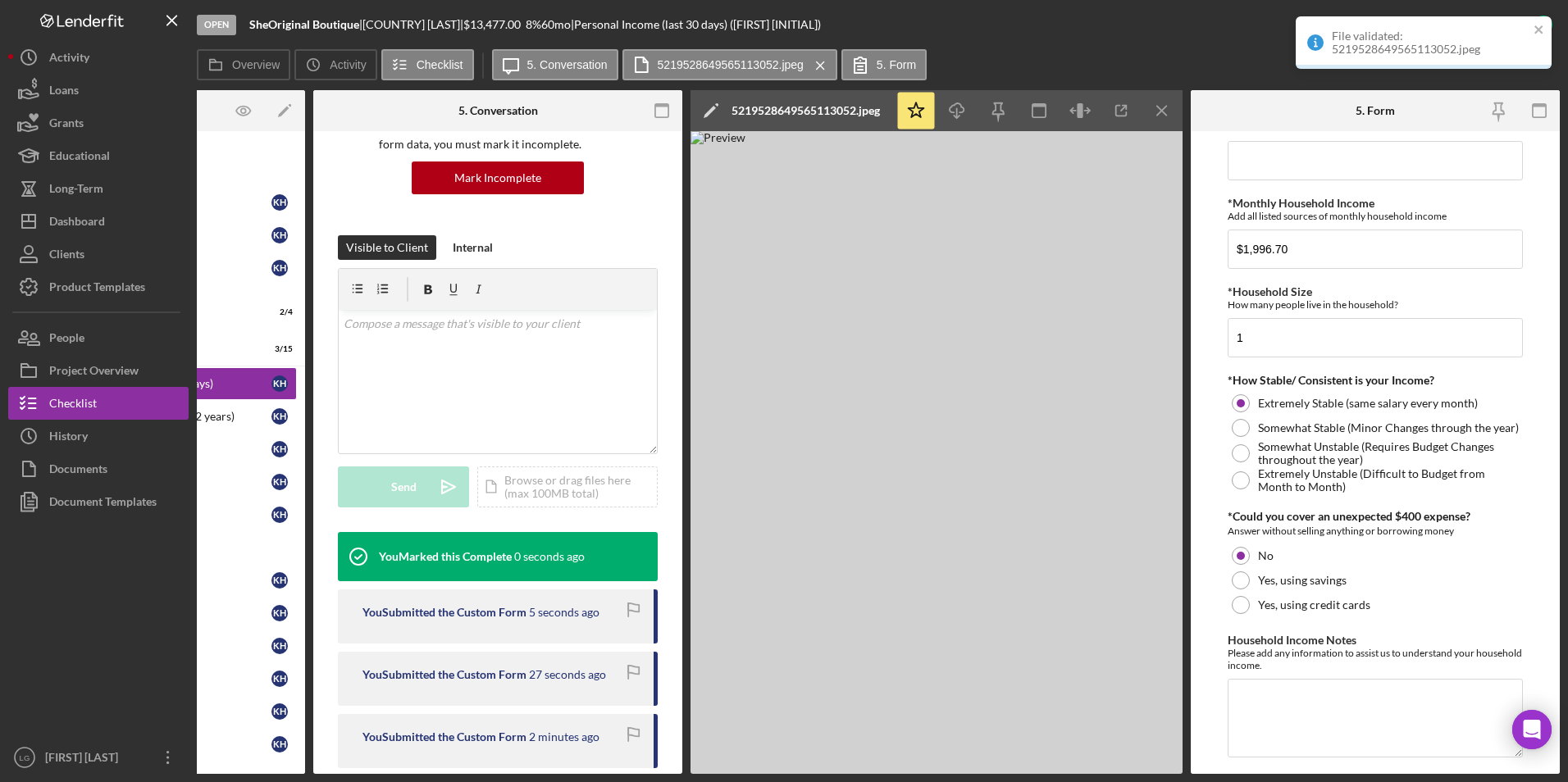scroll, scrollTop: 407, scrollLeft: 0, axis: vertical 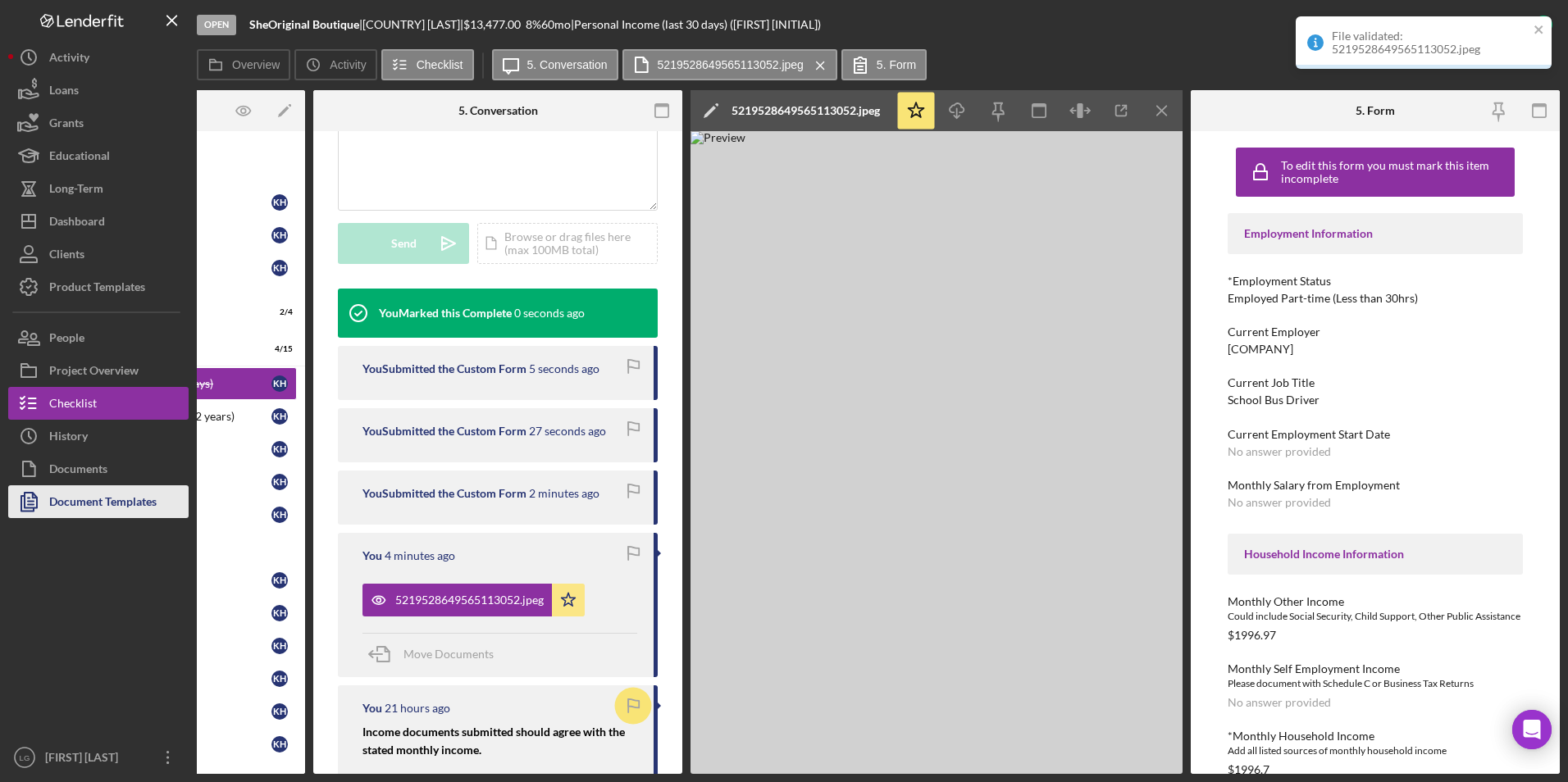 click on "Document Templates" at bounding box center [103, 503] 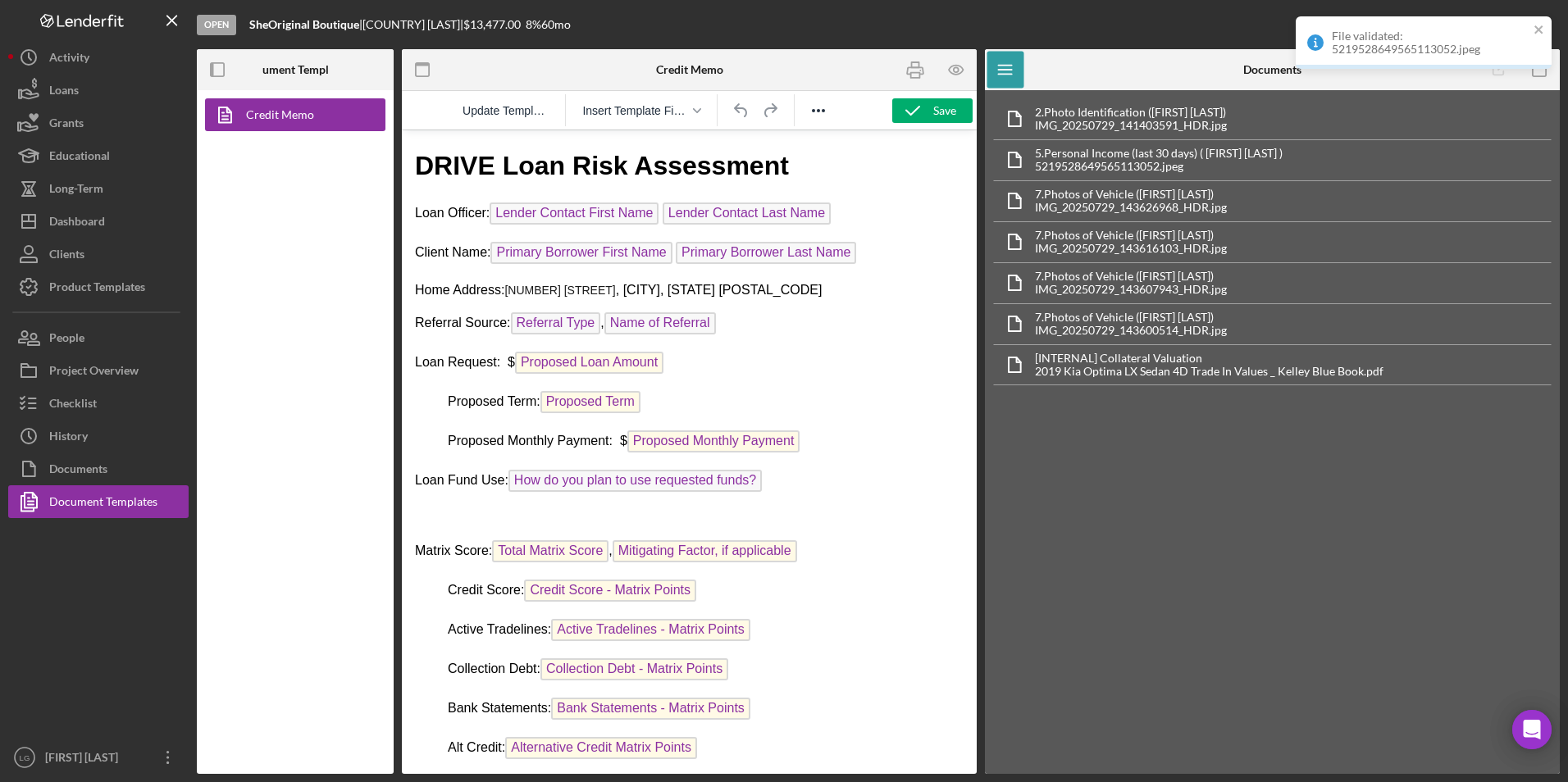 scroll, scrollTop: 0, scrollLeft: 0, axis: both 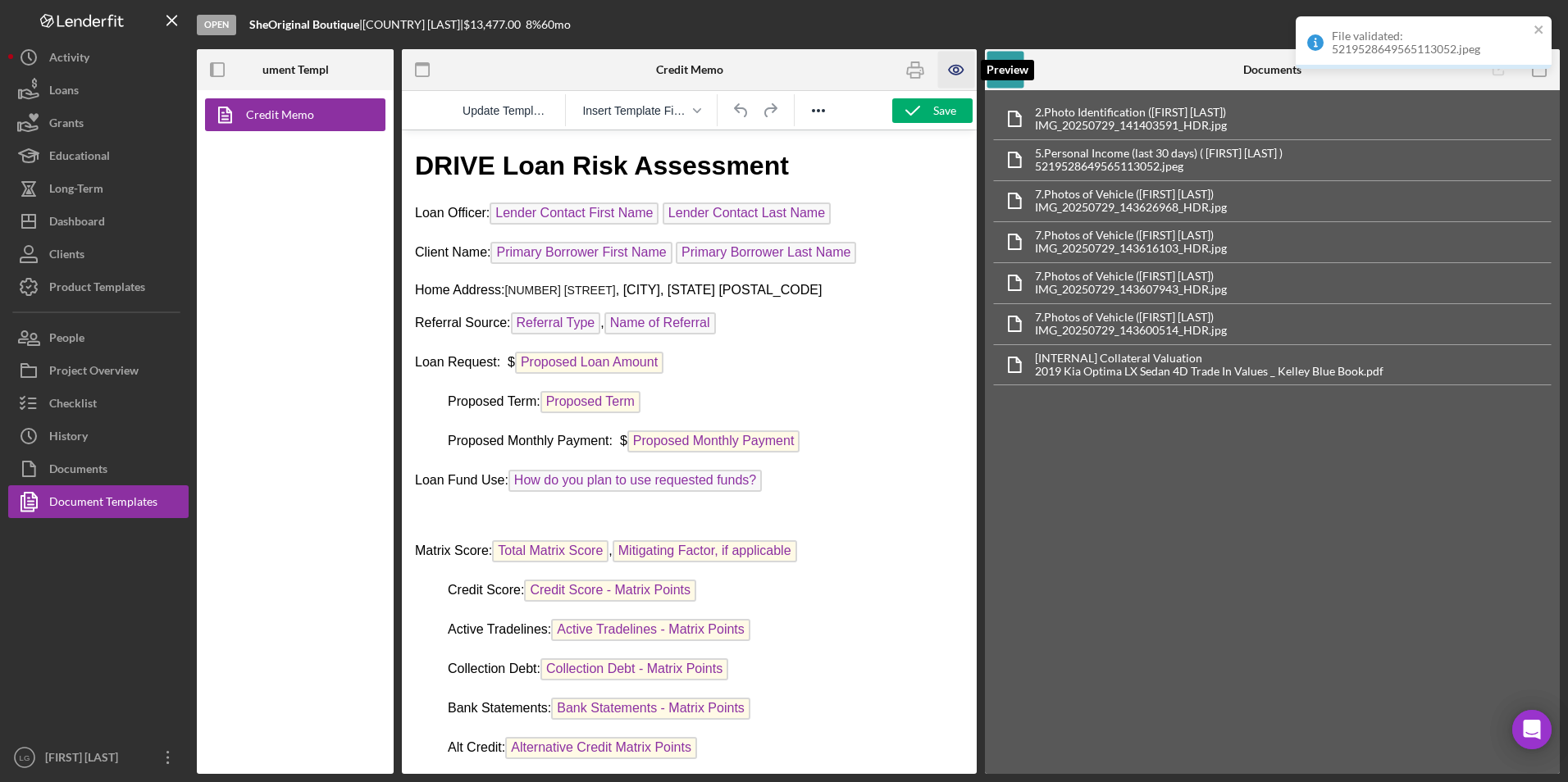 click 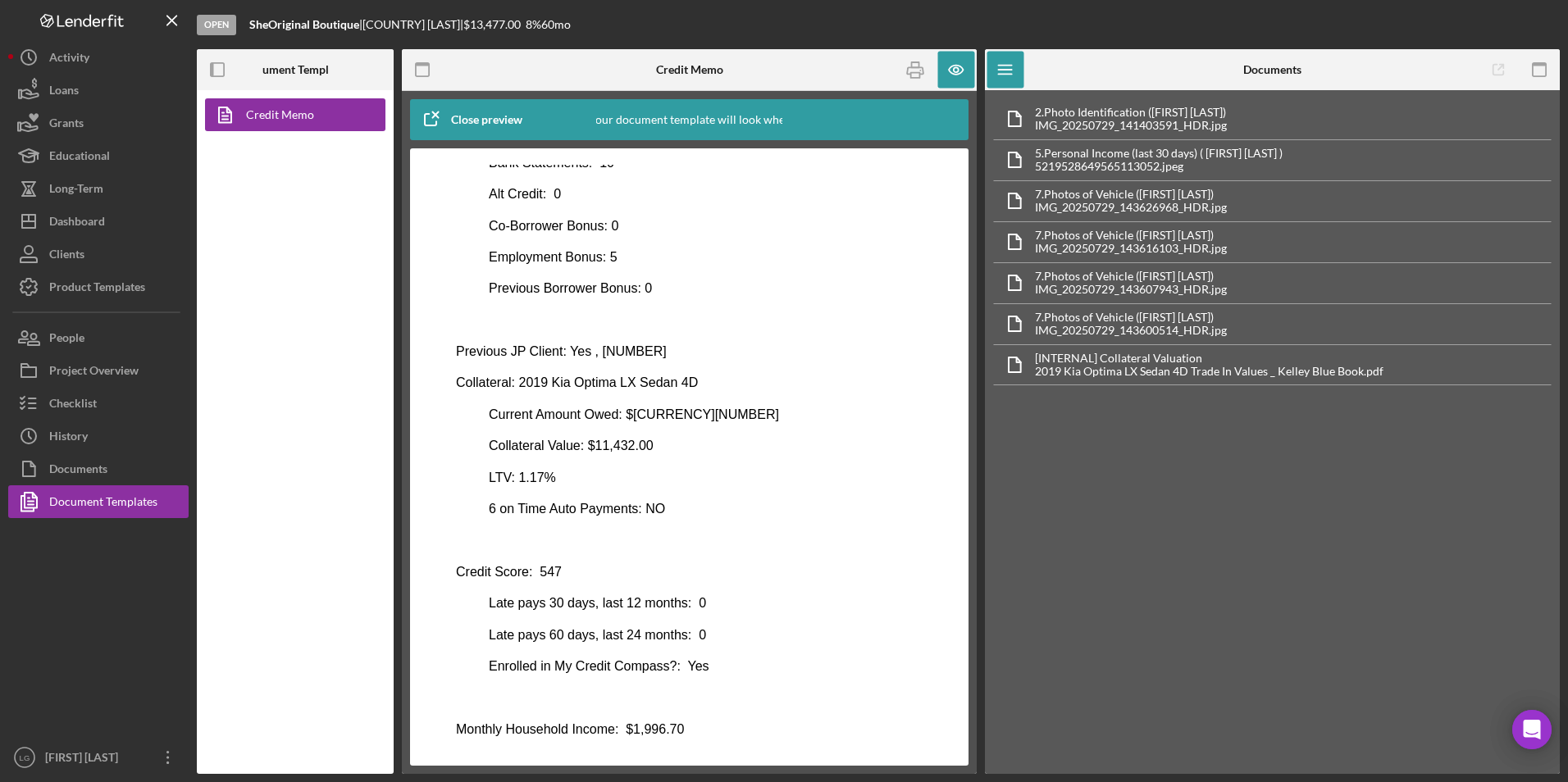 scroll, scrollTop: 246, scrollLeft: 0, axis: vertical 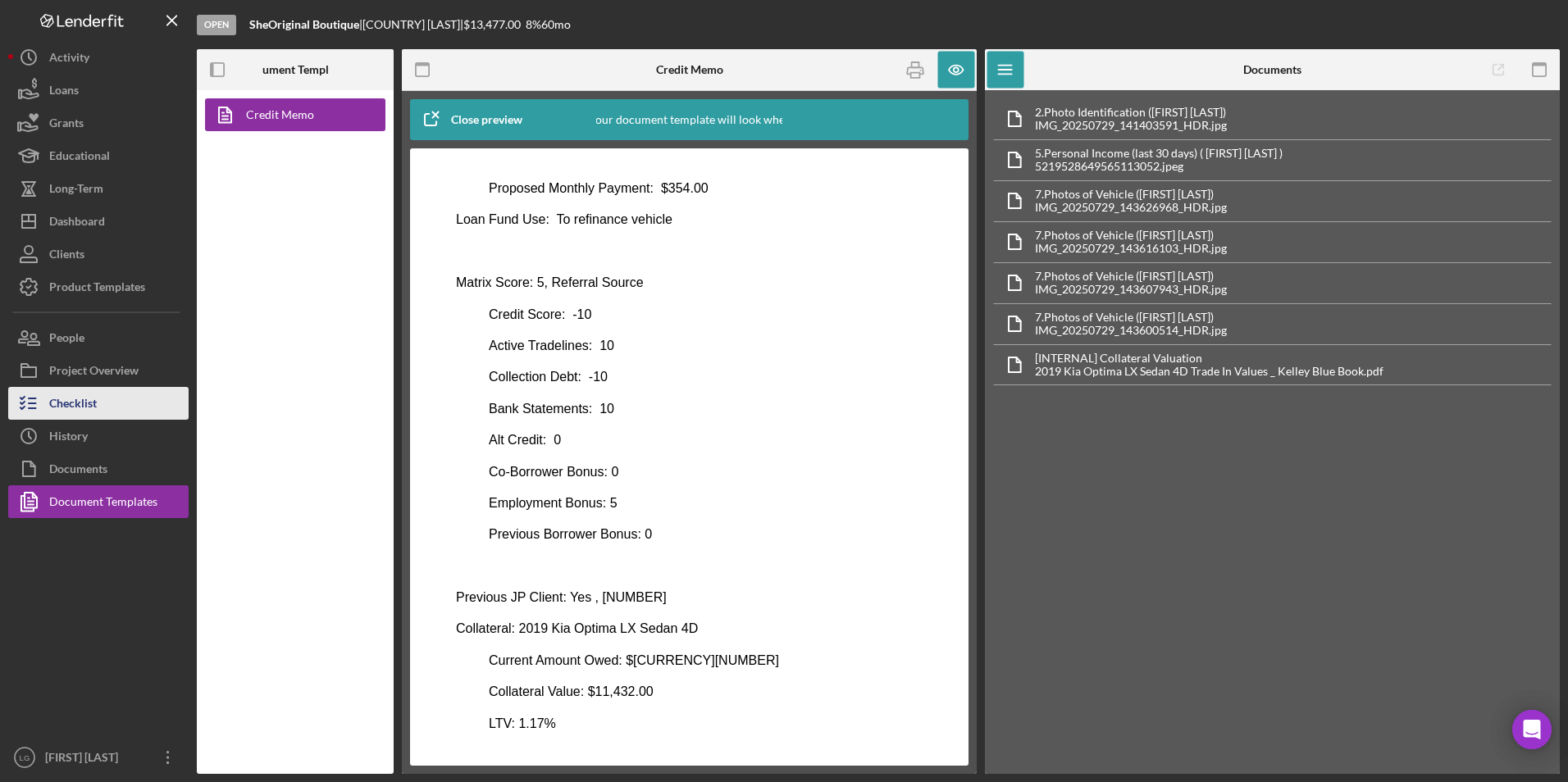 click on "Checklist" at bounding box center [73, 405] 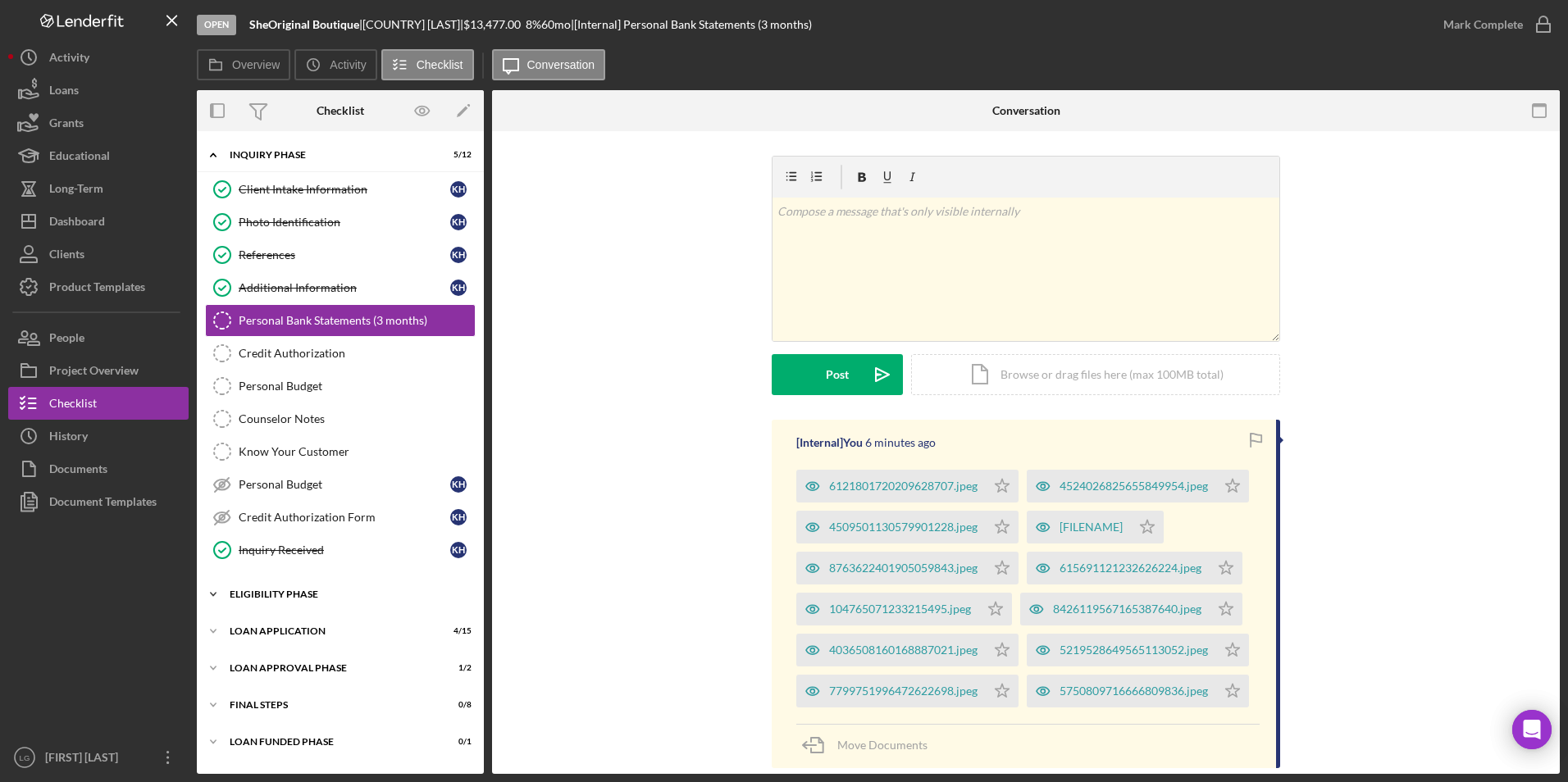 click on "Icon/Expander Eligibility Phase 2 / 4" at bounding box center [340, 594] 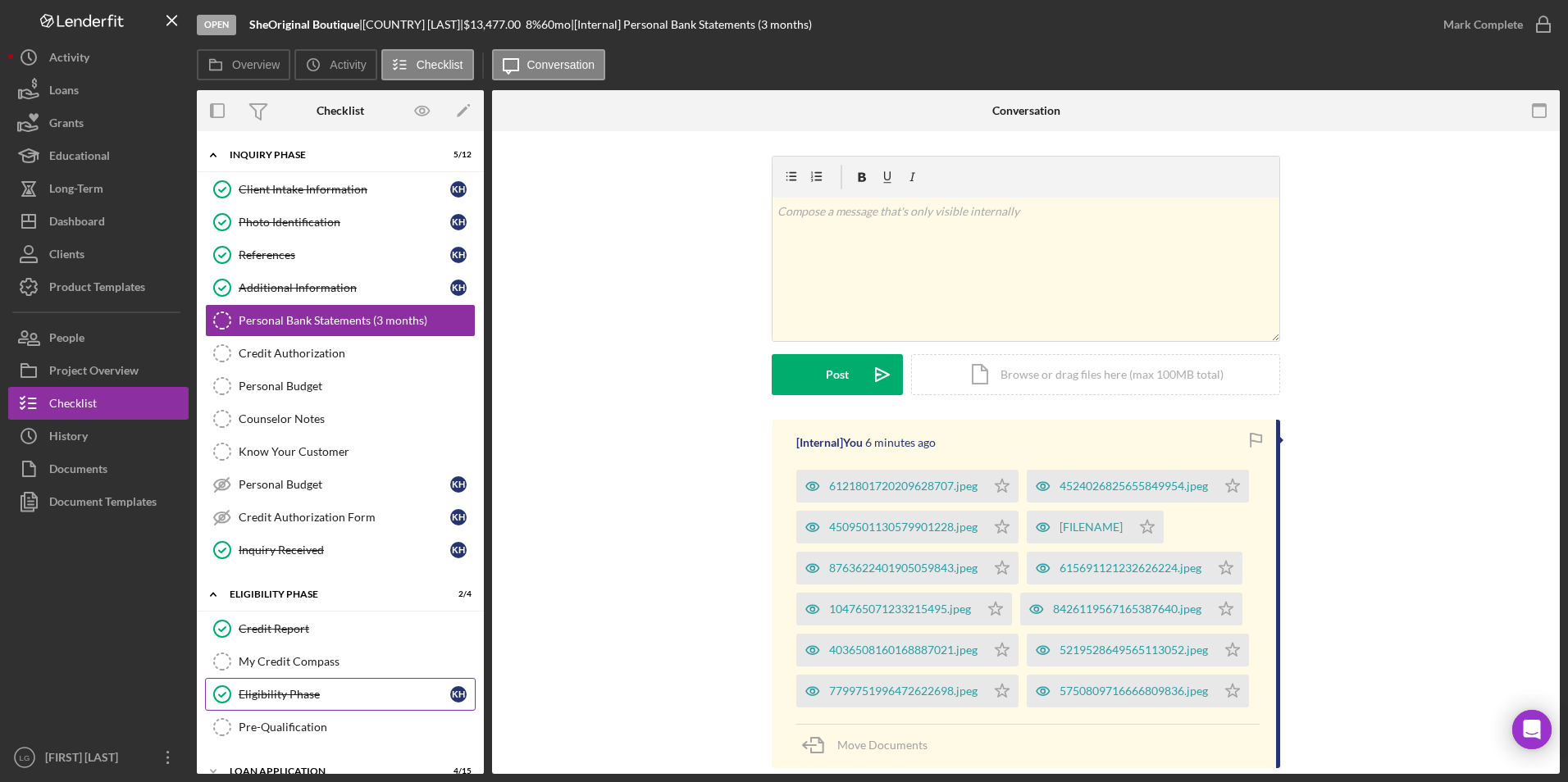 scroll, scrollTop: 82, scrollLeft: 0, axis: vertical 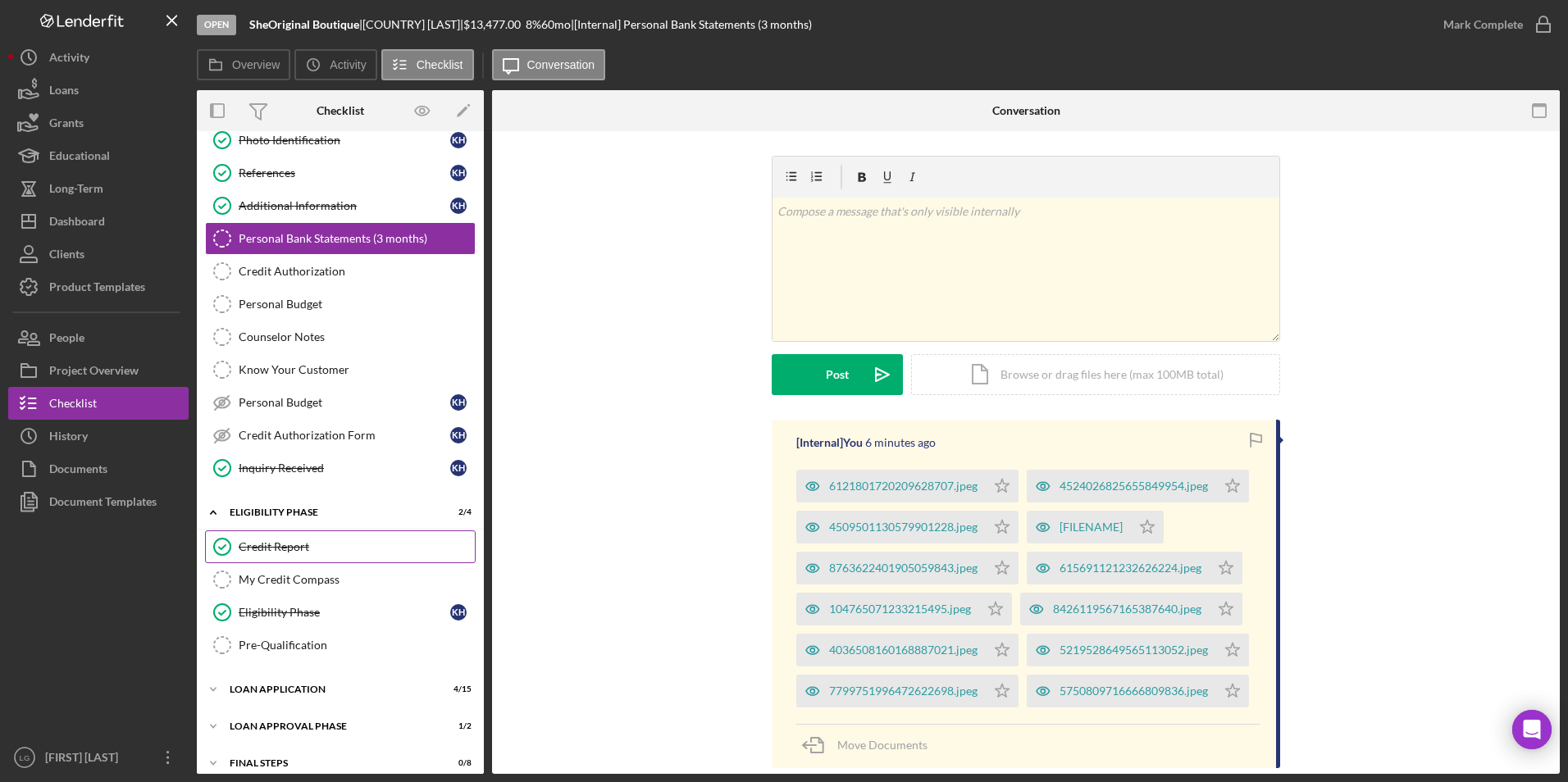 click on "Credit Report Credit Report" at bounding box center [340, 547] 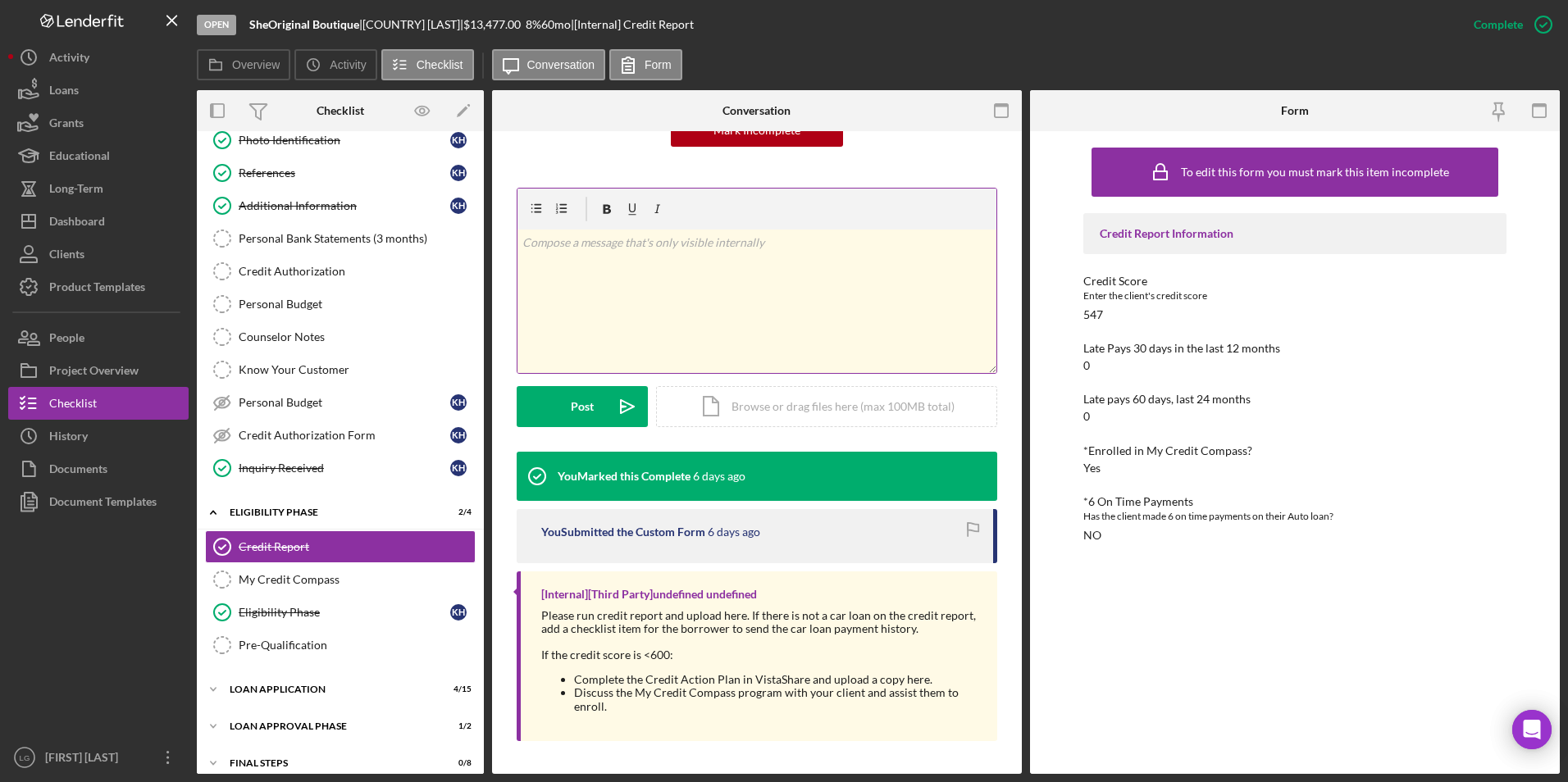 scroll, scrollTop: 0, scrollLeft: 0, axis: both 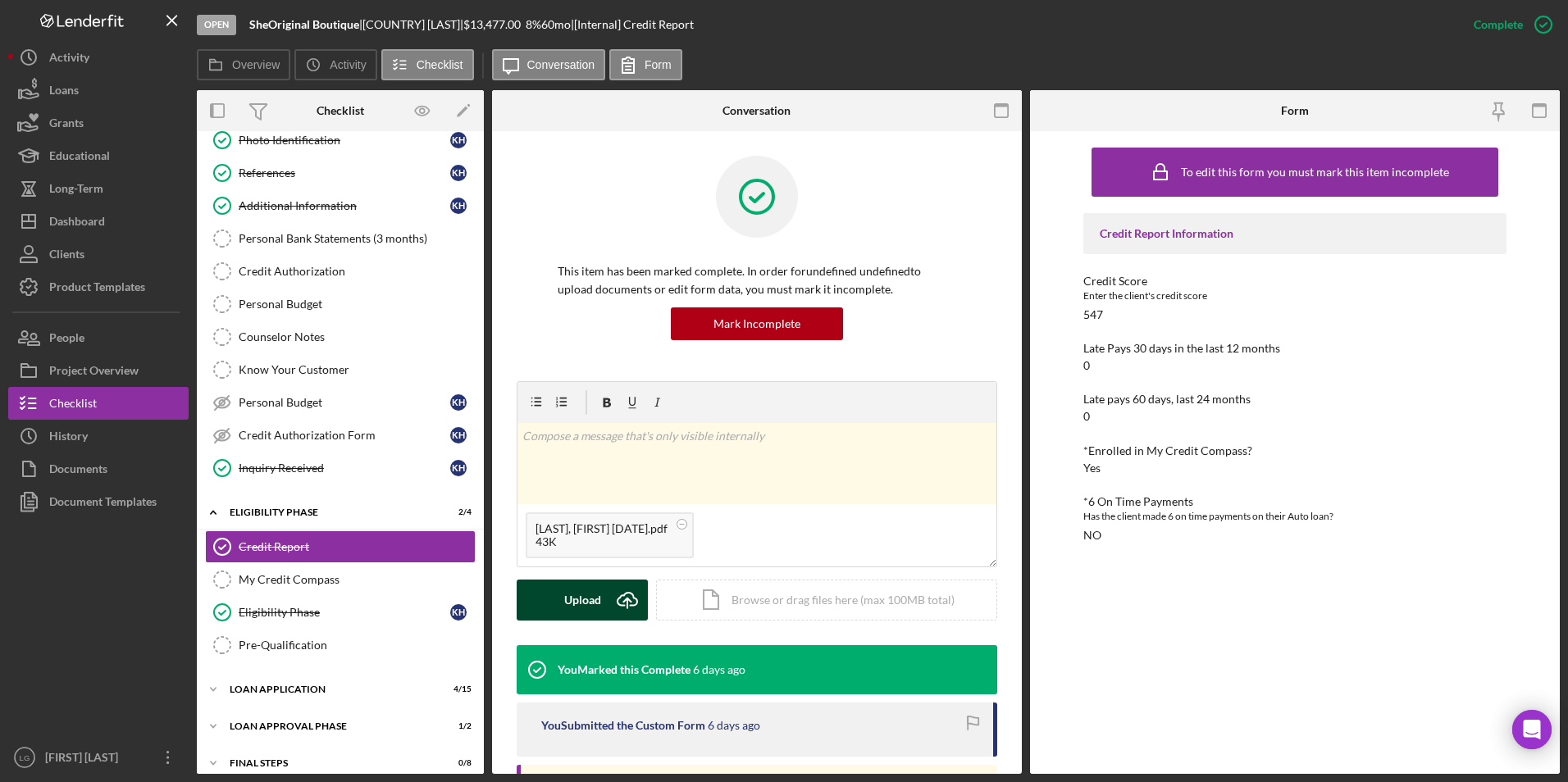click on "Upload" at bounding box center [582, 600] 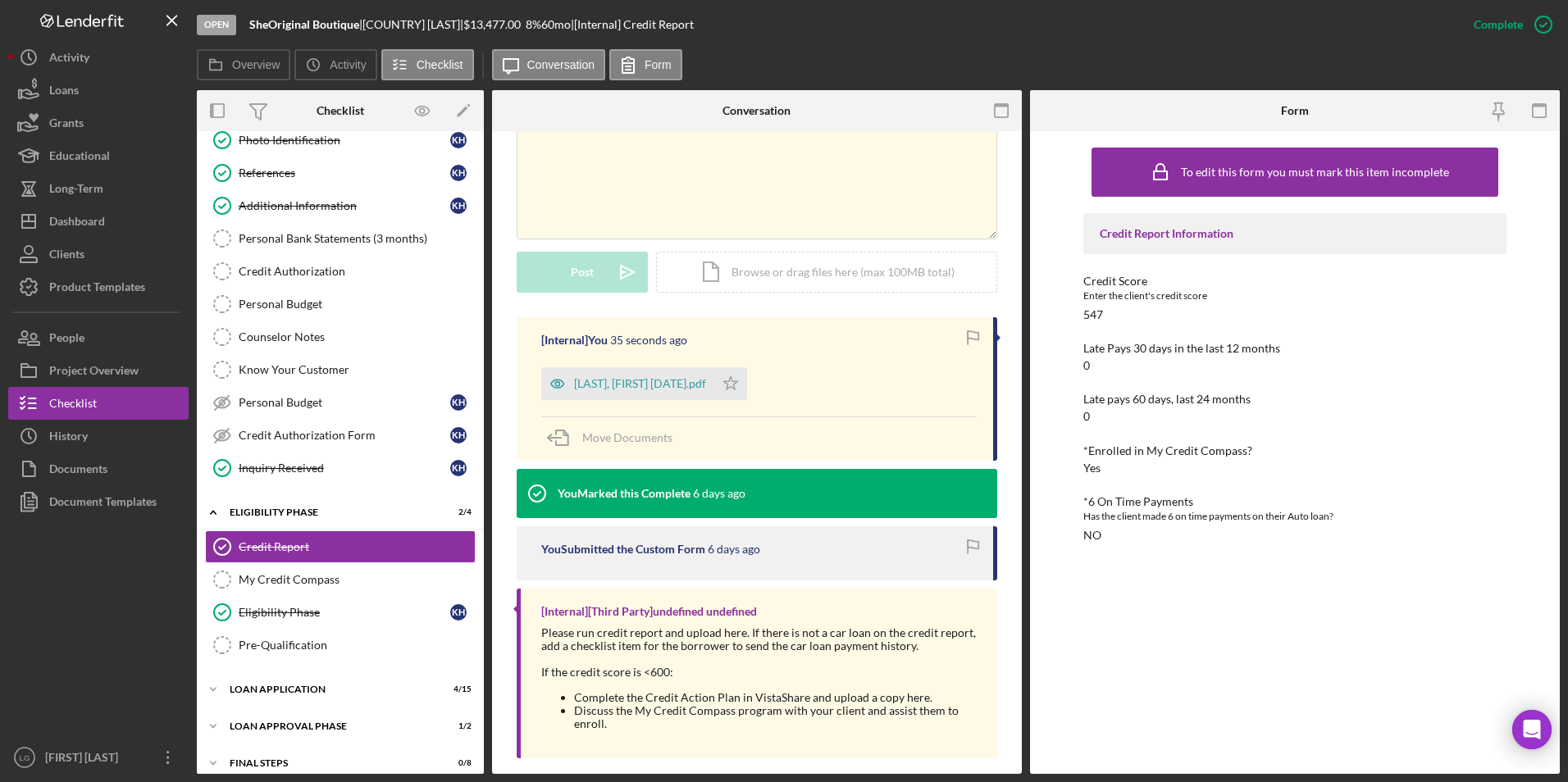 scroll, scrollTop: 0, scrollLeft: 0, axis: both 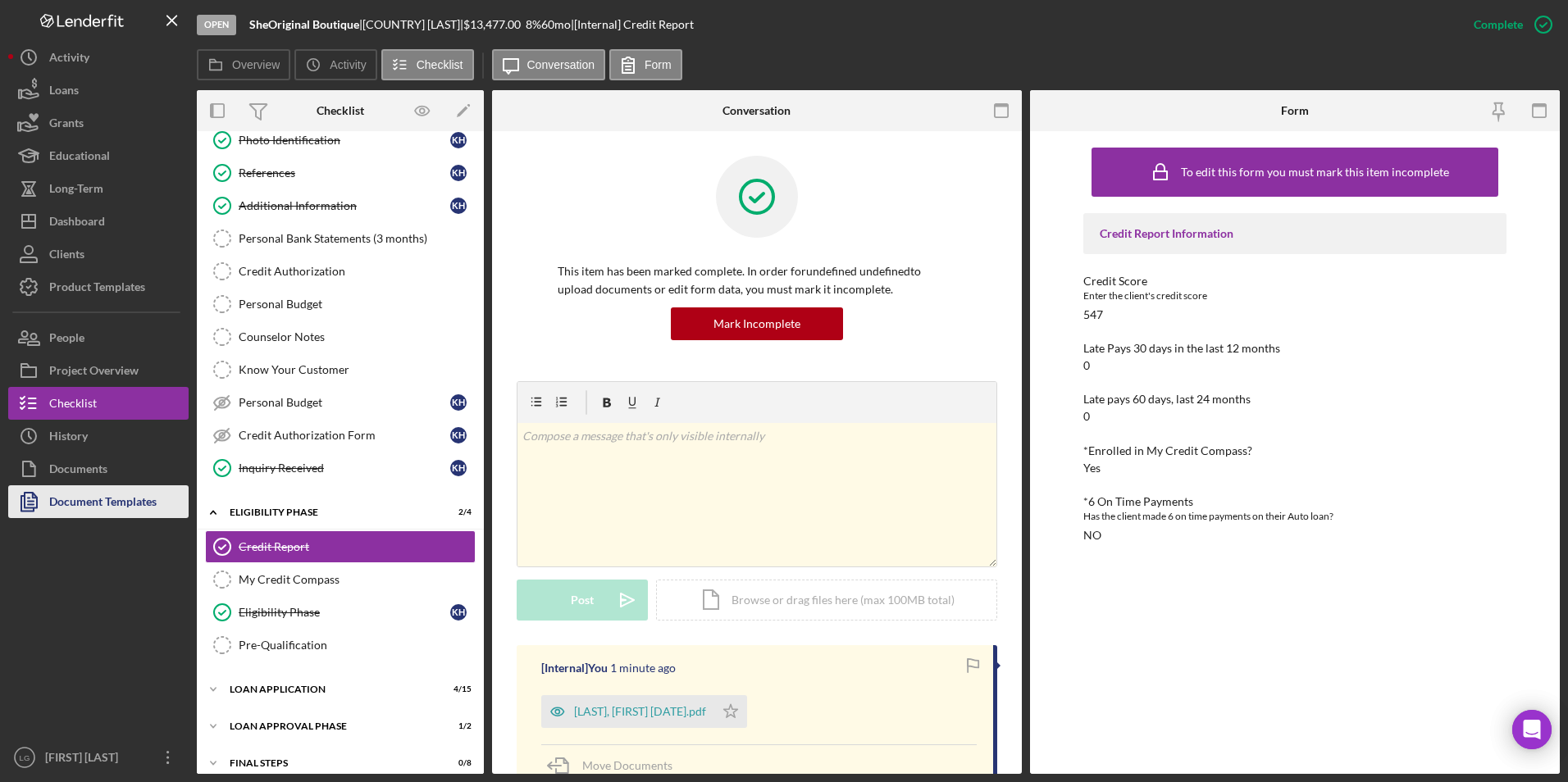 click on "Document Templates" at bounding box center (103, 503) 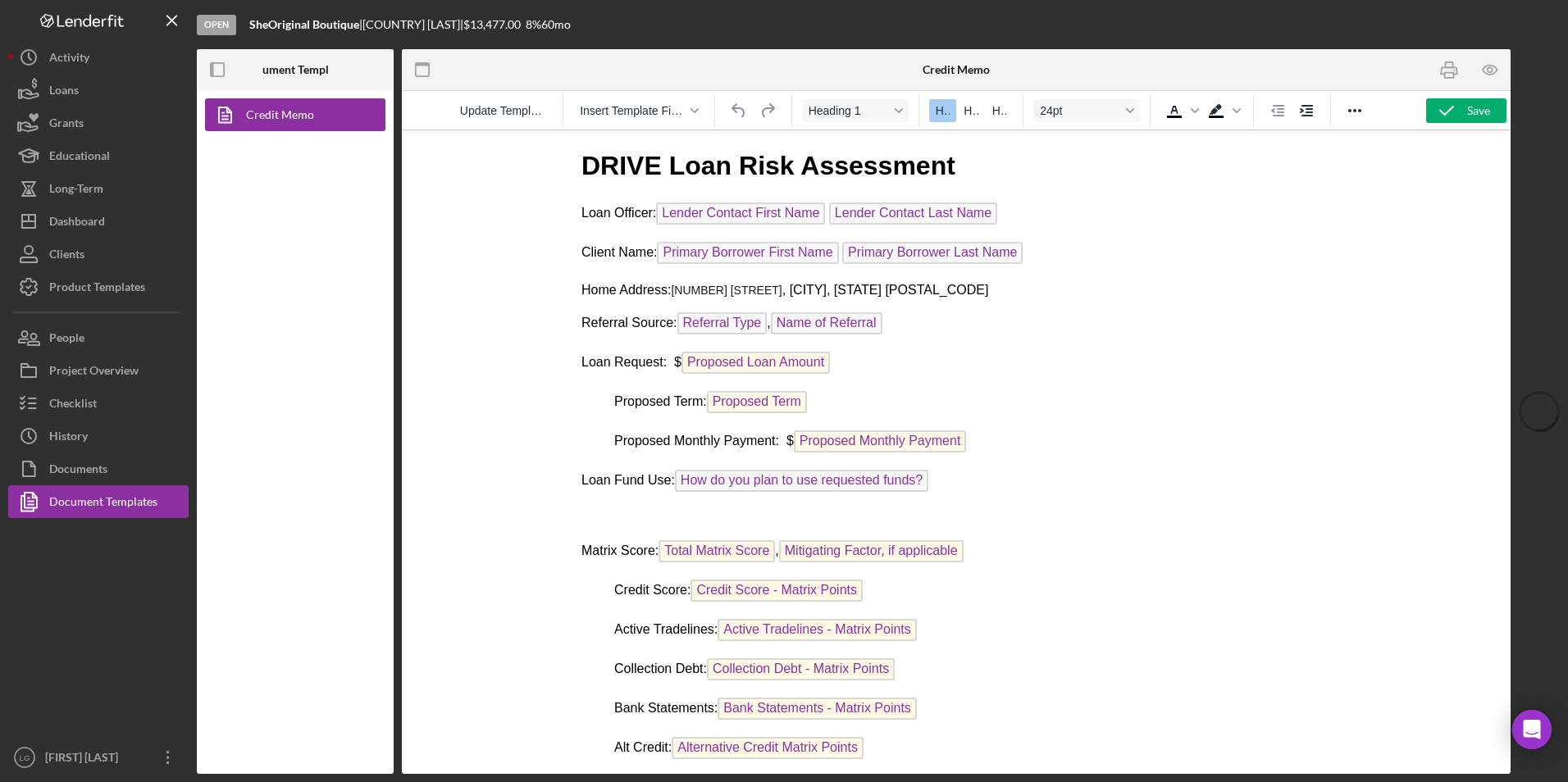 scroll, scrollTop: 0, scrollLeft: 0, axis: both 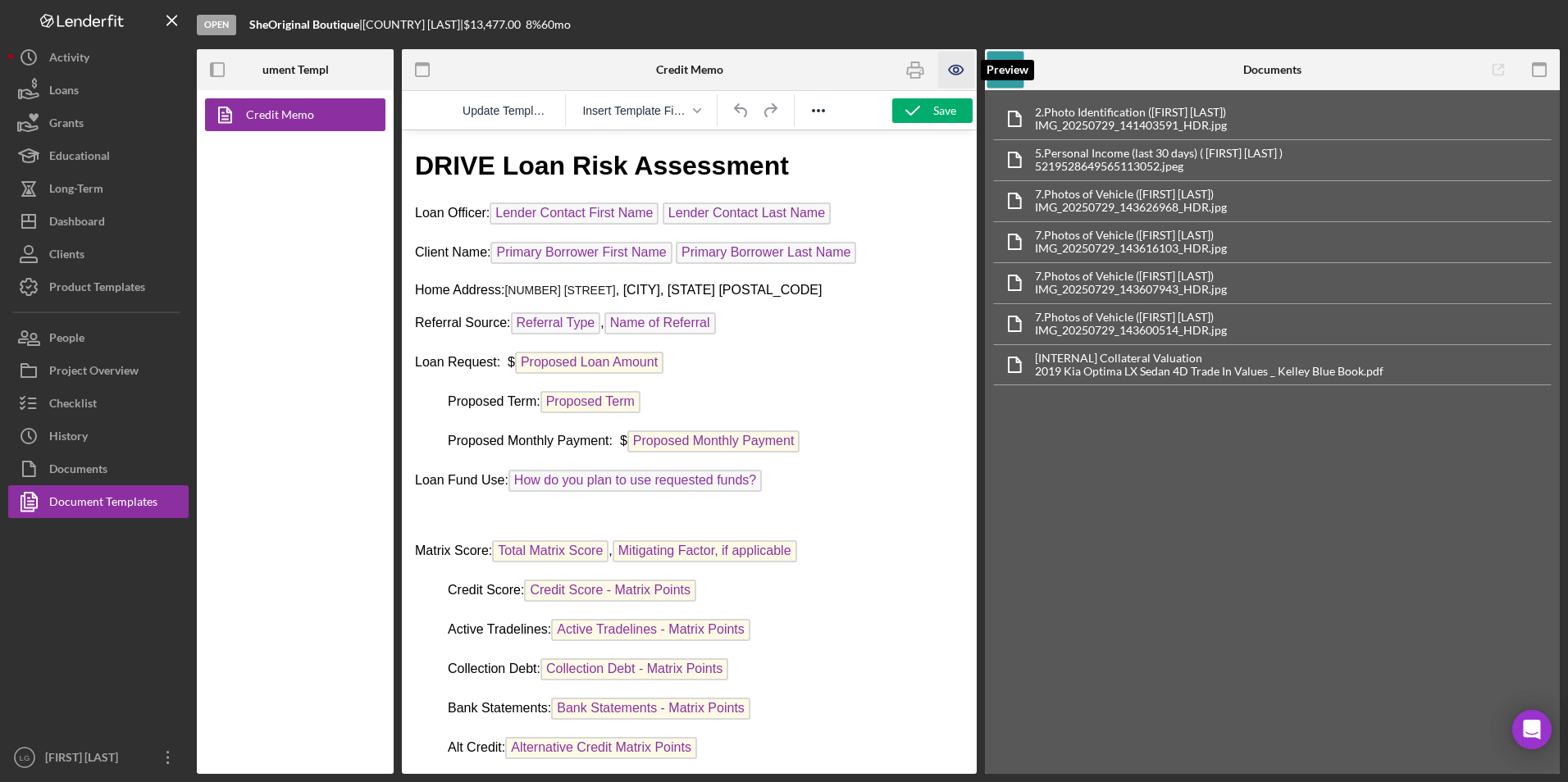 click 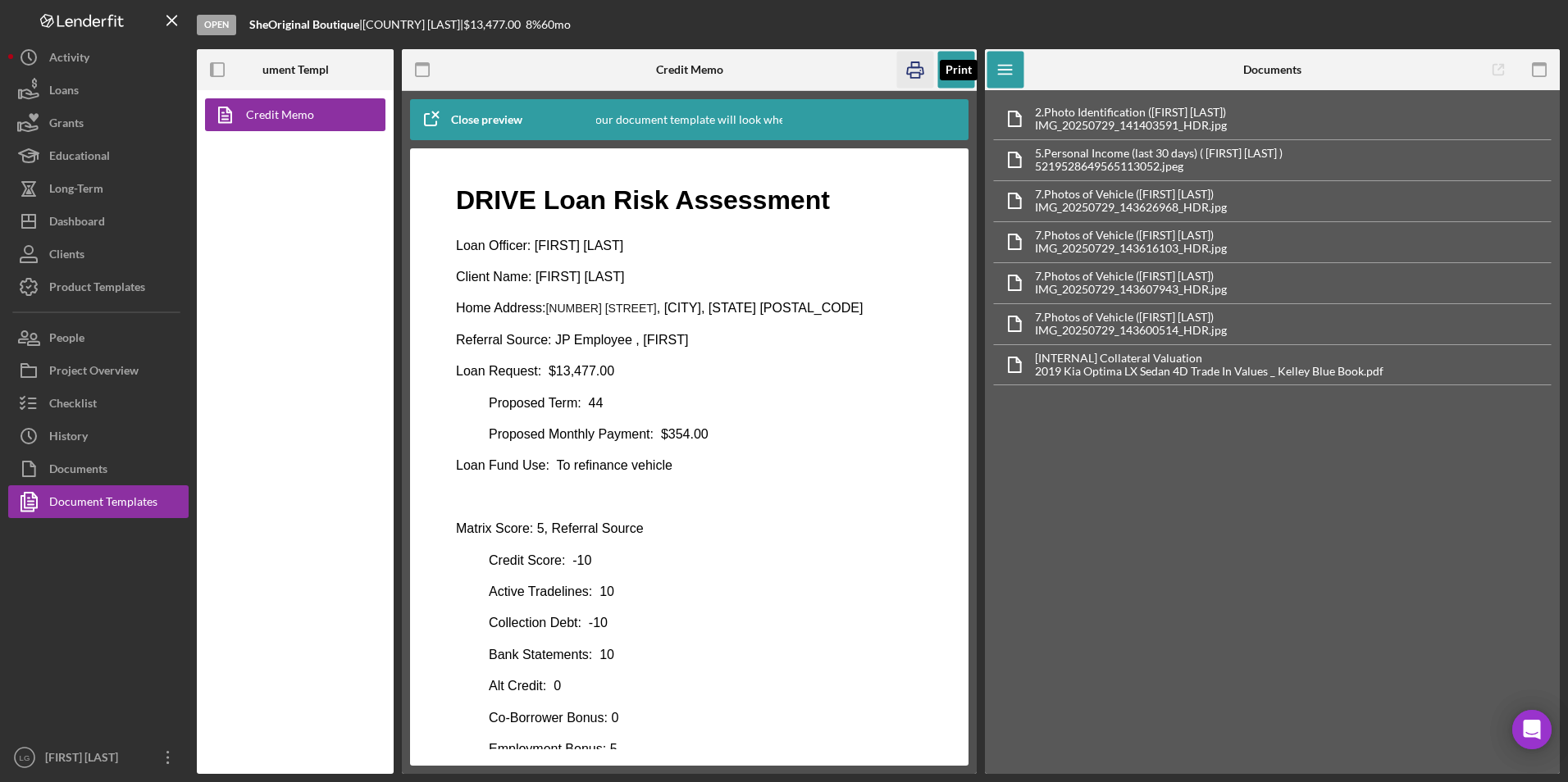 click 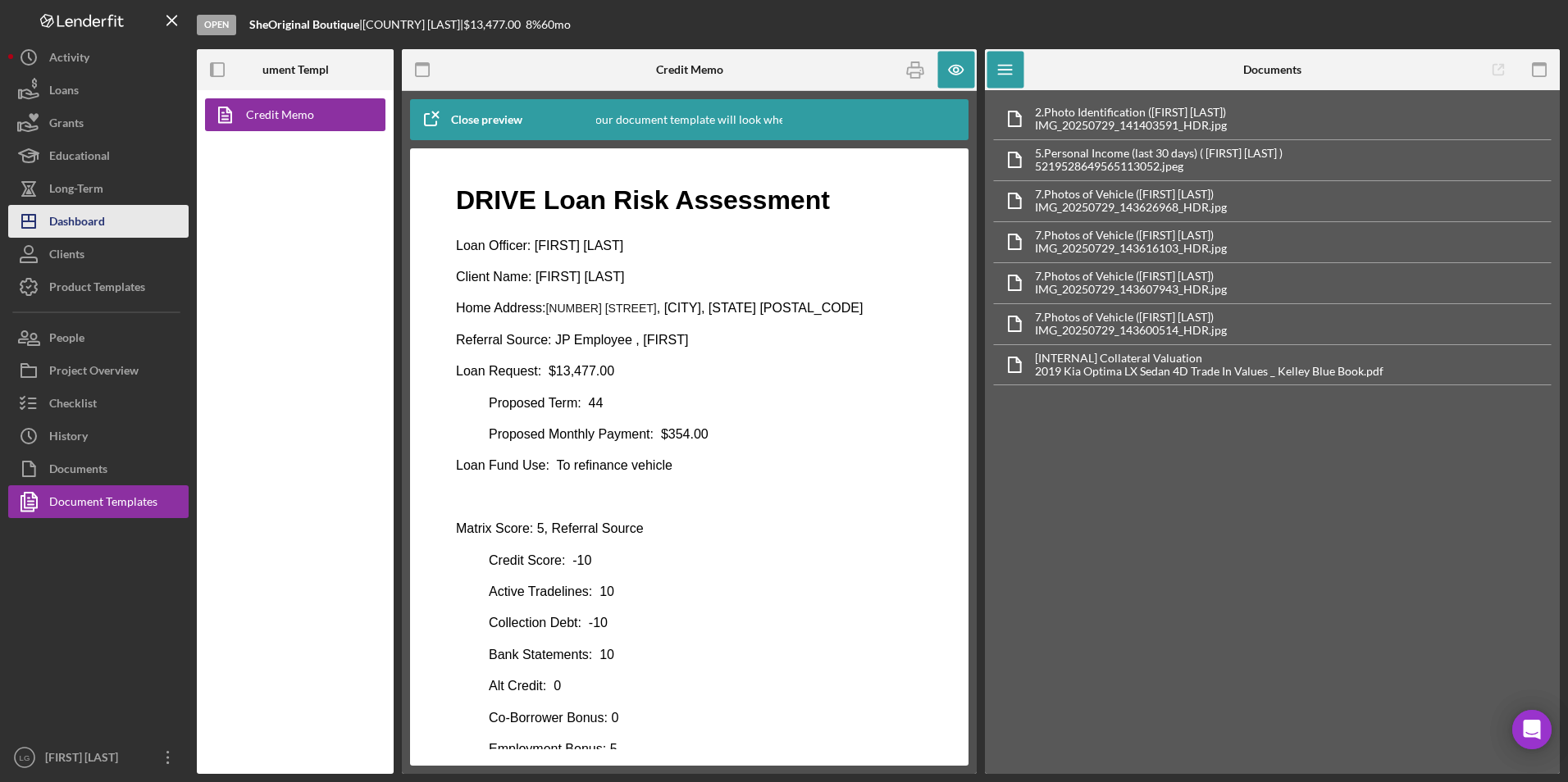 click on "Dashboard" at bounding box center (77, 223) 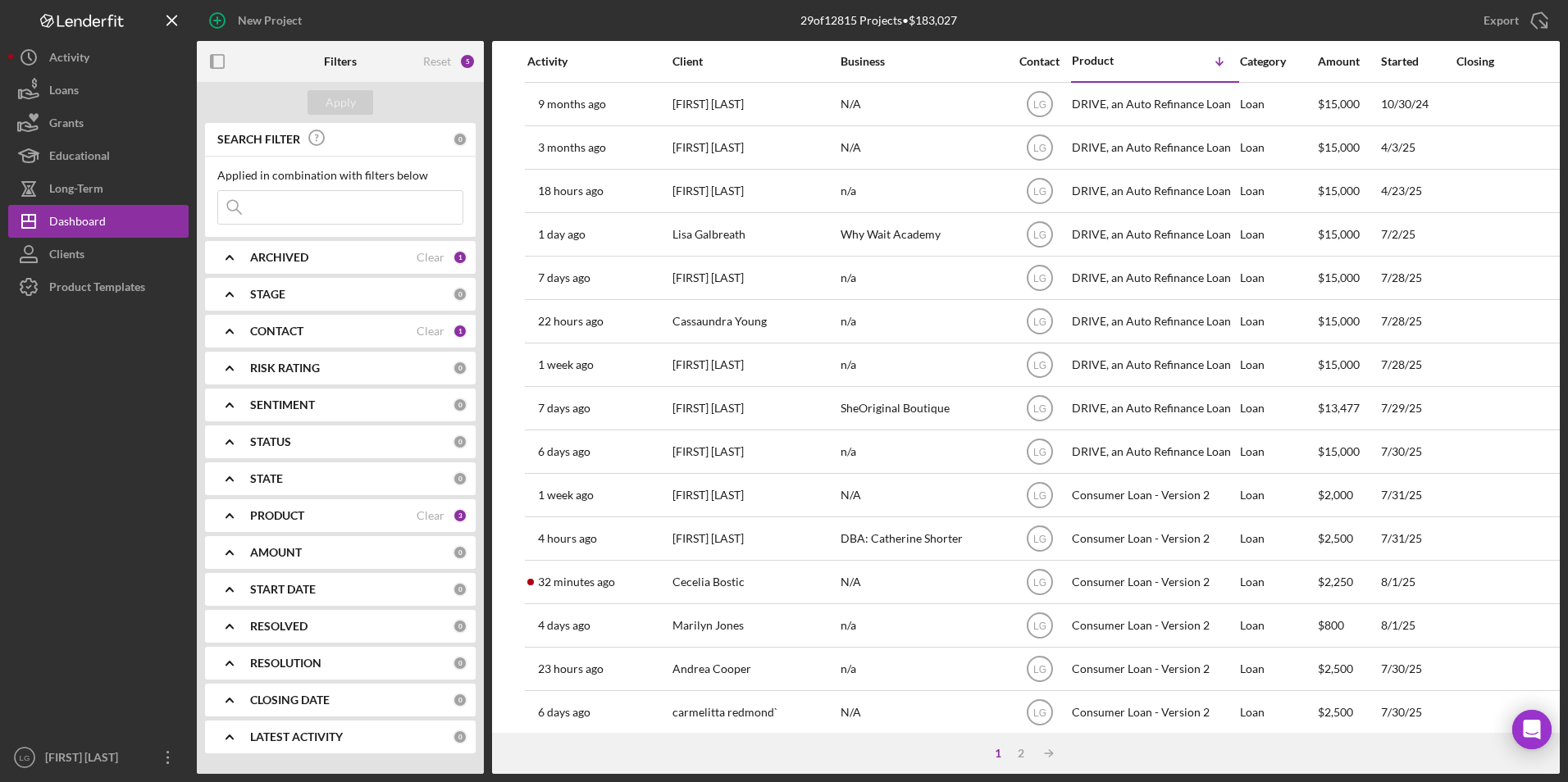 click at bounding box center [340, 207] 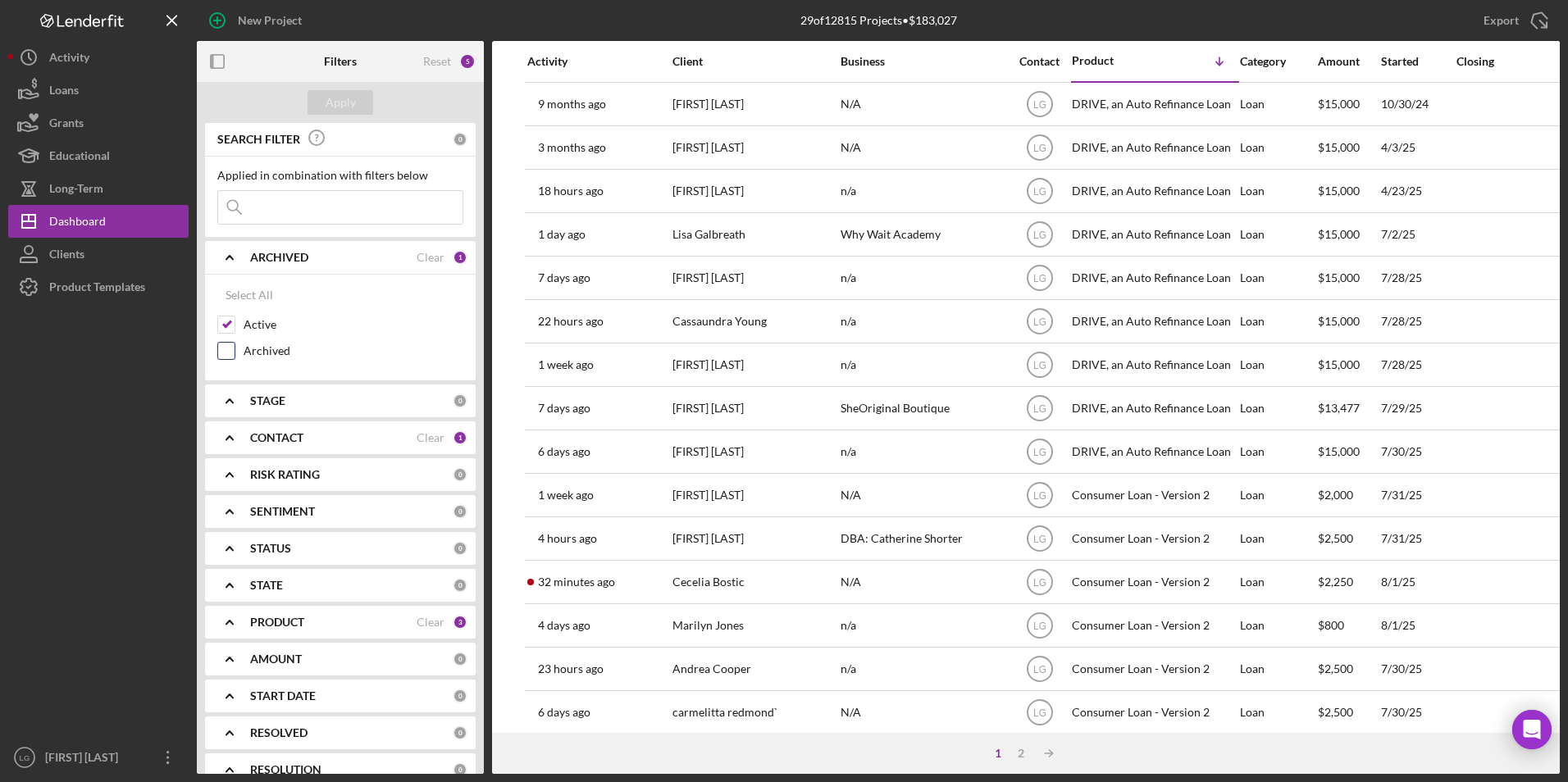click on "Archived" at bounding box center (226, 351) 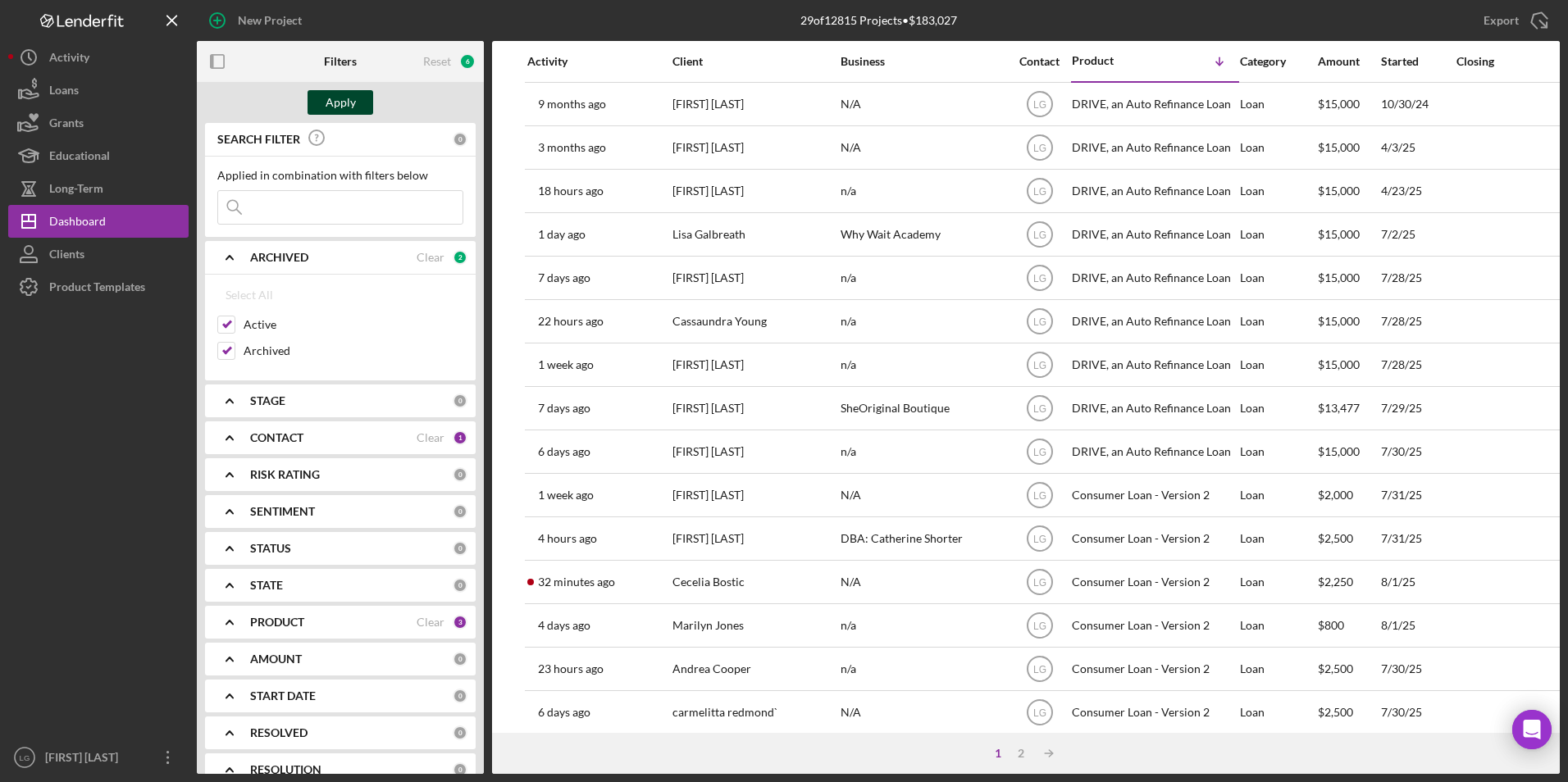 click on "Apply" at bounding box center (340, 102) 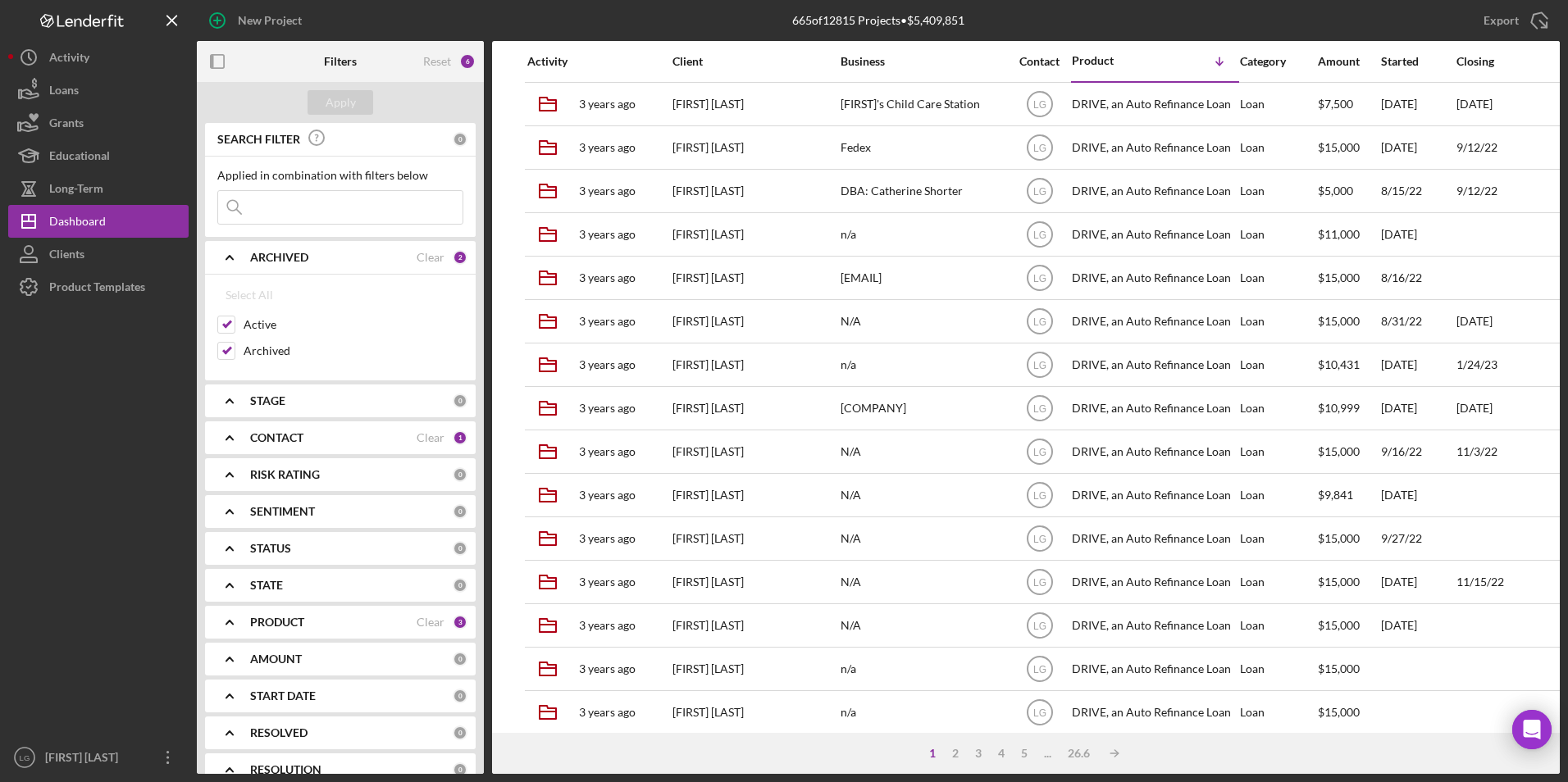 click at bounding box center [340, 207] 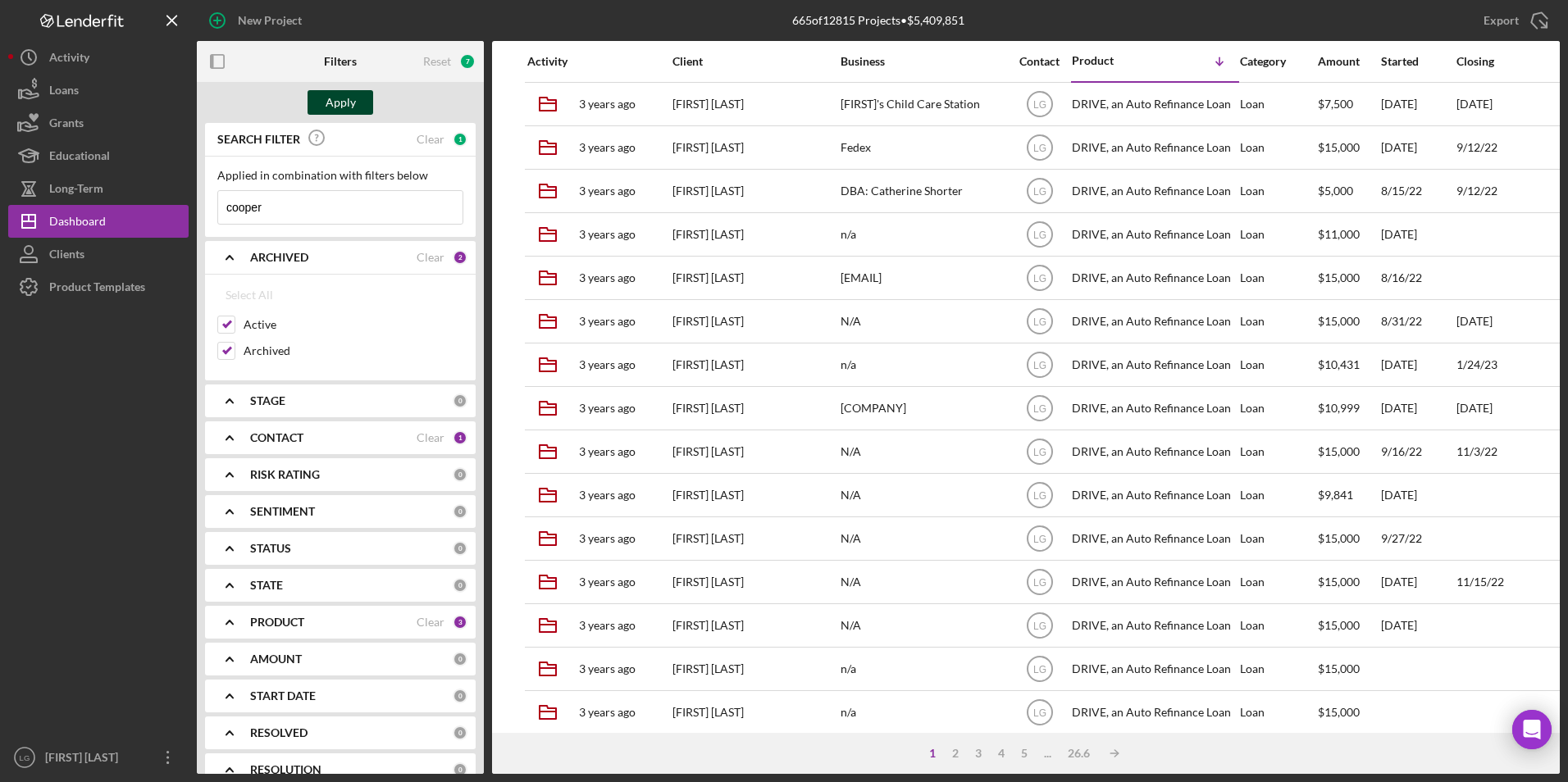 type on "cooper" 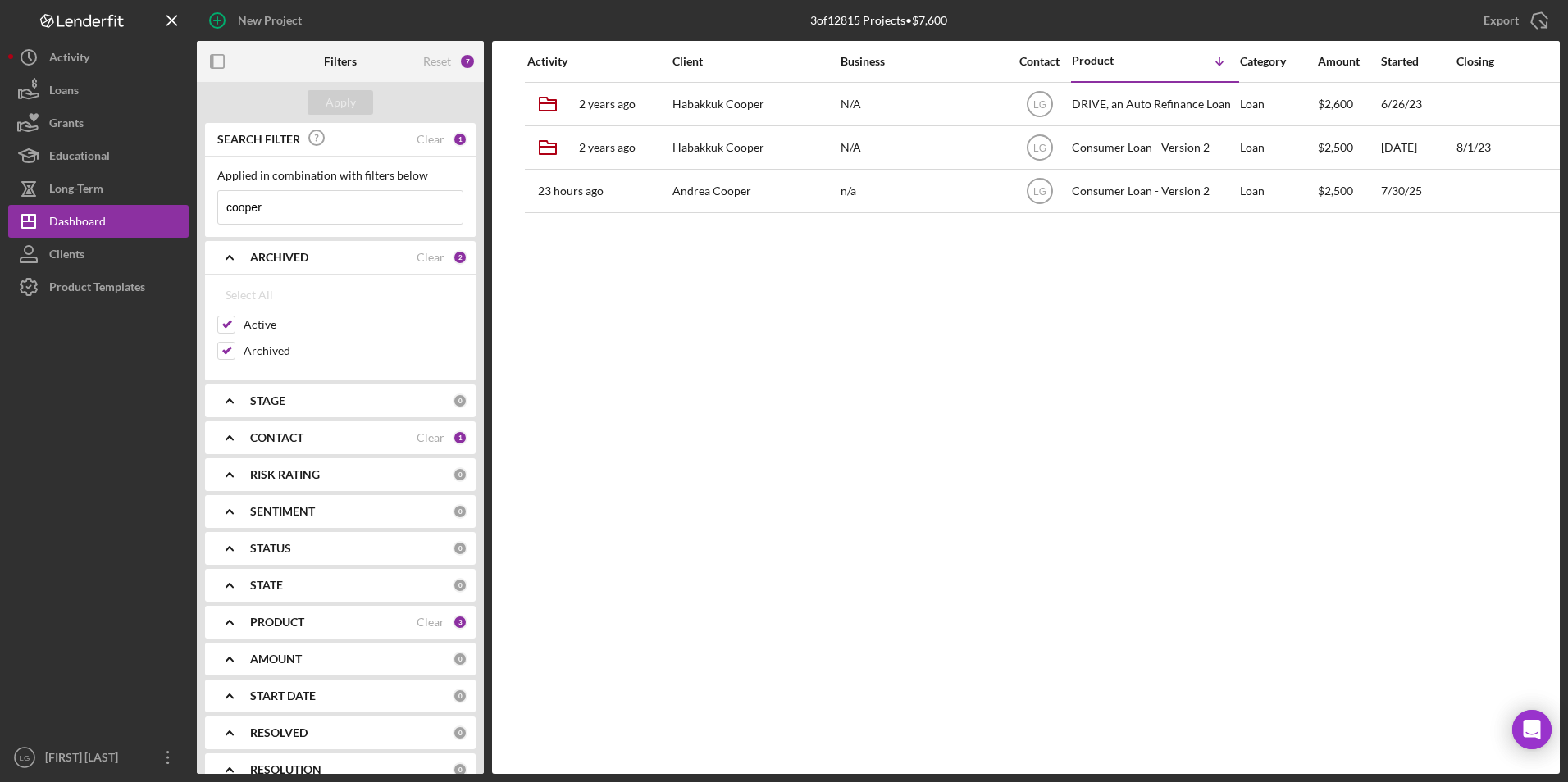 scroll, scrollTop: 98, scrollLeft: 0, axis: vertical 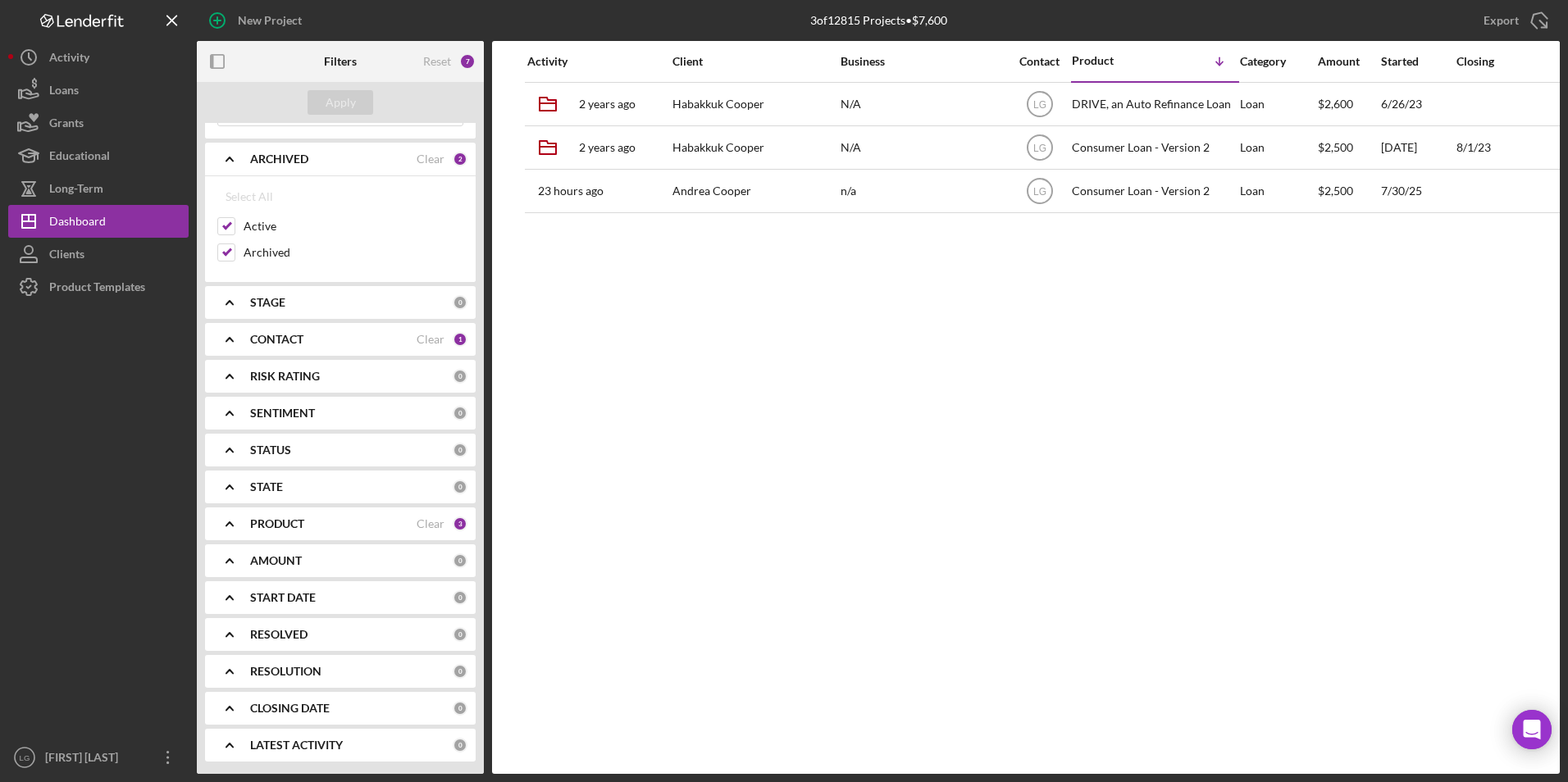 click on "STAGE   0" at bounding box center [358, 302] 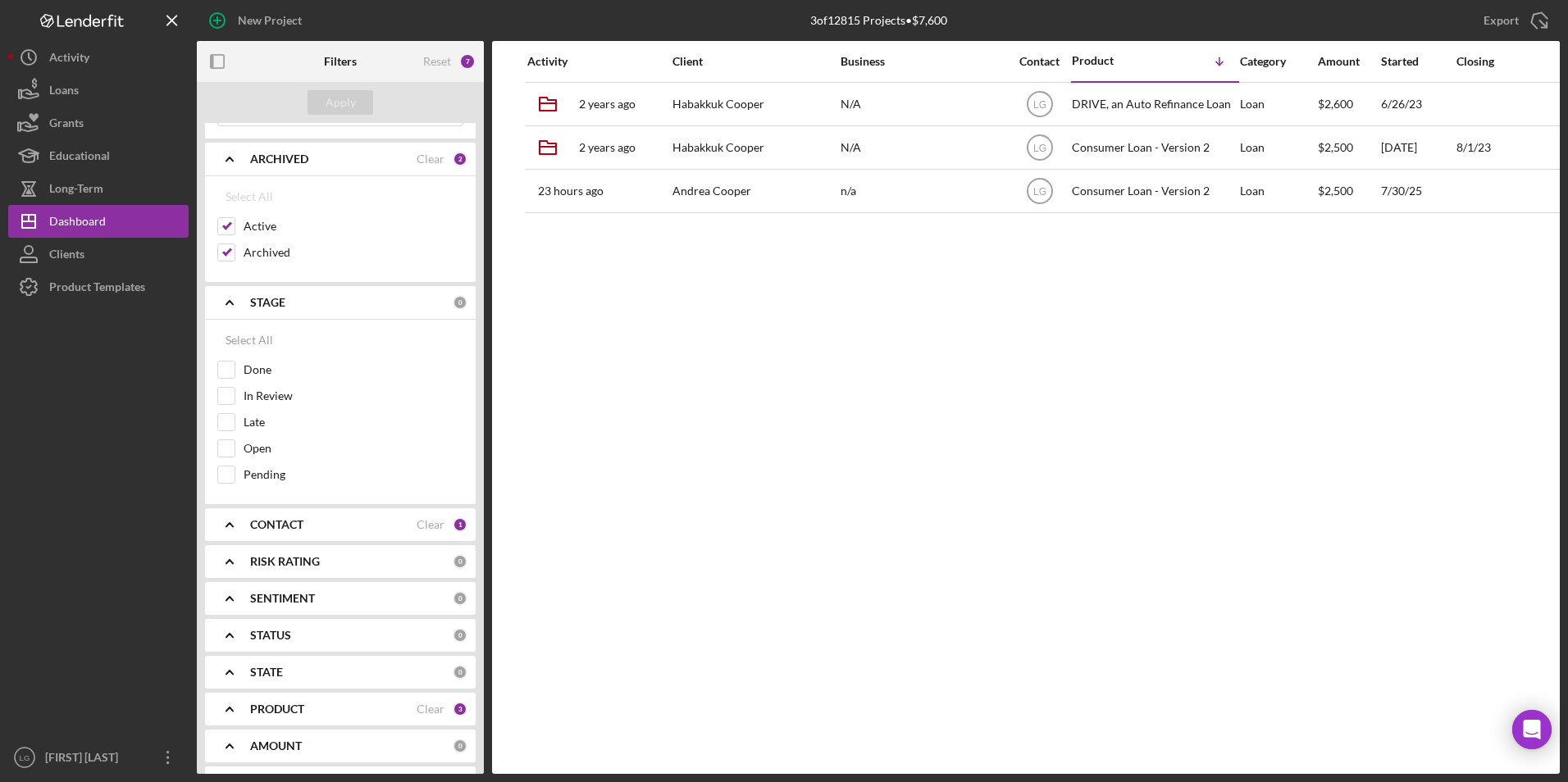 click on "STAGE" at bounding box center [267, 302] 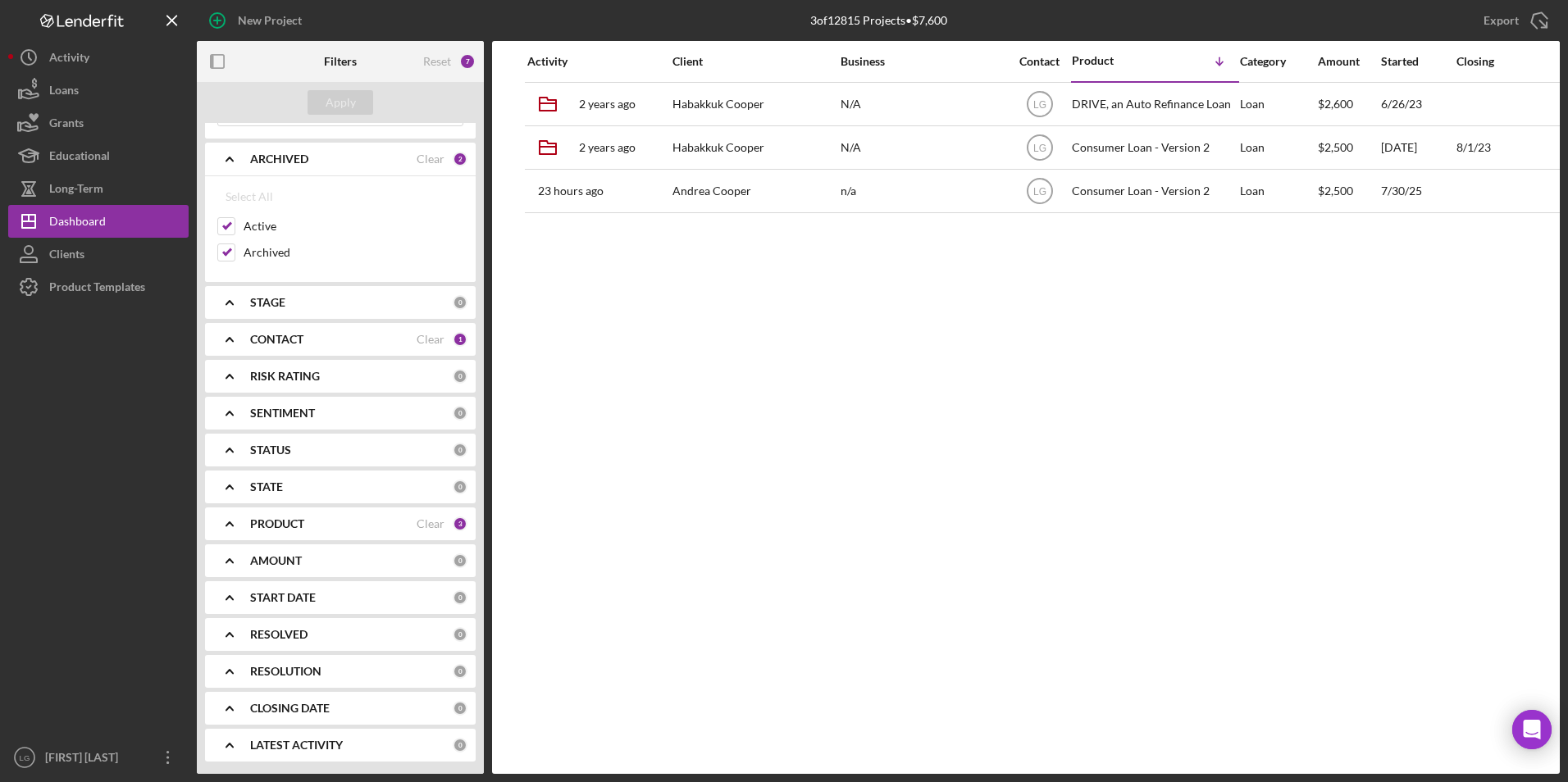 click on "PRODUCT   Clear 3" at bounding box center [358, 524] 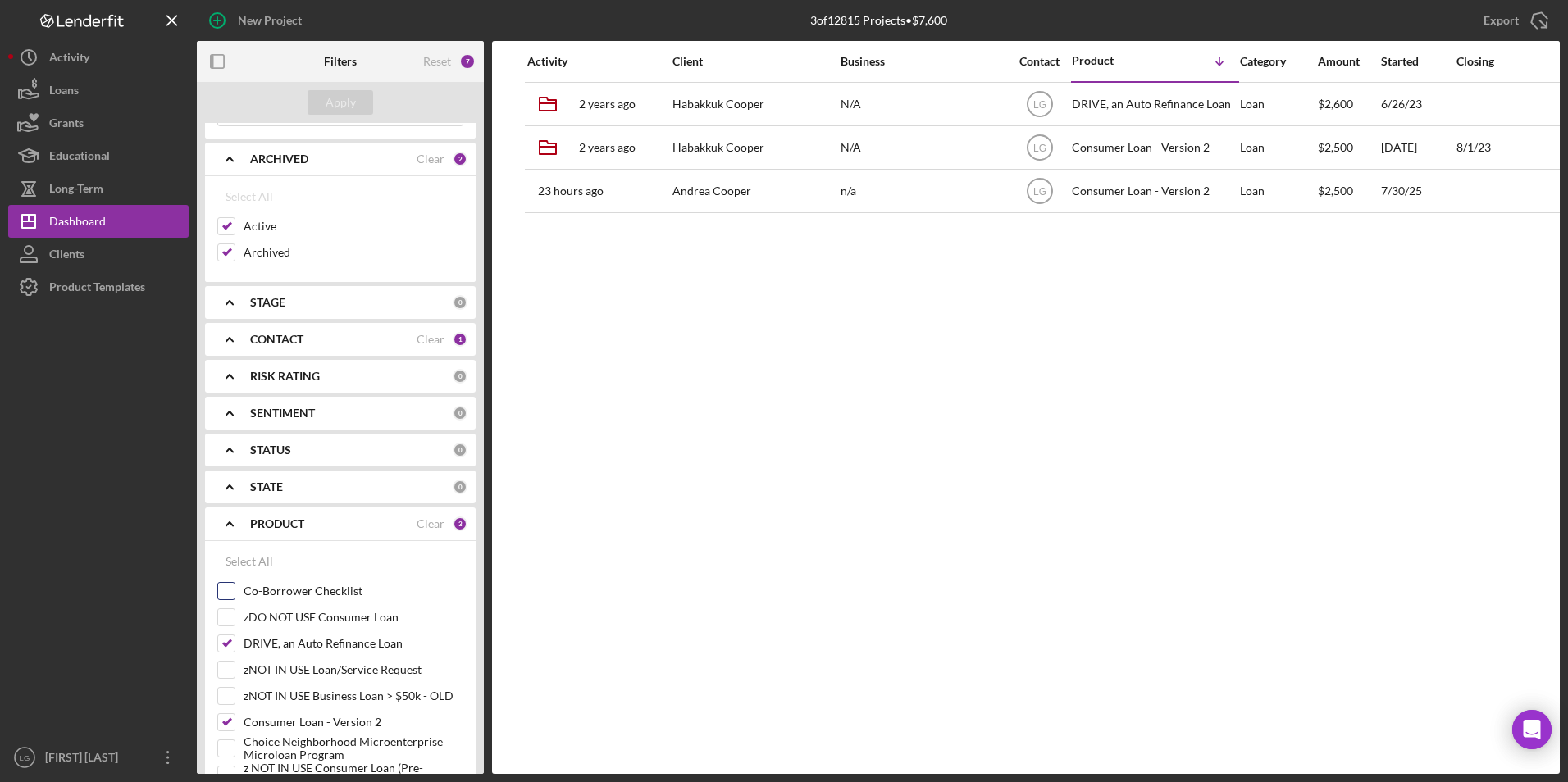 scroll, scrollTop: 262, scrollLeft: 0, axis: vertical 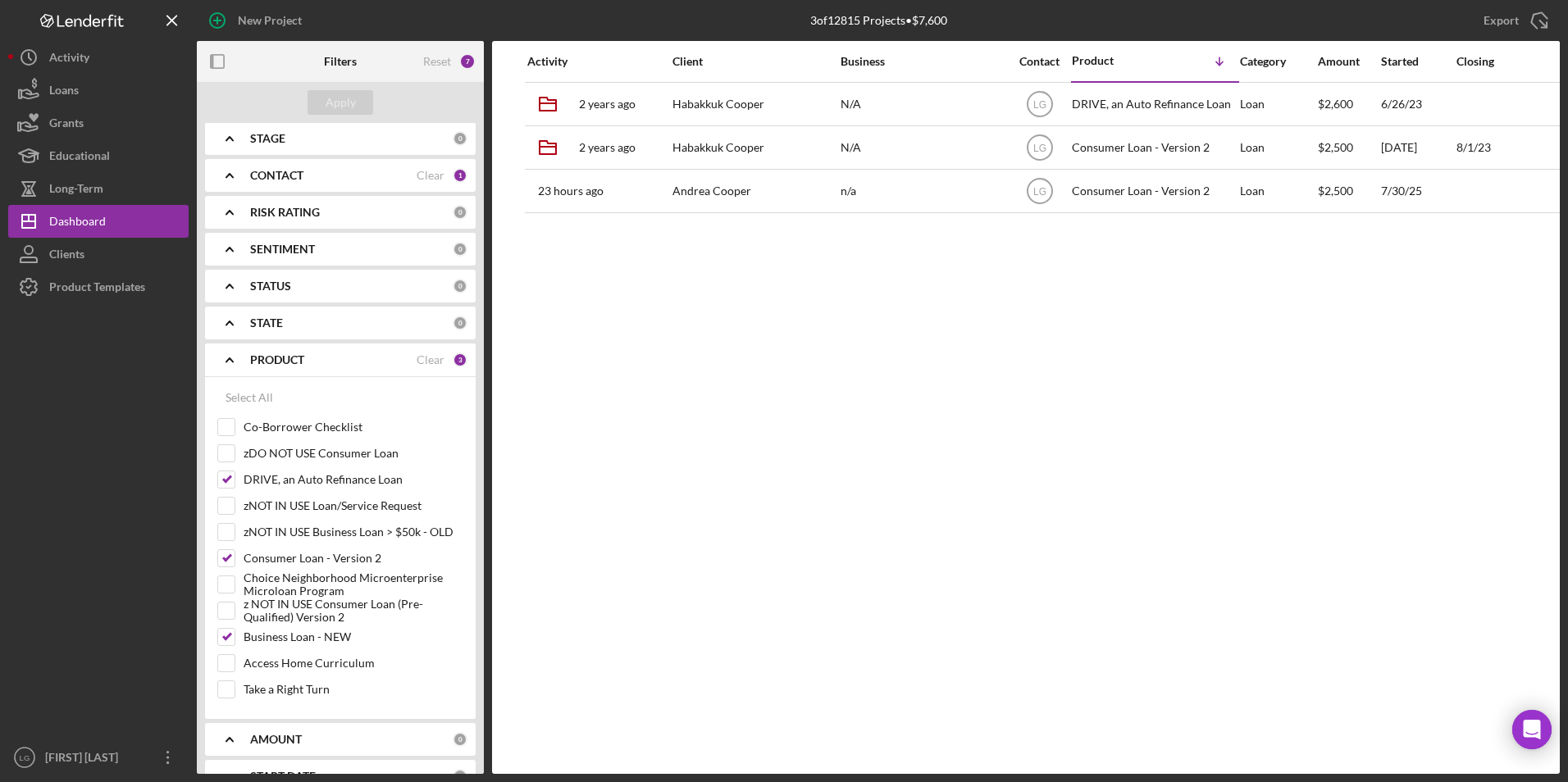 click on "Select All Co-Borrower Checklist zDO NOT USE Consumer Loan DRIVE, an Auto Refinance Loan zNOT IN USE Loan/Service Request zNOT IN USE Business Loan > $50k - OLD Consumer Loan - Version 2 Choice Neighborhood Microenterprise Microloan Program z NOT IN USE Consumer Loan (Pre-Qualified) Version 2 Business Loan - NEW Access Home Curriculum  Take a Right Turn" at bounding box center (340, 548) 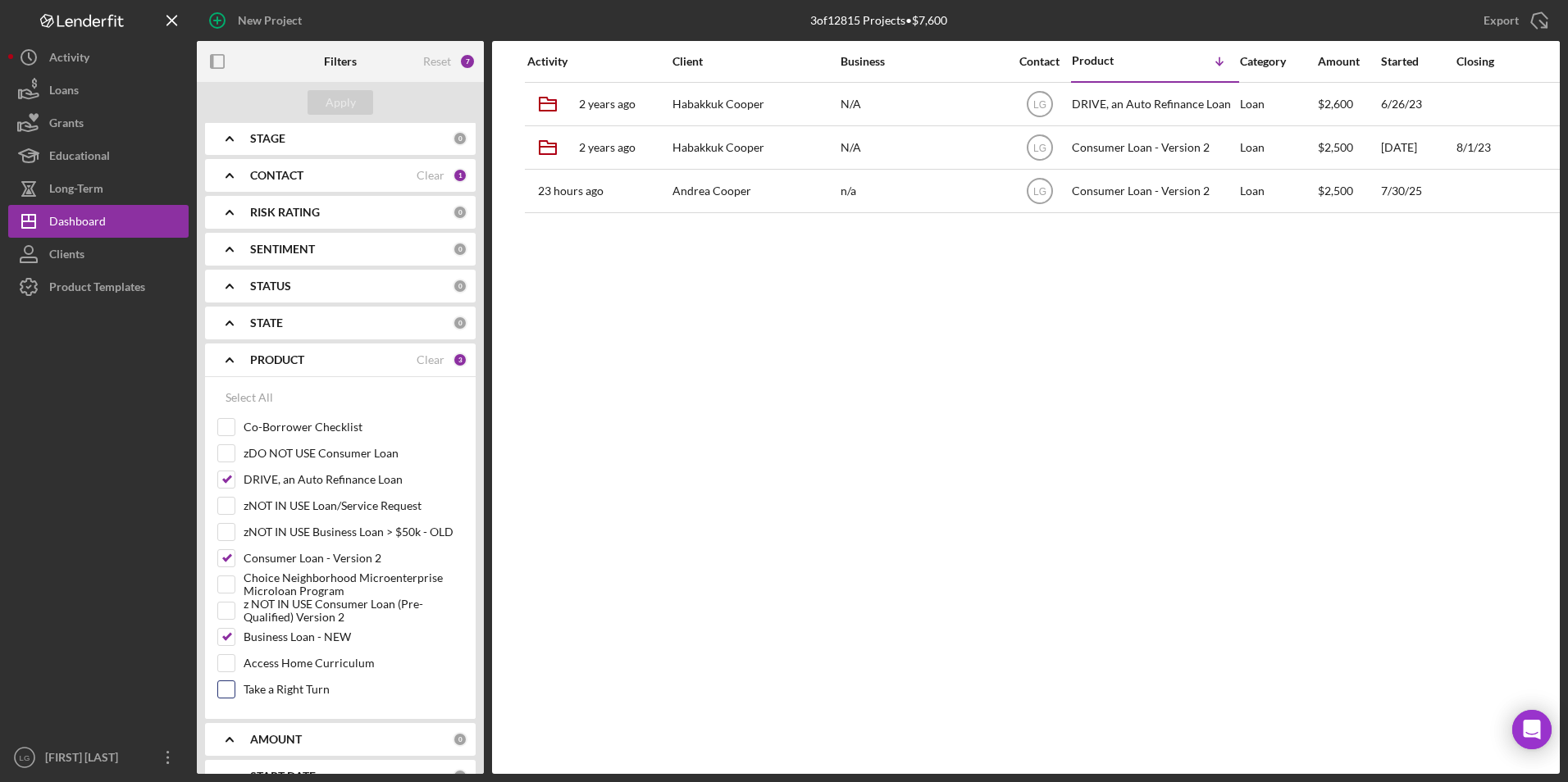 click on "Take a Right Turn" at bounding box center (226, 689) 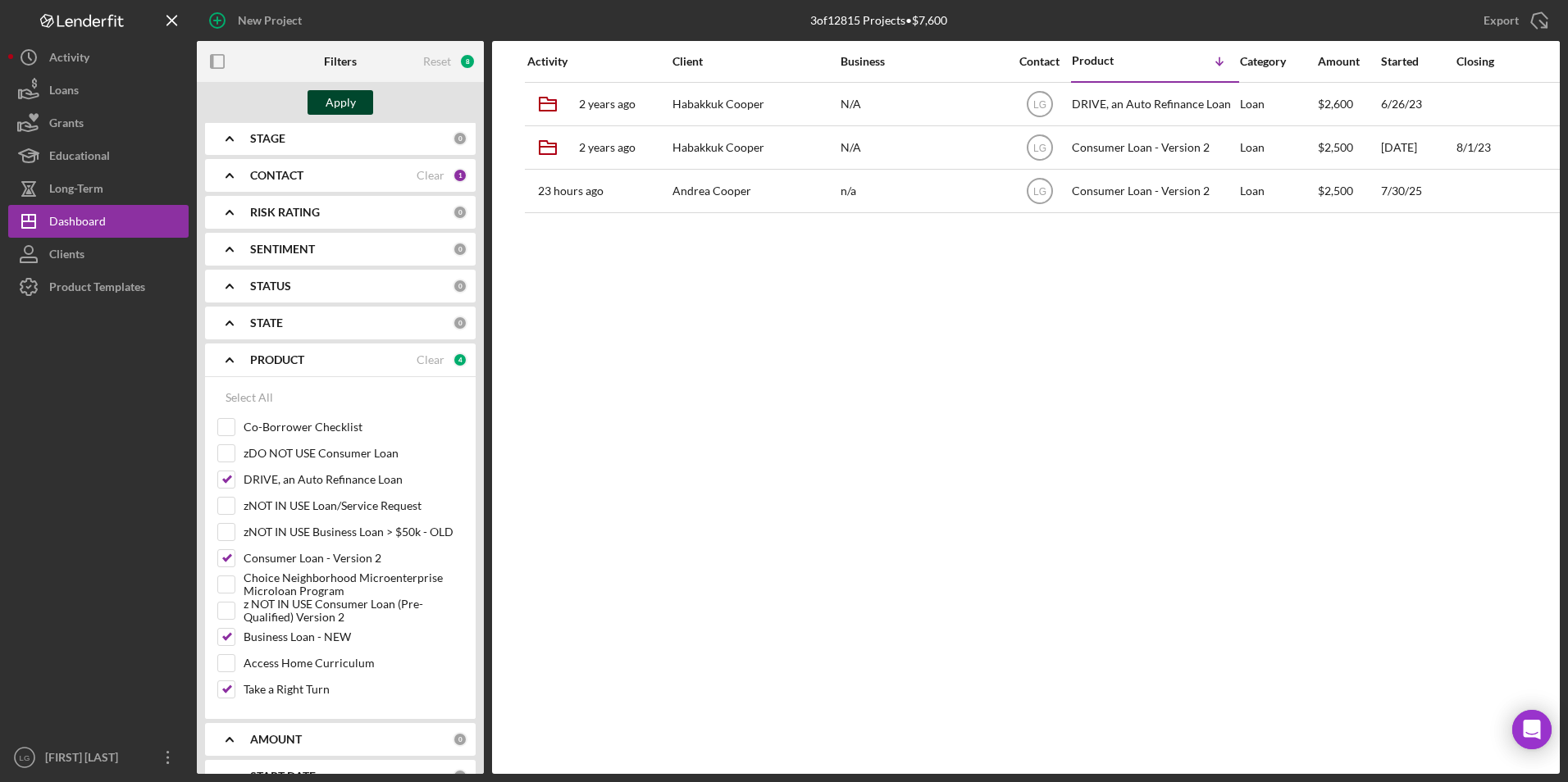 click on "Apply" at bounding box center [340, 102] 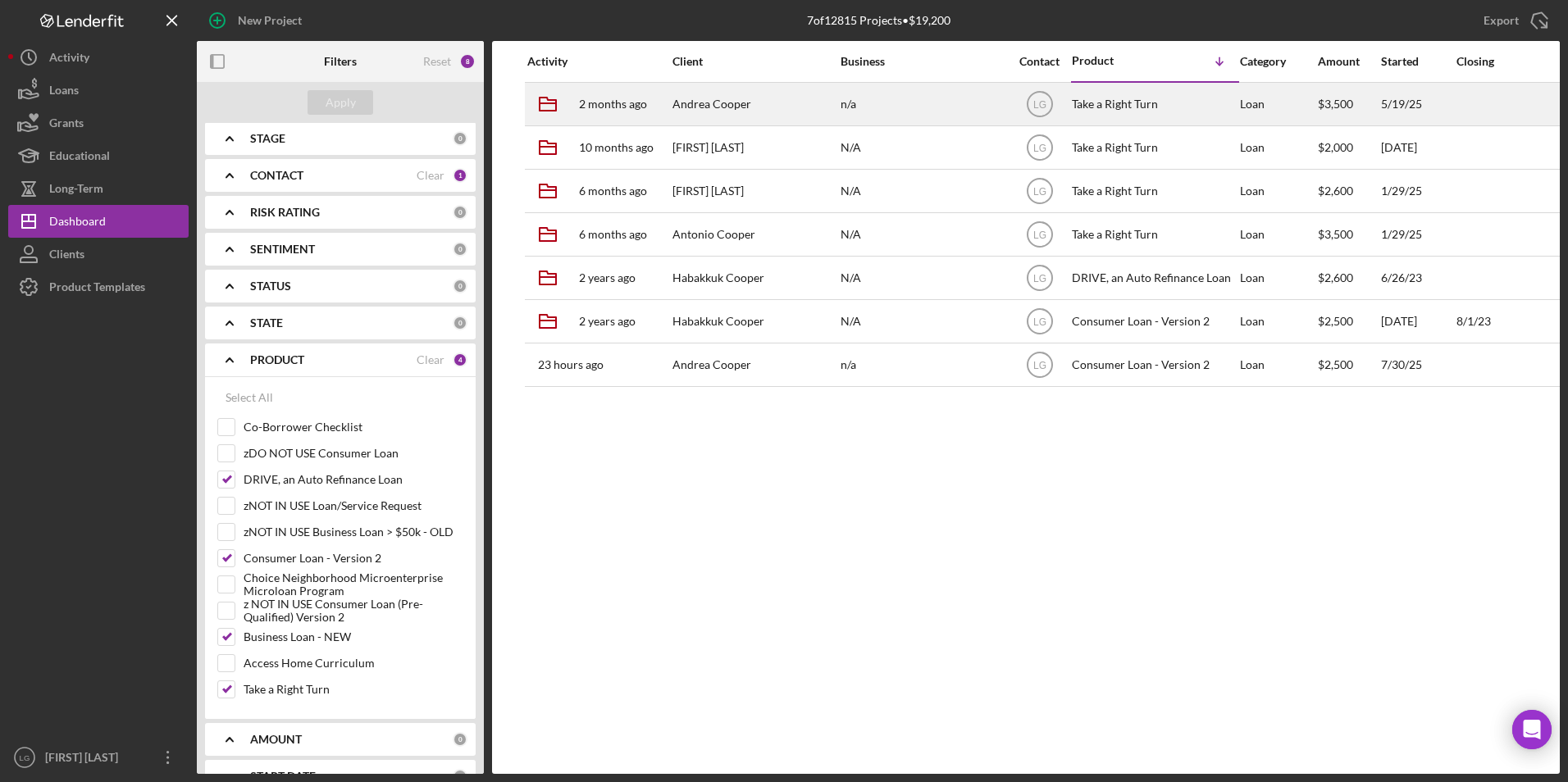 click on "Andrea Cooper" at bounding box center [754, 104] 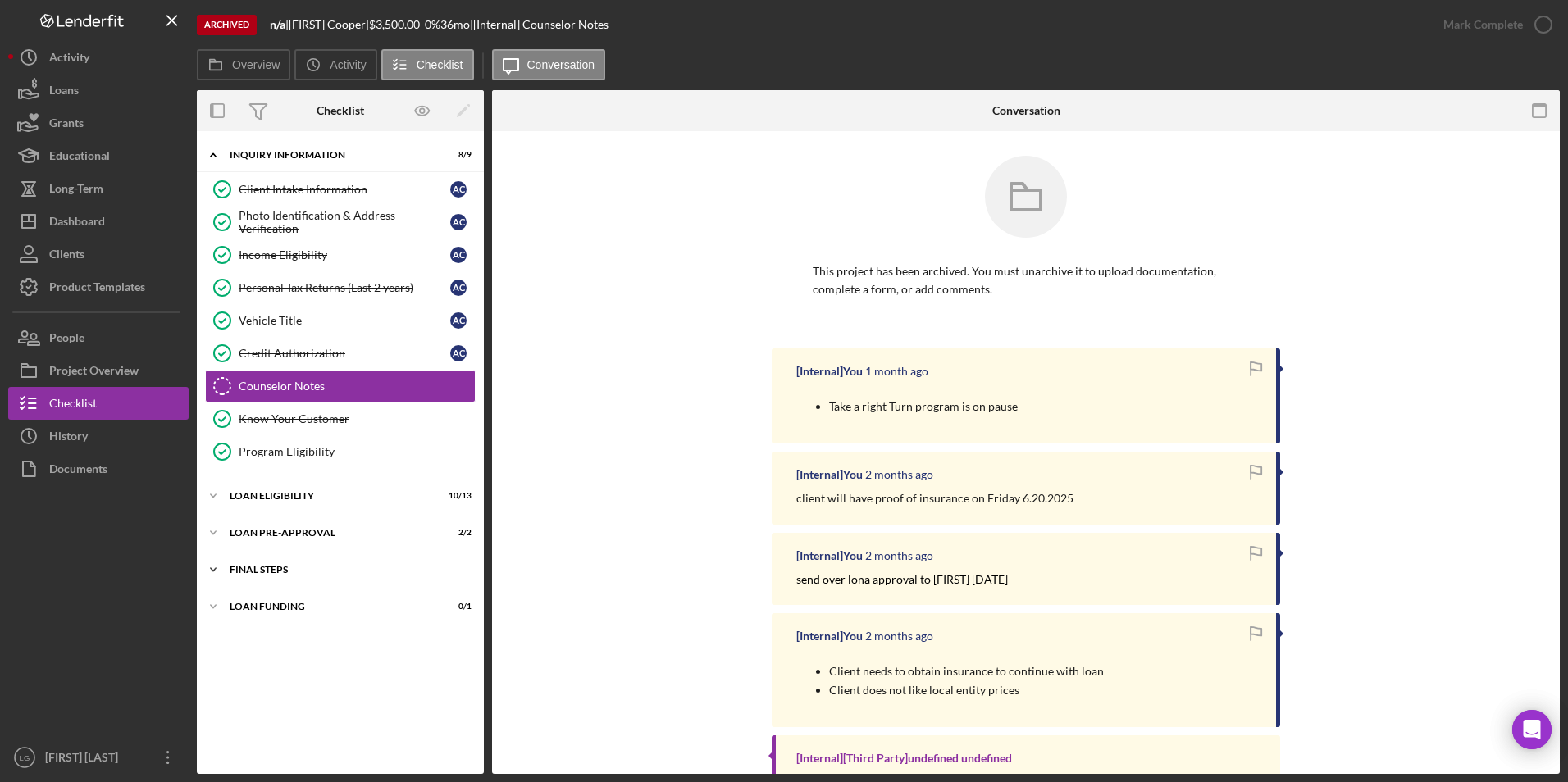 click on "FINAL STEPS" at bounding box center (346, 570) 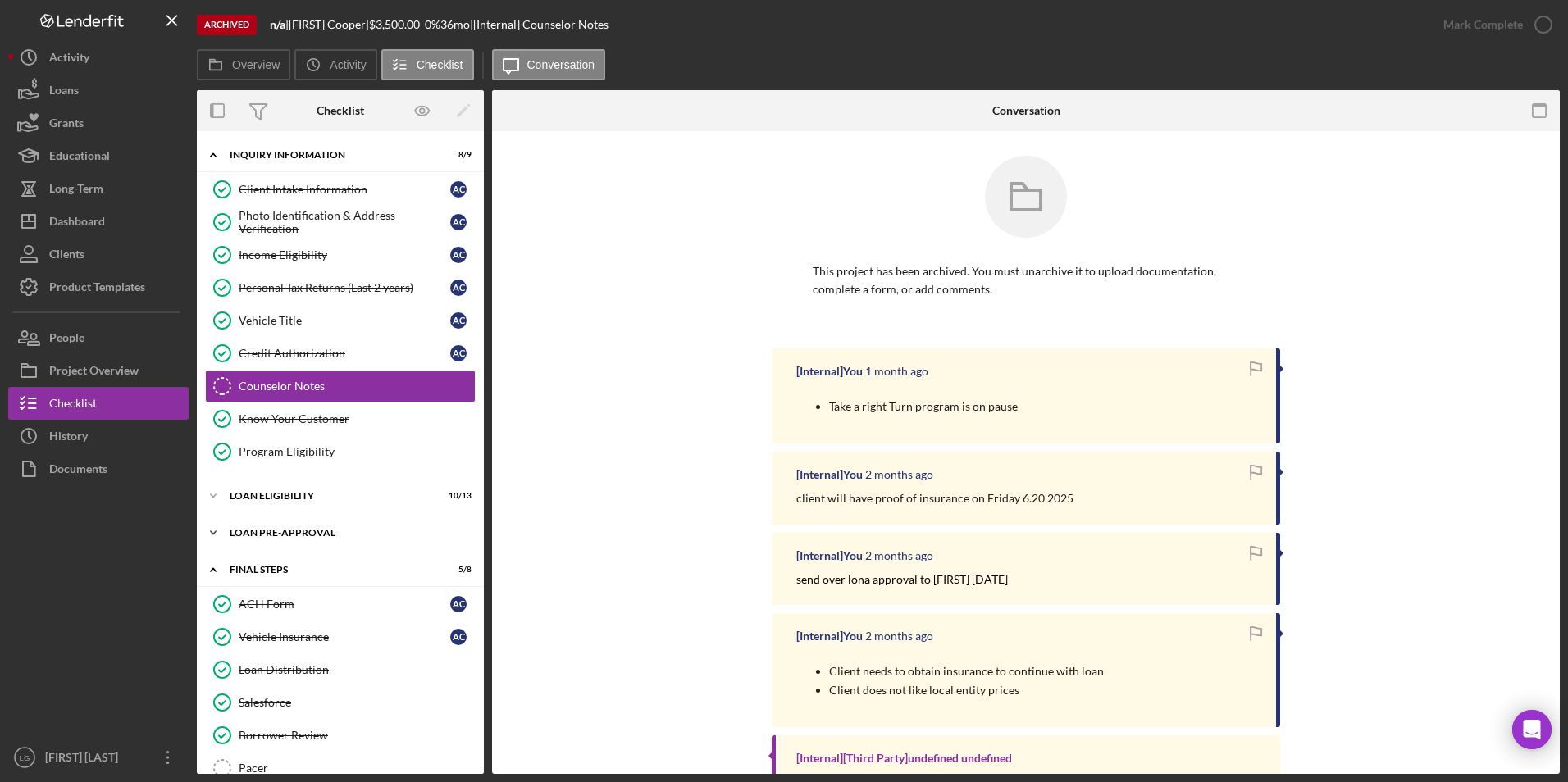 click on "Loan Pre-Approval" at bounding box center (346, 533) 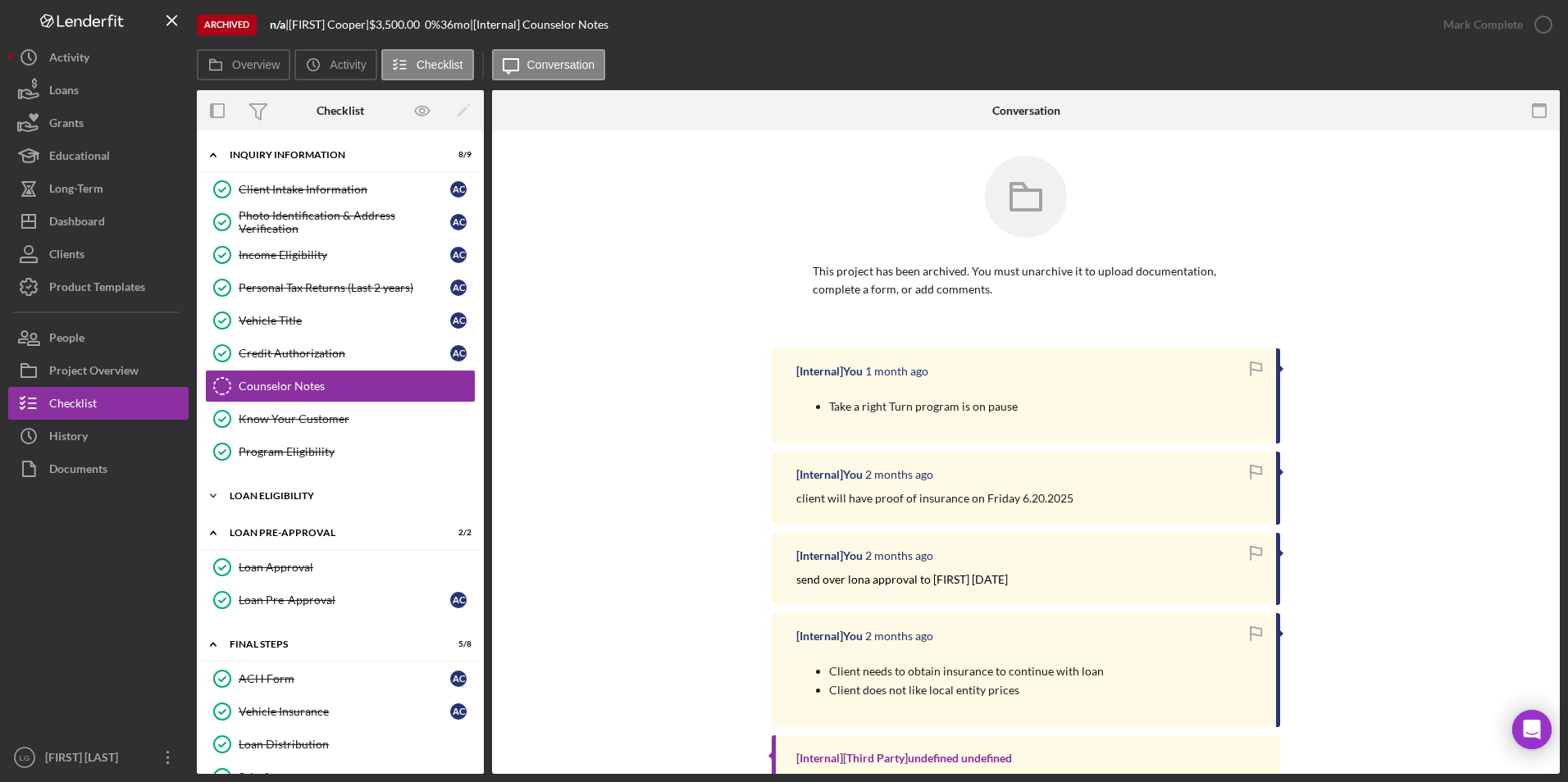 click on "Loan Eligibility" at bounding box center (346, 496) 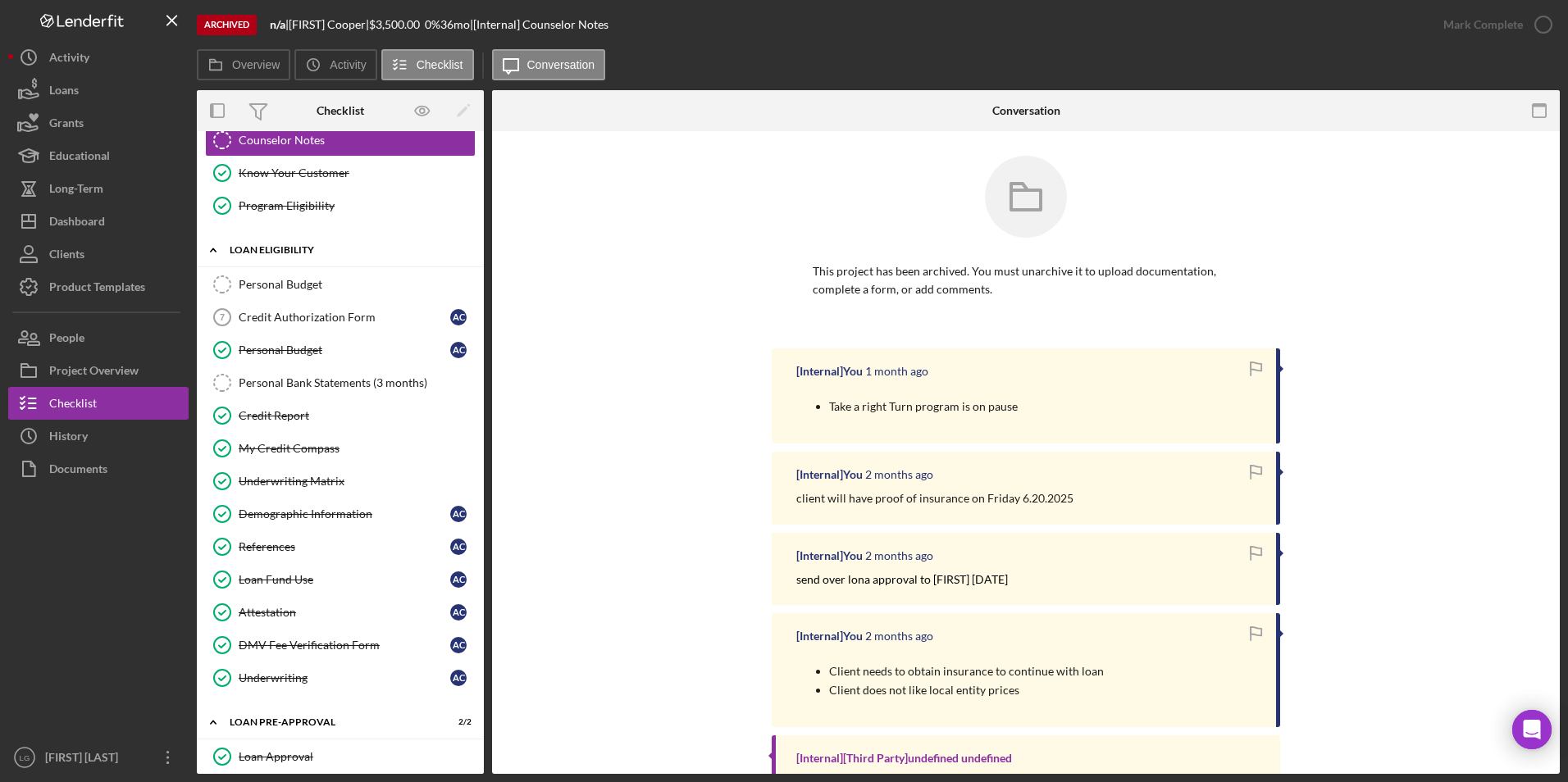 scroll, scrollTop: 492, scrollLeft: 0, axis: vertical 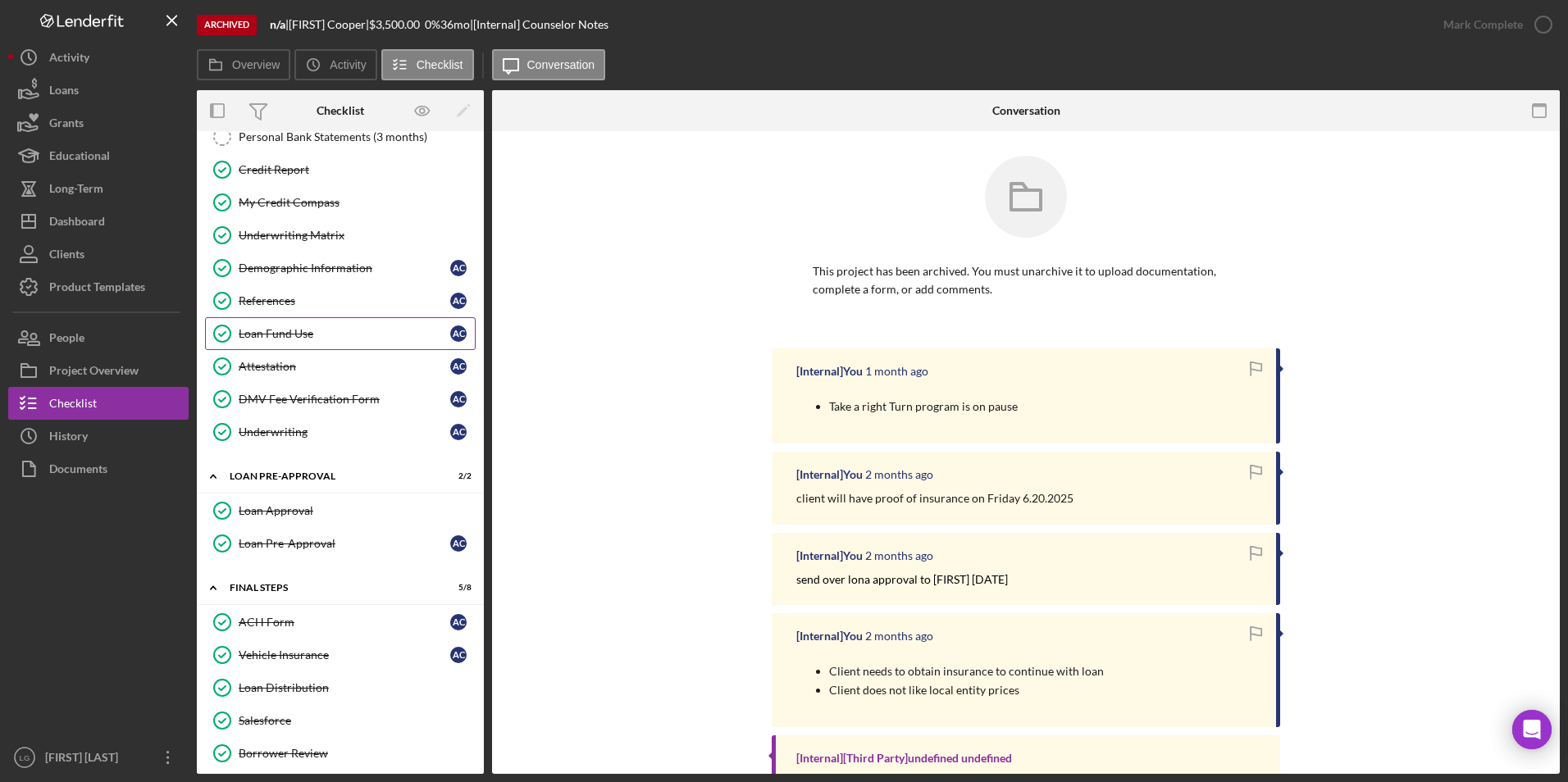 click on "Loan Fund Use Loan Fund Use A C" at bounding box center [340, 334] 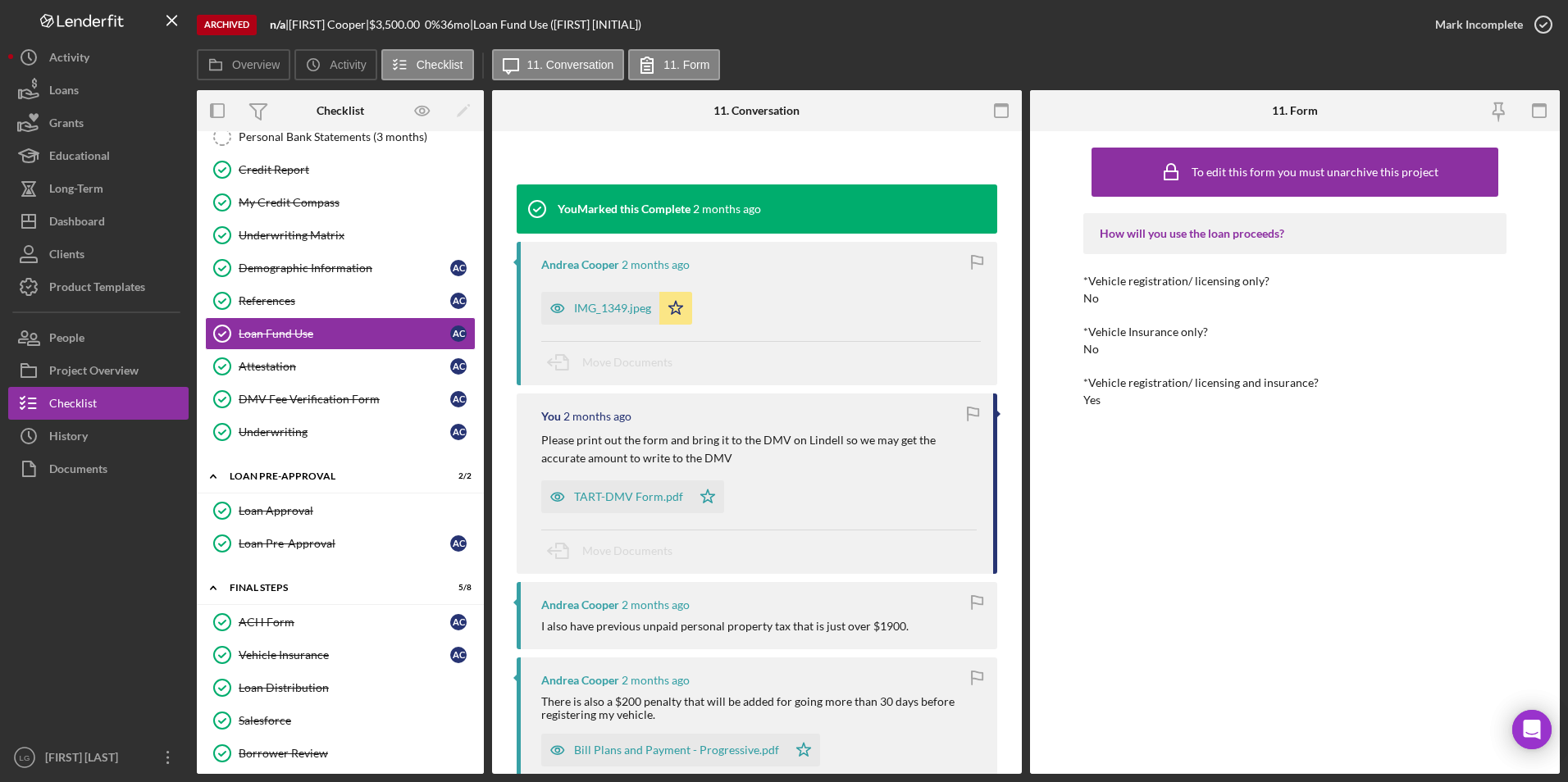 scroll, scrollTop: 328, scrollLeft: 0, axis: vertical 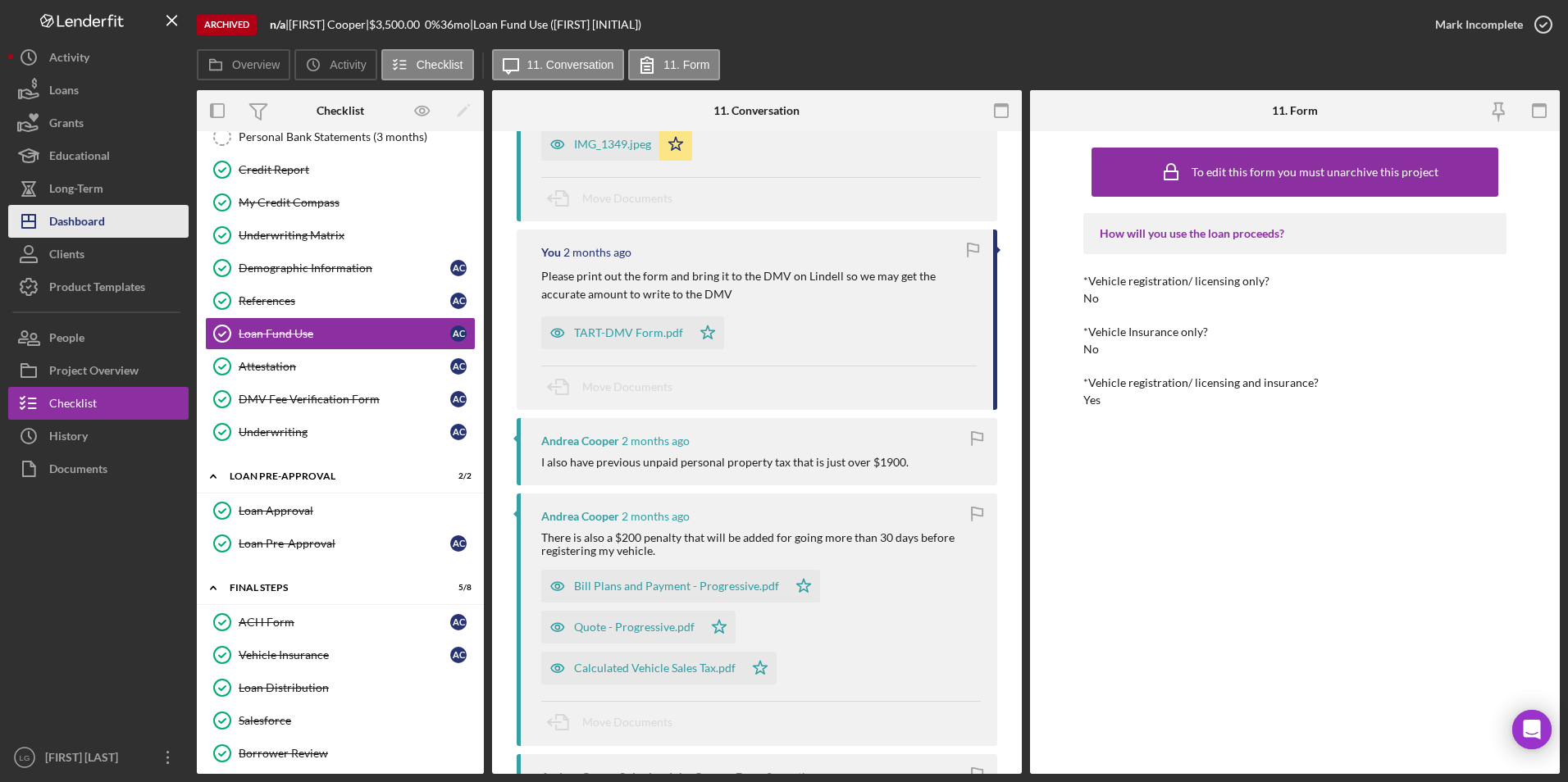 click on "Dashboard" at bounding box center (77, 223) 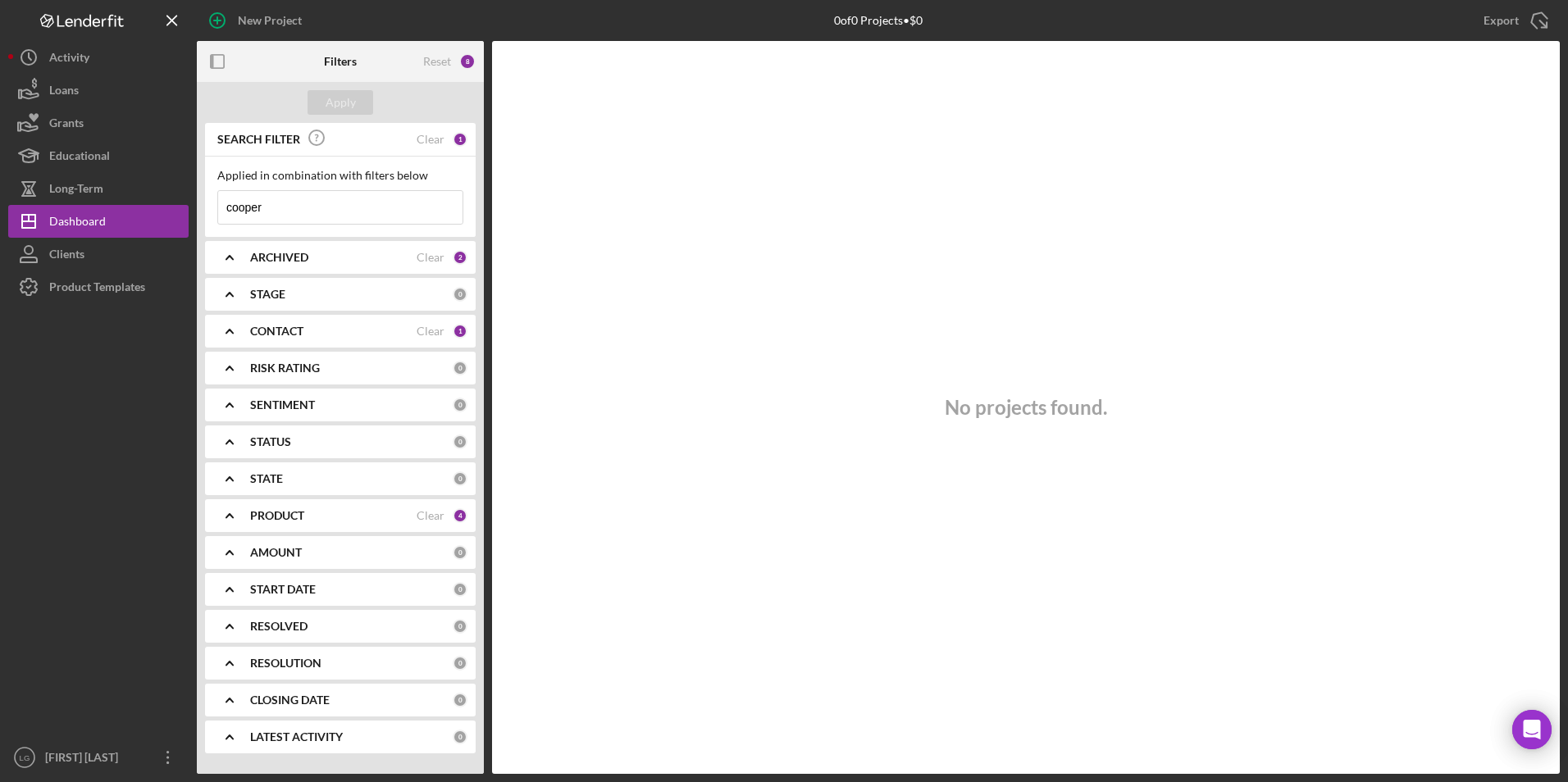 type 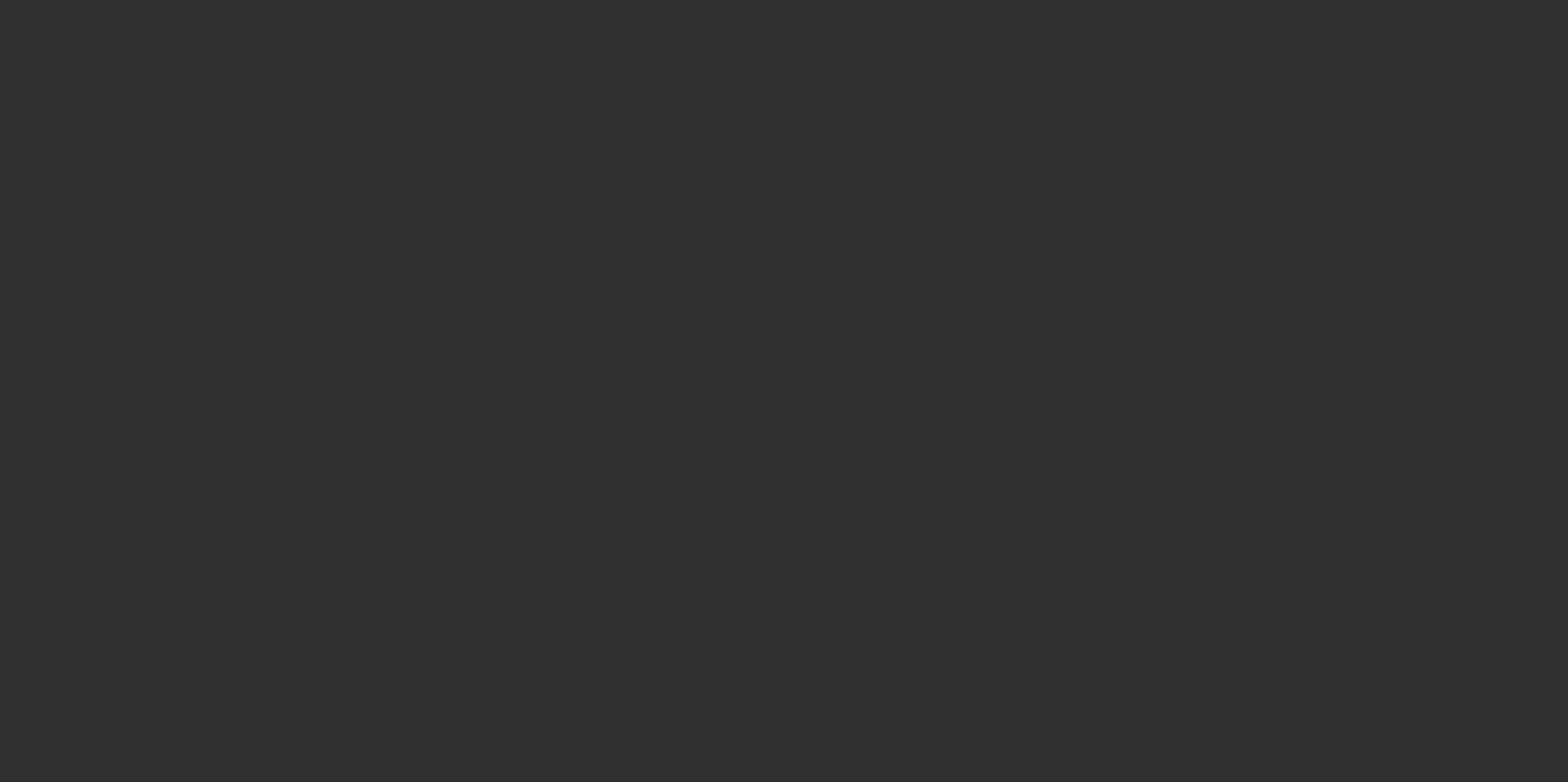 scroll, scrollTop: 0, scrollLeft: 0, axis: both 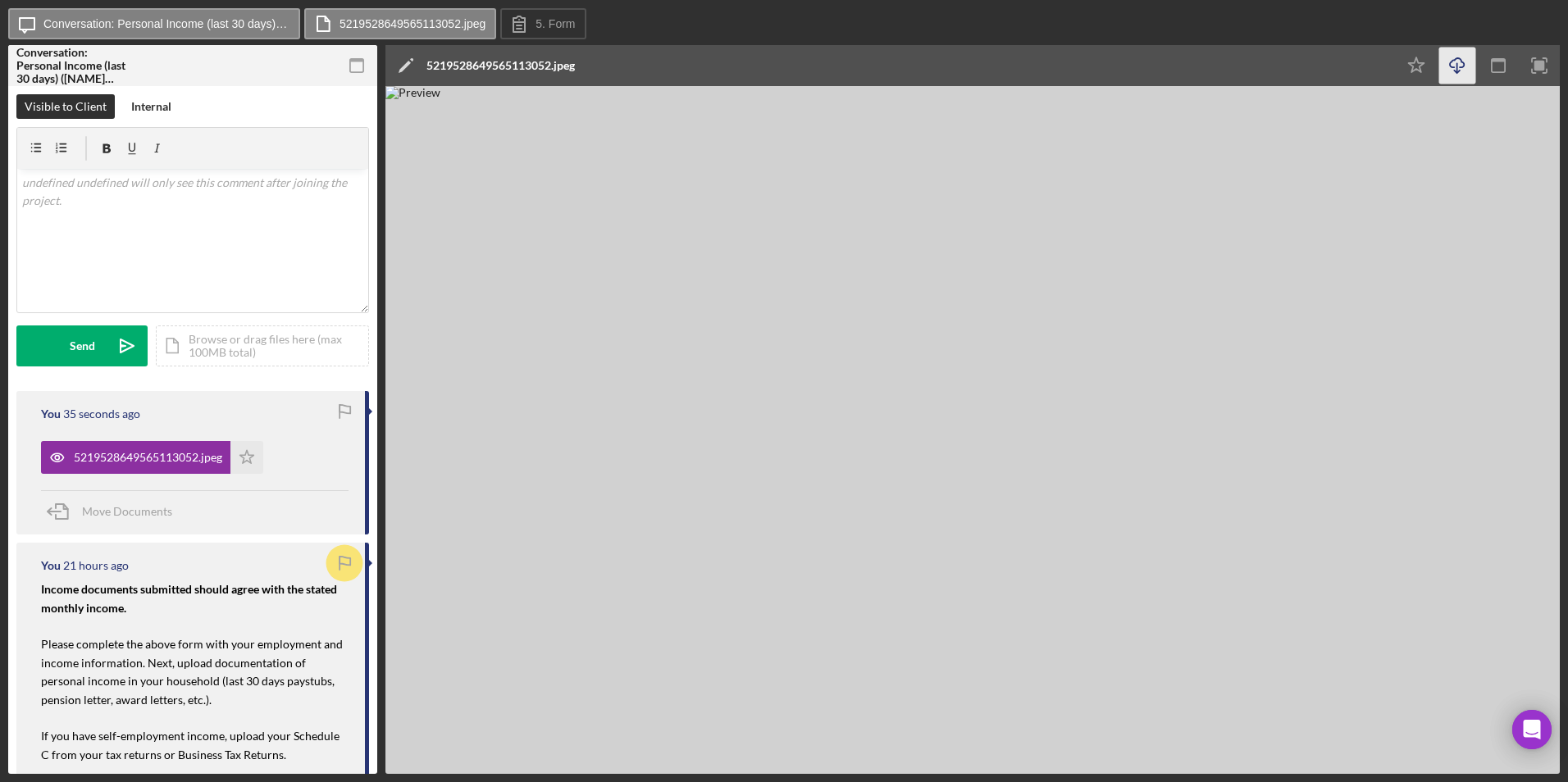 click on "Icon/Download" 